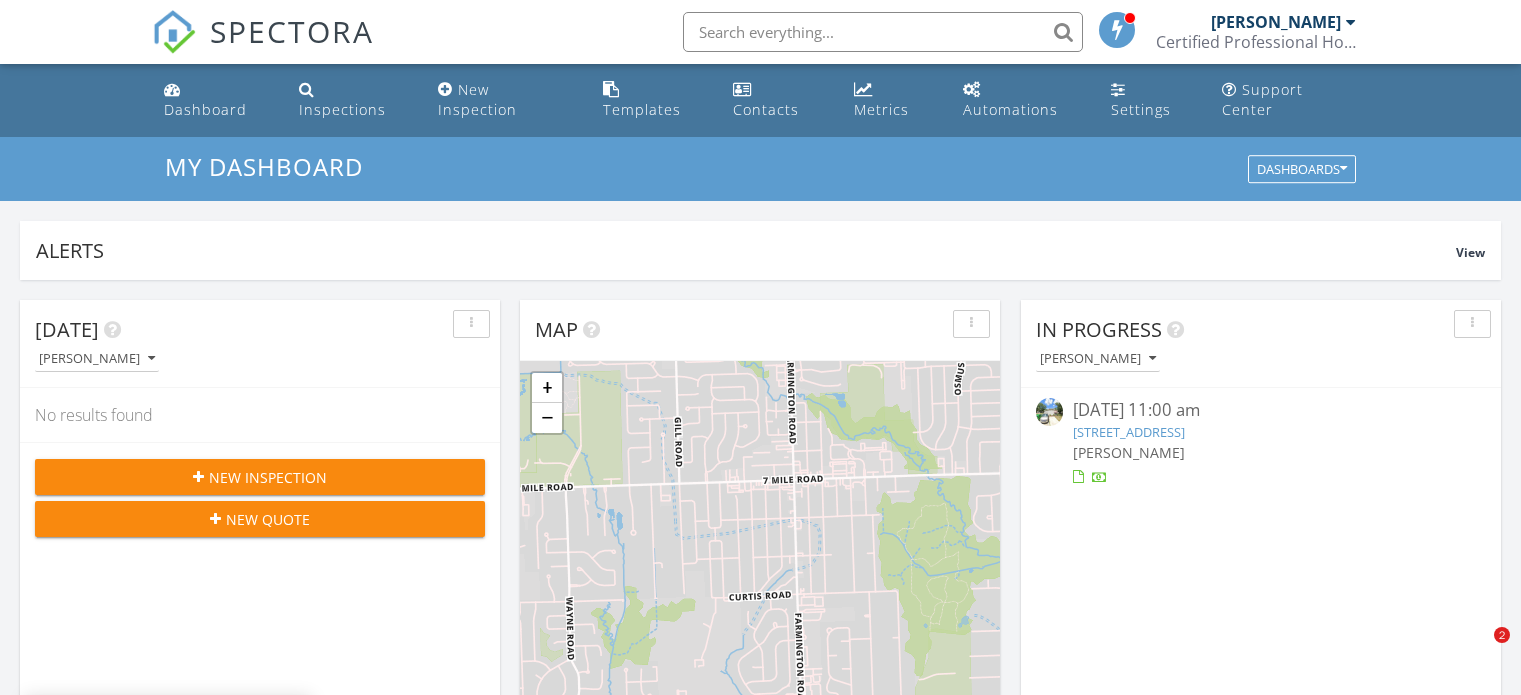 scroll, scrollTop: 0, scrollLeft: 0, axis: both 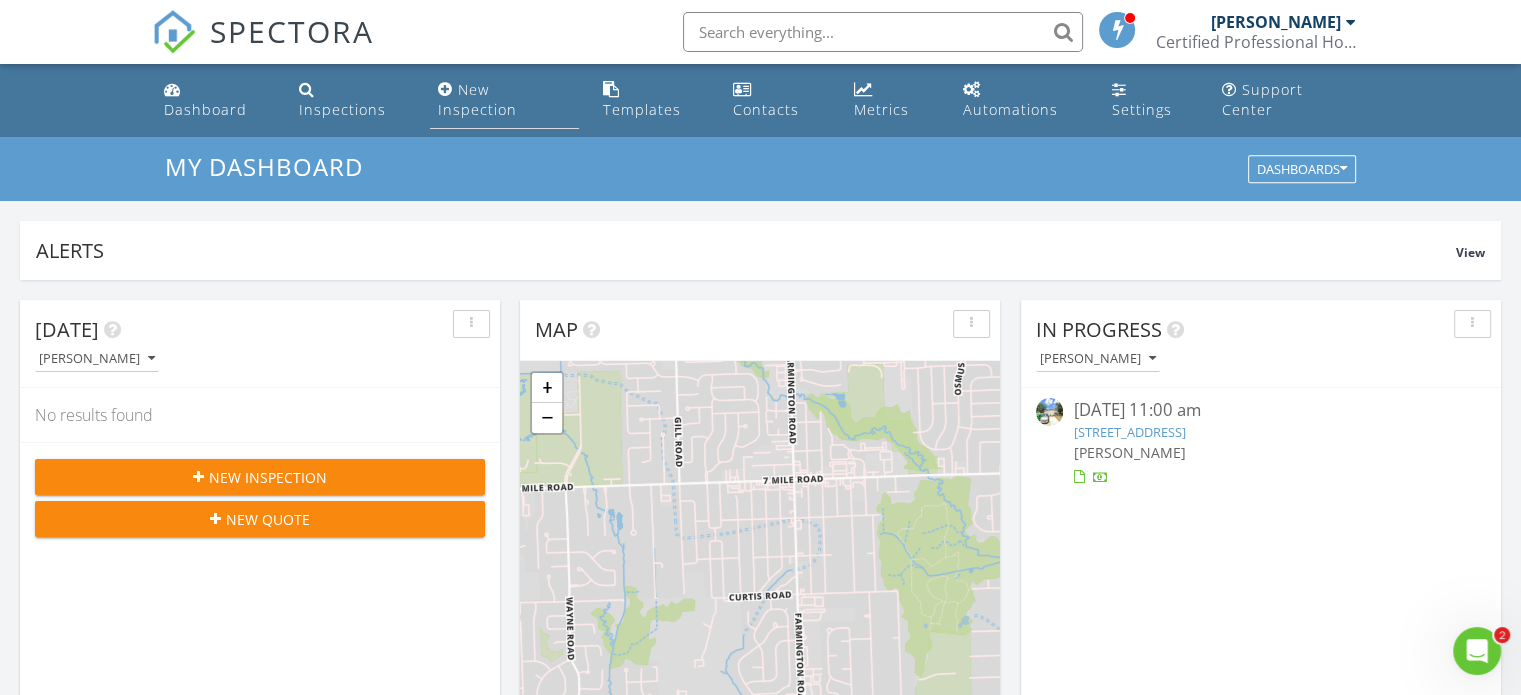 click on "New Inspection" at bounding box center (477, 99) 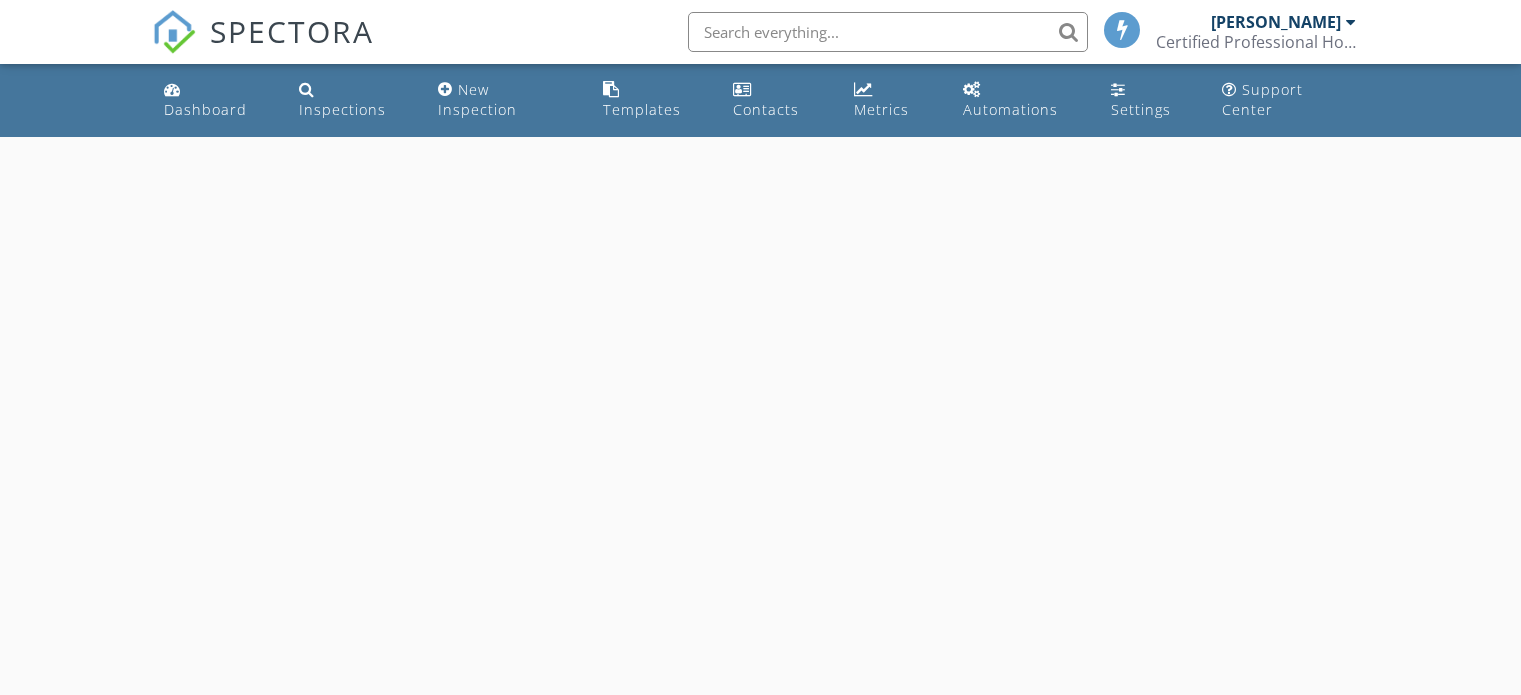 scroll, scrollTop: 0, scrollLeft: 0, axis: both 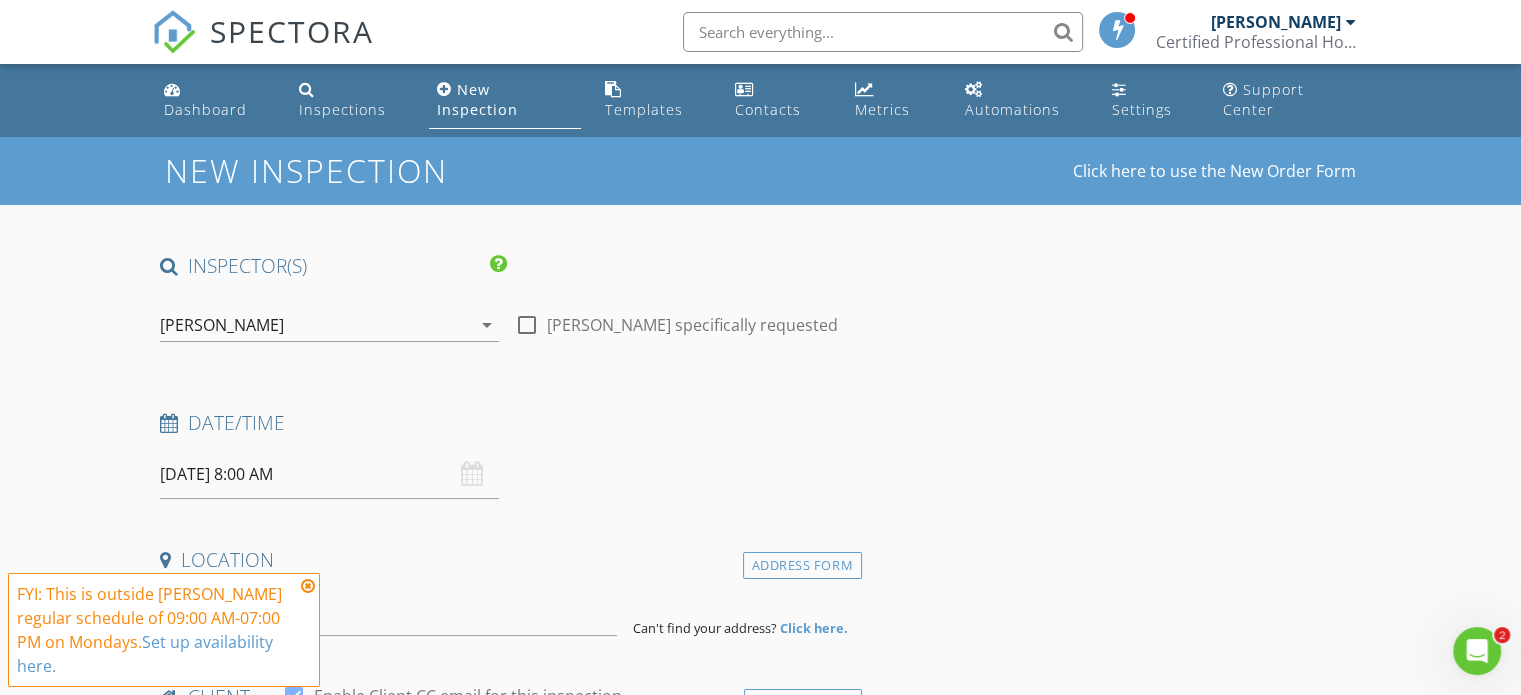 click at bounding box center [527, 325] 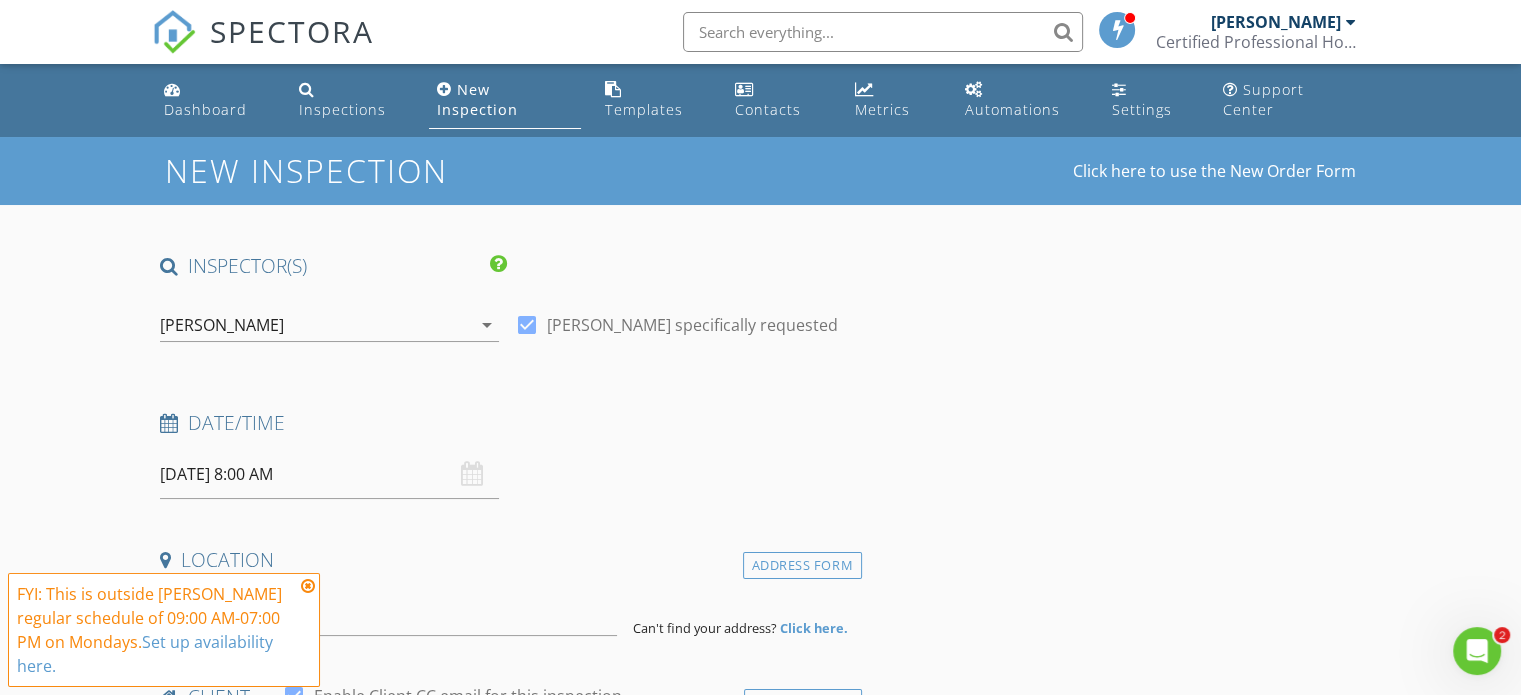 click on "[DATE] 8:00 AM" at bounding box center (329, 474) 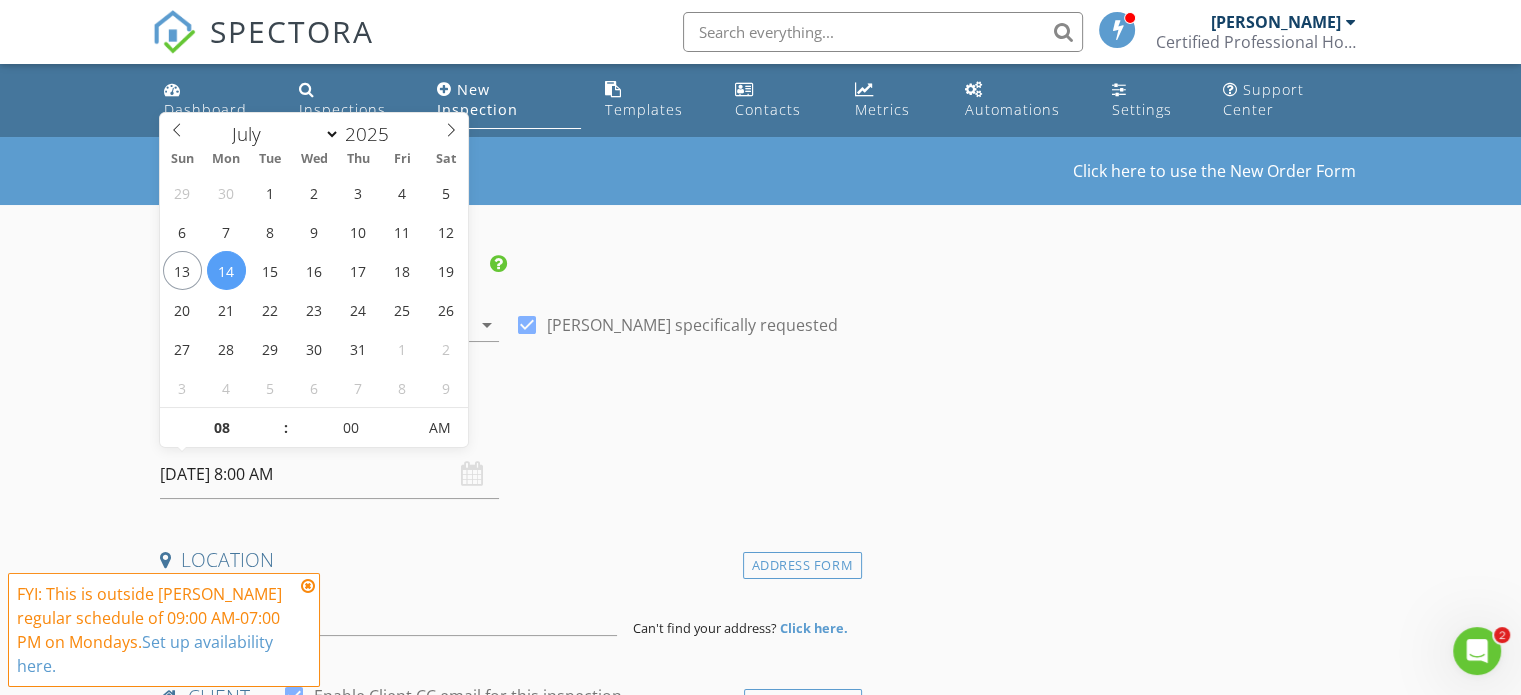 click on "29 30 1 2 3 4 5 6 7 8 9 10 11 12 13 14 15 16 17 18 19 20 21 22 23 24 25 26 27 28 29 30 31 1 2 3 4 5 6 7 8 9" at bounding box center (314, 290) 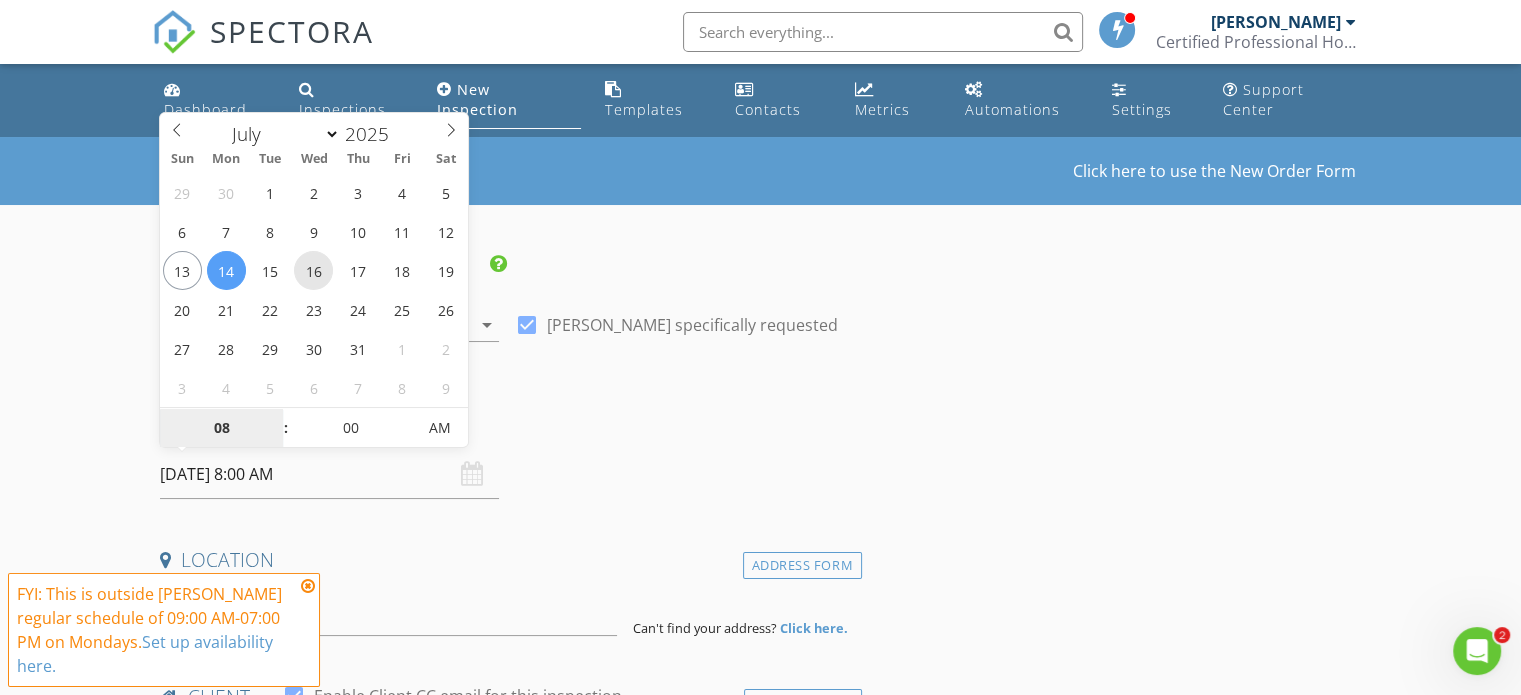type on "[DATE] 8:00 AM" 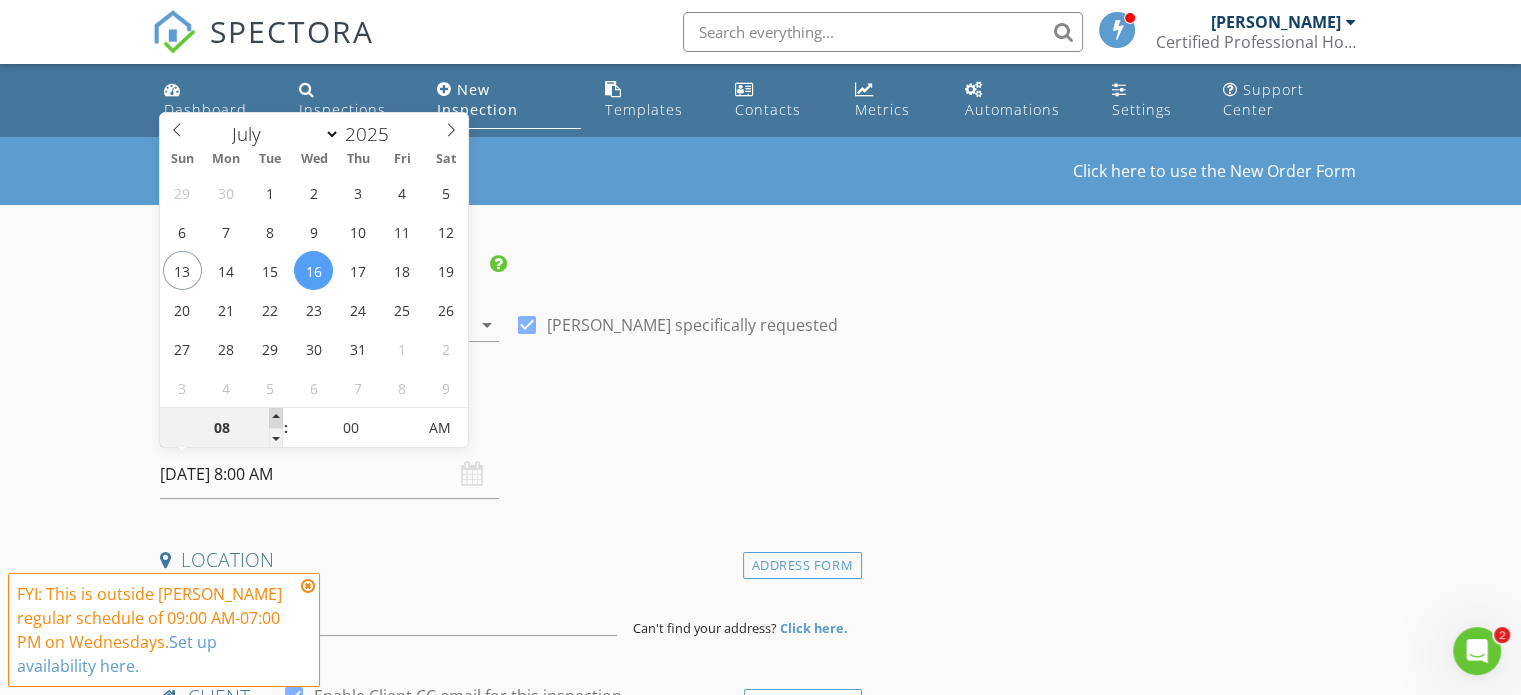 type on "09" 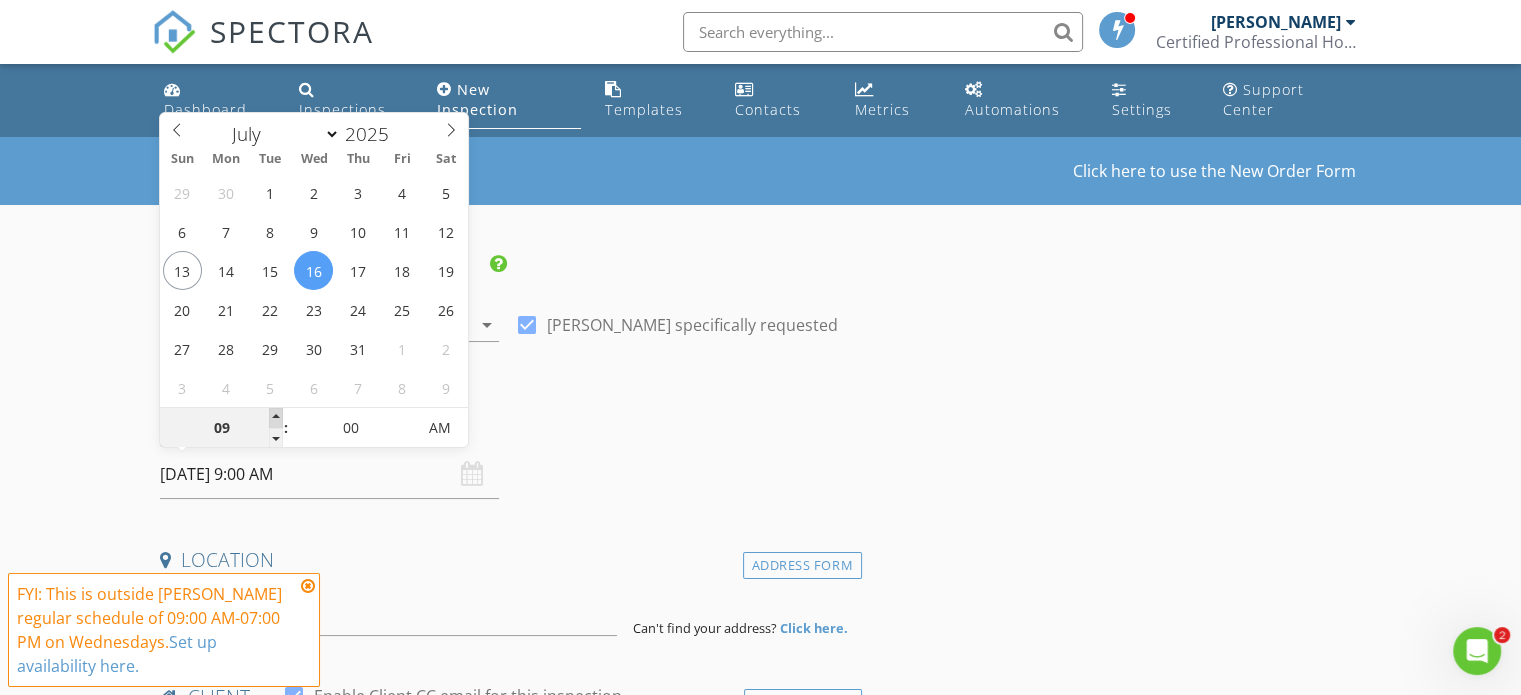 click at bounding box center (276, 418) 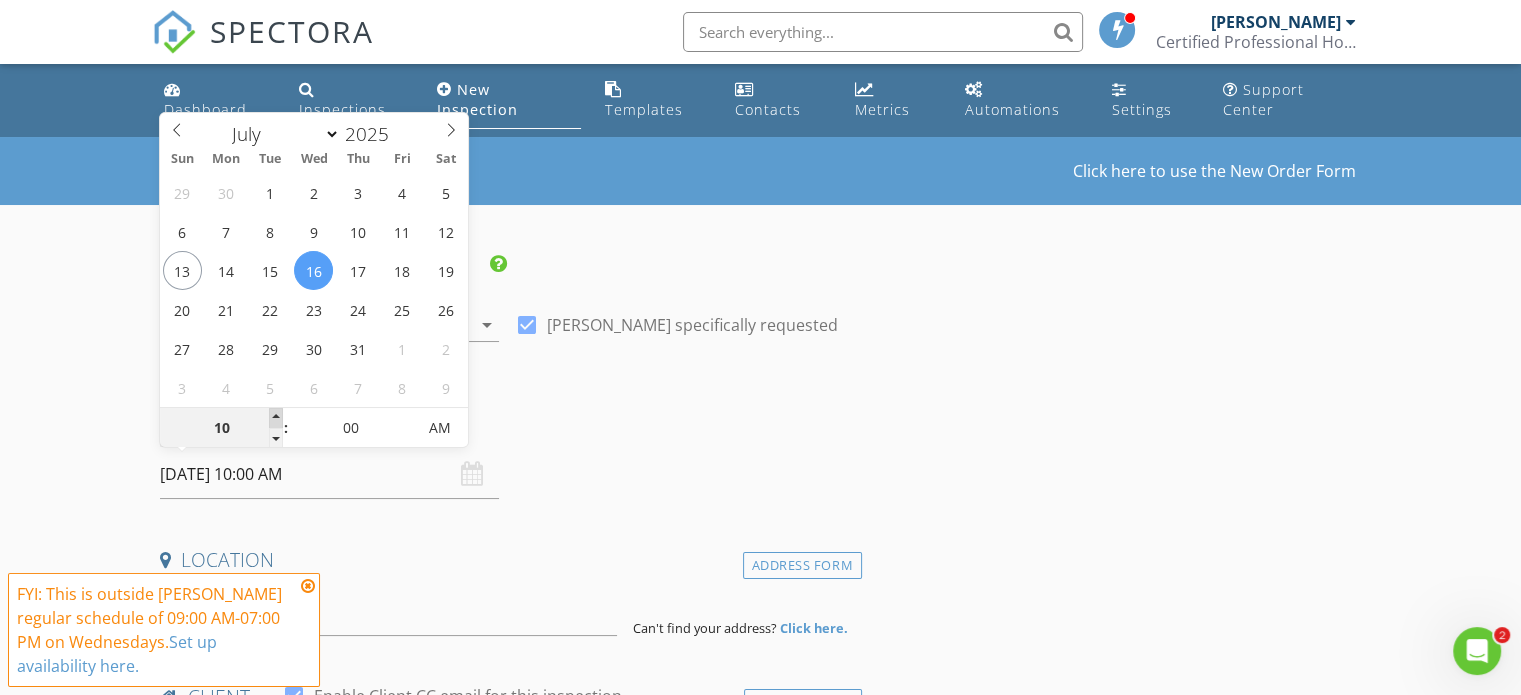click at bounding box center (276, 418) 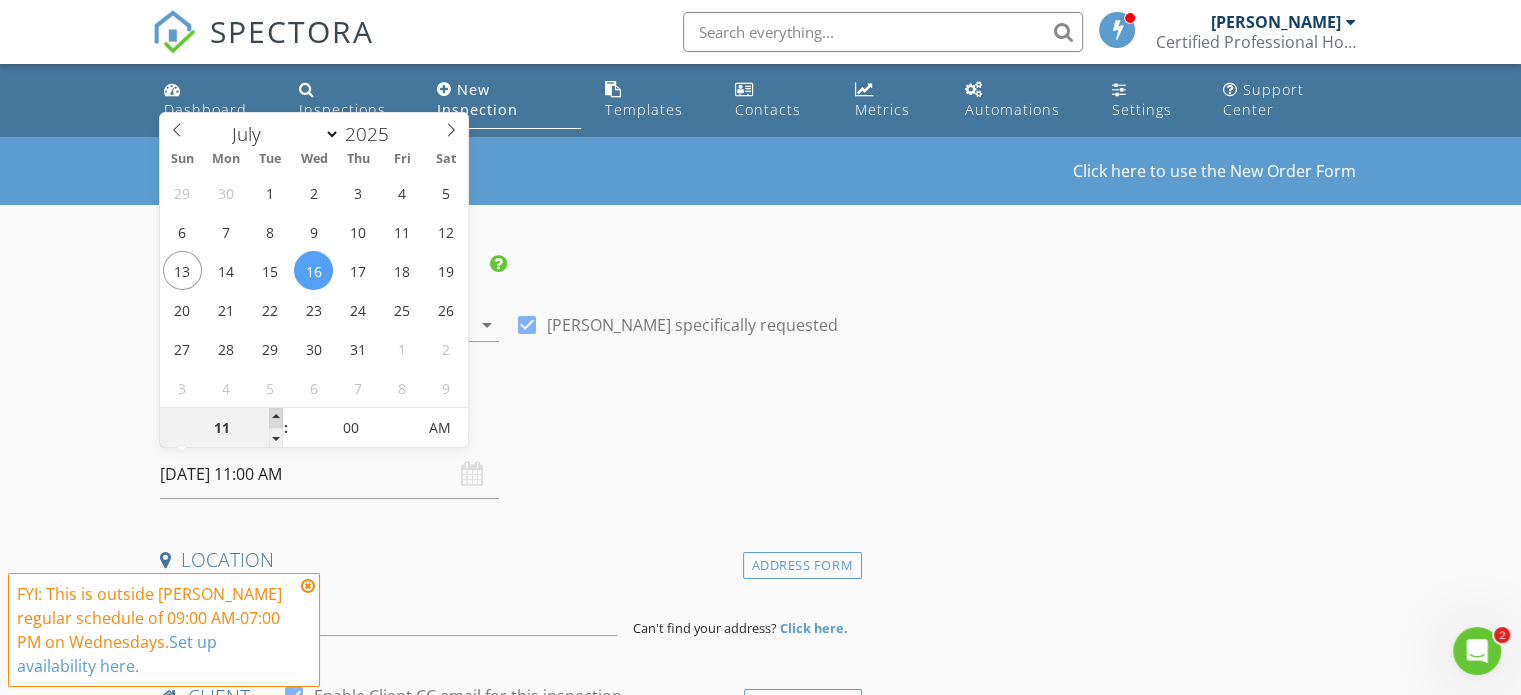 click at bounding box center (276, 418) 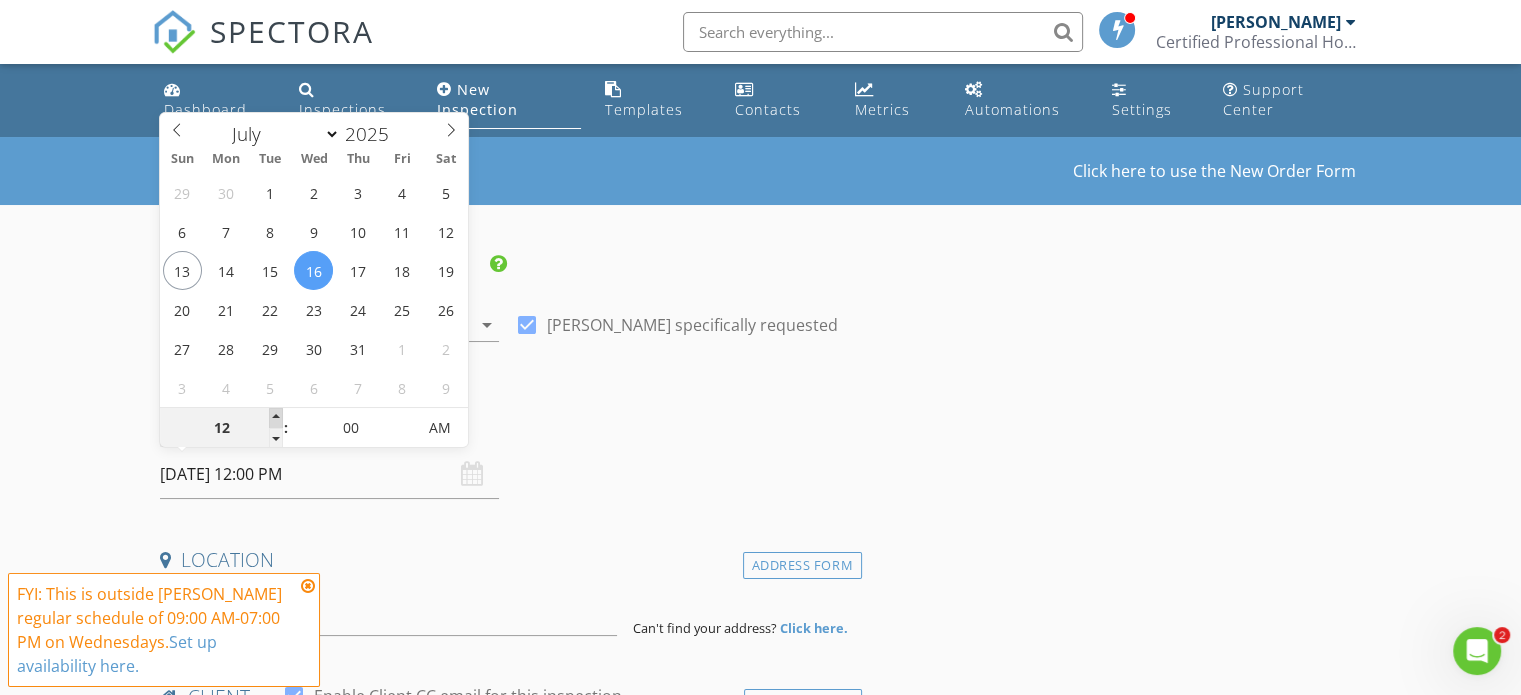 click at bounding box center [276, 418] 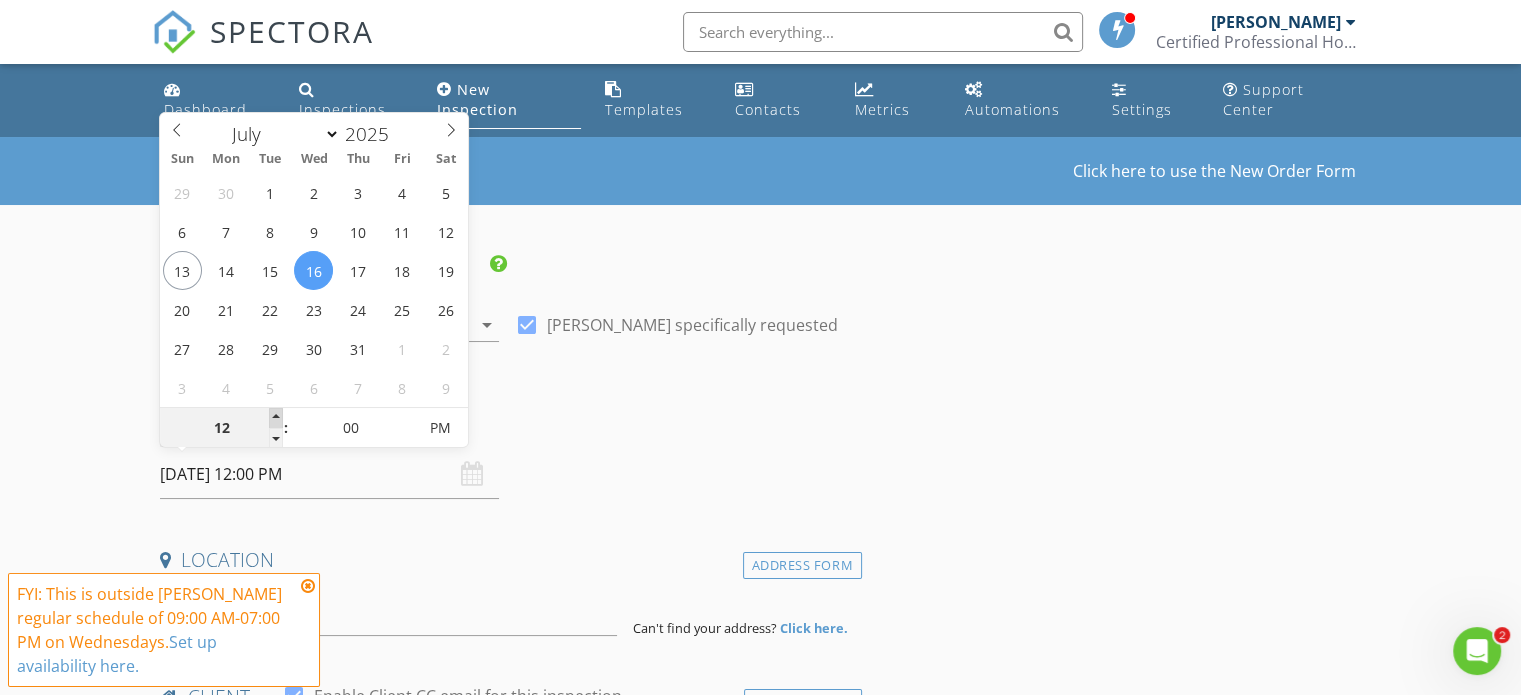 type on "01" 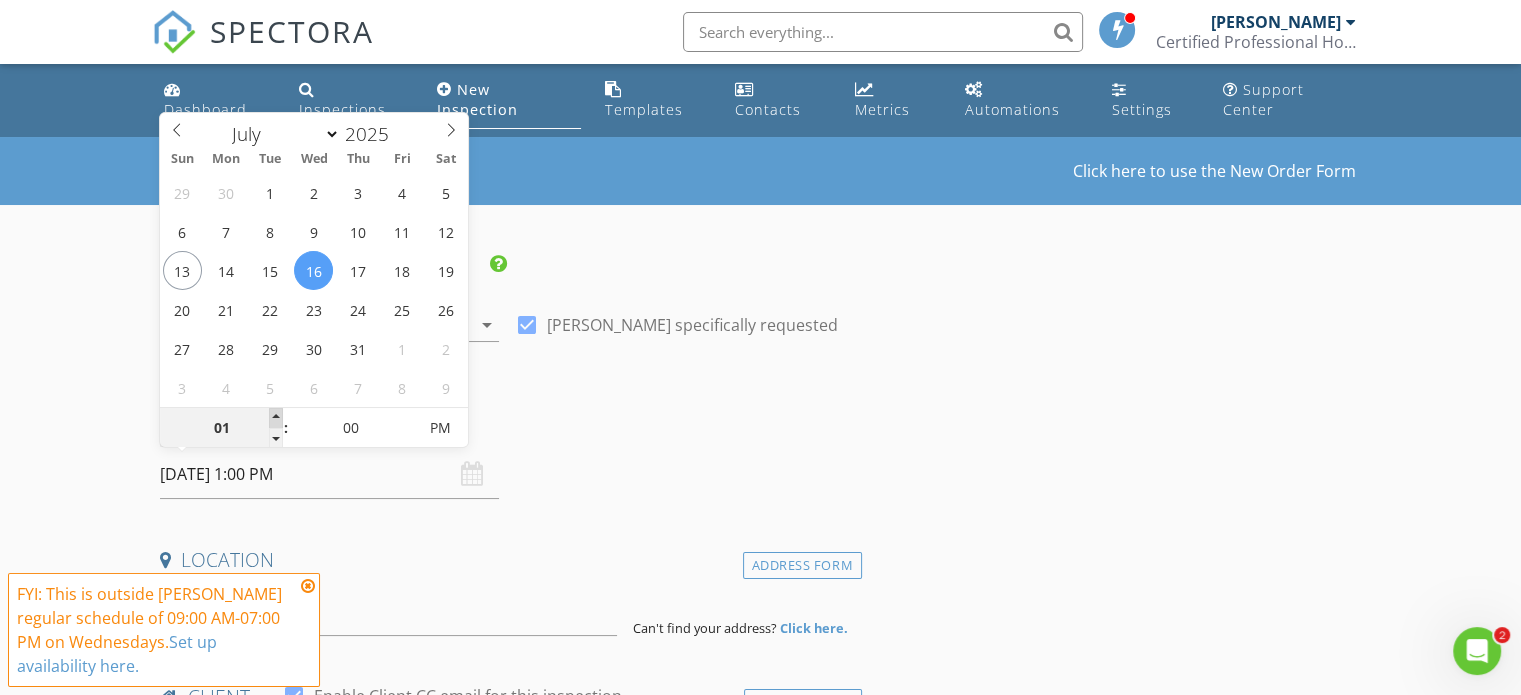click at bounding box center (276, 418) 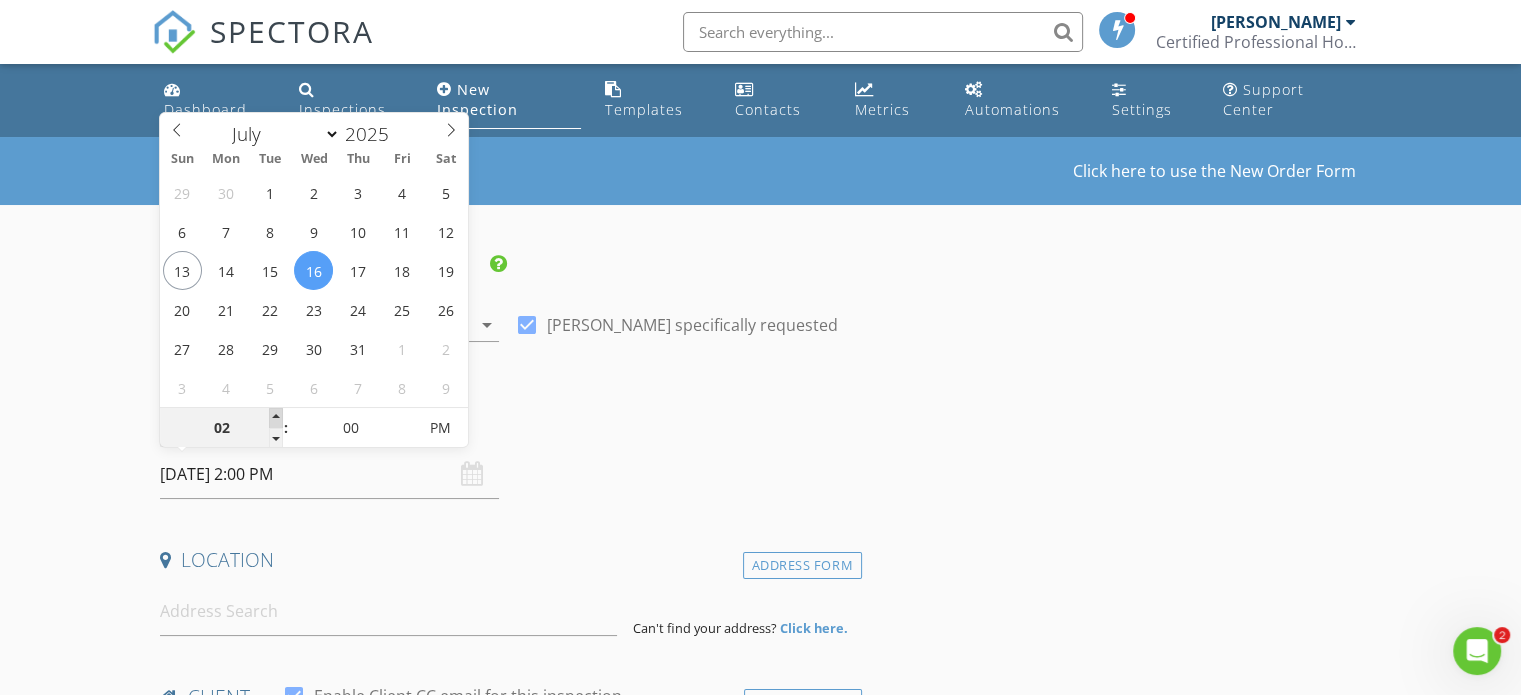 click at bounding box center [276, 418] 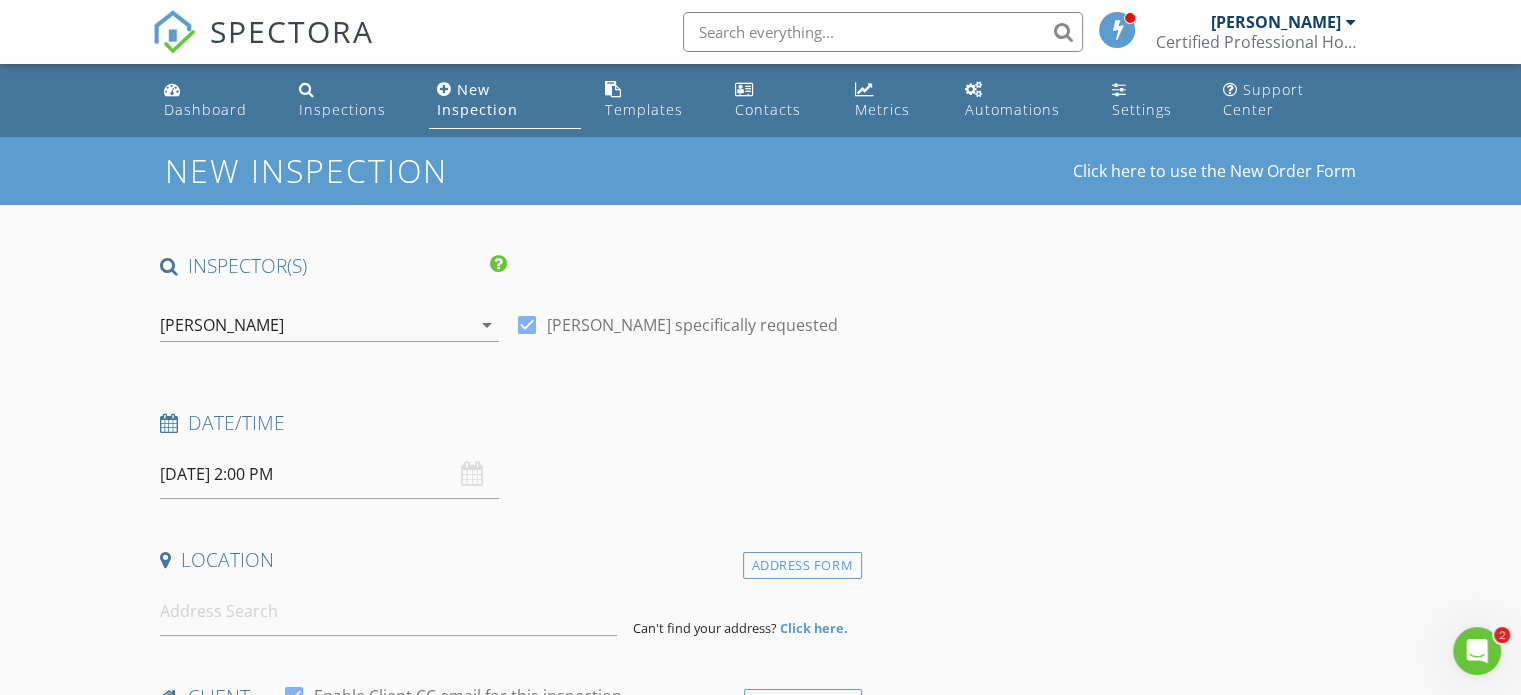 click on "Date/Time" at bounding box center [507, 423] 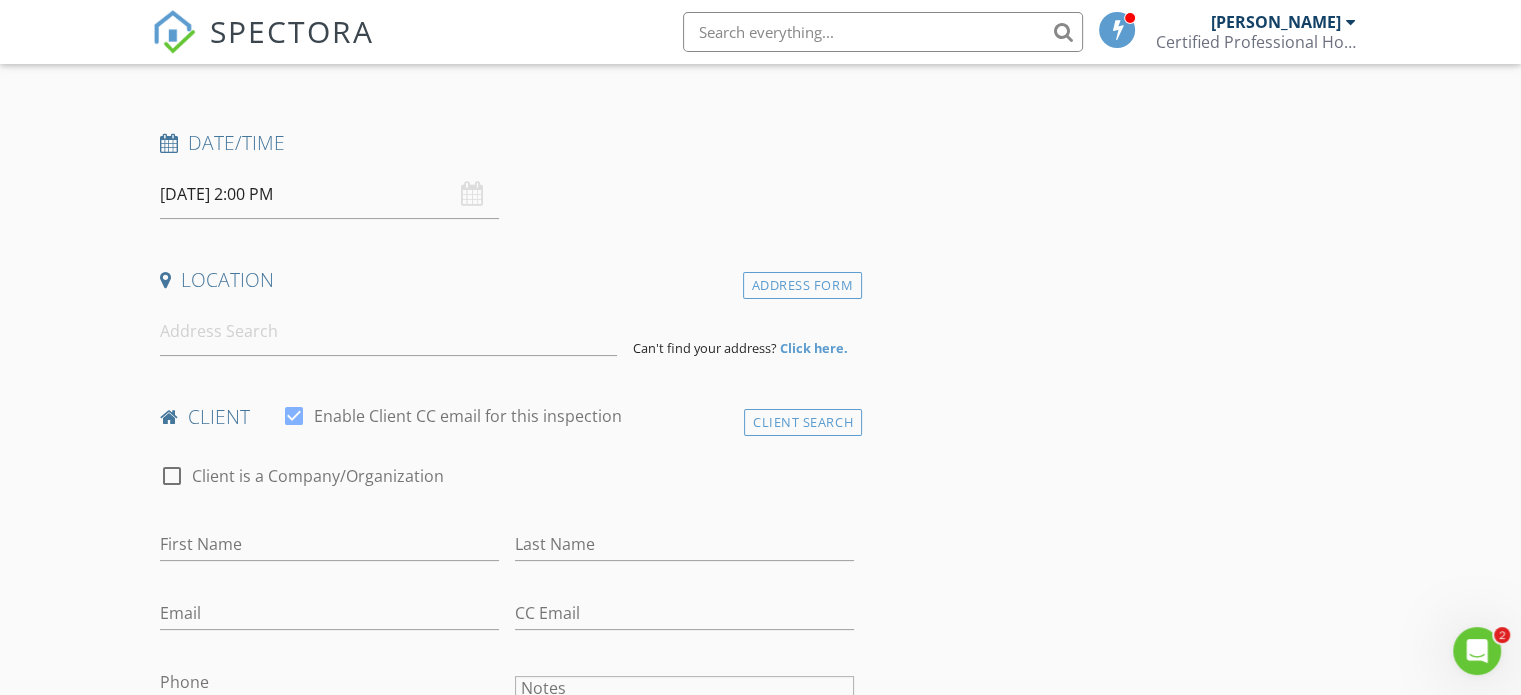 scroll, scrollTop: 300, scrollLeft: 0, axis: vertical 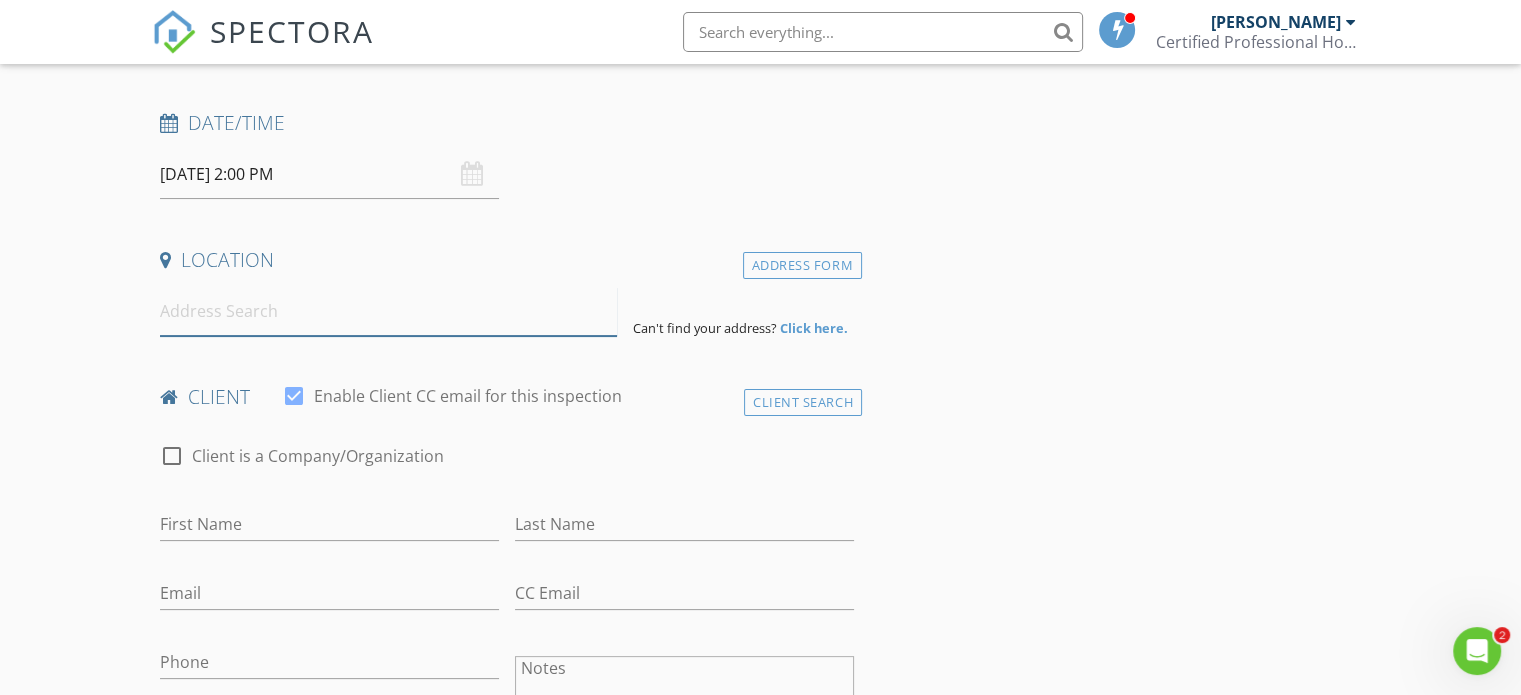 click at bounding box center (388, 311) 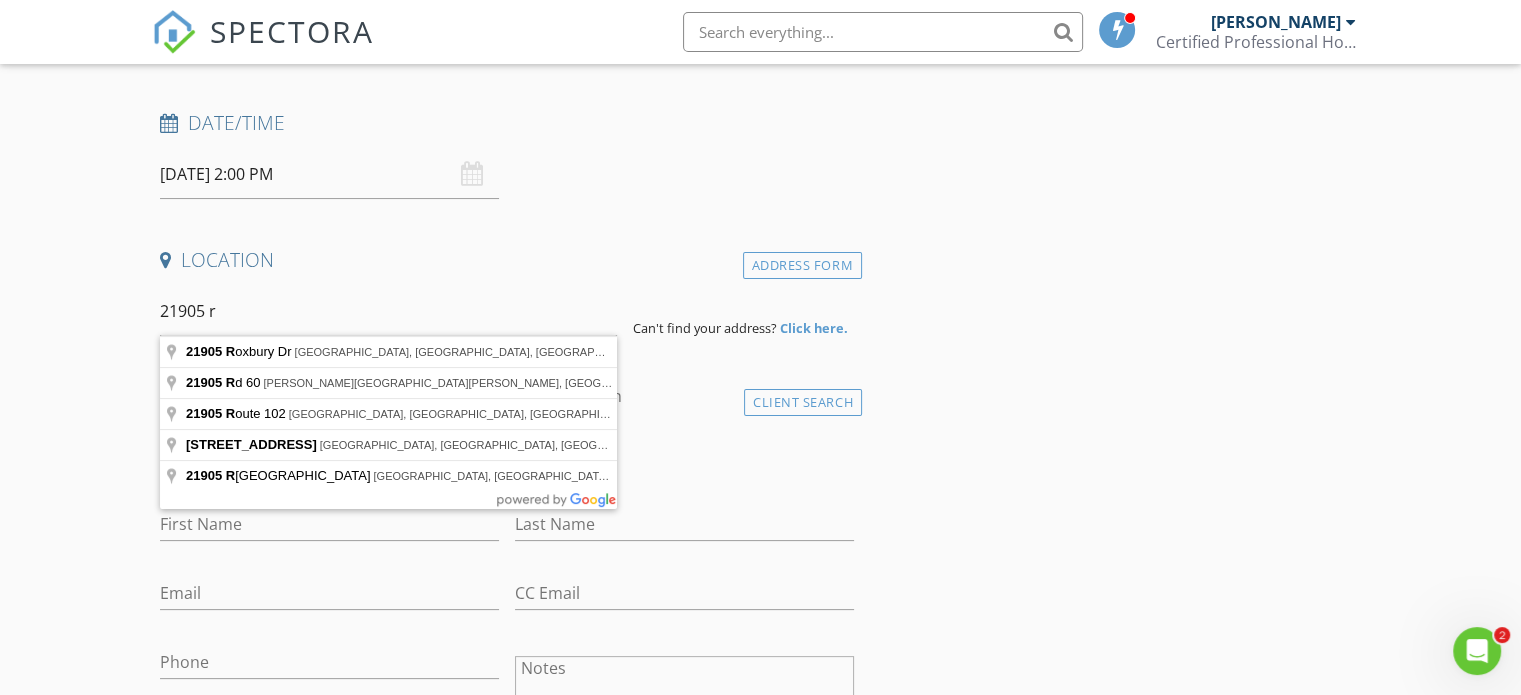 type on "21905 Roxbury Dr, Novi, MI, USA" 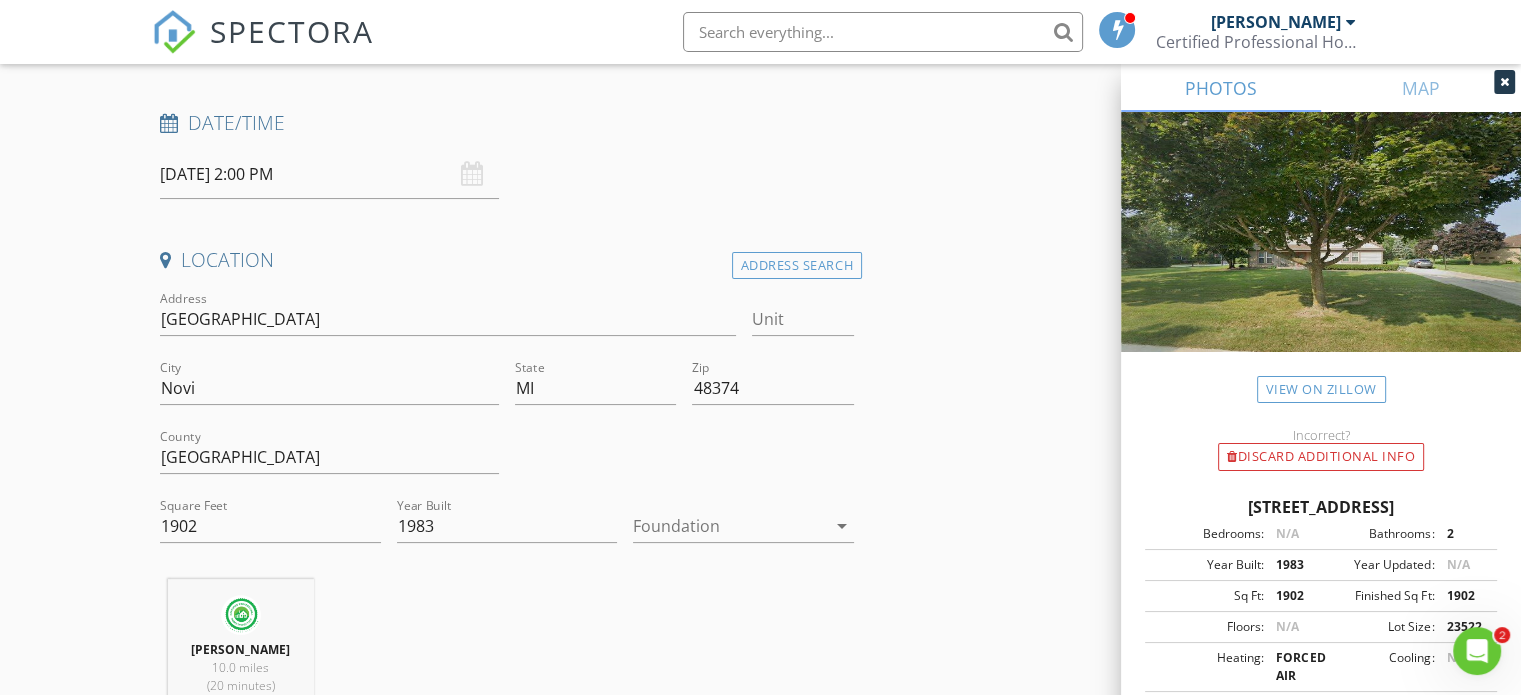 click on "arrow_drop_down" at bounding box center [842, 526] 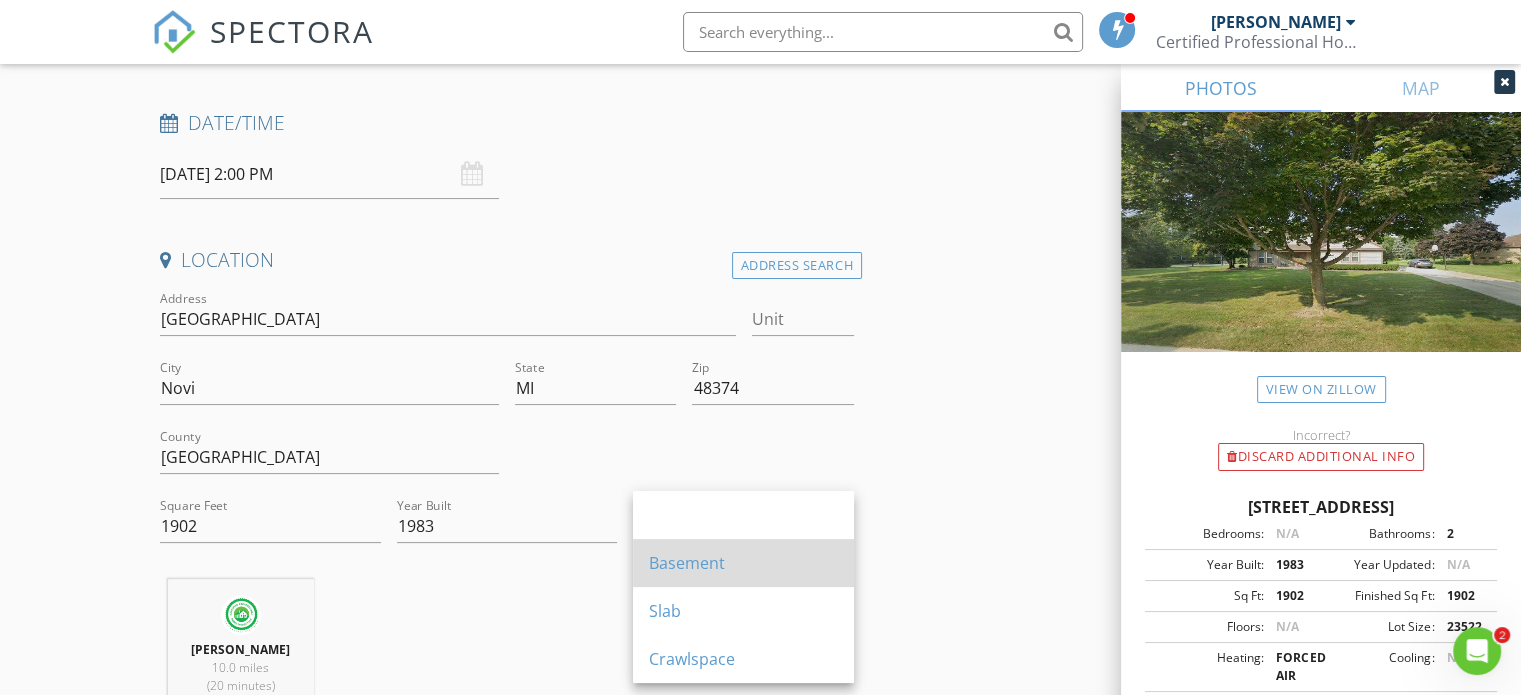 click on "Basement" at bounding box center (743, 563) 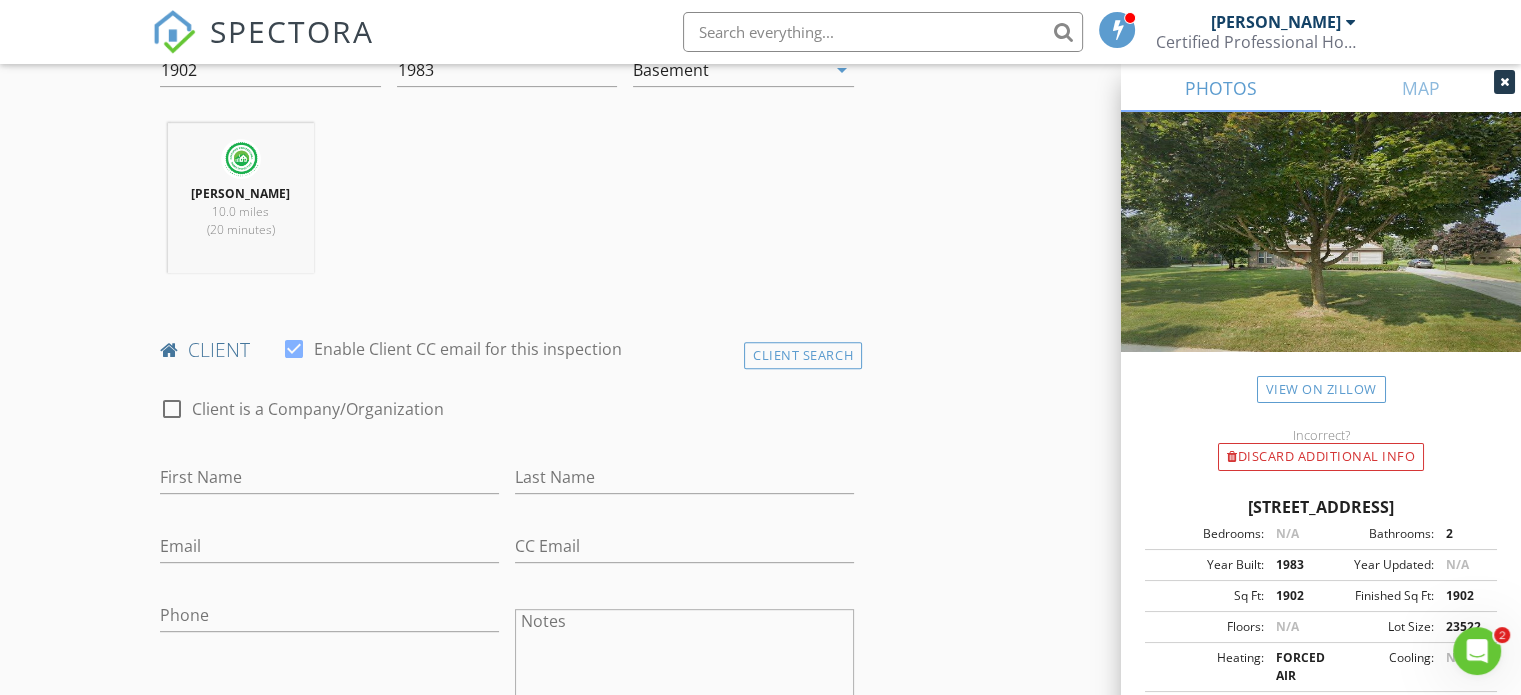 scroll, scrollTop: 800, scrollLeft: 0, axis: vertical 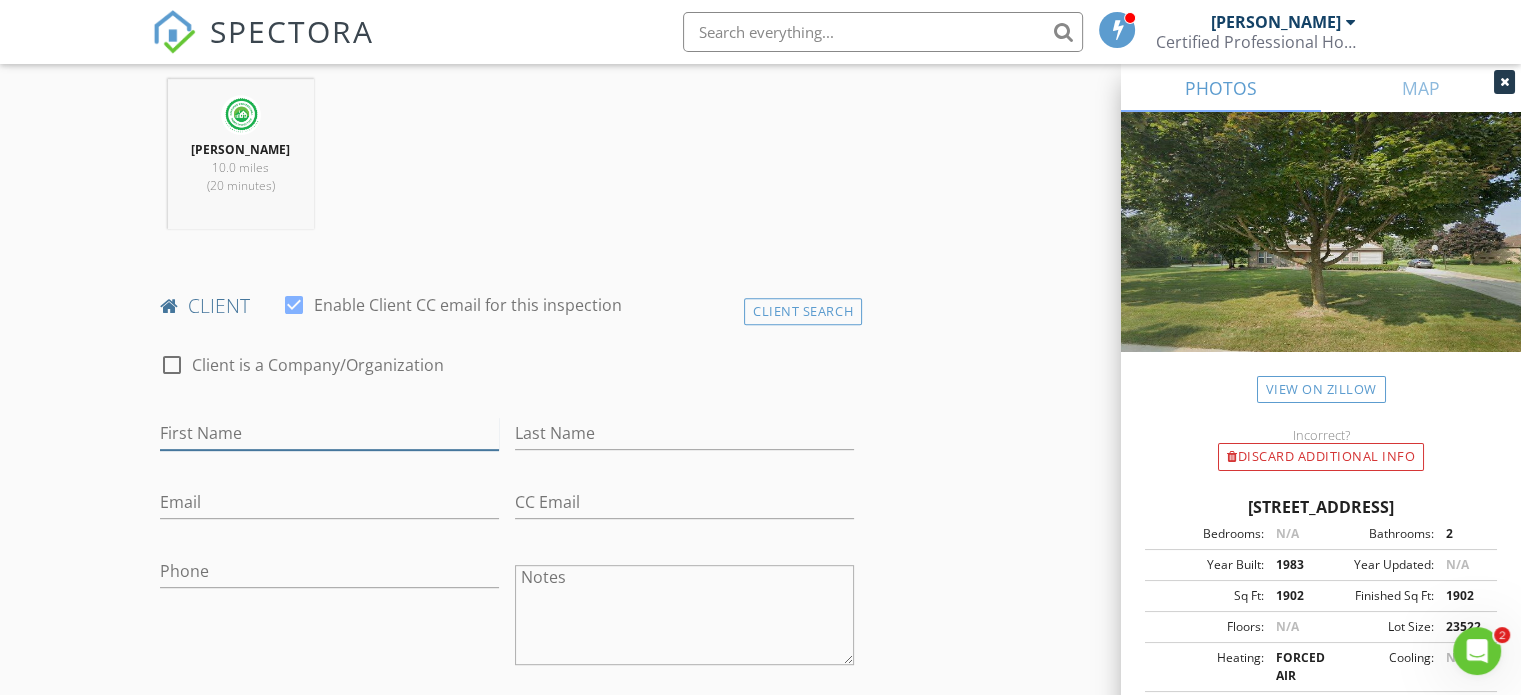 click on "First Name" at bounding box center (329, 433) 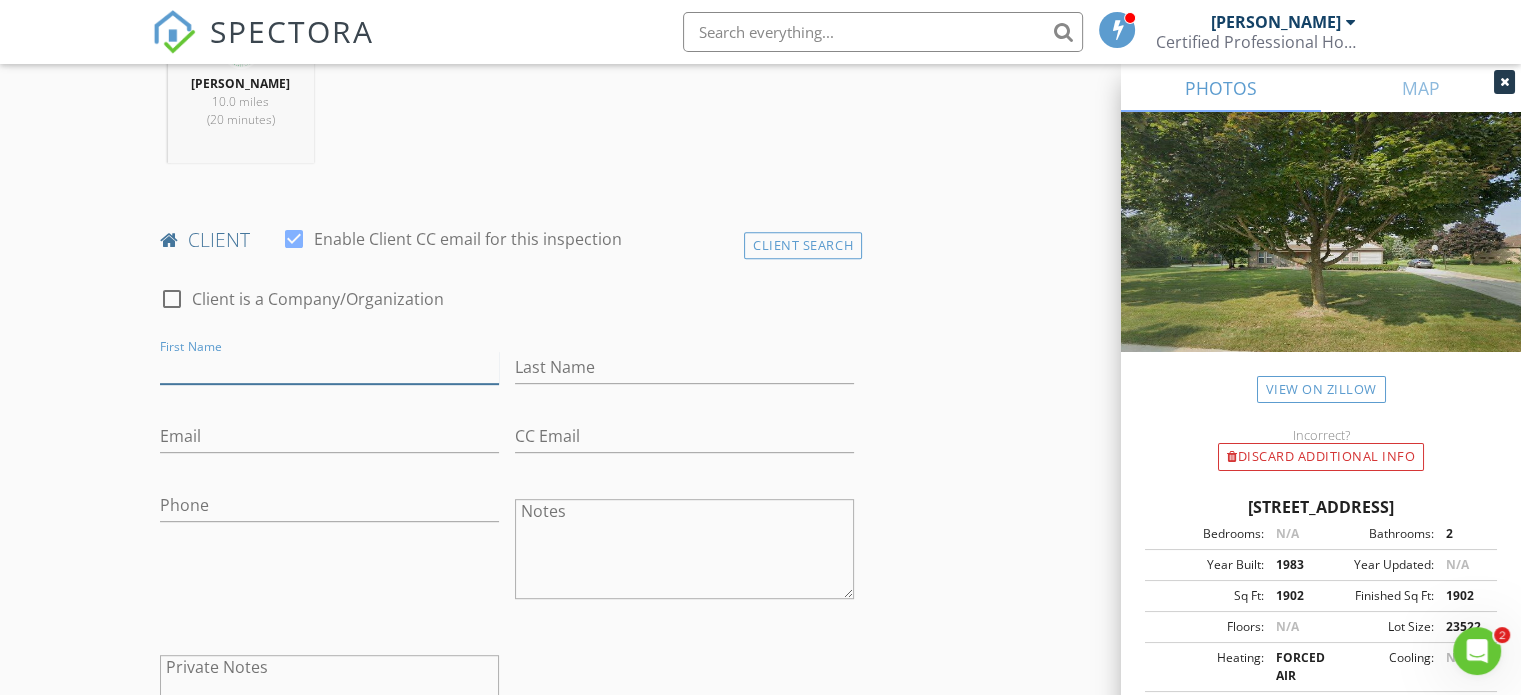 scroll, scrollTop: 900, scrollLeft: 0, axis: vertical 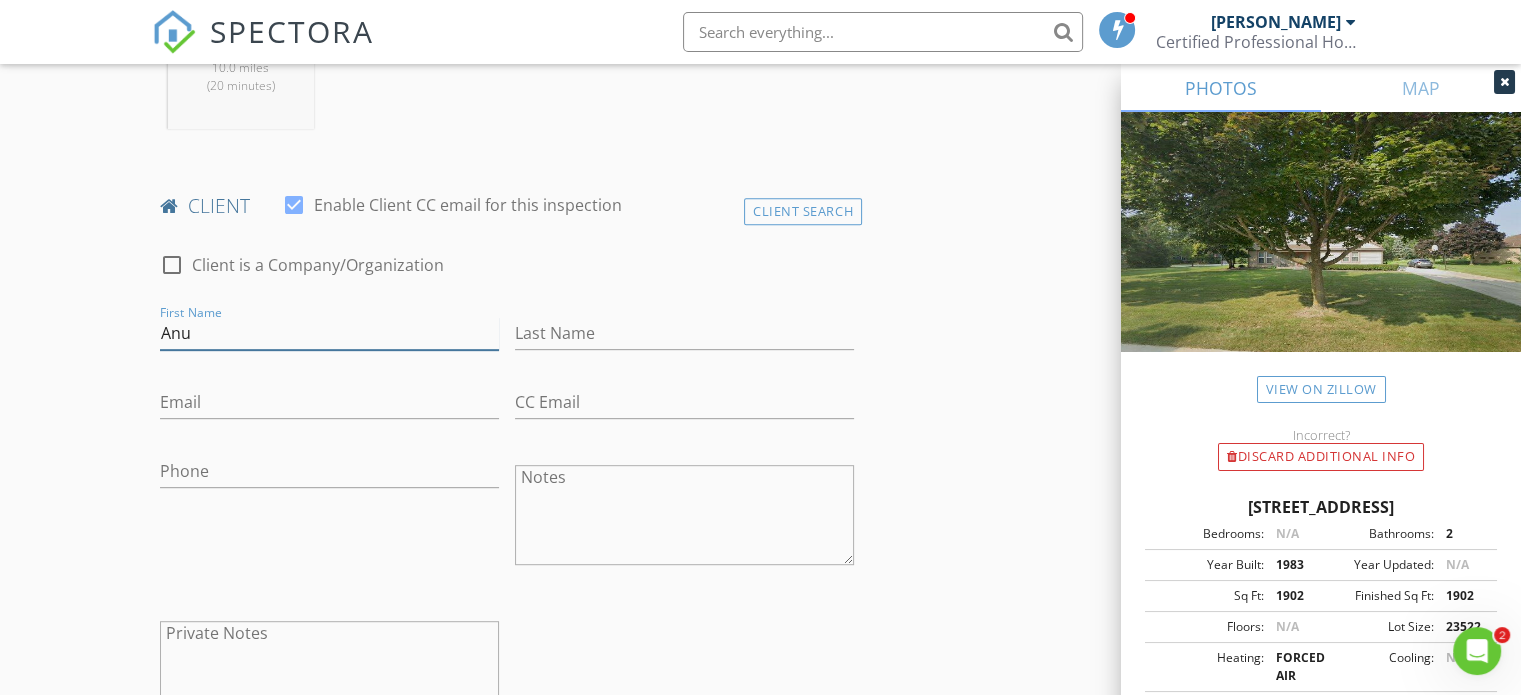 type on "Anu" 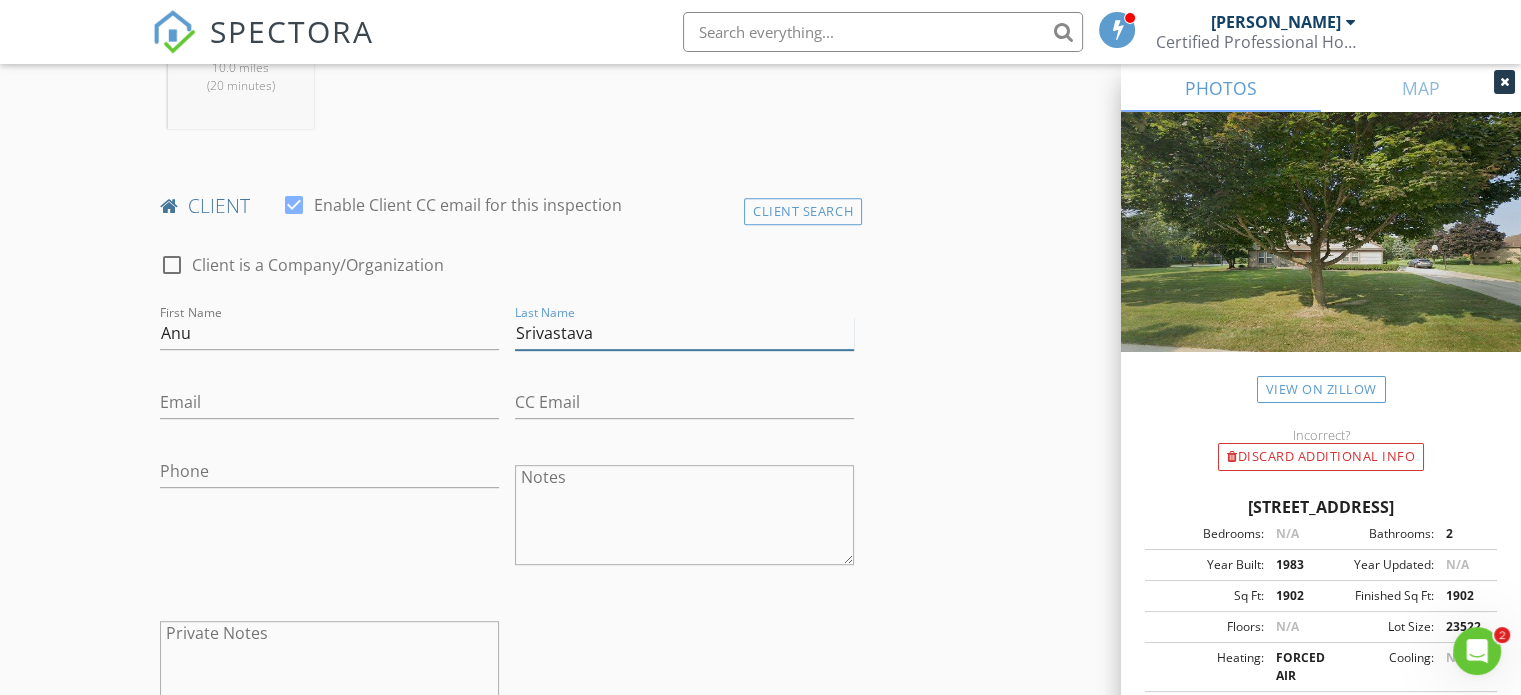 type on "Srivastava" 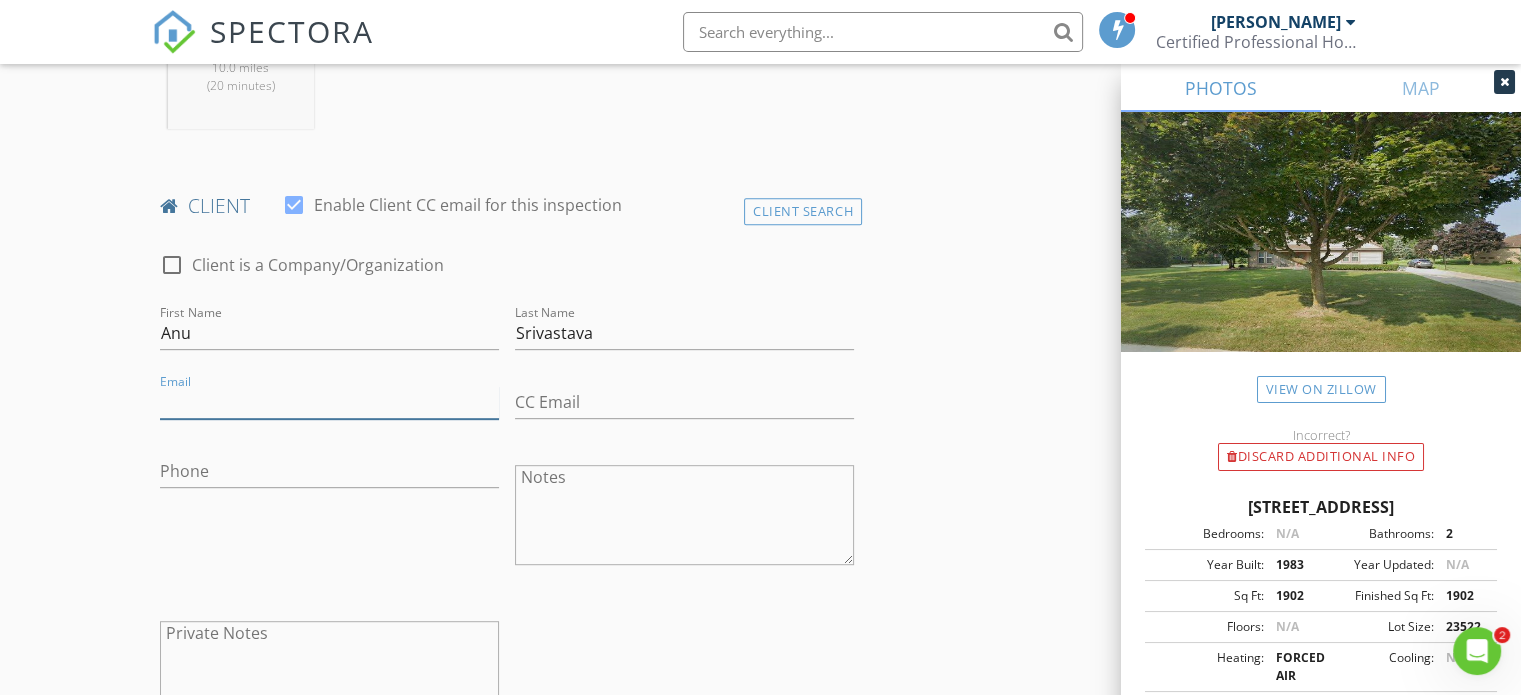 click on "Email" at bounding box center [329, 402] 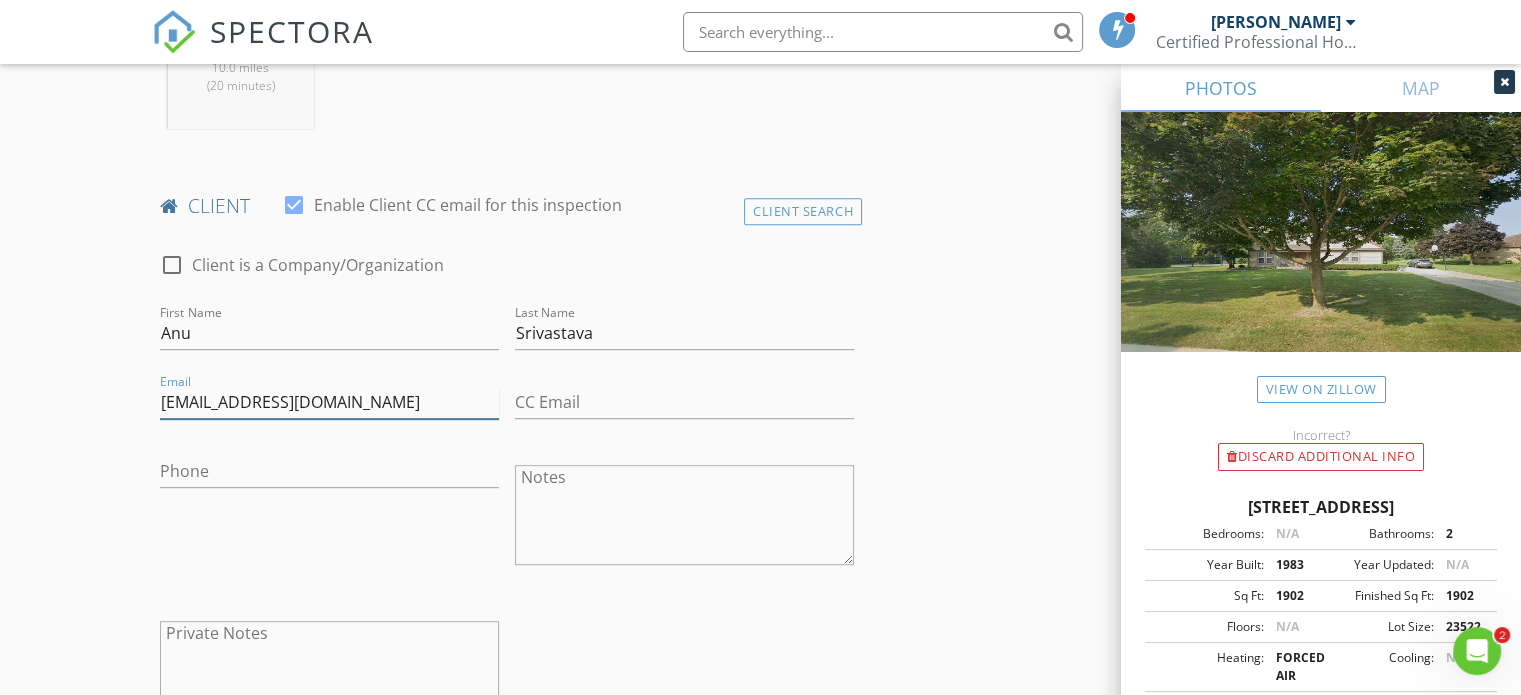 click on "anuranjan2002@gmailk.com" at bounding box center [329, 402] 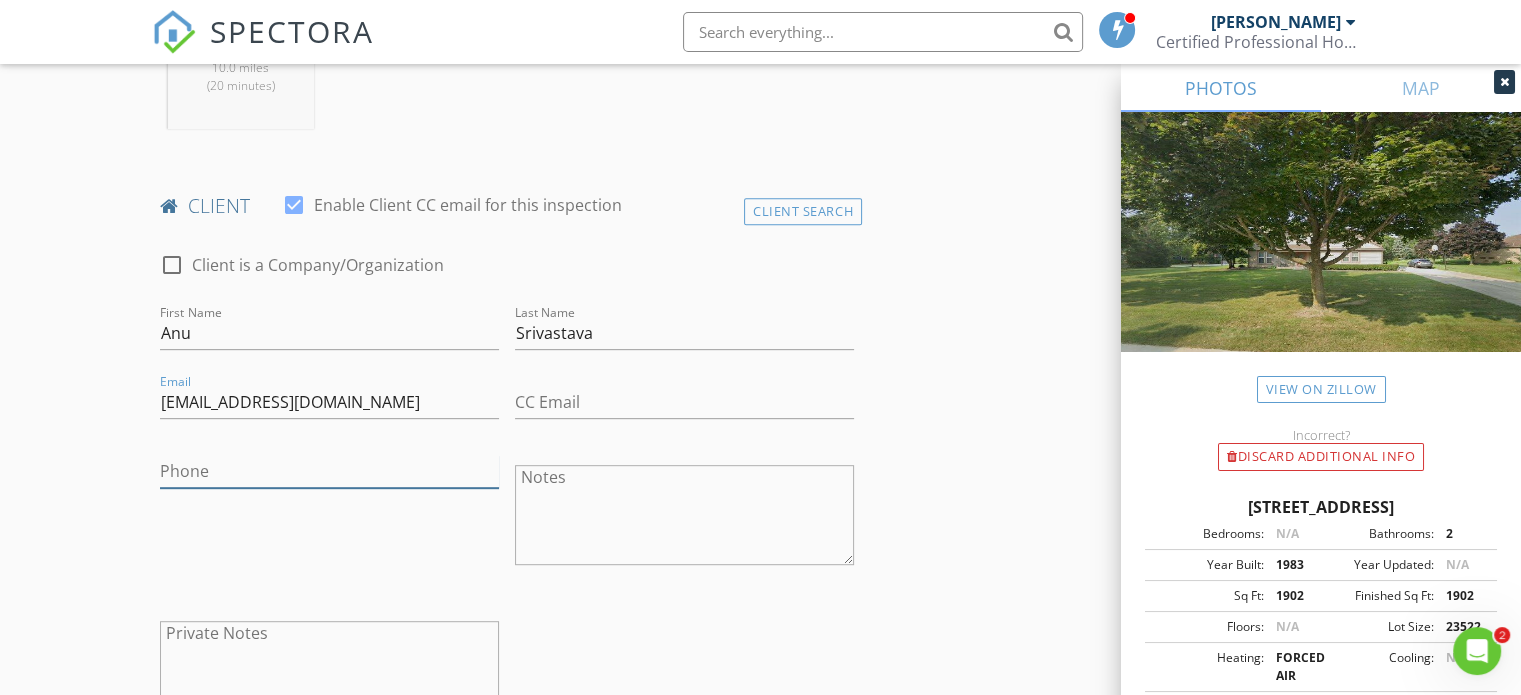 click on "Phone" at bounding box center [329, 471] 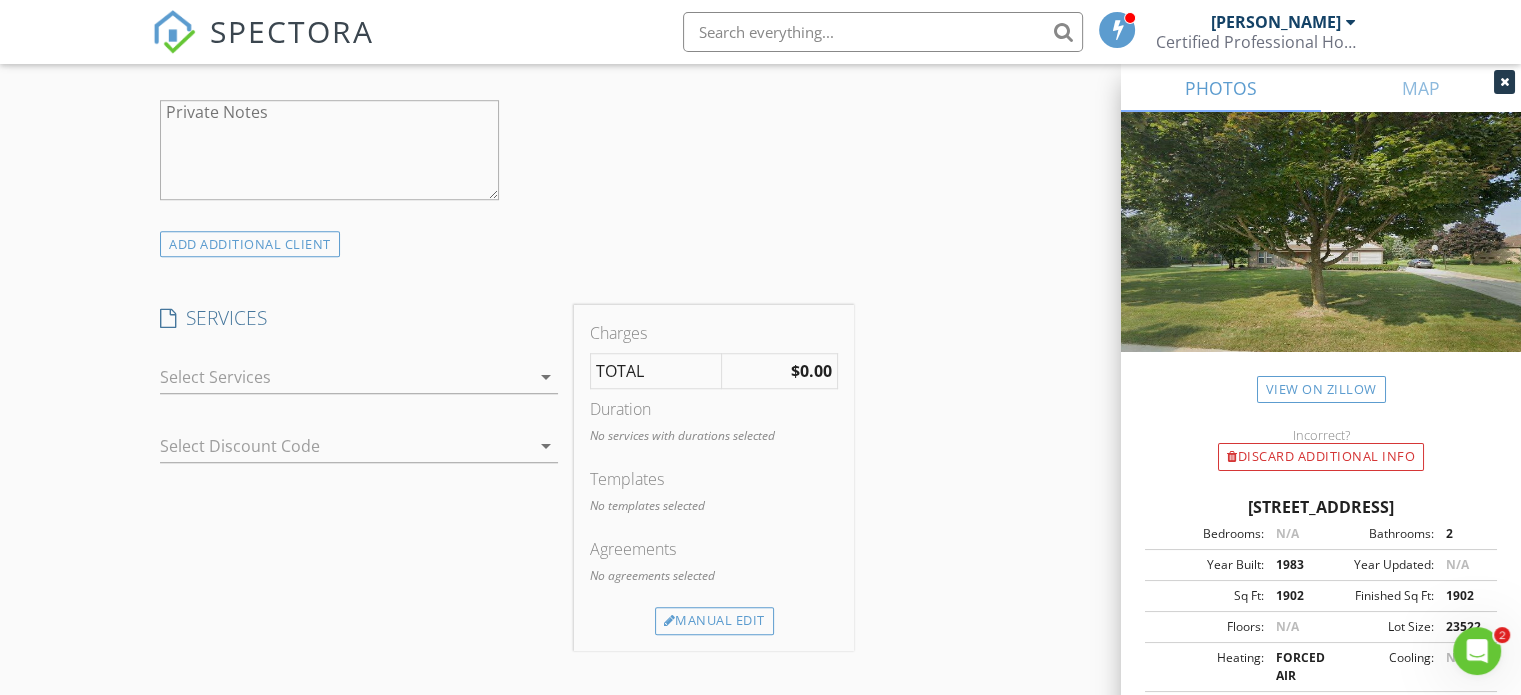 scroll, scrollTop: 1500, scrollLeft: 0, axis: vertical 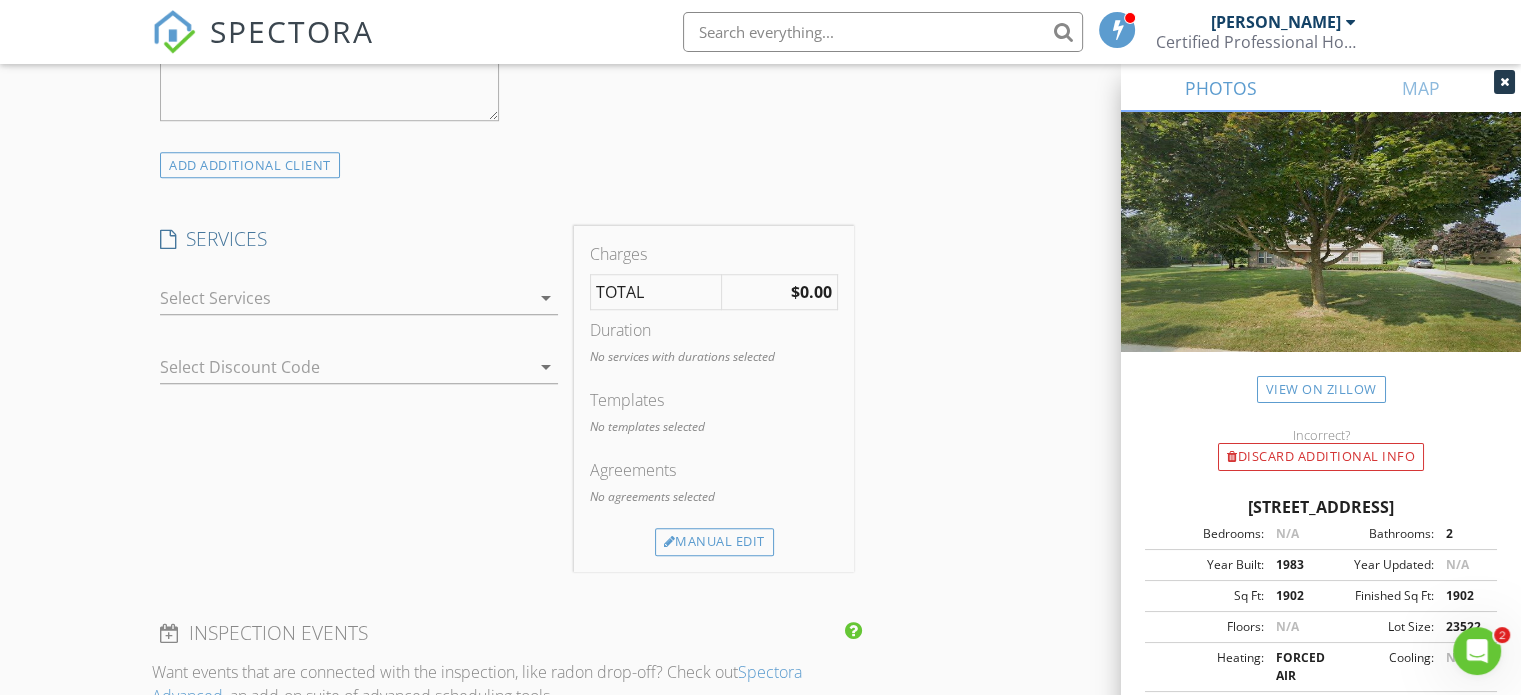 type on "[PHONE_NUMBER]" 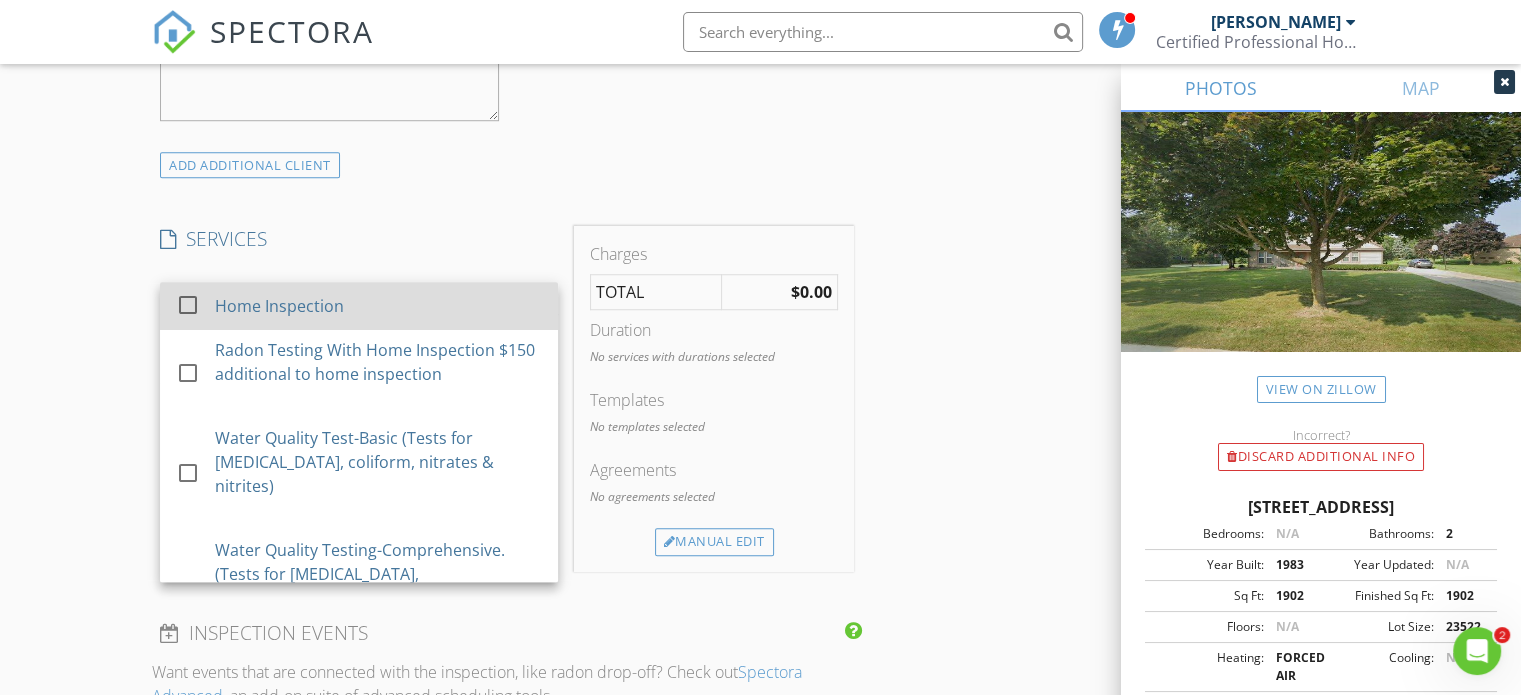 click on "Home Inspection" at bounding box center (279, 306) 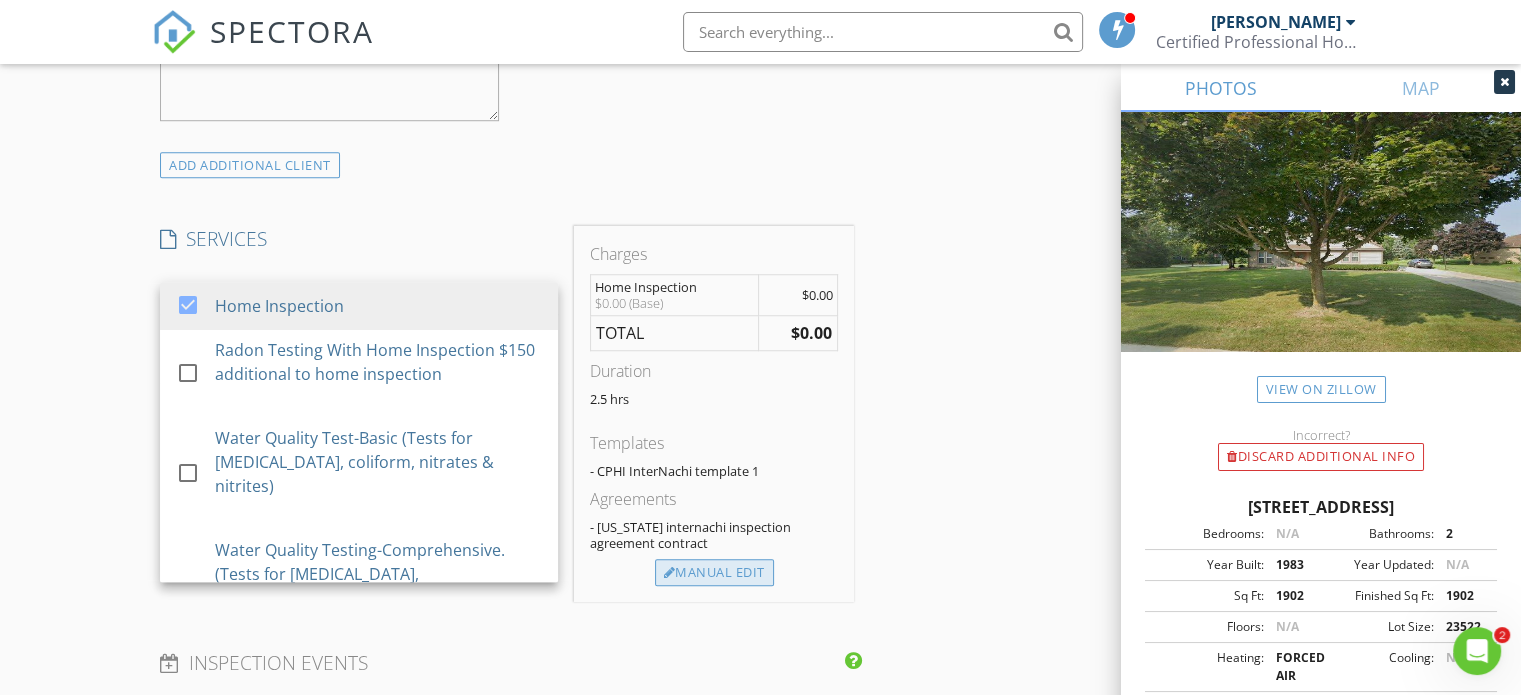 click on "Manual Edit" at bounding box center [714, 573] 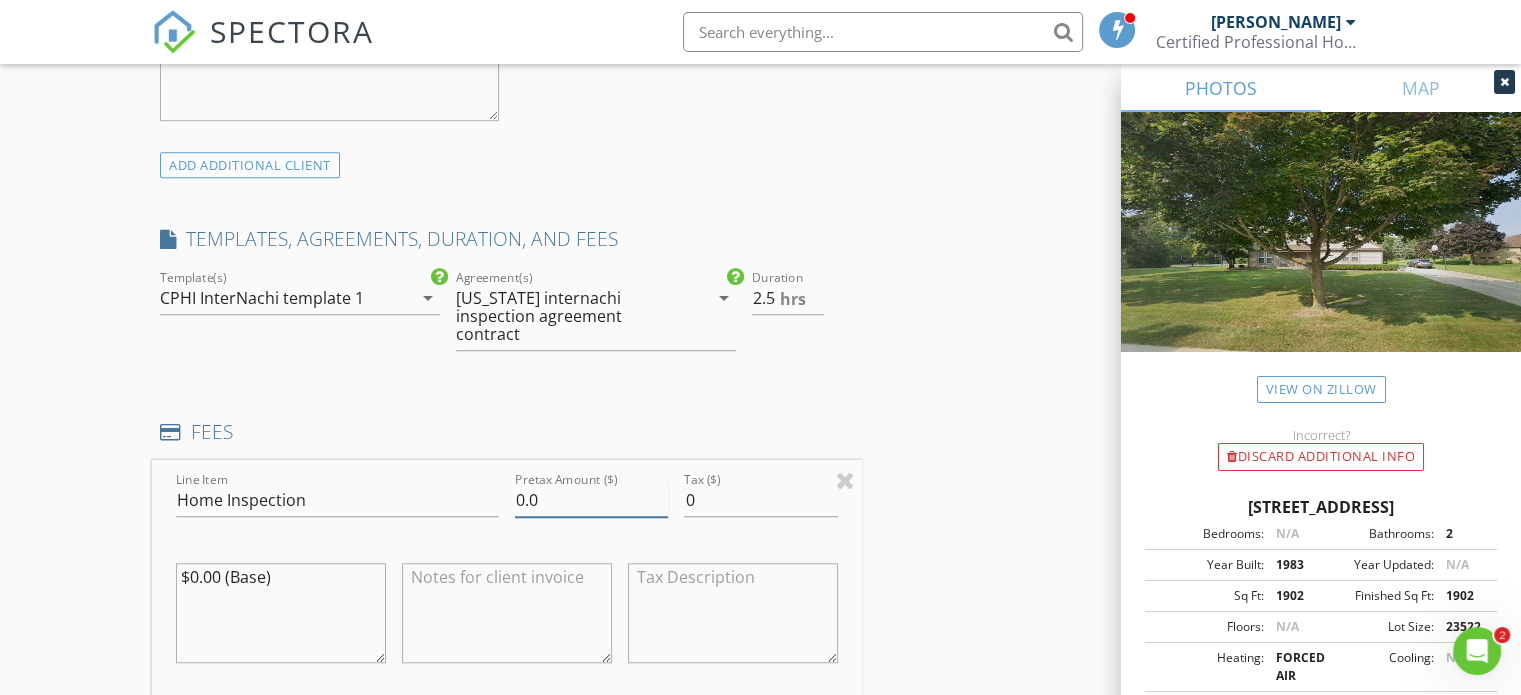 click on "0.0" at bounding box center [591, 500] 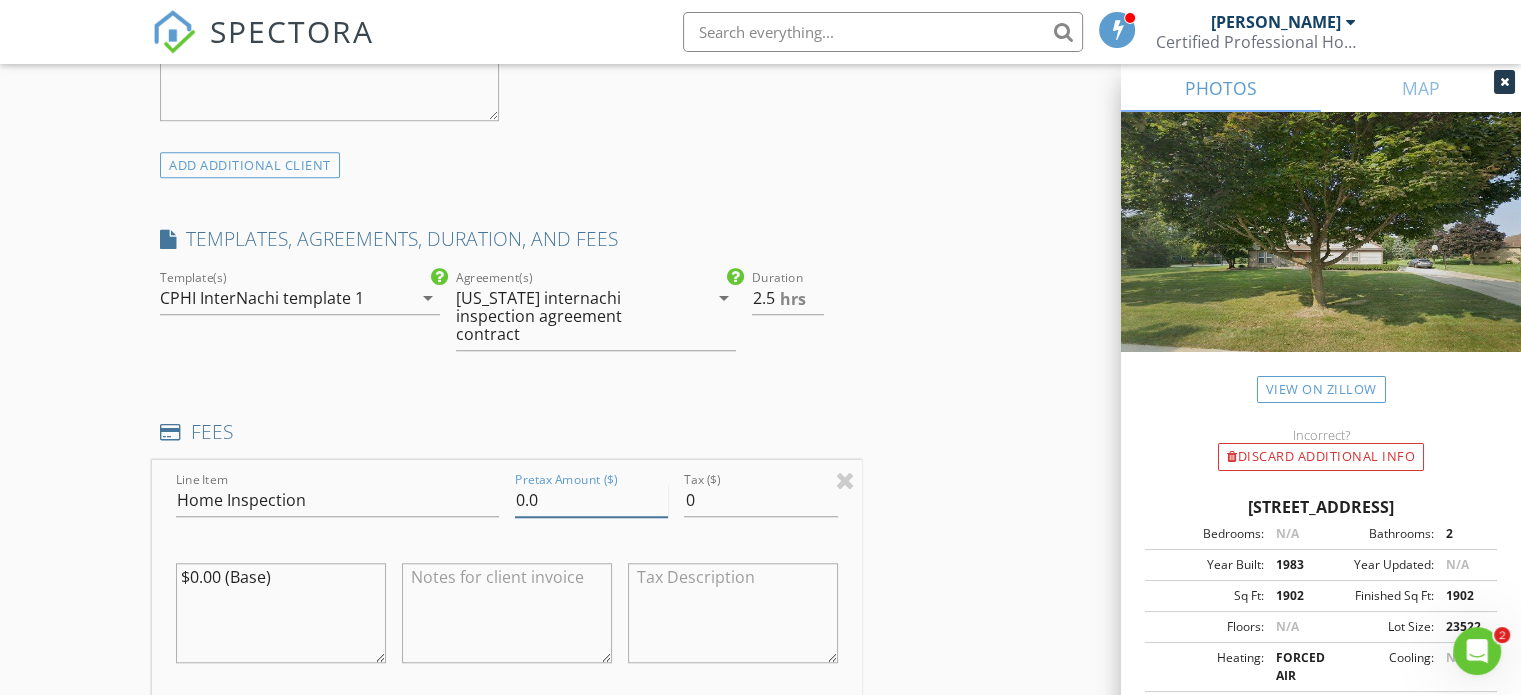 type on "0" 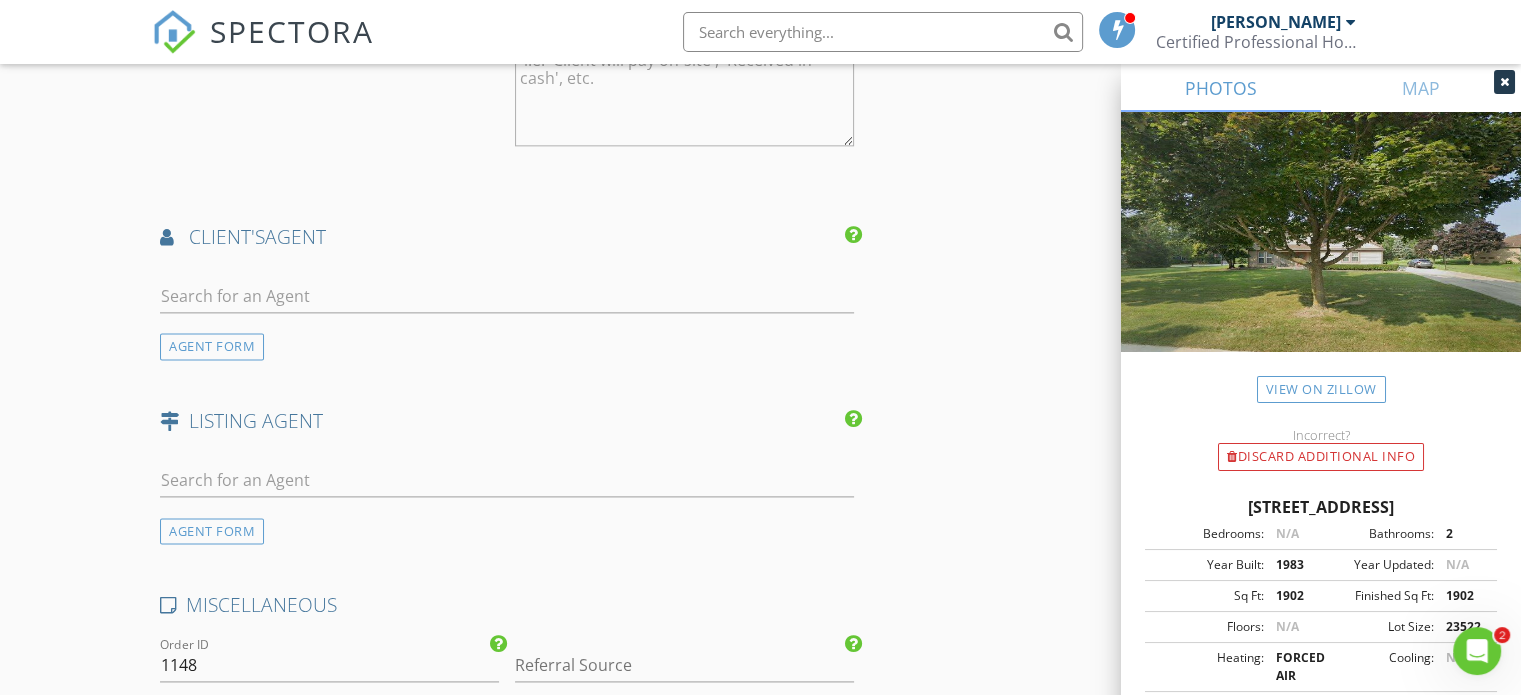 scroll, scrollTop: 2600, scrollLeft: 0, axis: vertical 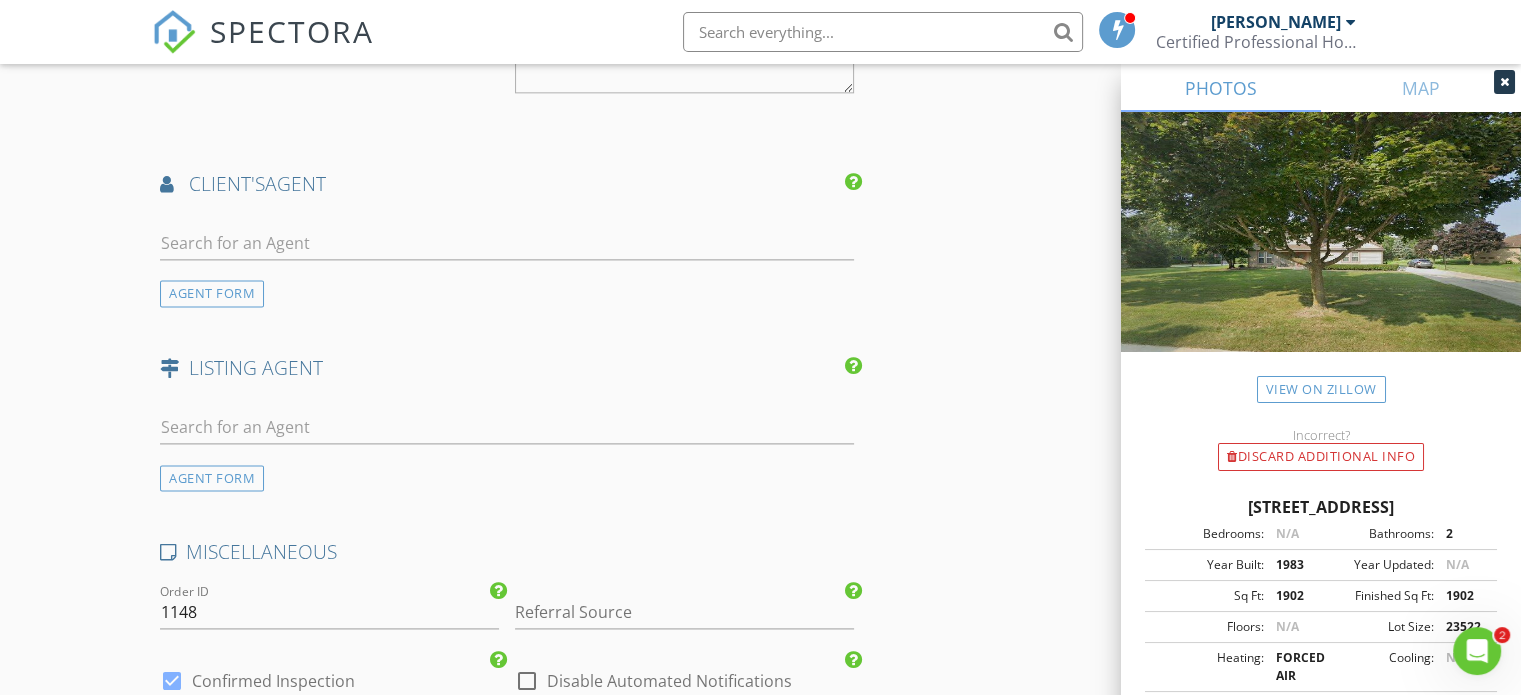 type on "395.00" 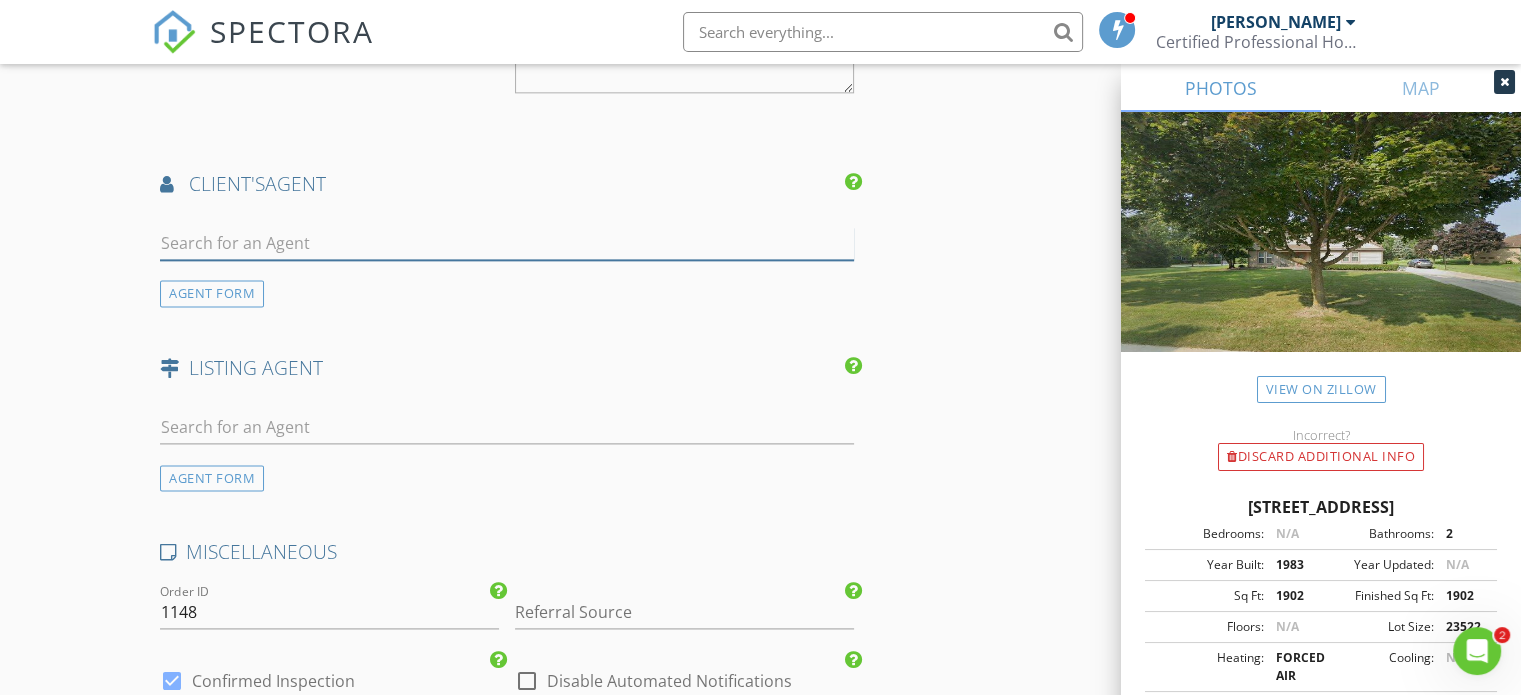 click at bounding box center (507, 243) 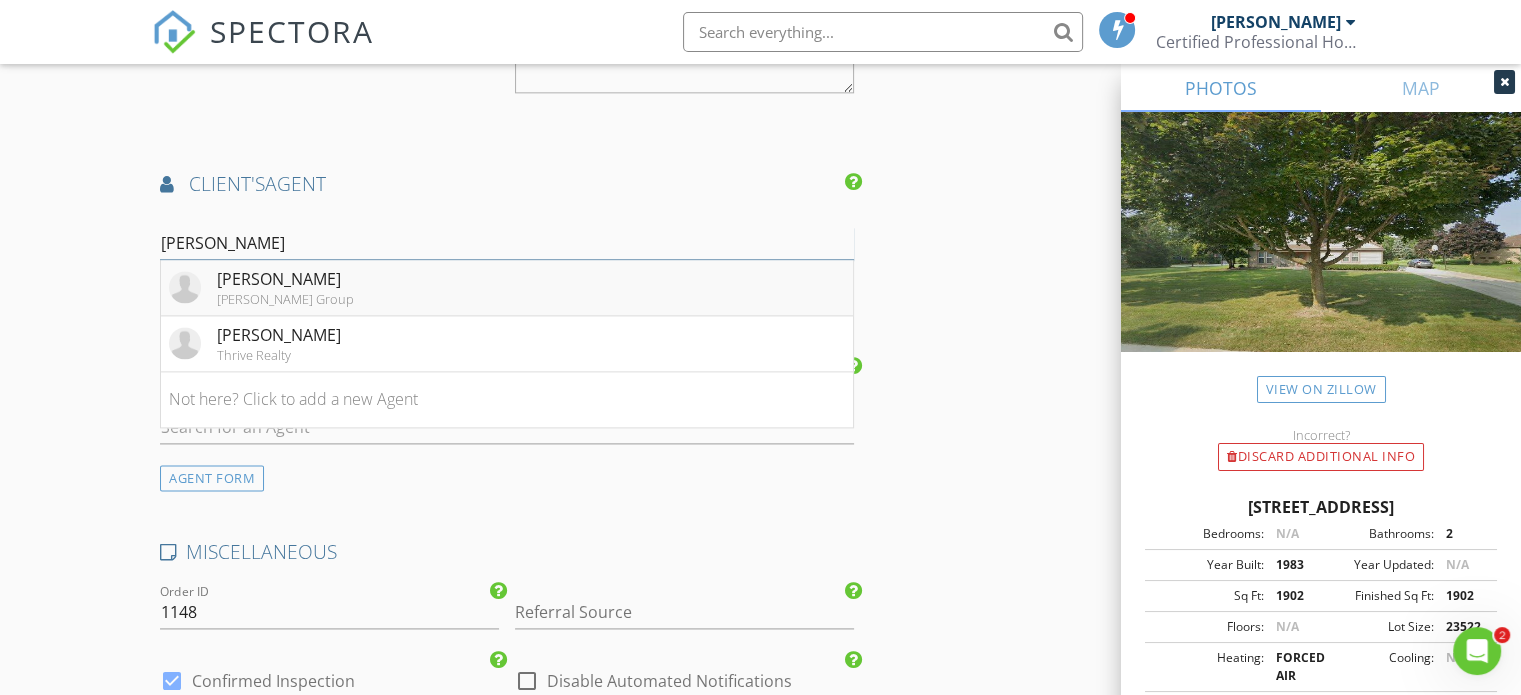 type on "beth" 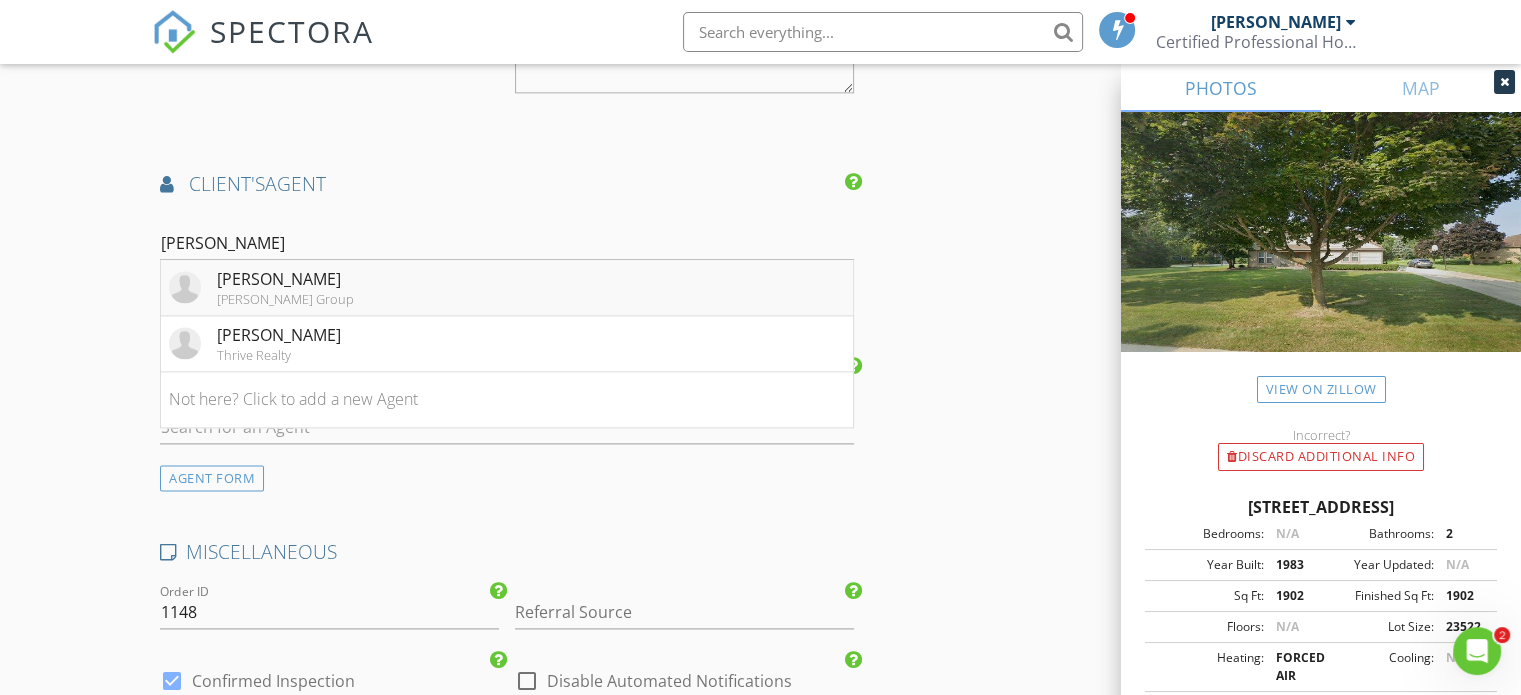 click on "[PERSON_NAME]" at bounding box center [285, 279] 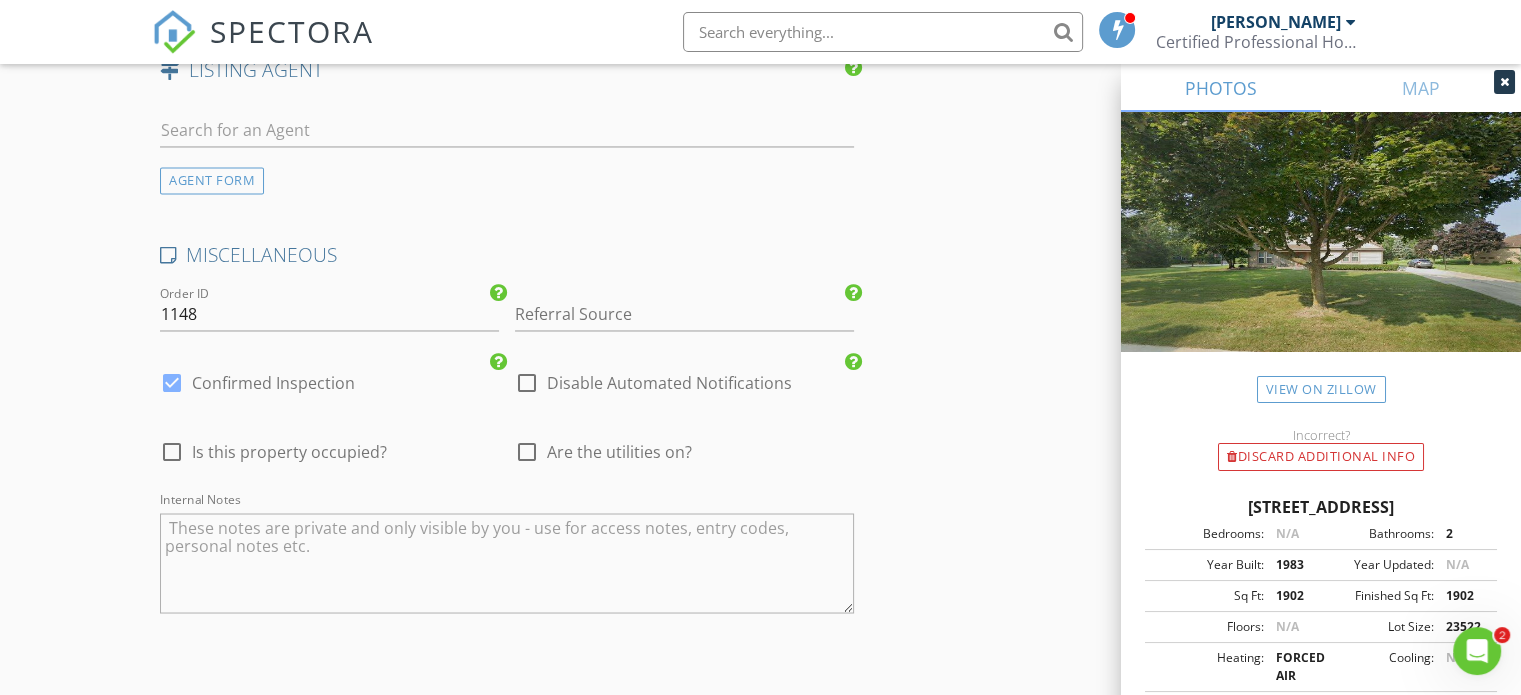 scroll, scrollTop: 3400, scrollLeft: 0, axis: vertical 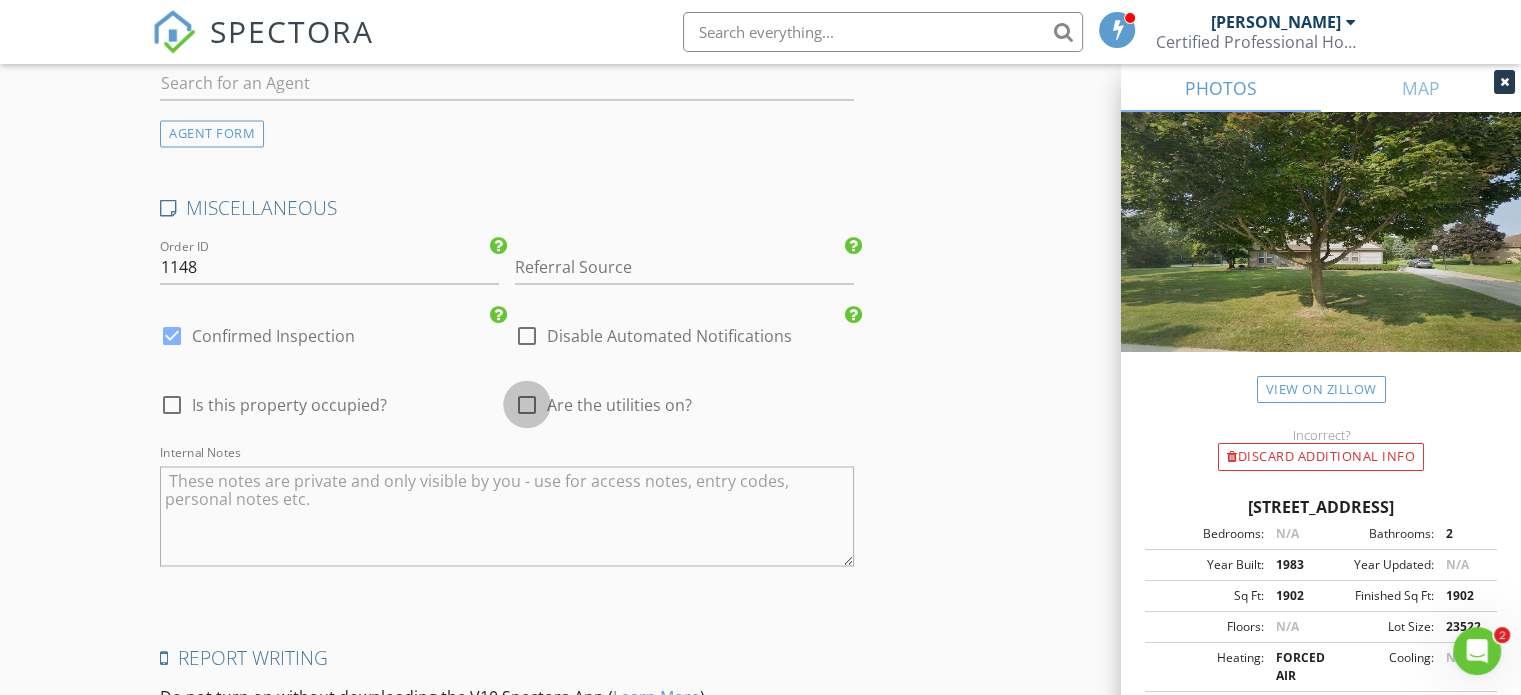 click at bounding box center (527, 404) 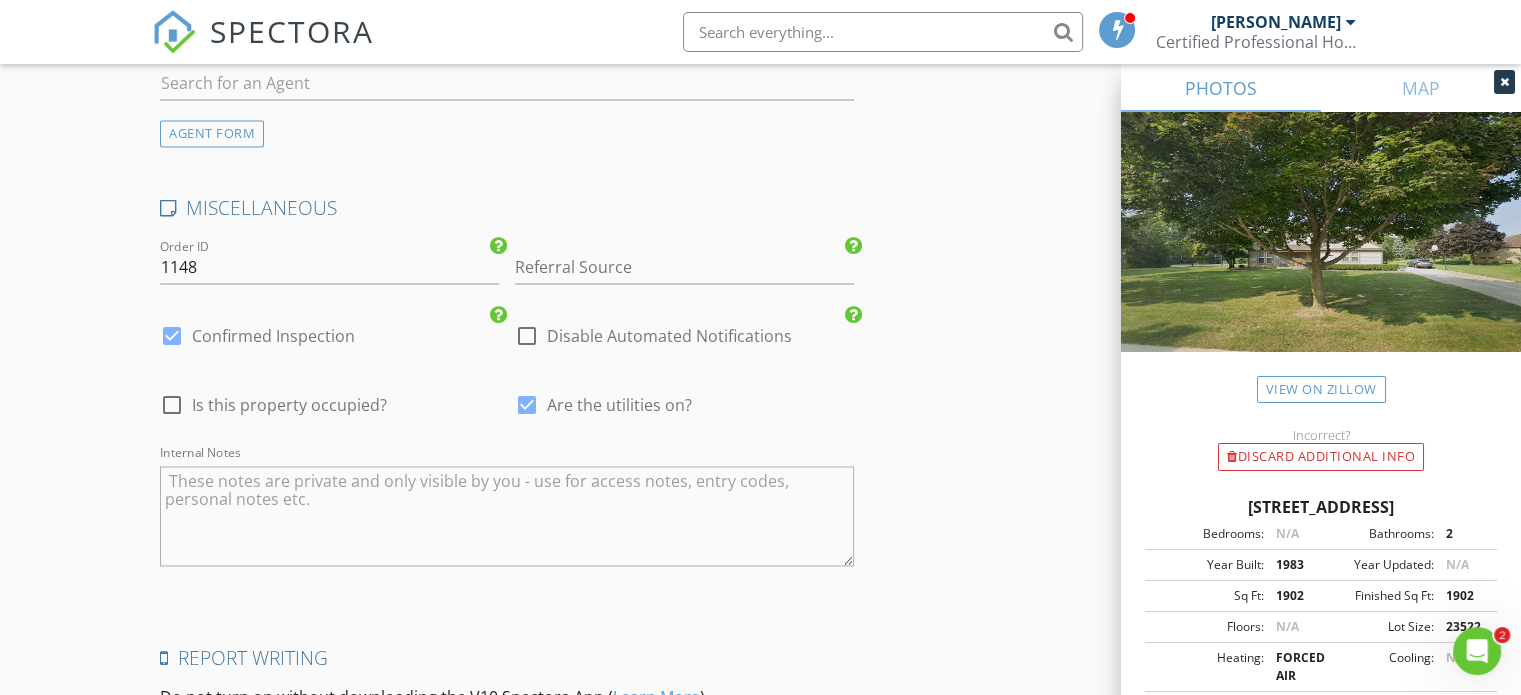 click at bounding box center (172, 404) 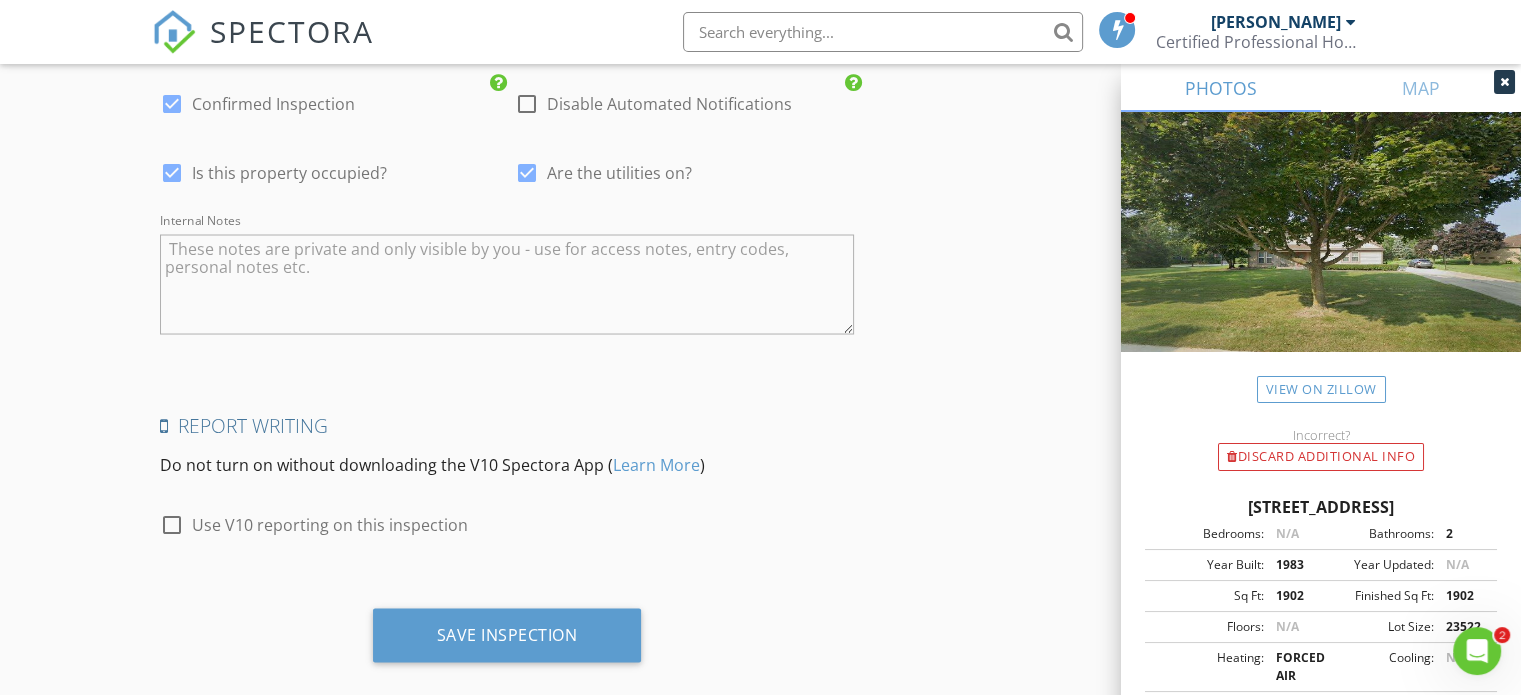 scroll, scrollTop: 3655, scrollLeft: 0, axis: vertical 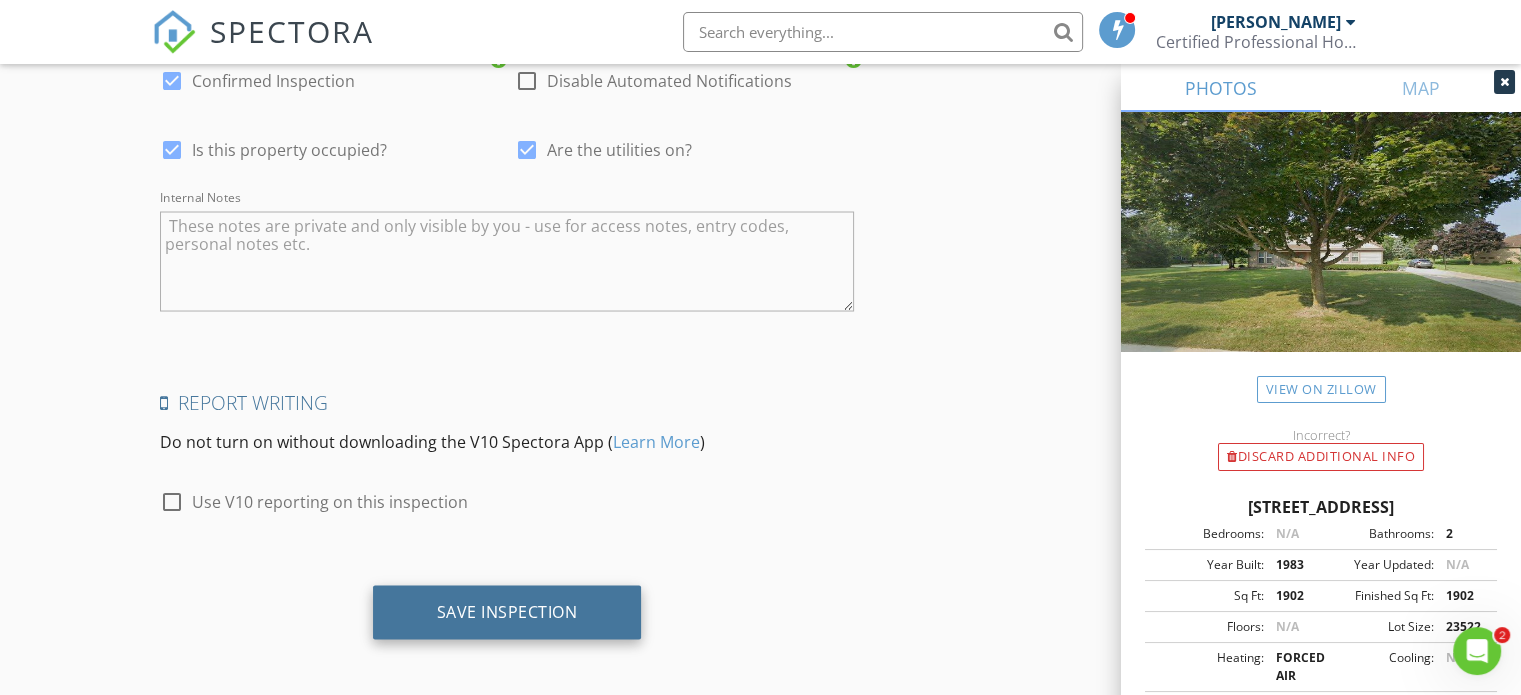 click on "Save Inspection" at bounding box center [507, 611] 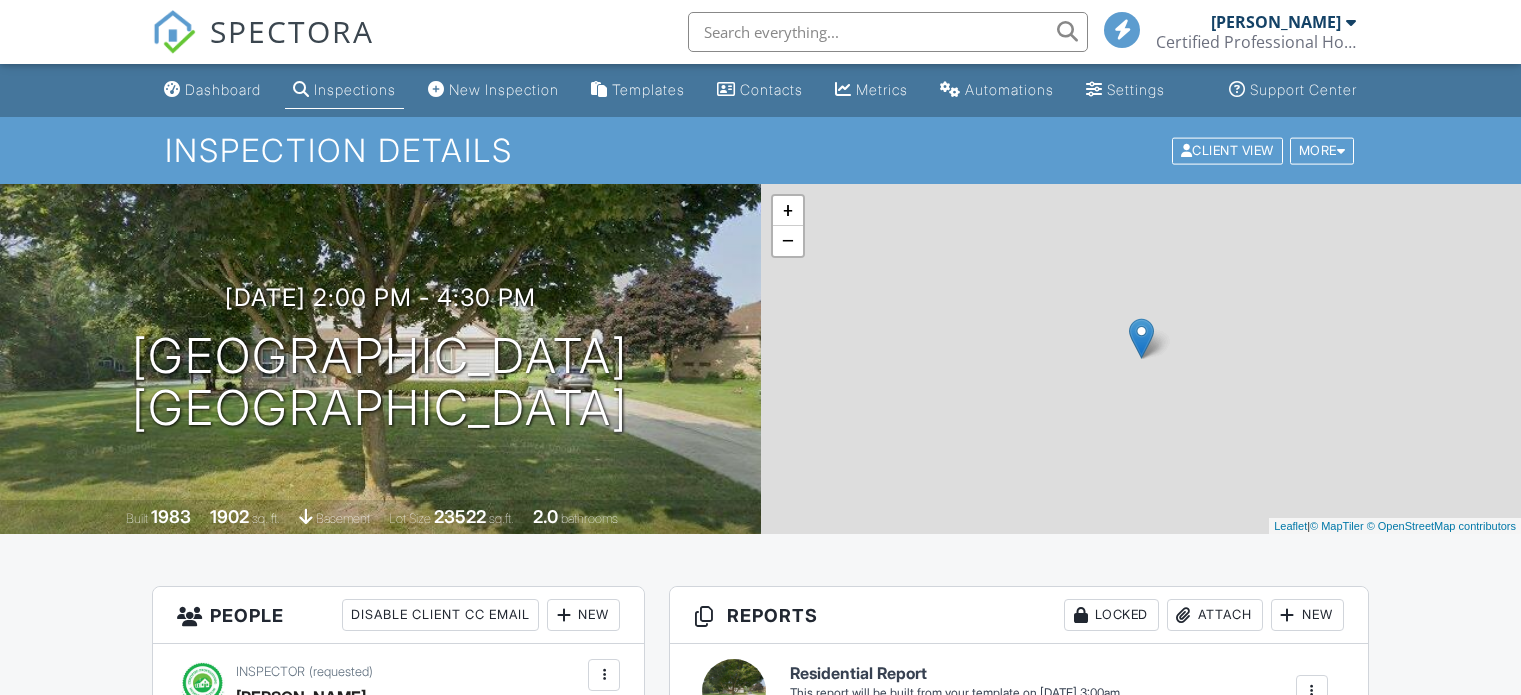 scroll, scrollTop: 0, scrollLeft: 0, axis: both 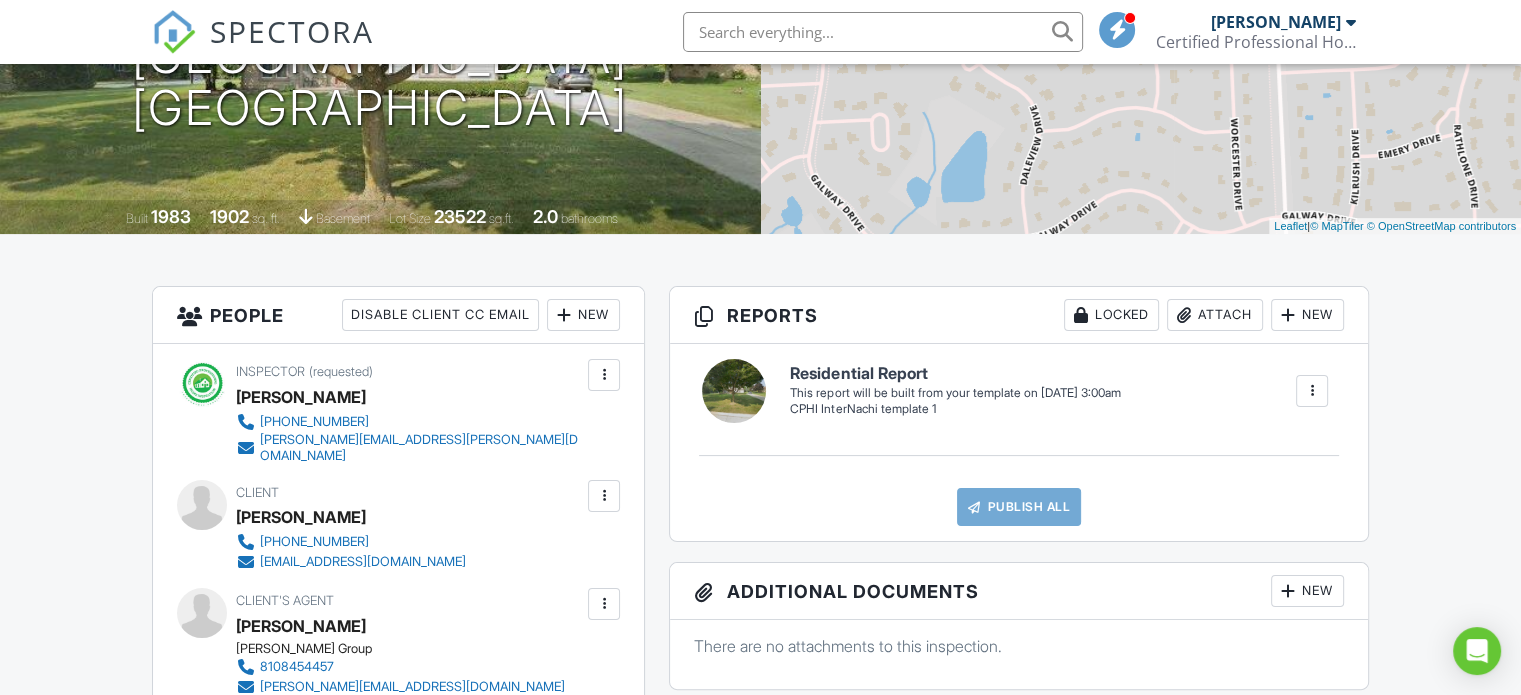 click at bounding box center [1312, 391] 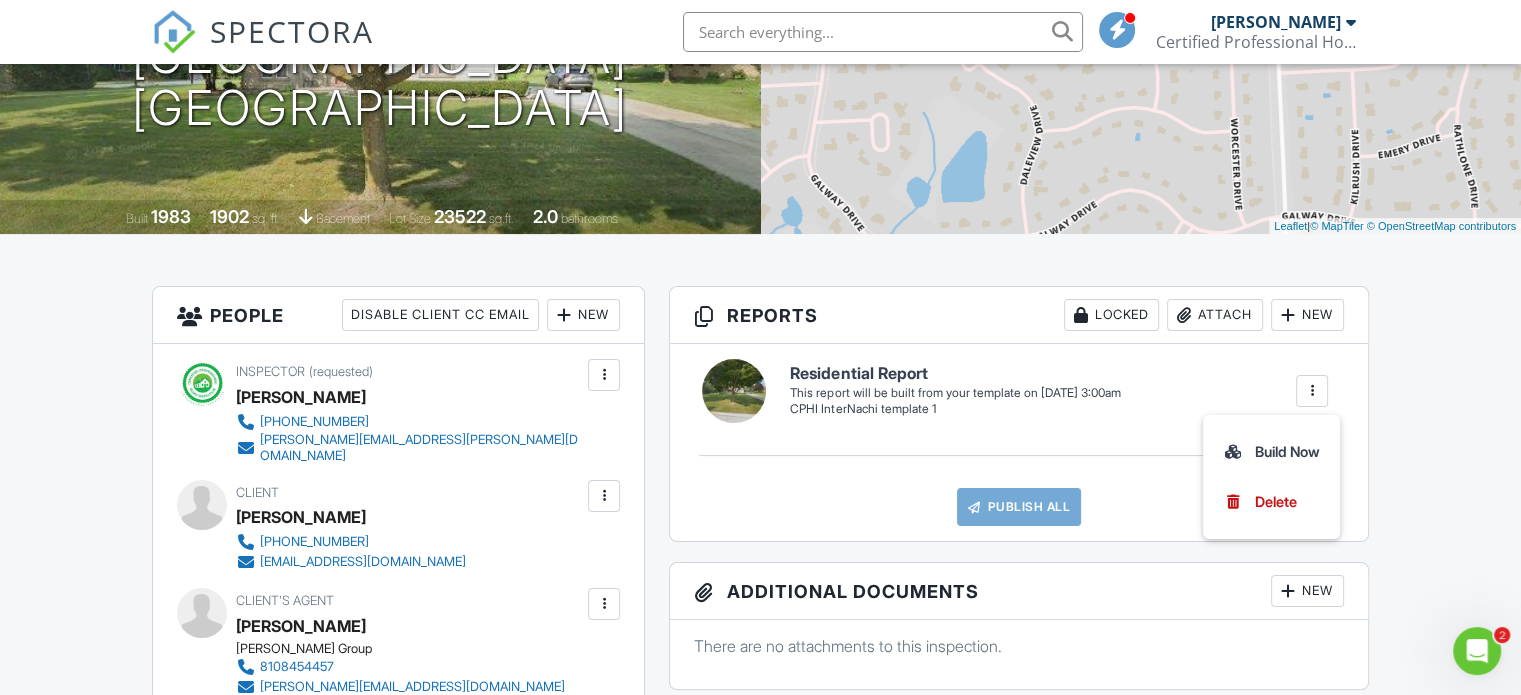 scroll, scrollTop: 0, scrollLeft: 0, axis: both 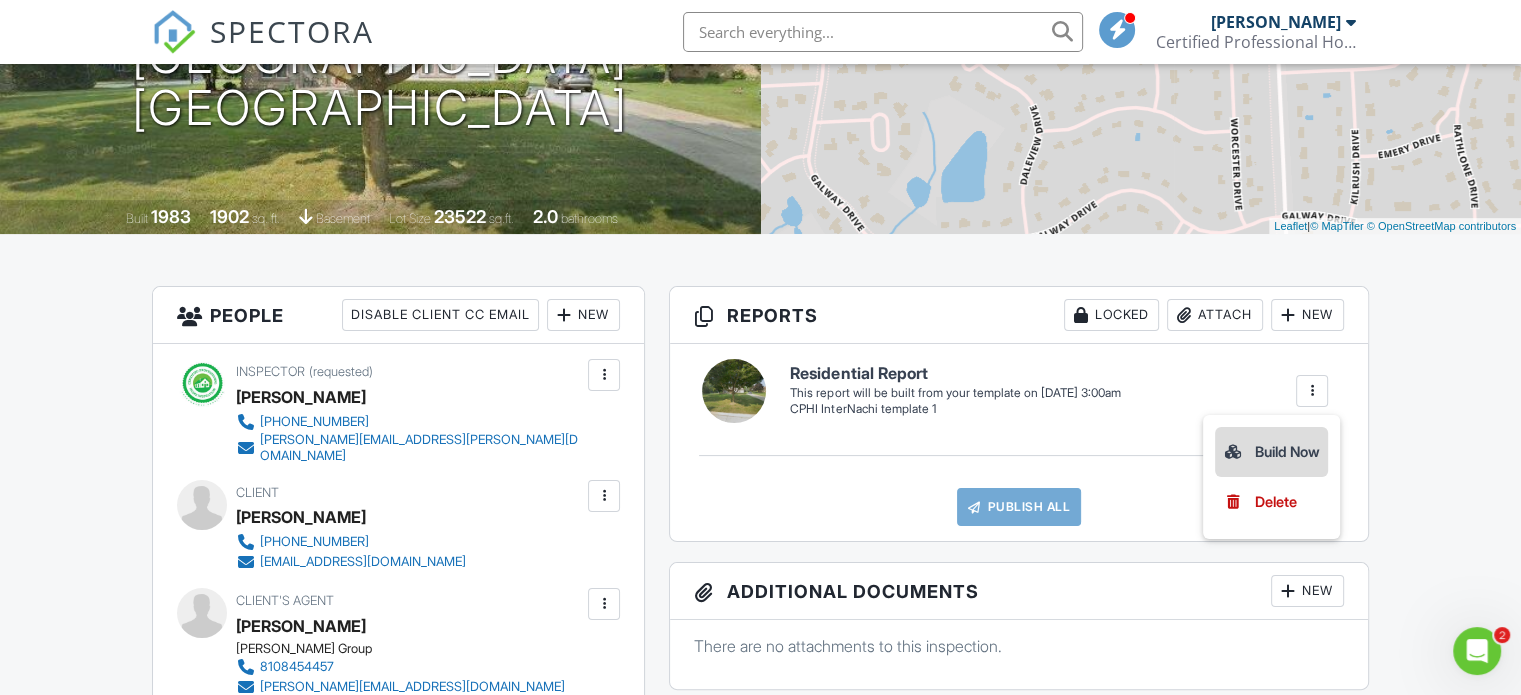 click on "Build Now" at bounding box center [1271, 452] 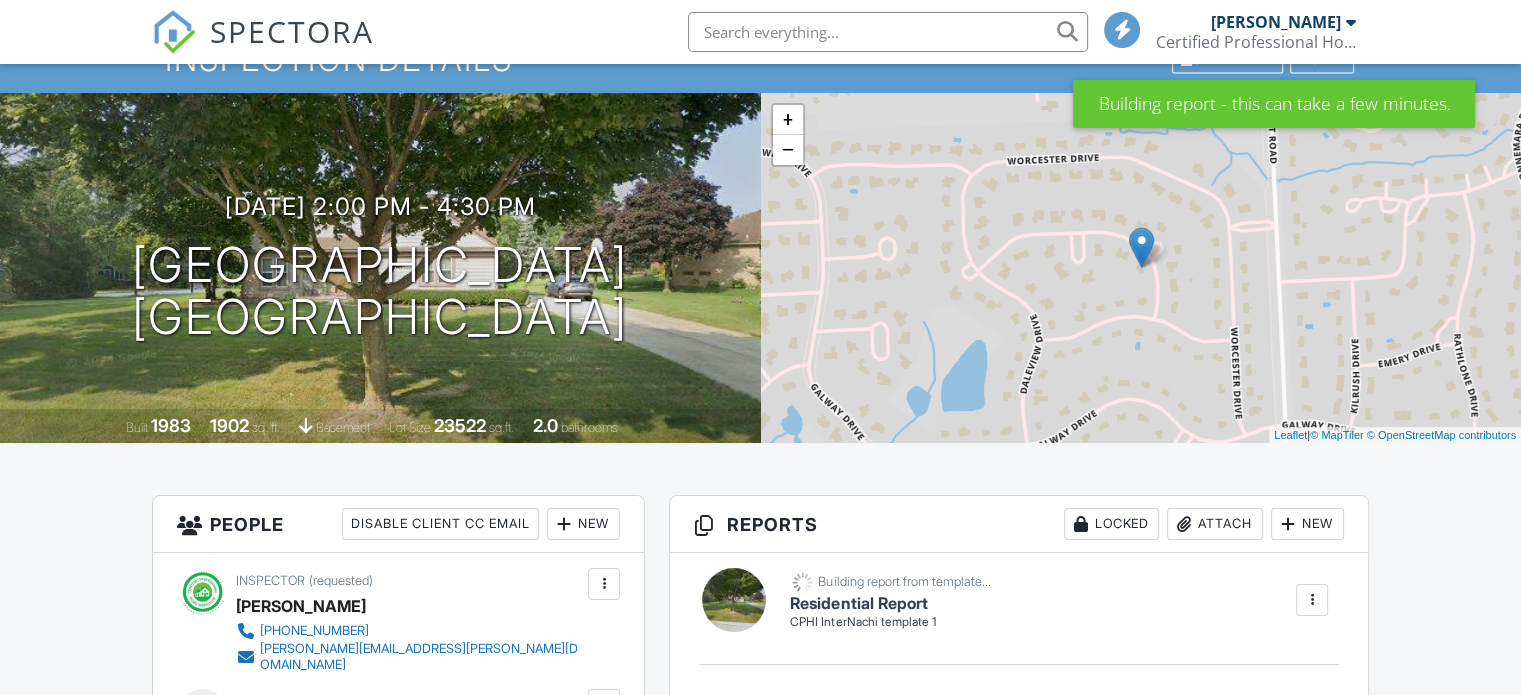 scroll, scrollTop: 300, scrollLeft: 0, axis: vertical 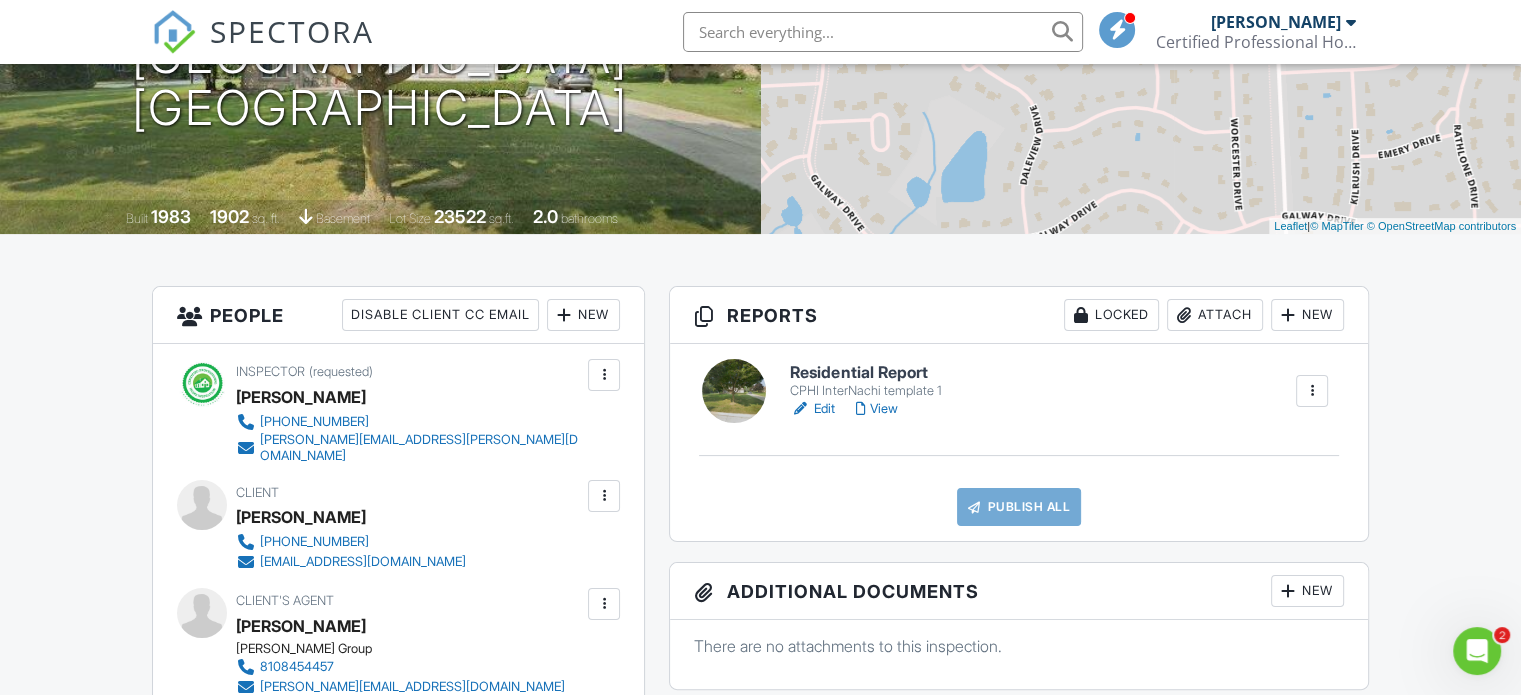 click on "Edit" at bounding box center [812, 409] 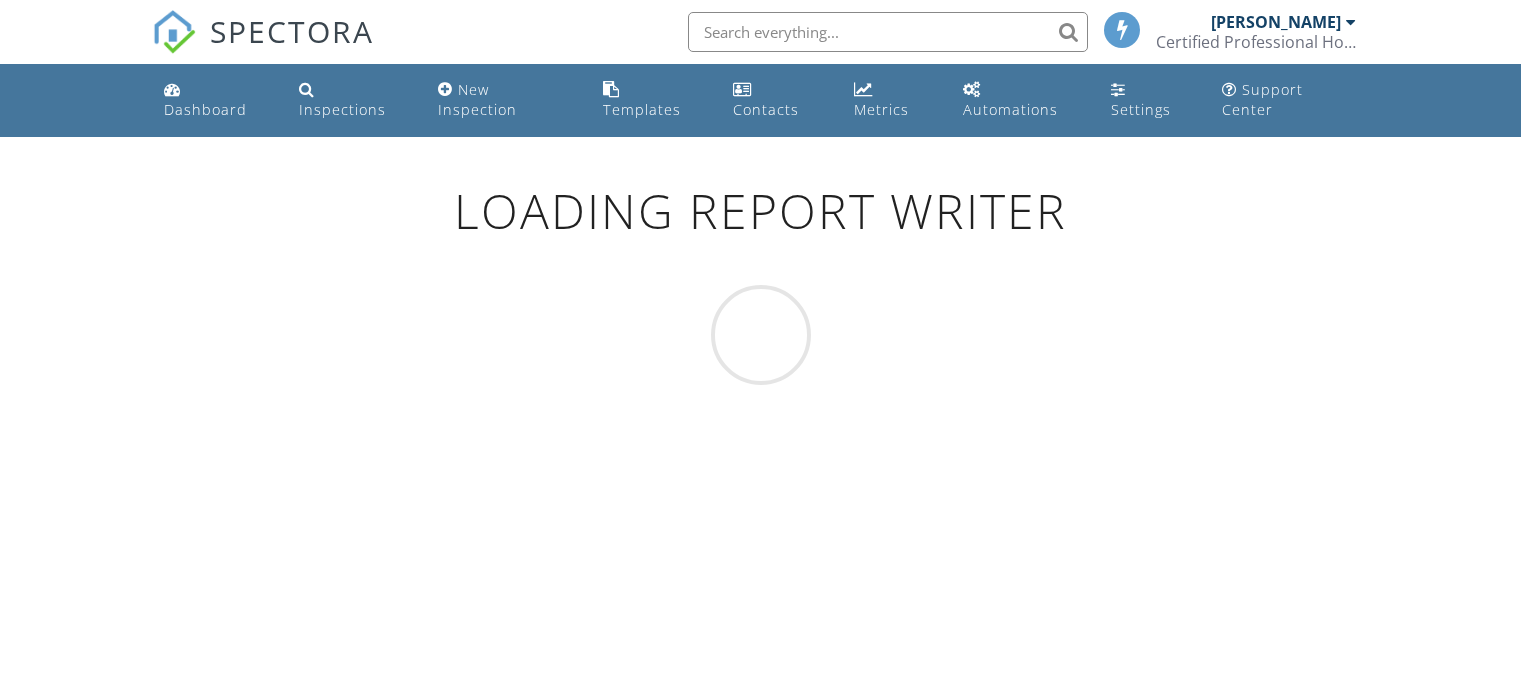 scroll, scrollTop: 0, scrollLeft: 0, axis: both 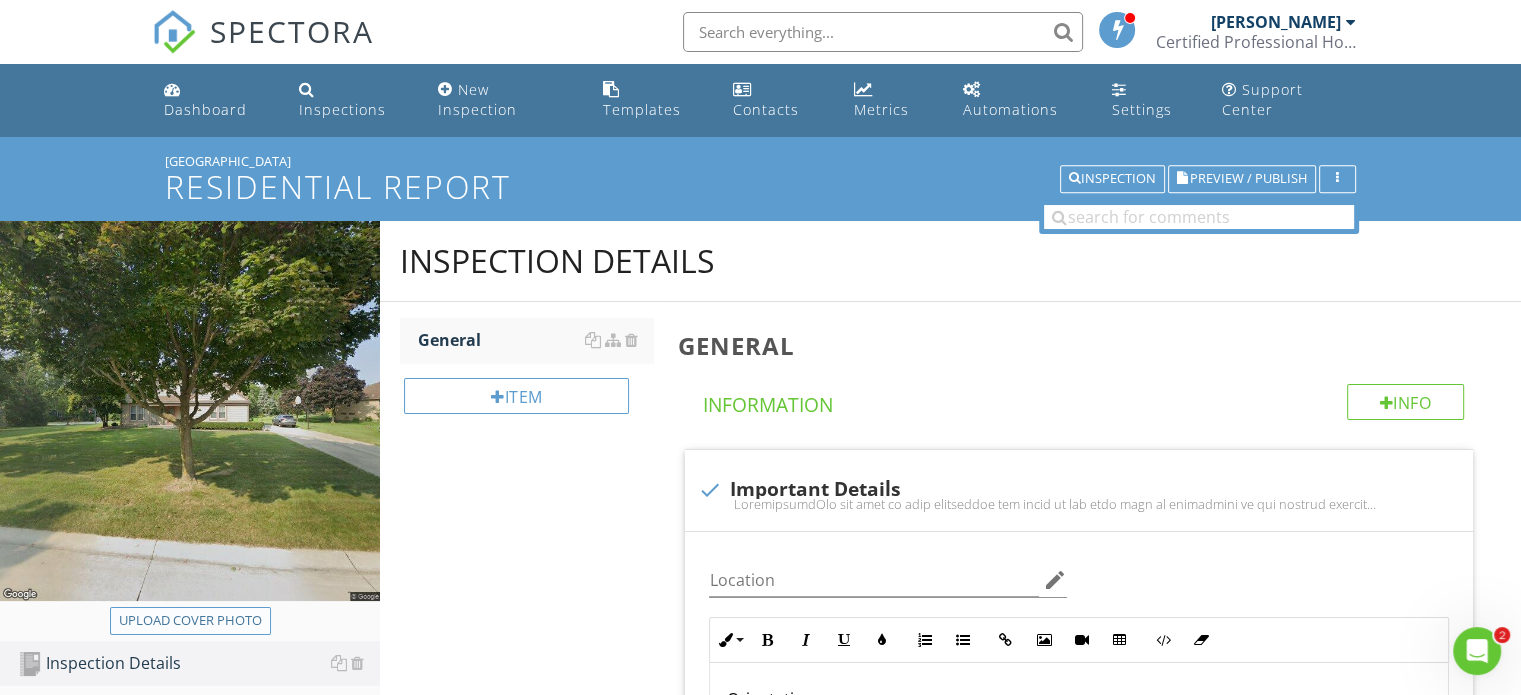click on "Upload cover photo" at bounding box center (190, 621) 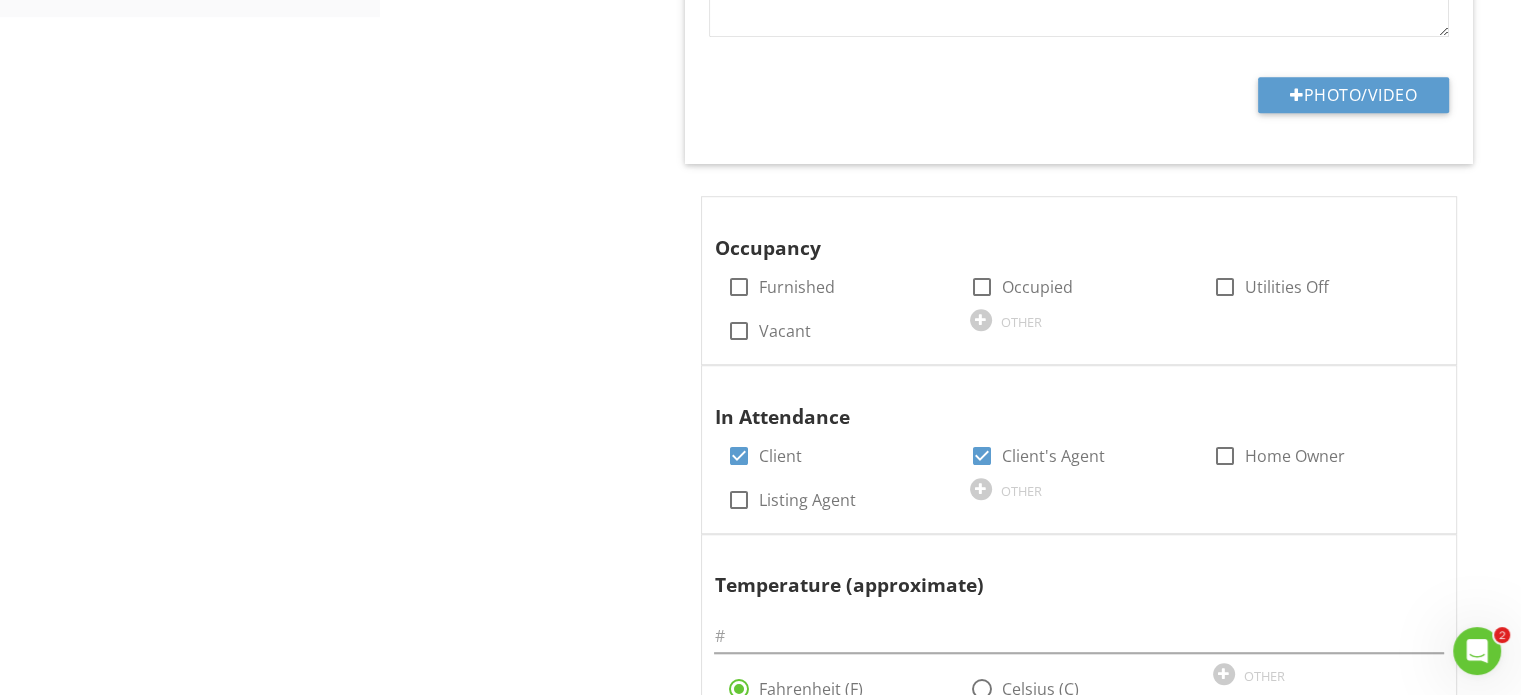 scroll, scrollTop: 1400, scrollLeft: 0, axis: vertical 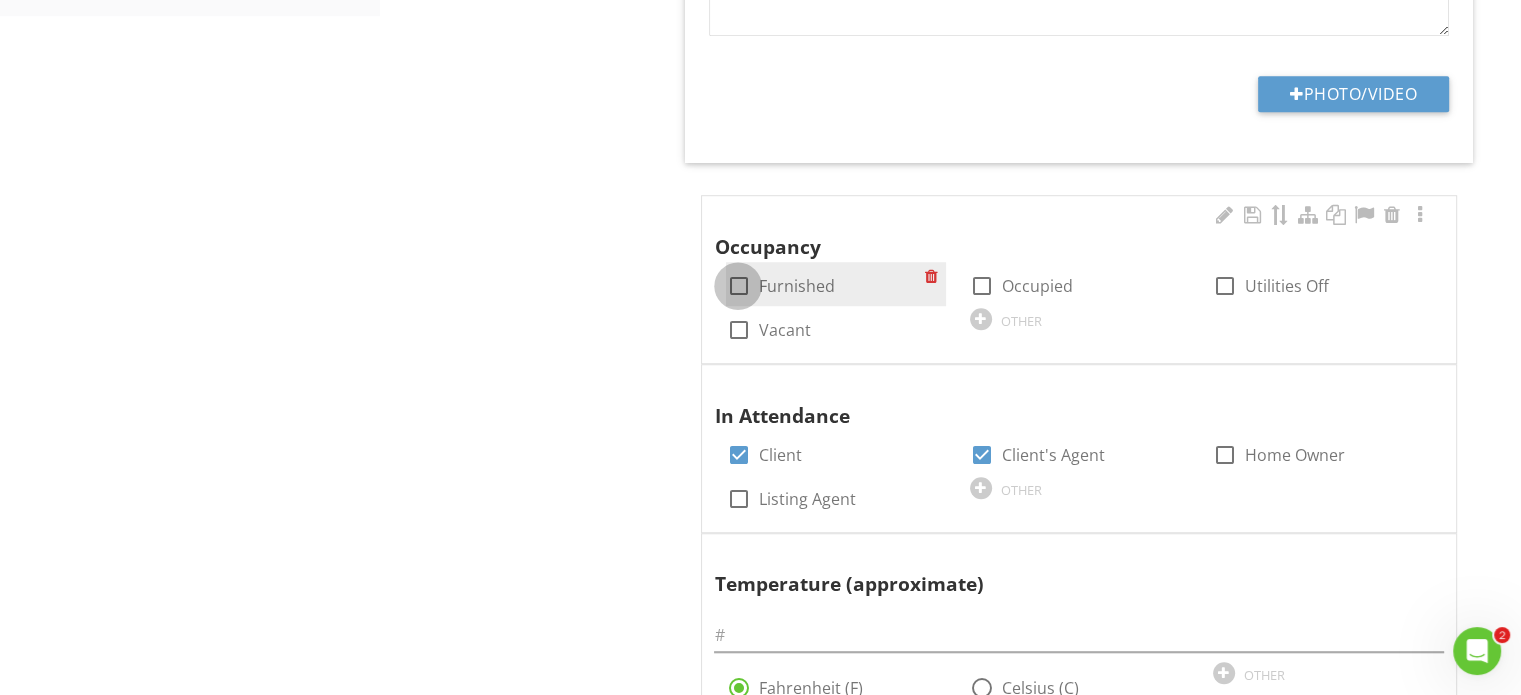 click at bounding box center (738, 286) 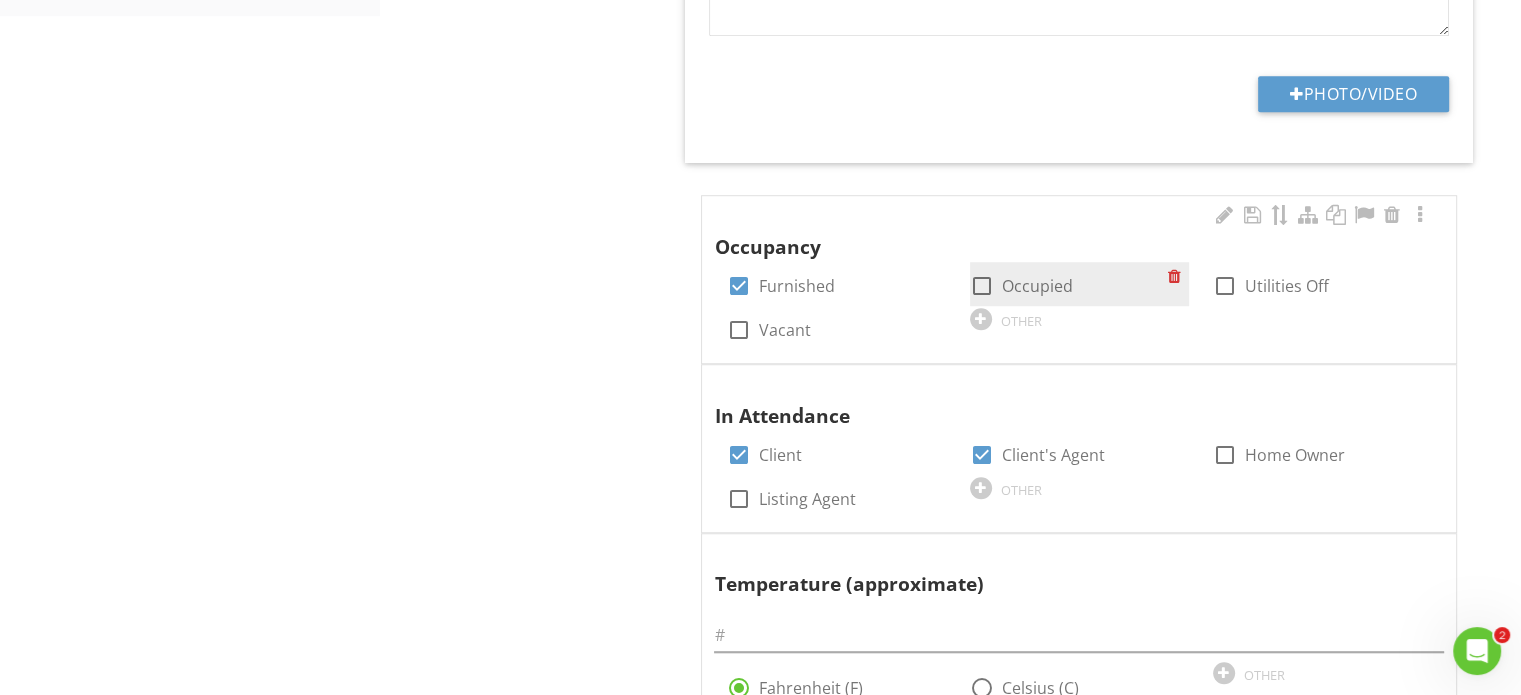 click at bounding box center [982, 286] 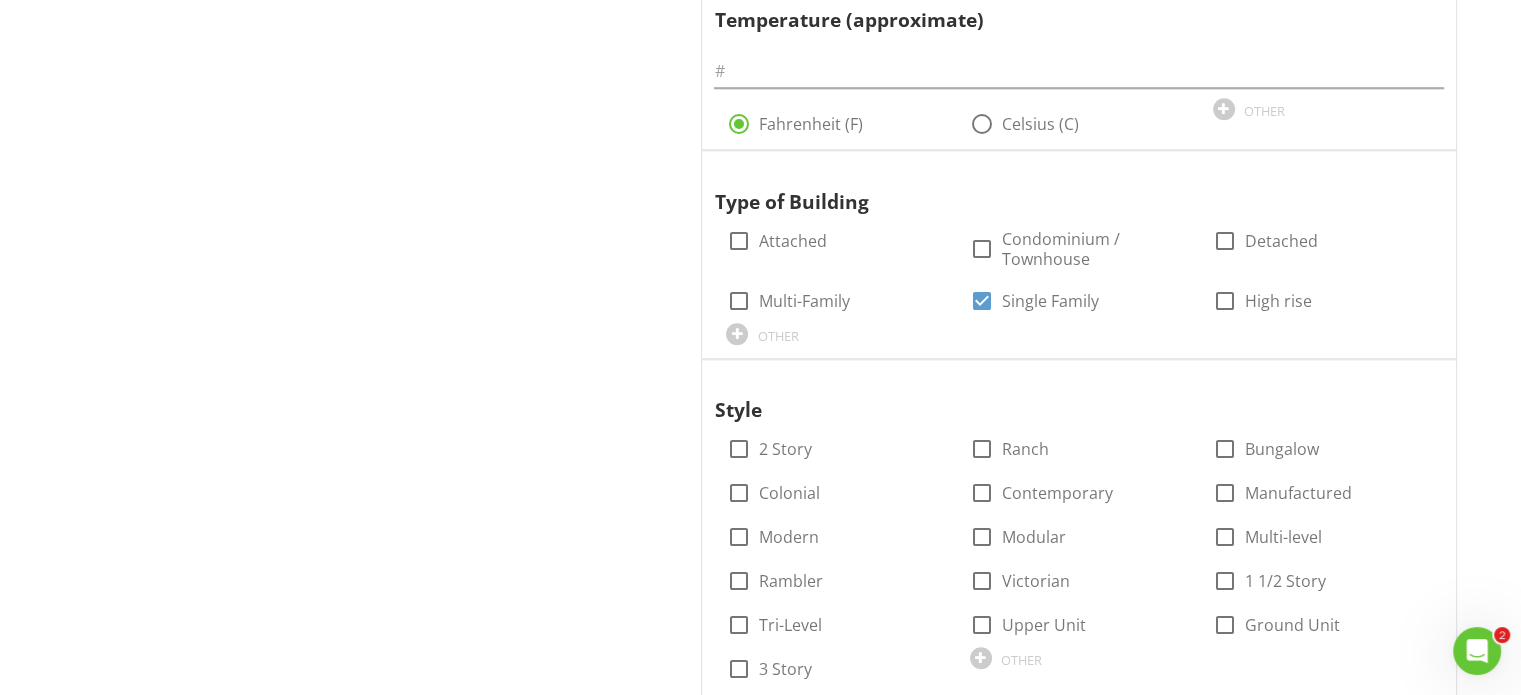 scroll, scrollTop: 2000, scrollLeft: 0, axis: vertical 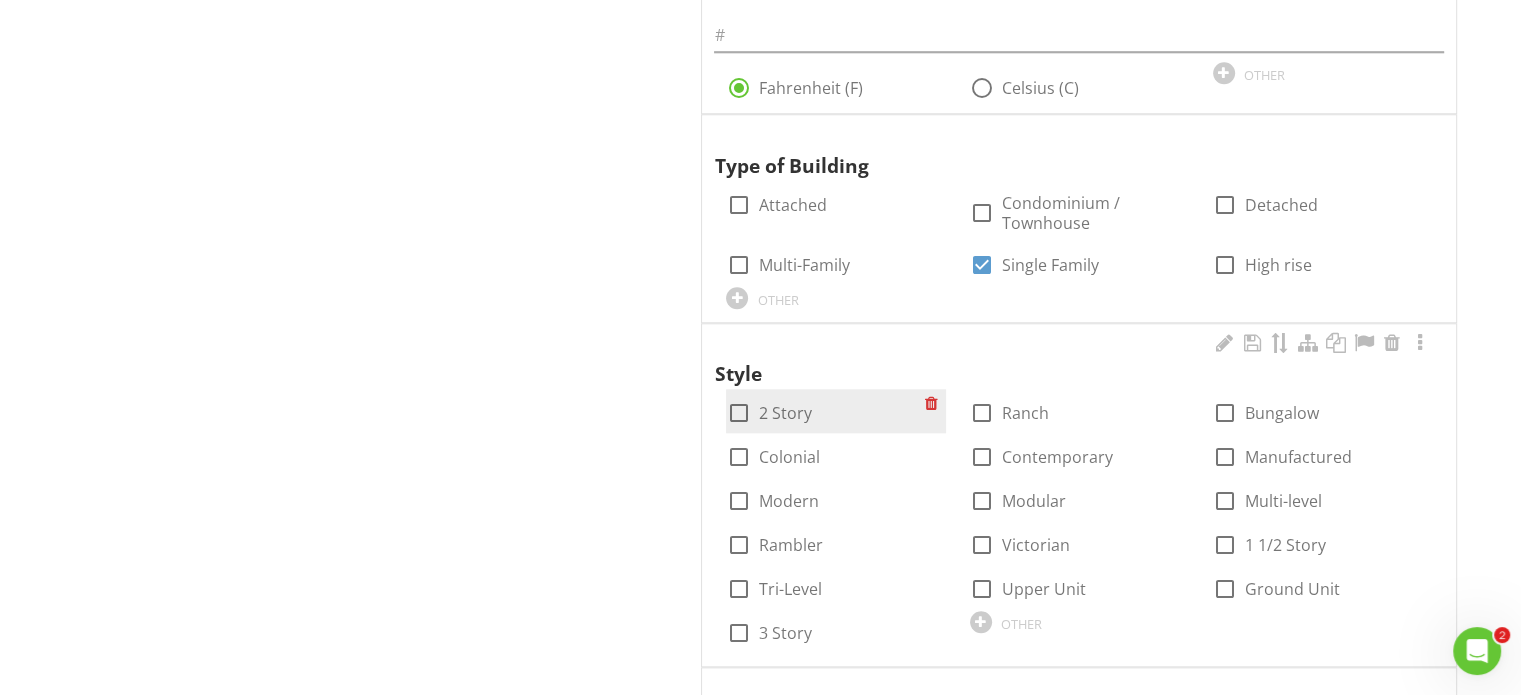 click at bounding box center [738, 413] 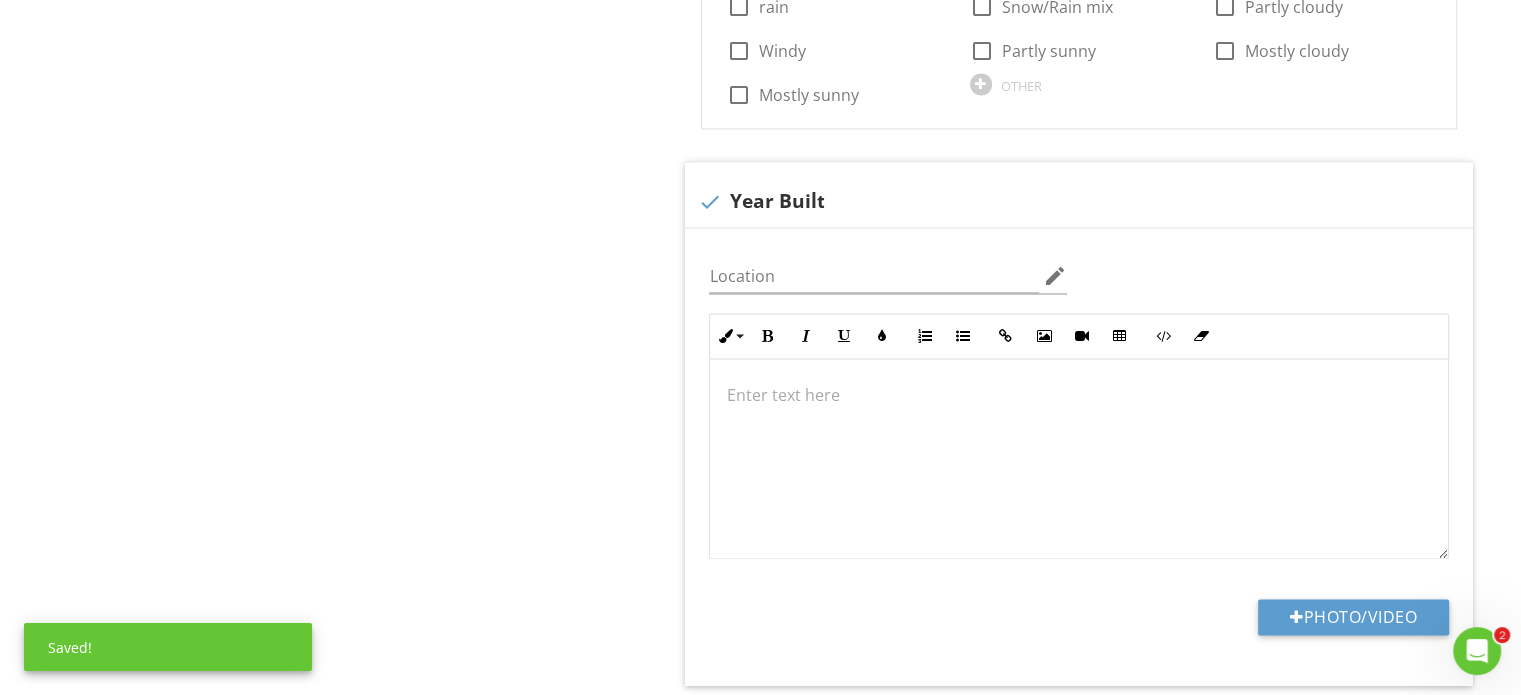 scroll, scrollTop: 3000, scrollLeft: 0, axis: vertical 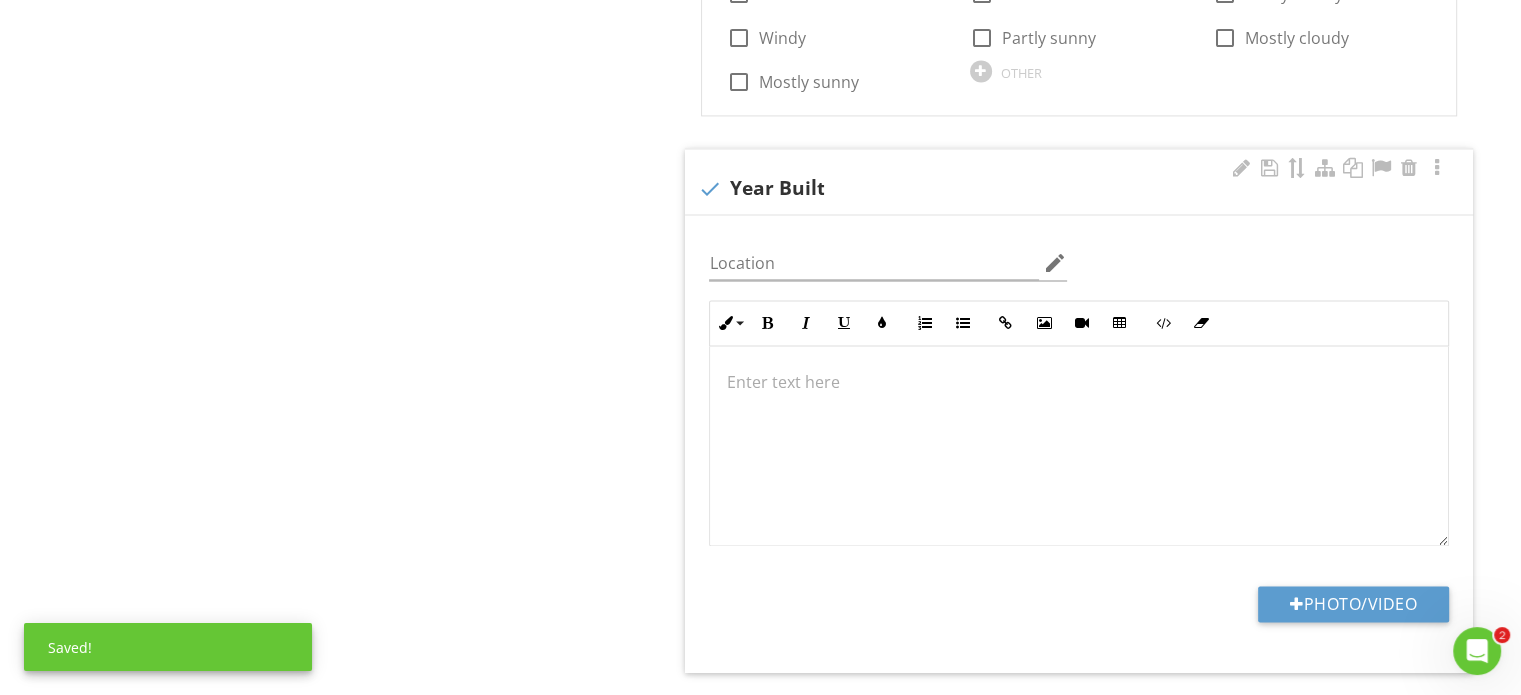 click at bounding box center [1079, 446] 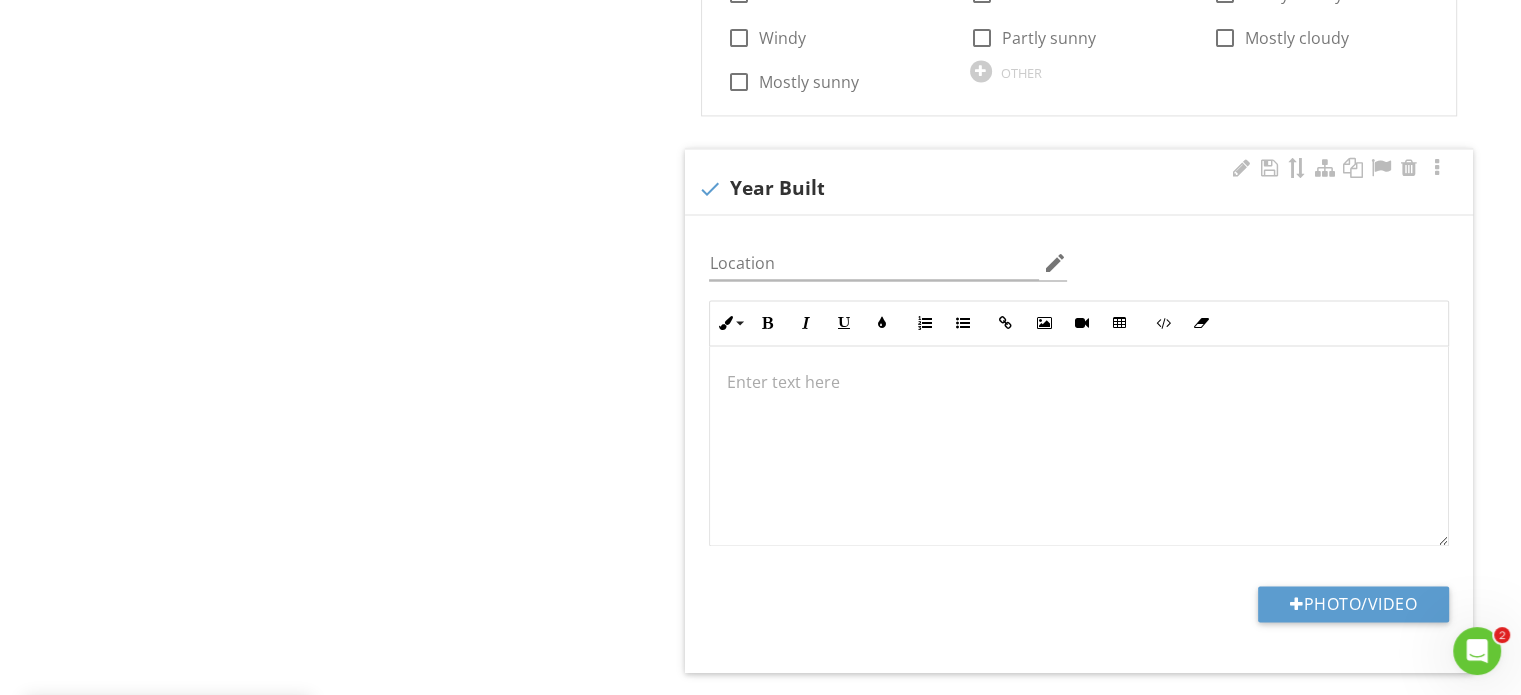 type 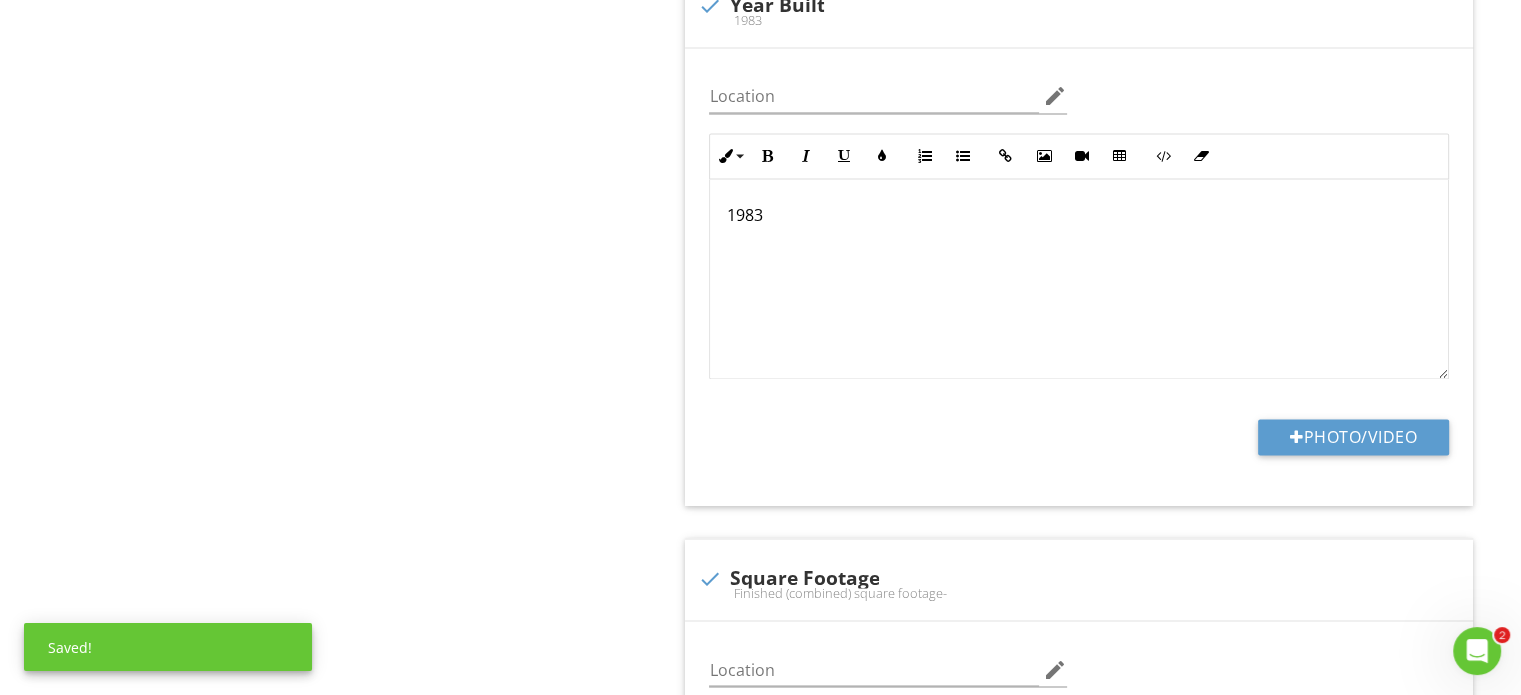 scroll, scrollTop: 3416, scrollLeft: 0, axis: vertical 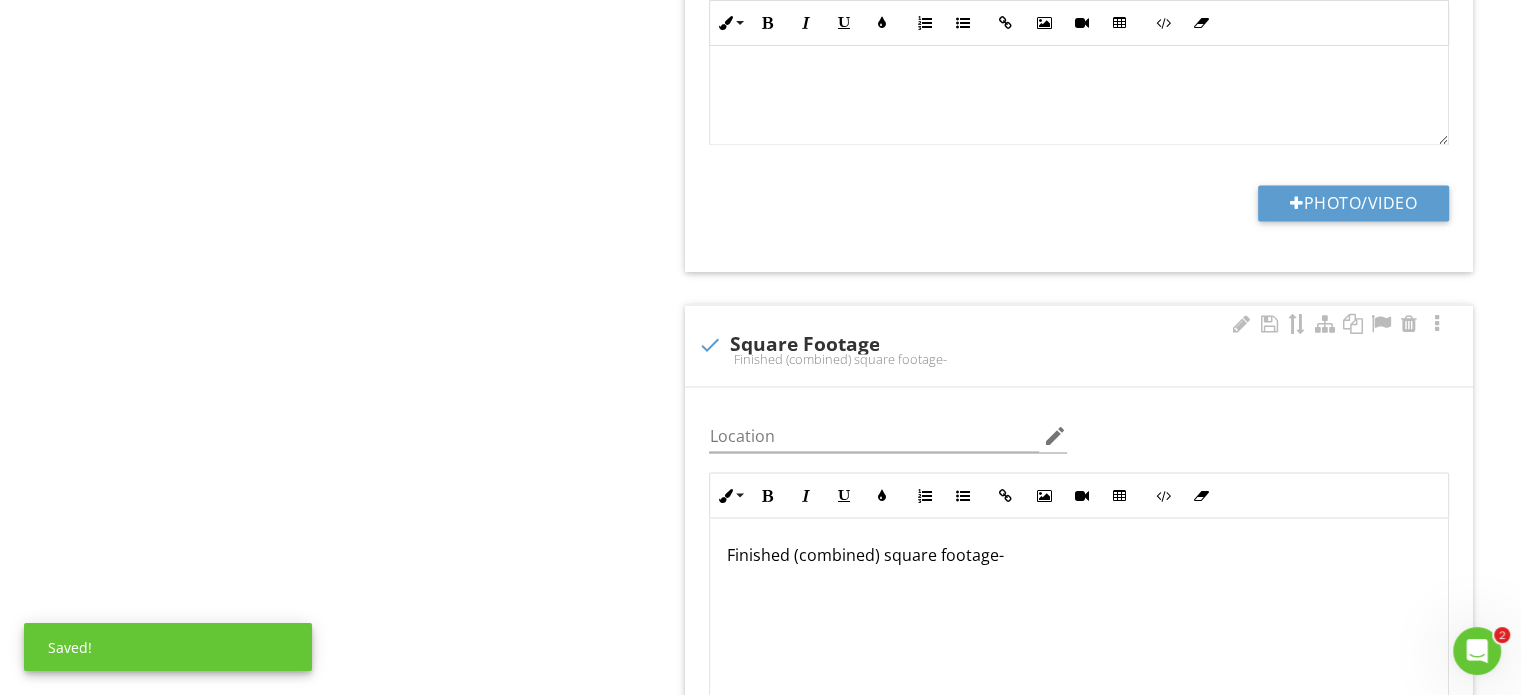 drag, startPoint x: 1028, startPoint y: 525, endPoint x: 1014, endPoint y: 523, distance: 14.142136 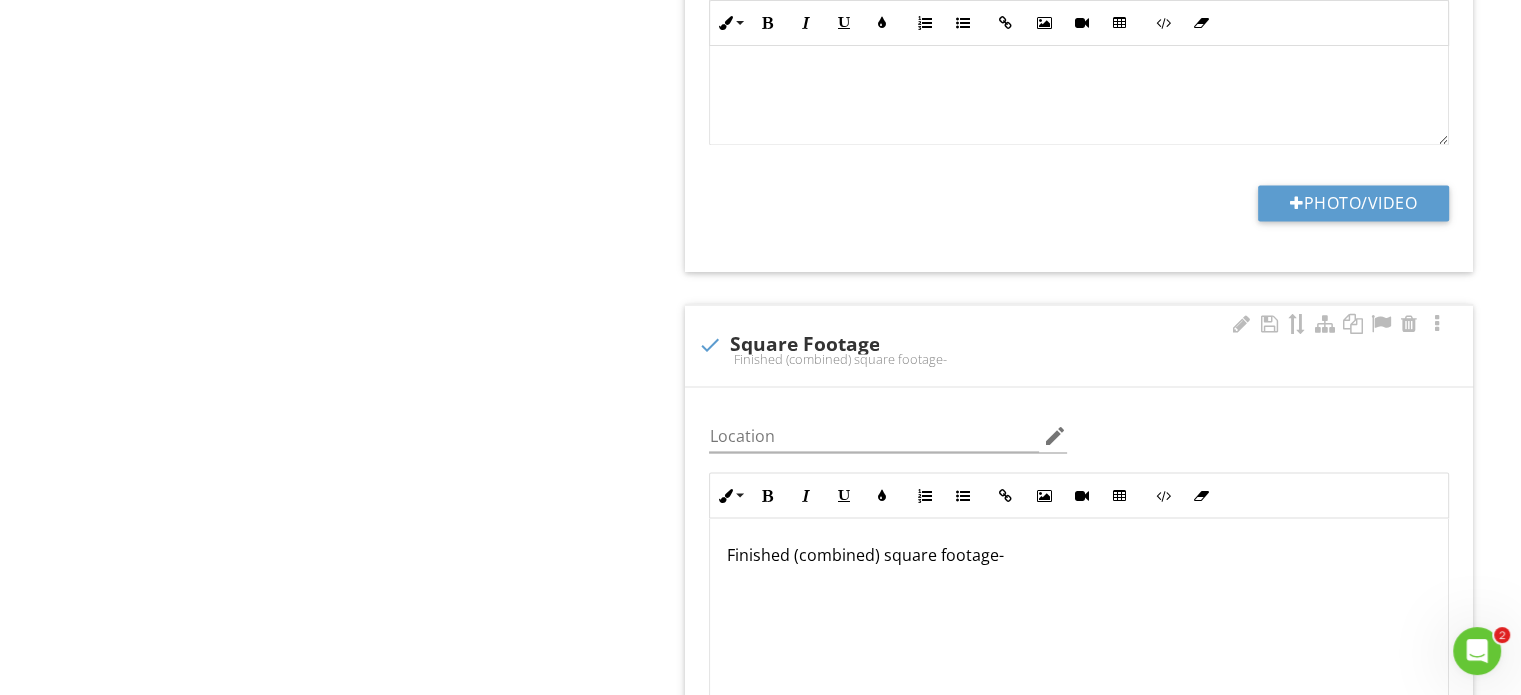 type 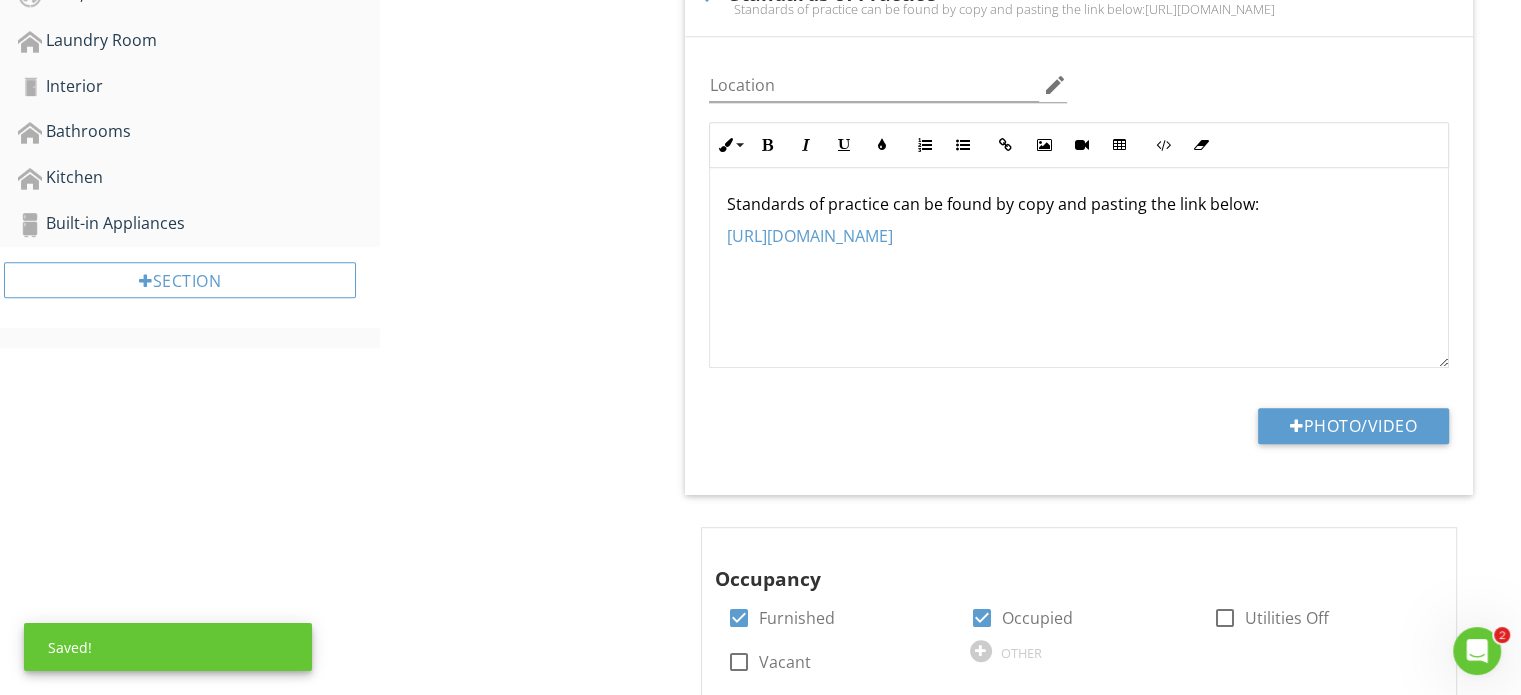 scroll, scrollTop: 816, scrollLeft: 0, axis: vertical 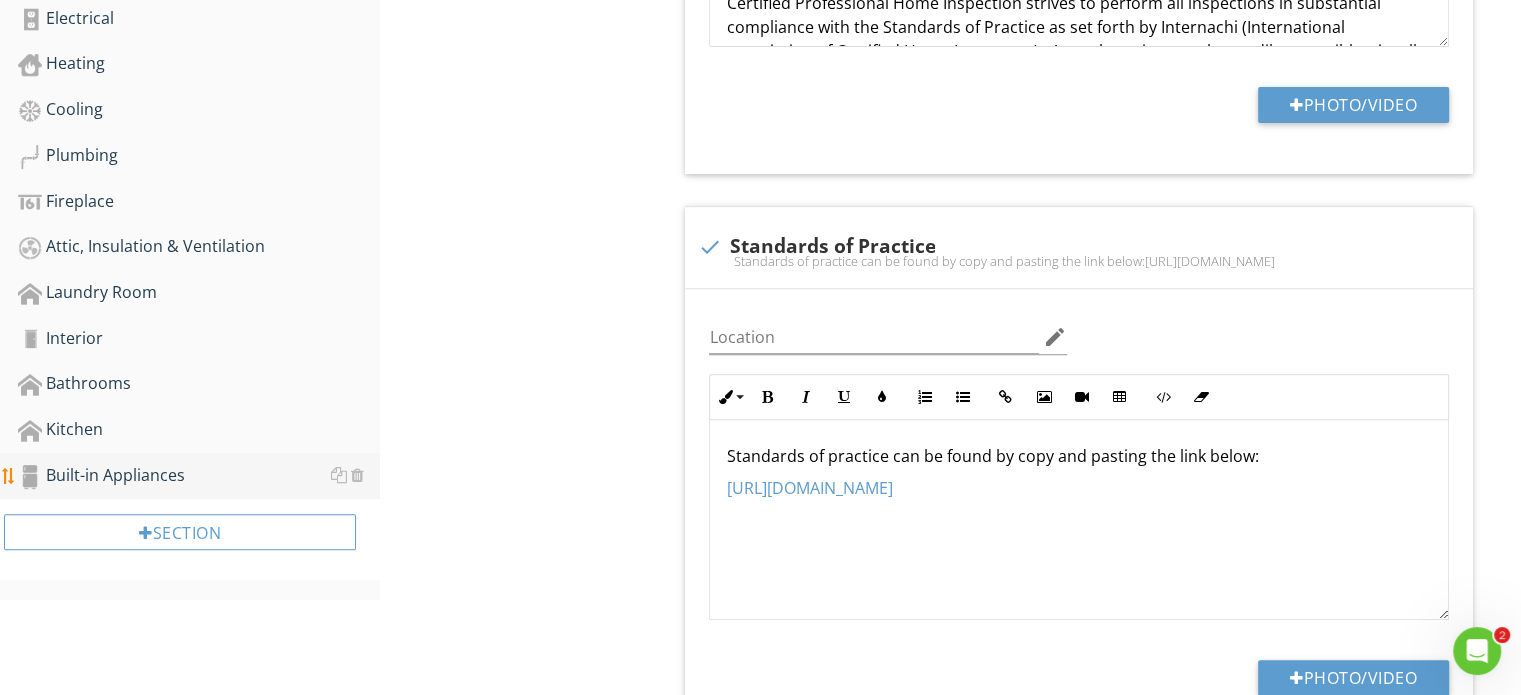 click on "Built-in Appliances" at bounding box center (199, 476) 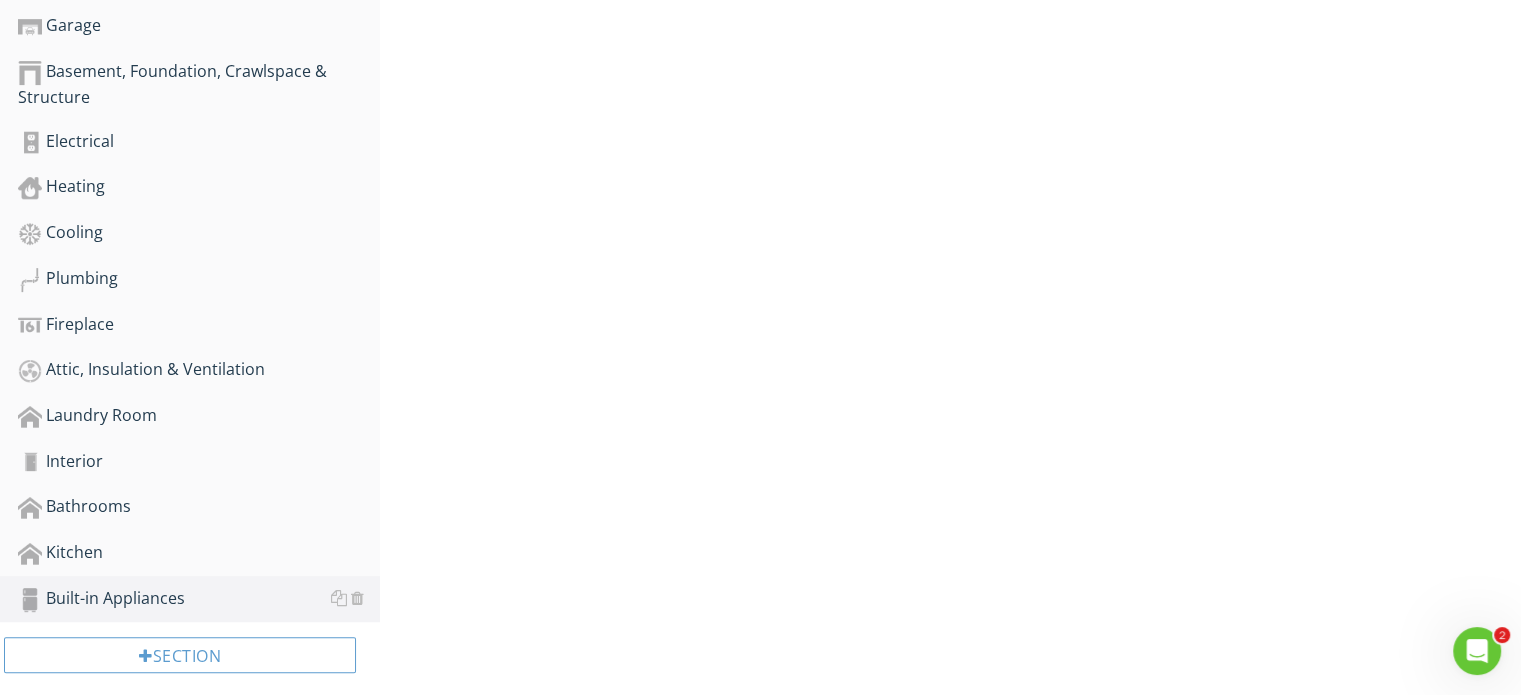 scroll, scrollTop: 93, scrollLeft: 0, axis: vertical 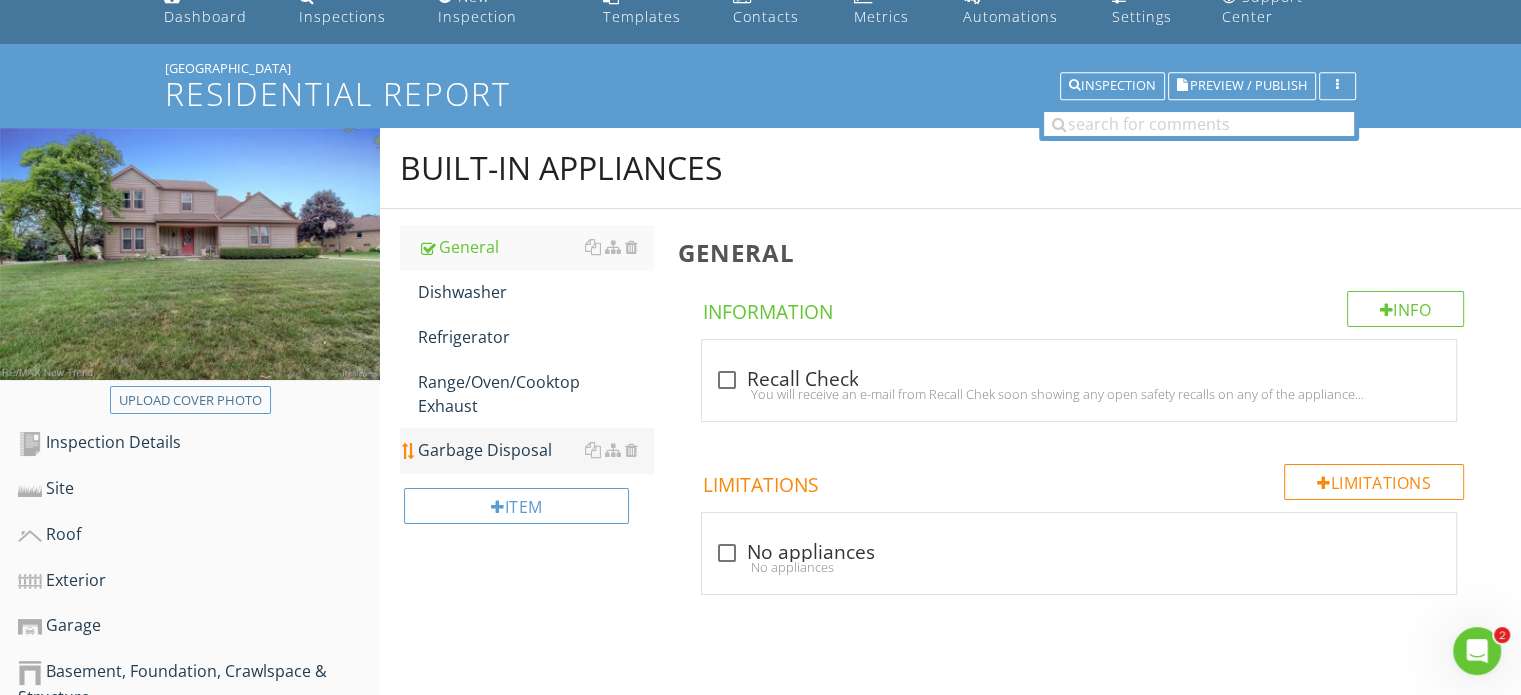 click on "Garbage Disposal" at bounding box center (535, 450) 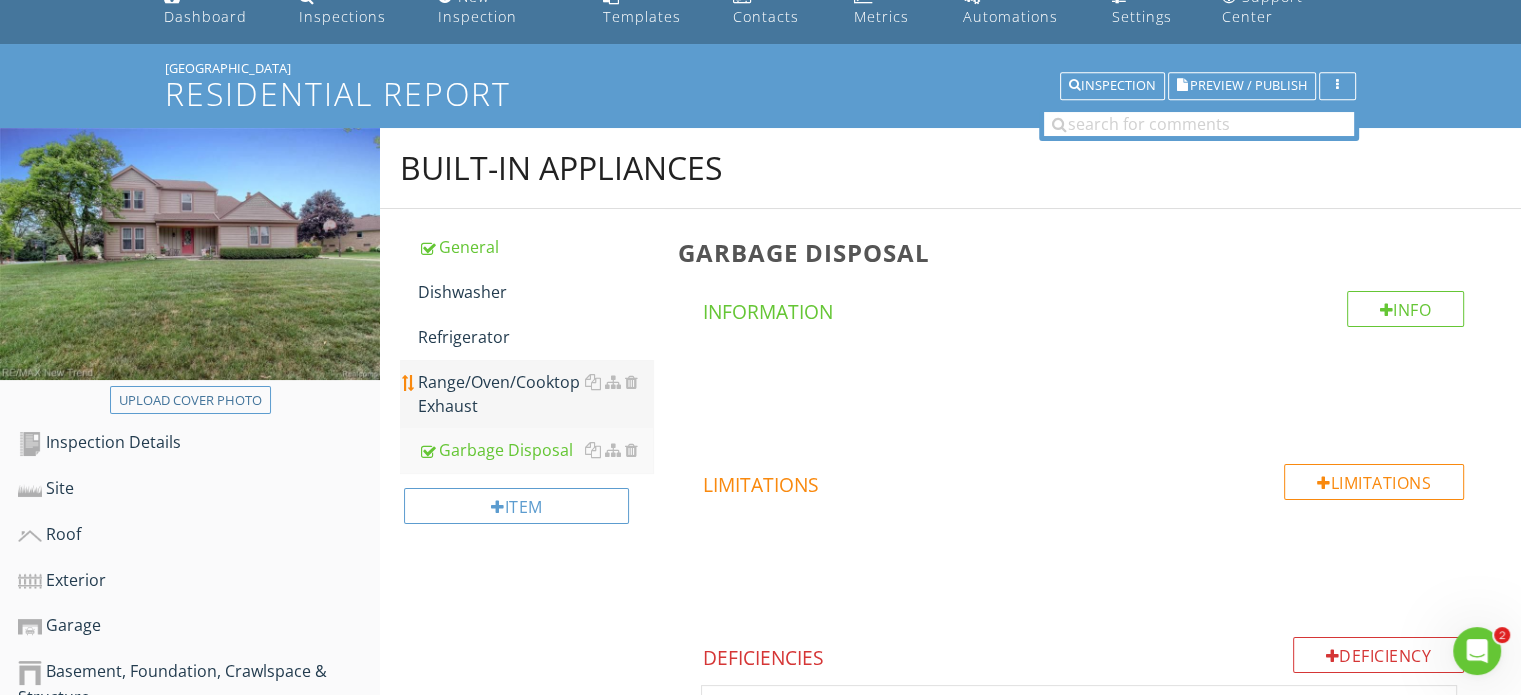 click on "Range/Oven/Cooktop Exhaust" at bounding box center [535, 394] 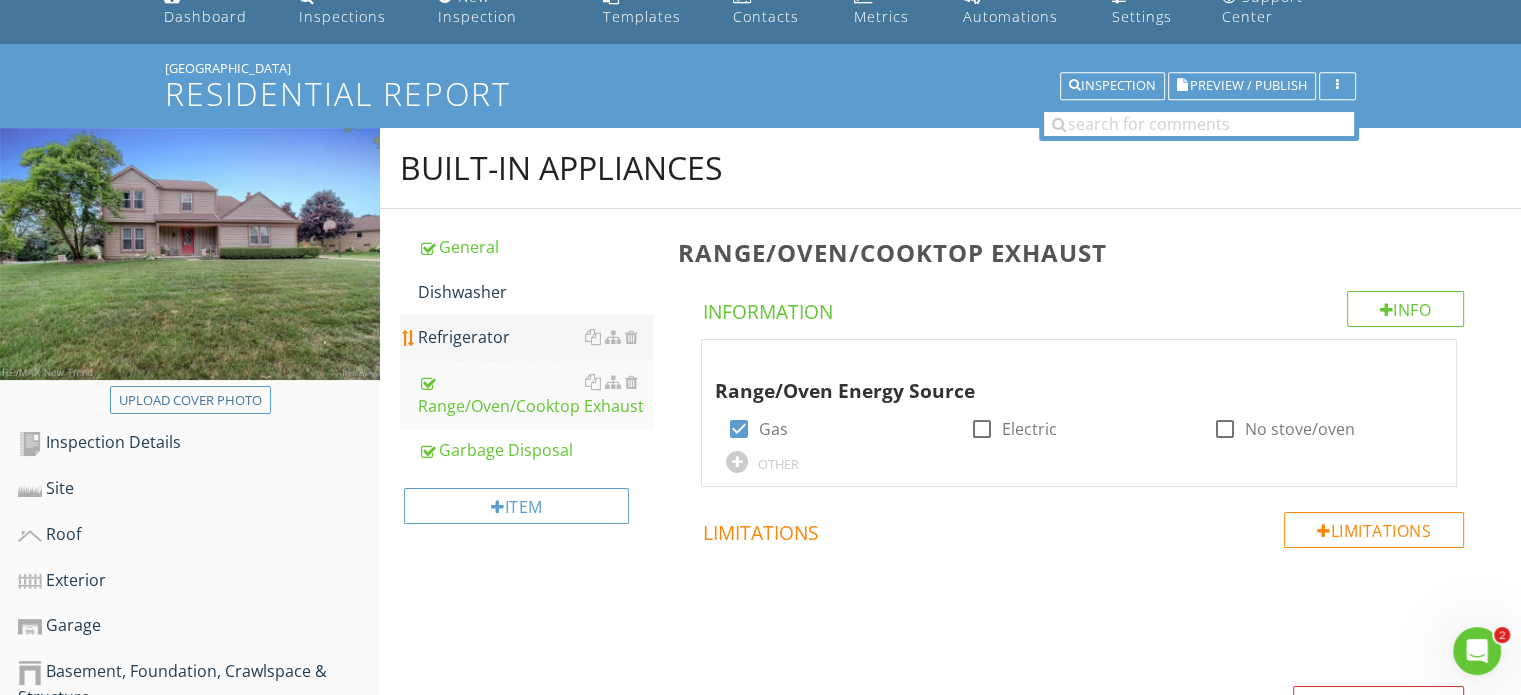 drag, startPoint x: 488, startPoint y: 315, endPoint x: 480, endPoint y: 290, distance: 26.24881 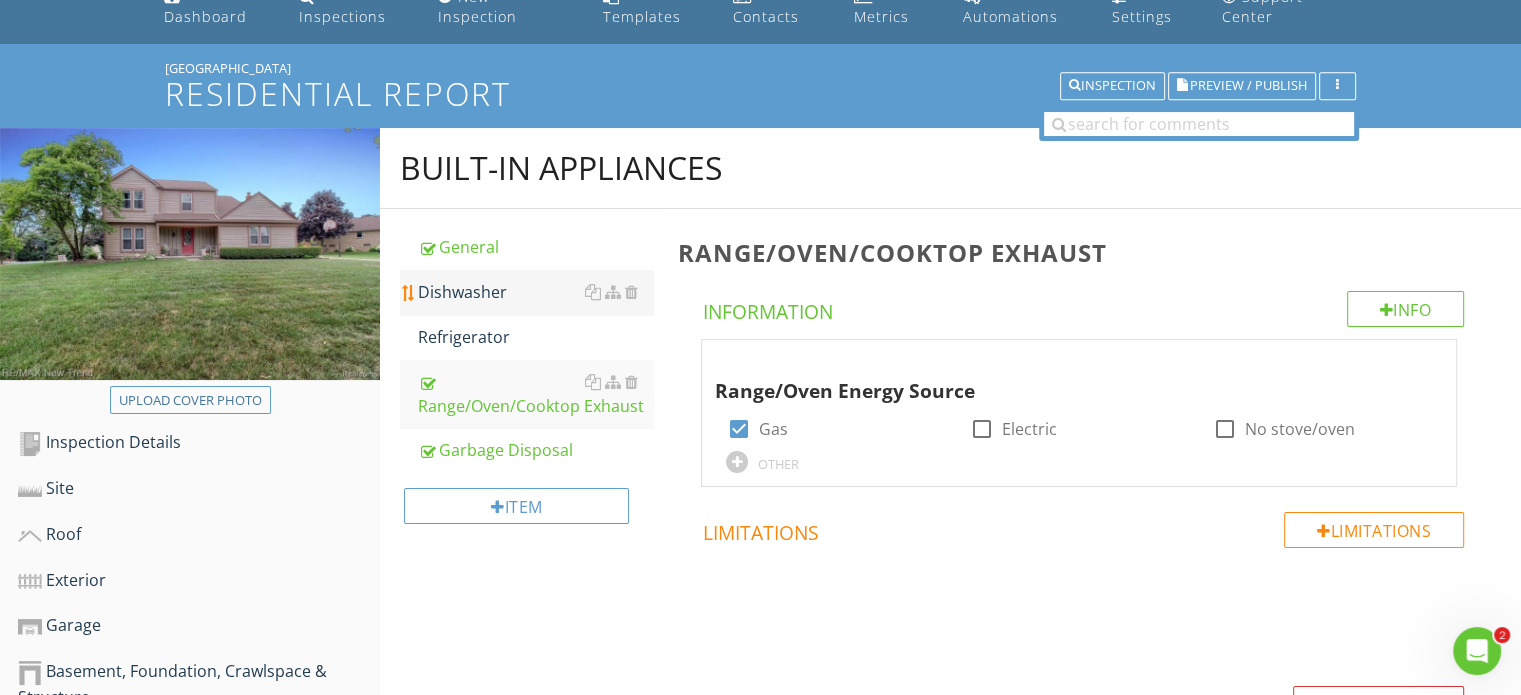 click on "Refrigerator" at bounding box center (535, 337) 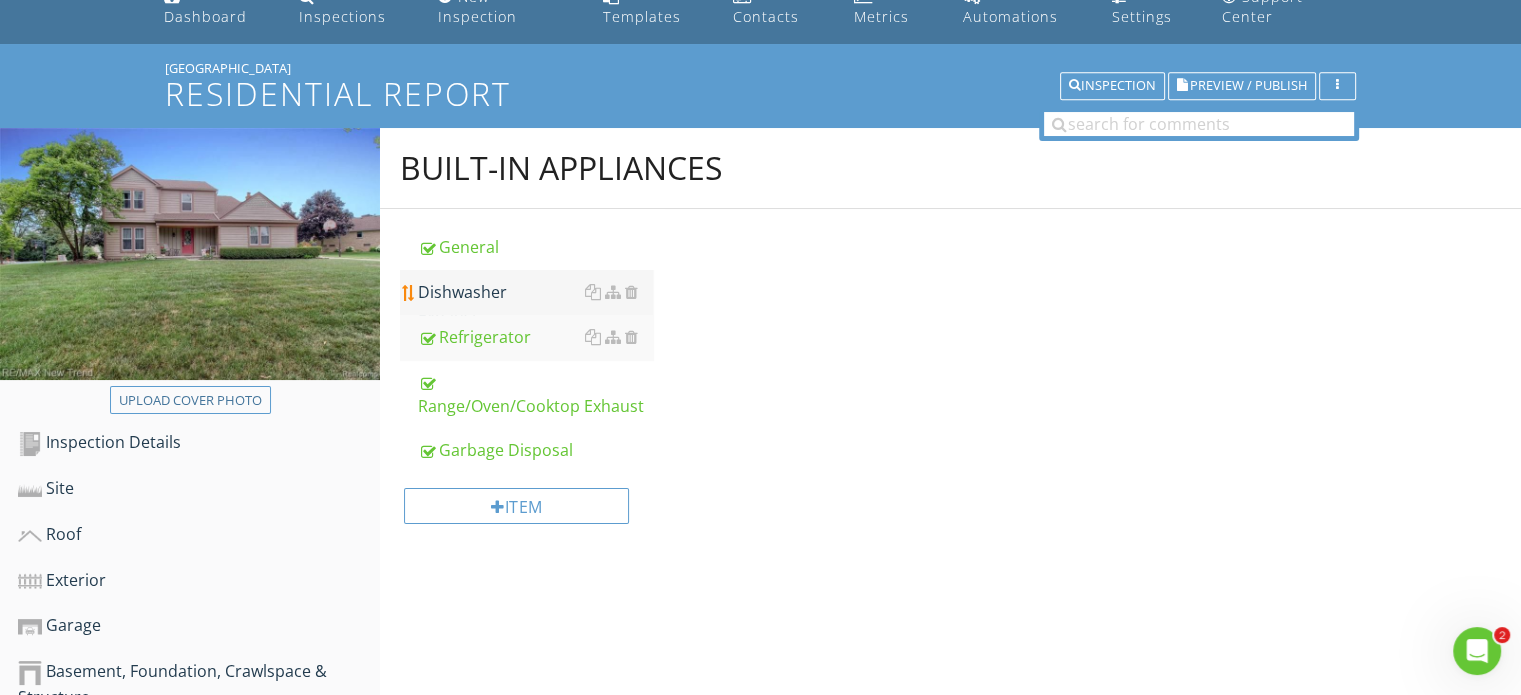 click on "Dishwasher" at bounding box center [535, 292] 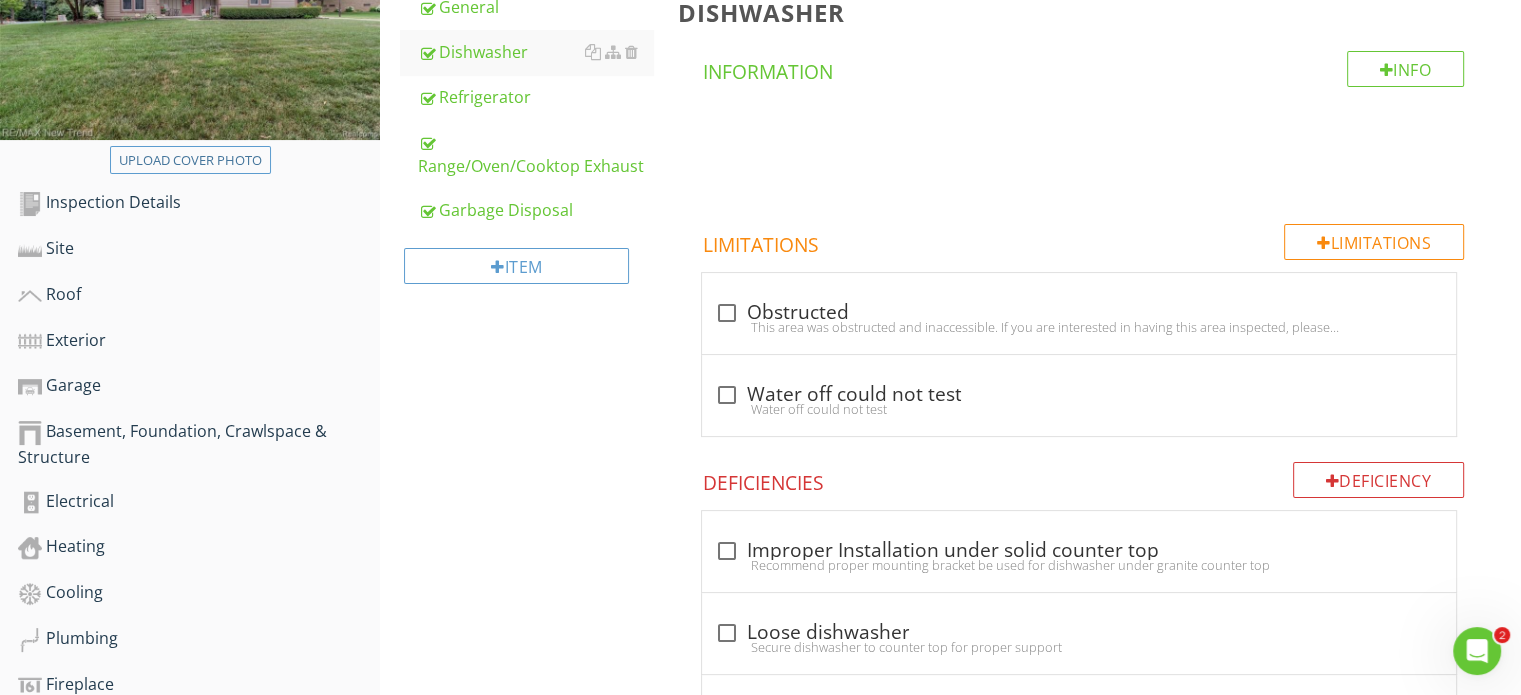 scroll, scrollTop: 693, scrollLeft: 0, axis: vertical 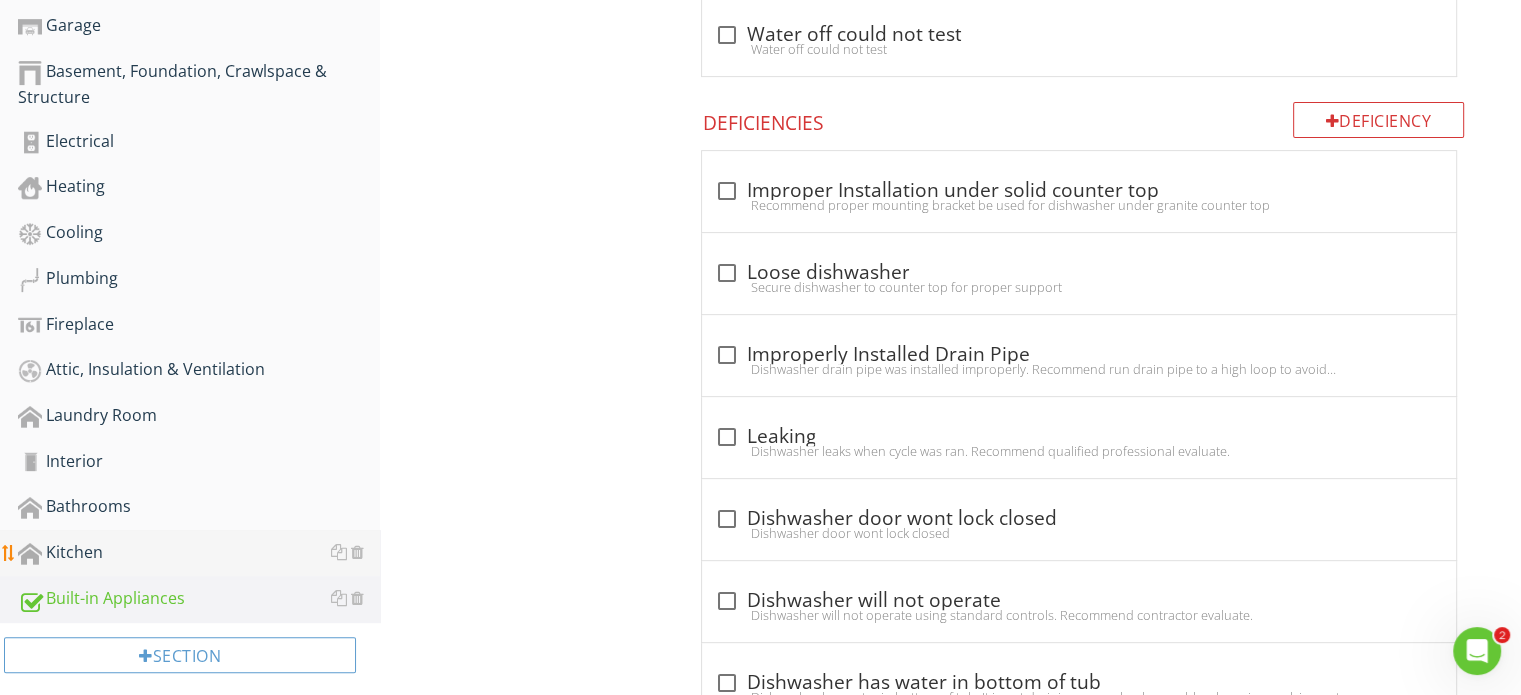 click on "Kitchen" at bounding box center (199, 553) 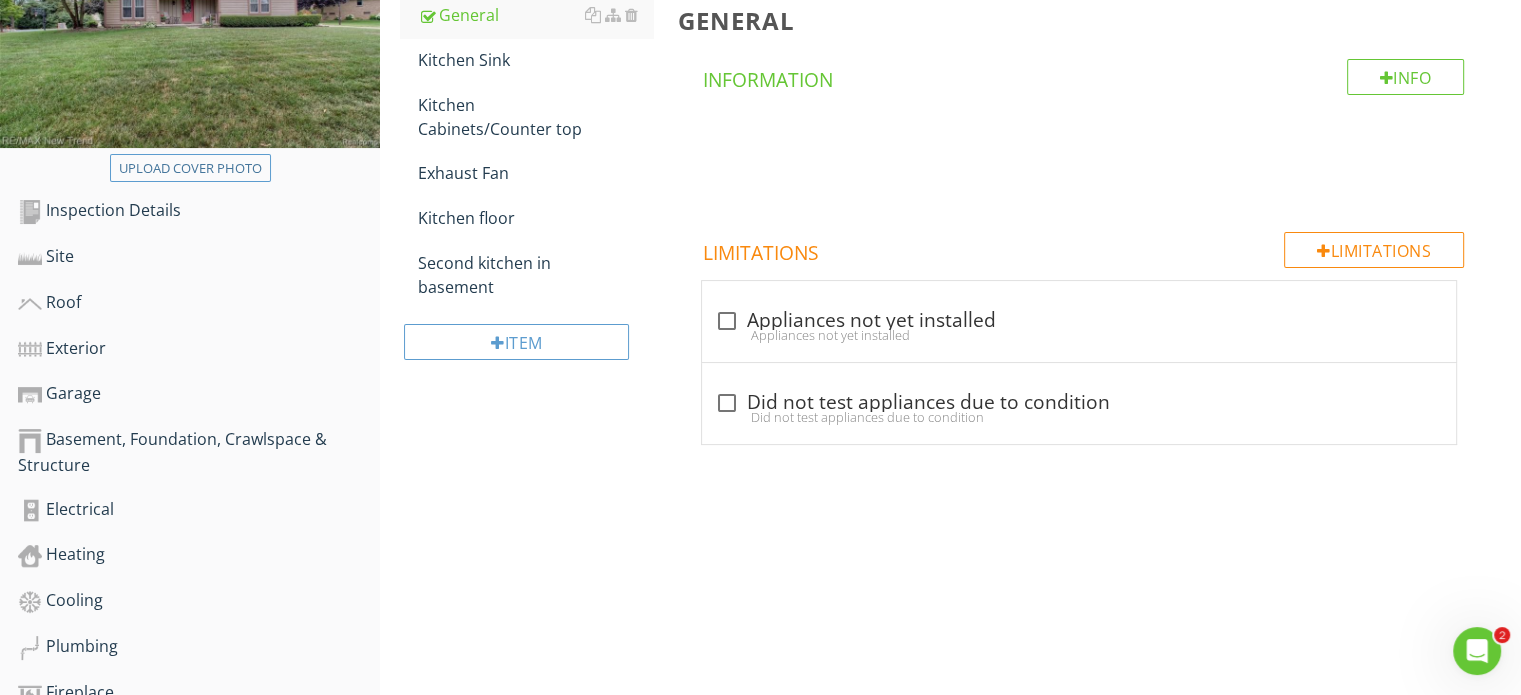 scroll, scrollTop: 93, scrollLeft: 0, axis: vertical 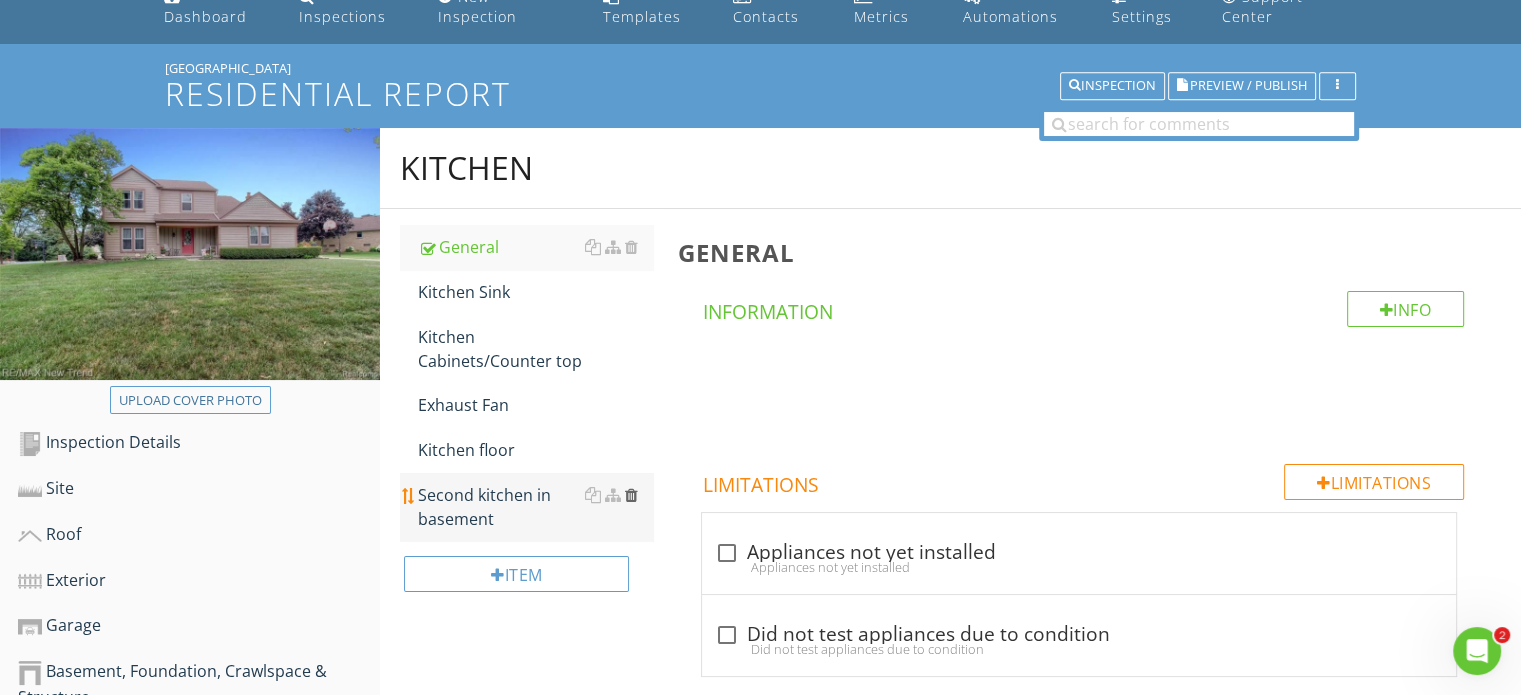 click at bounding box center (630, 495) 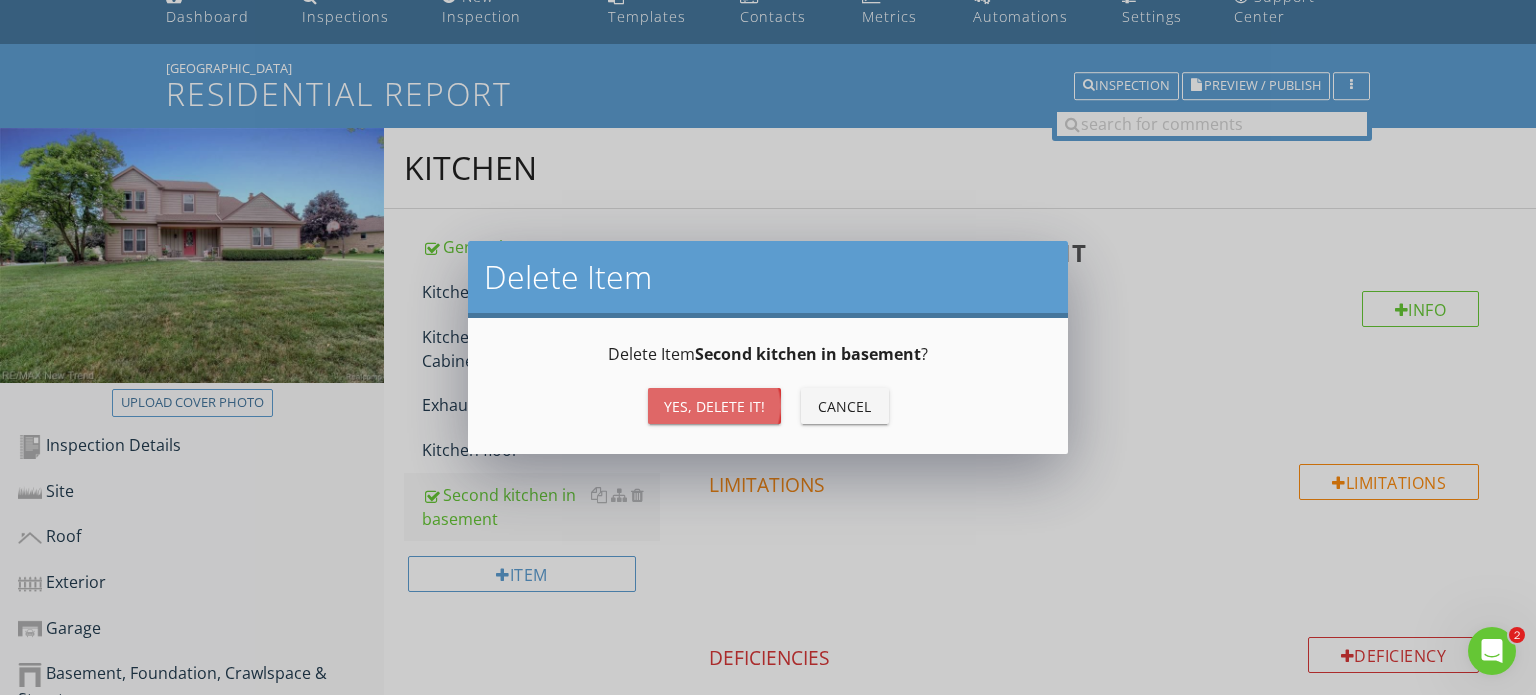 click on "Yes, Delete it!" at bounding box center (714, 406) 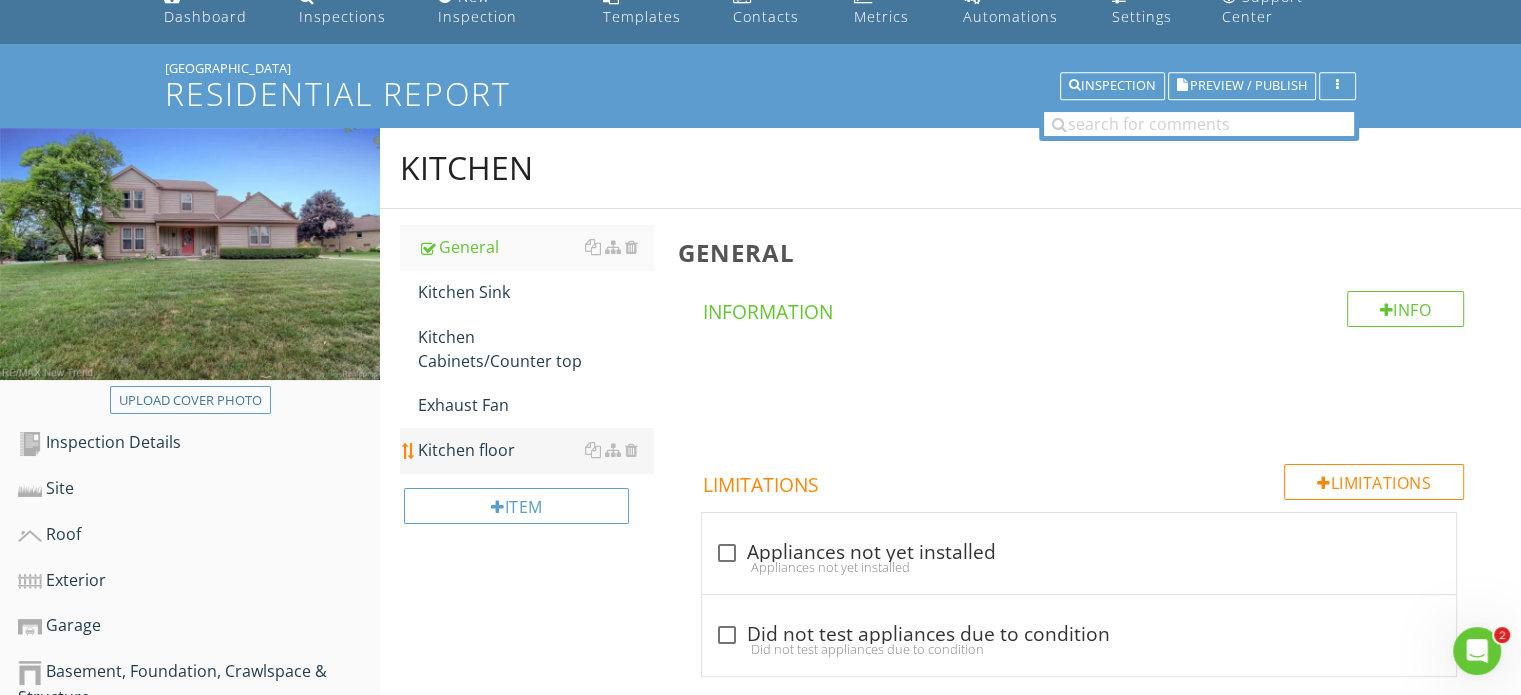 click on "Kitchen floor" at bounding box center (535, 450) 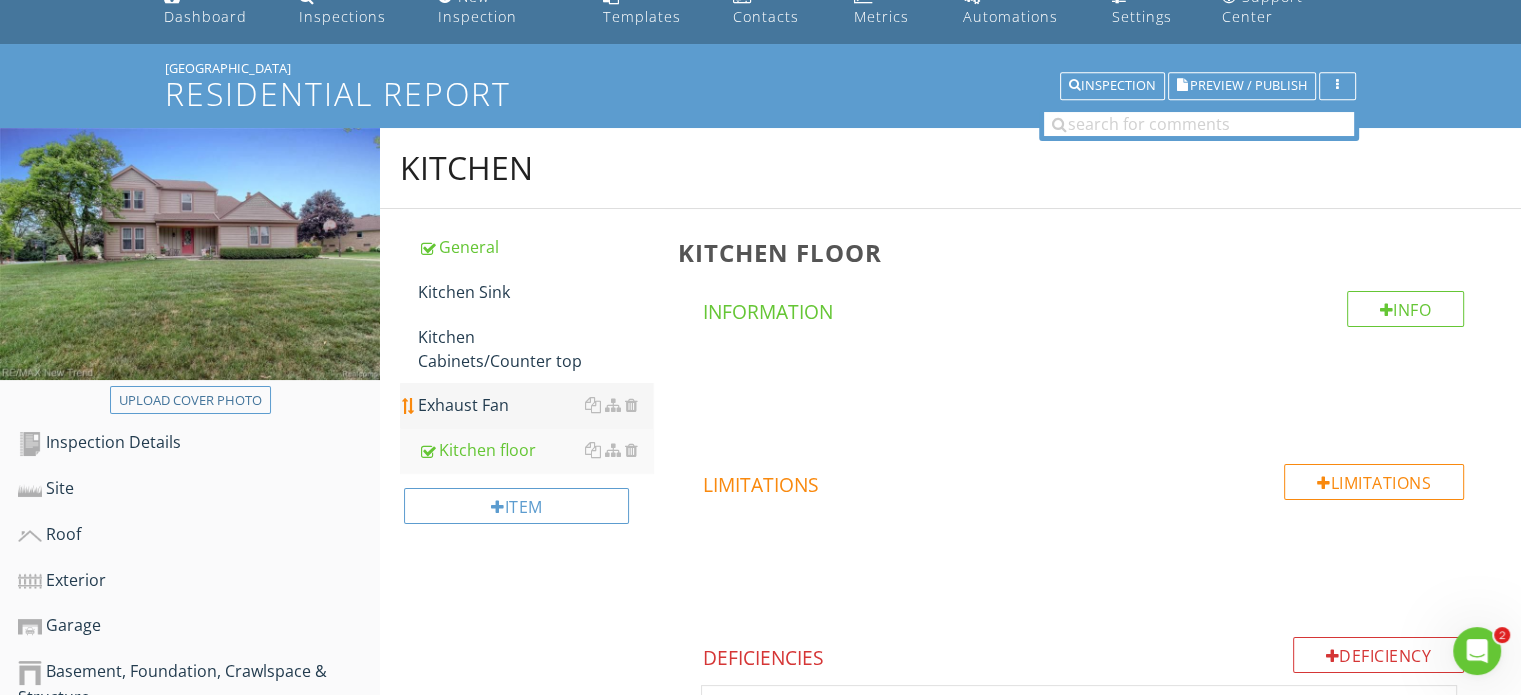 click on "Exhaust Fan" at bounding box center [535, 405] 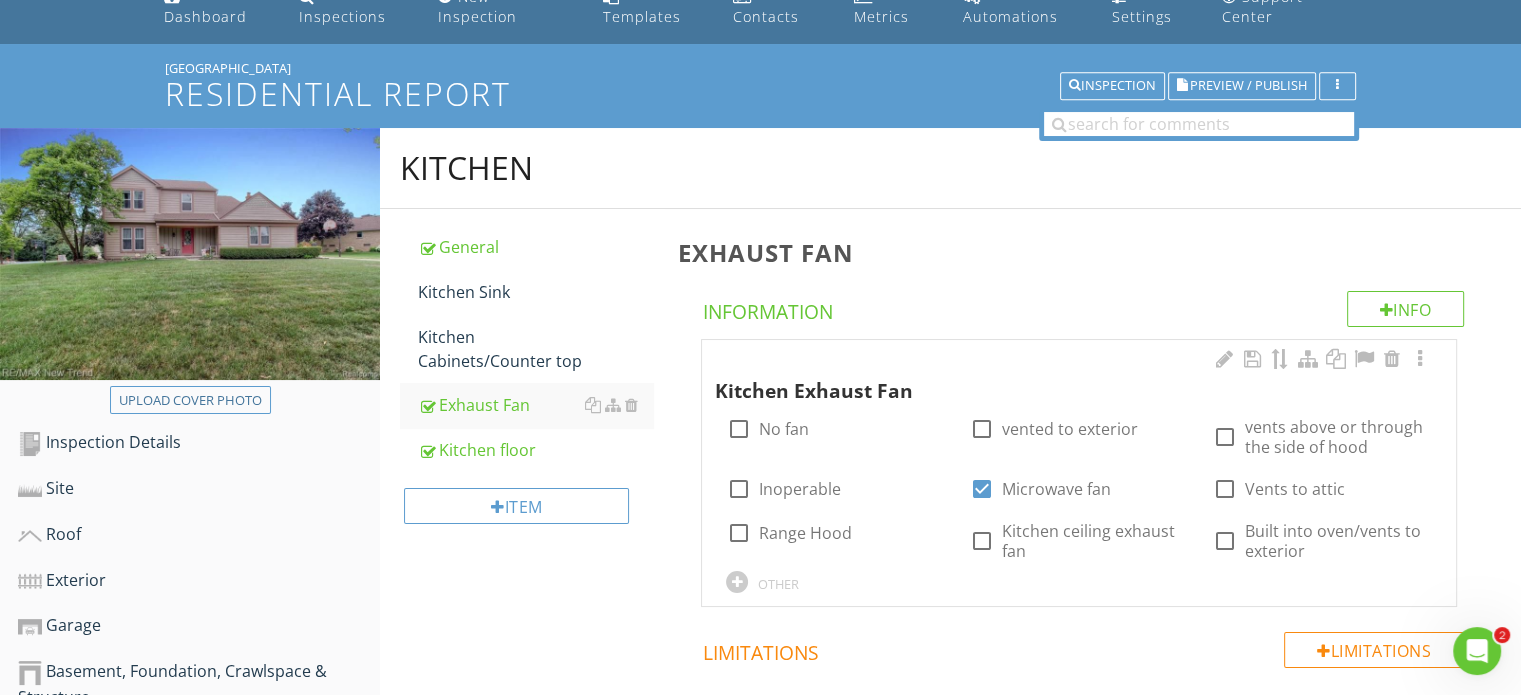 click on "check_box_outline_blank Range Hood" at bounding box center [835, 531] 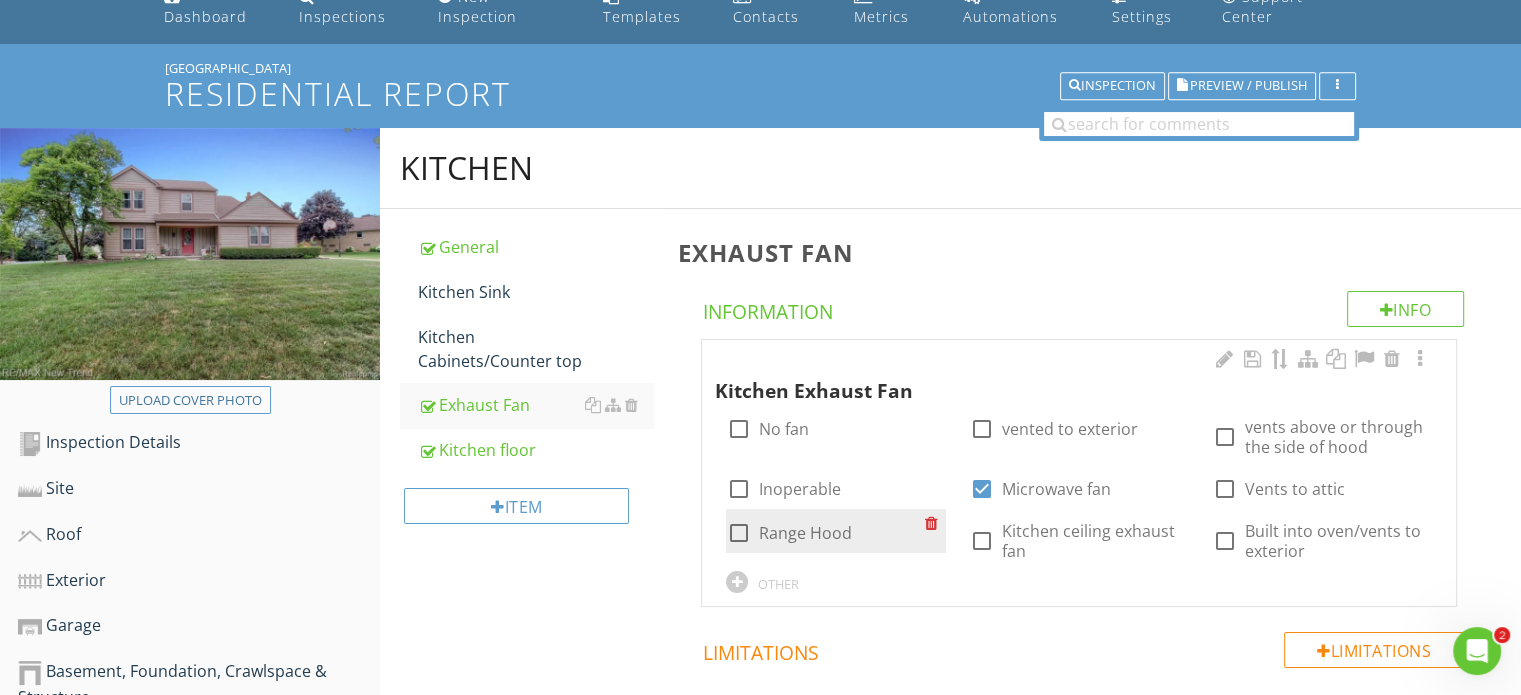 click at bounding box center (738, 533) 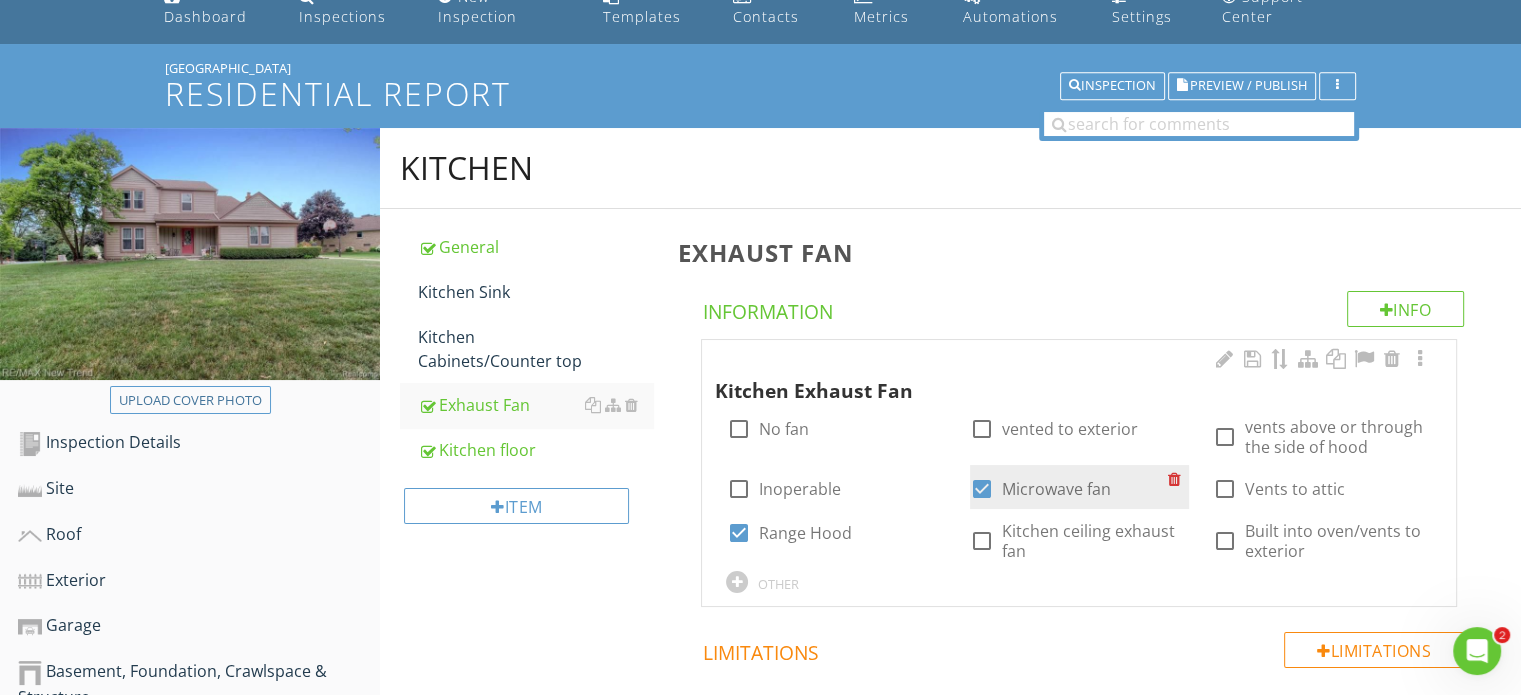 click on "check_box Microwave fan" at bounding box center [1040, 489] 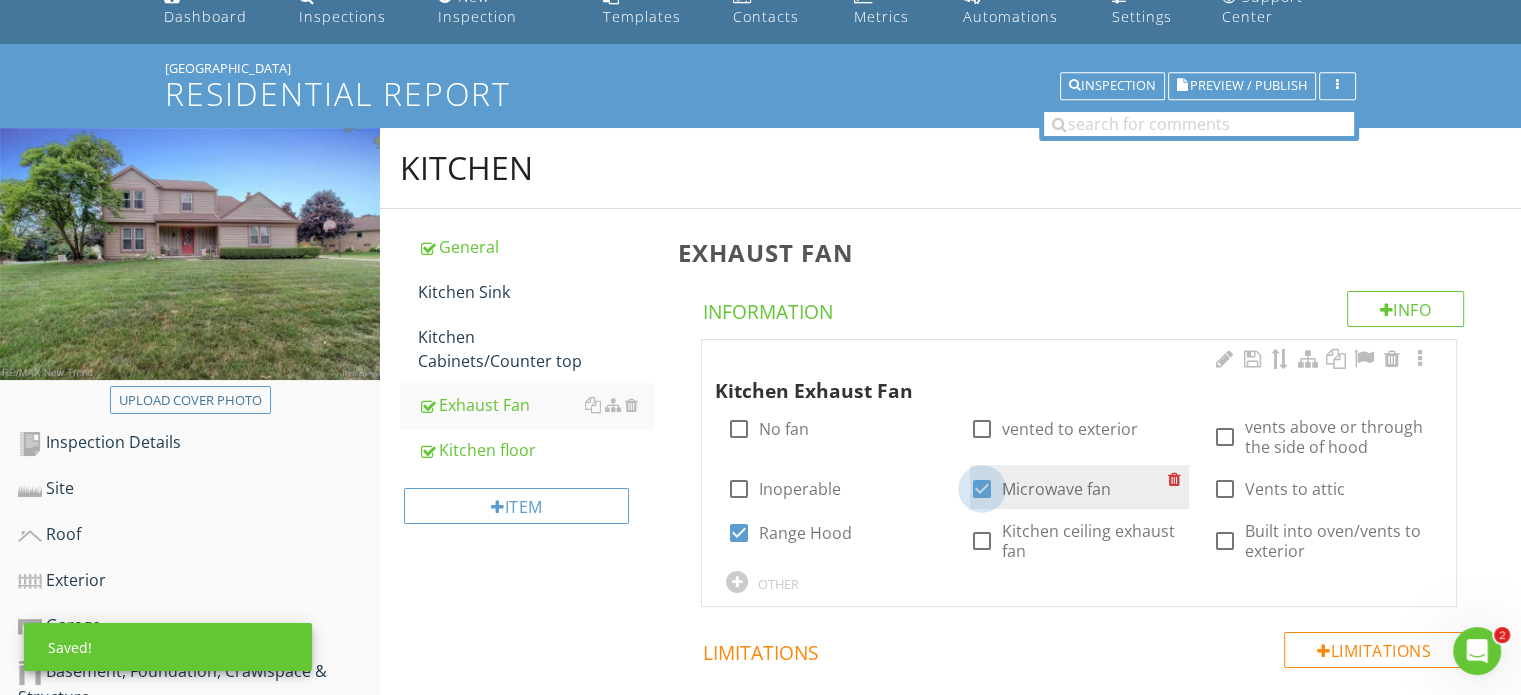 click at bounding box center (982, 489) 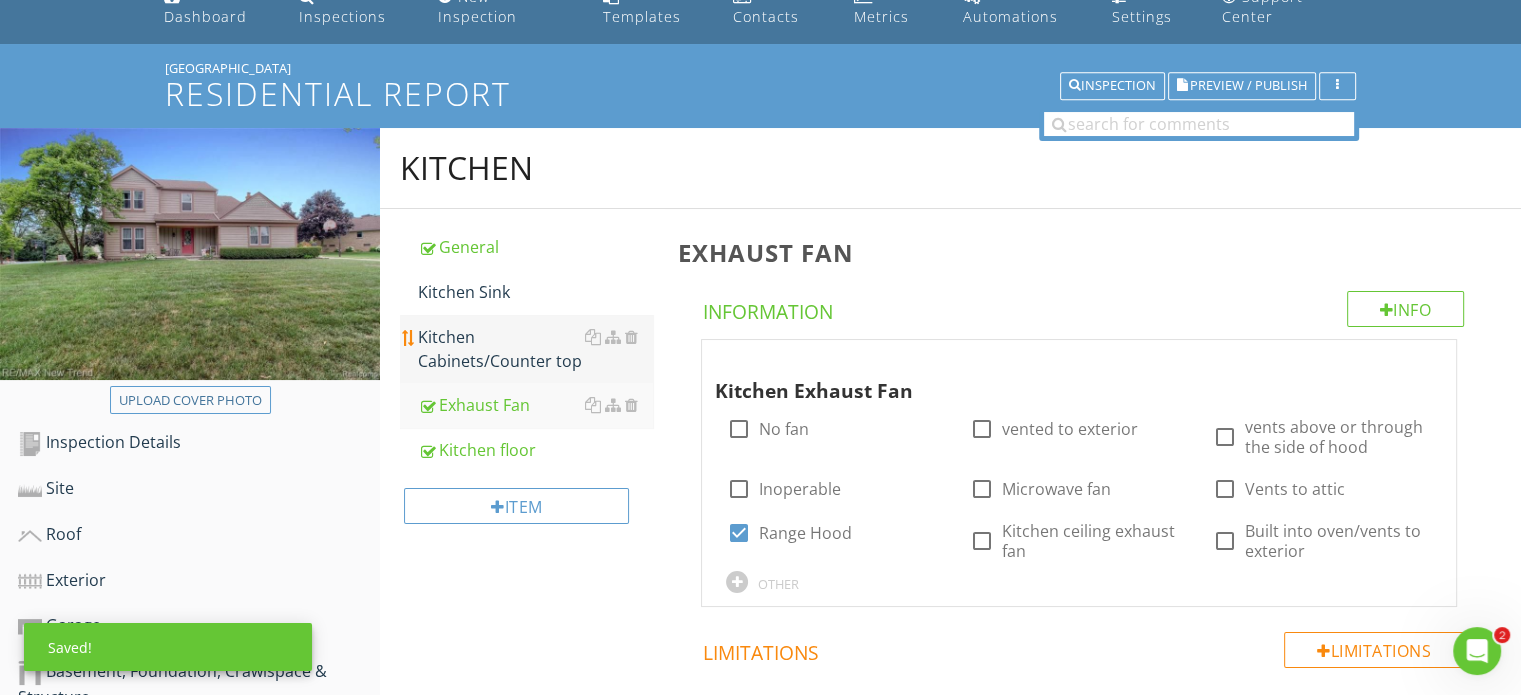 click on "Kitchen Cabinets/Counter top" at bounding box center (535, 349) 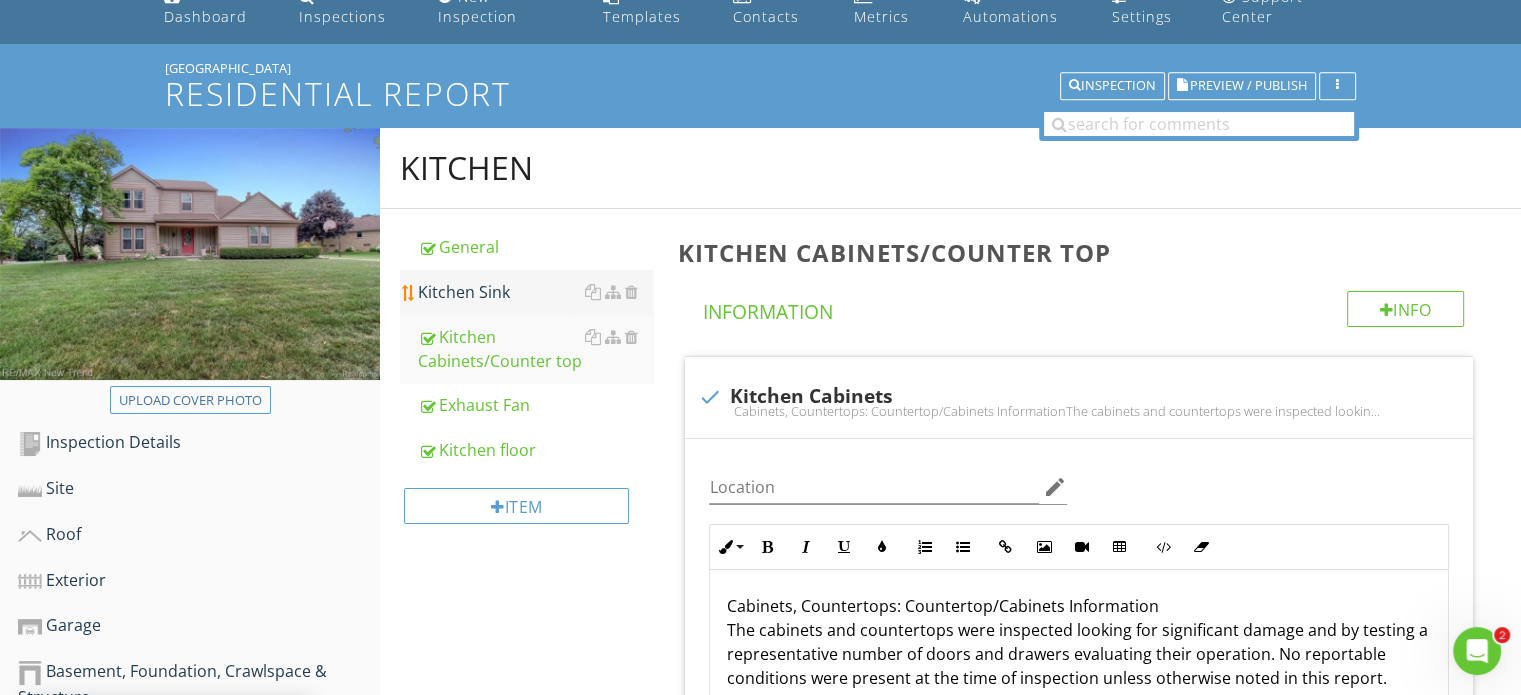 click on "Kitchen Sink" at bounding box center [535, 292] 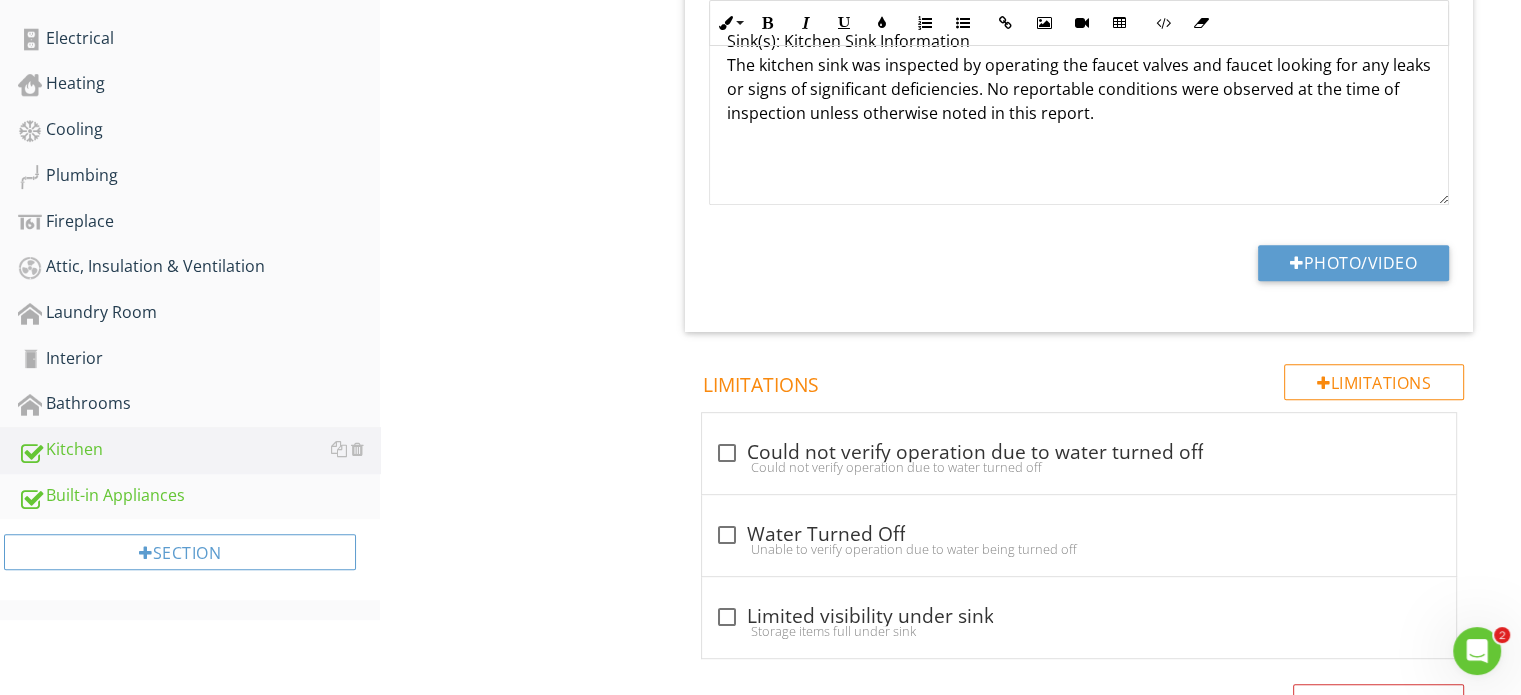 scroll, scrollTop: 800, scrollLeft: 0, axis: vertical 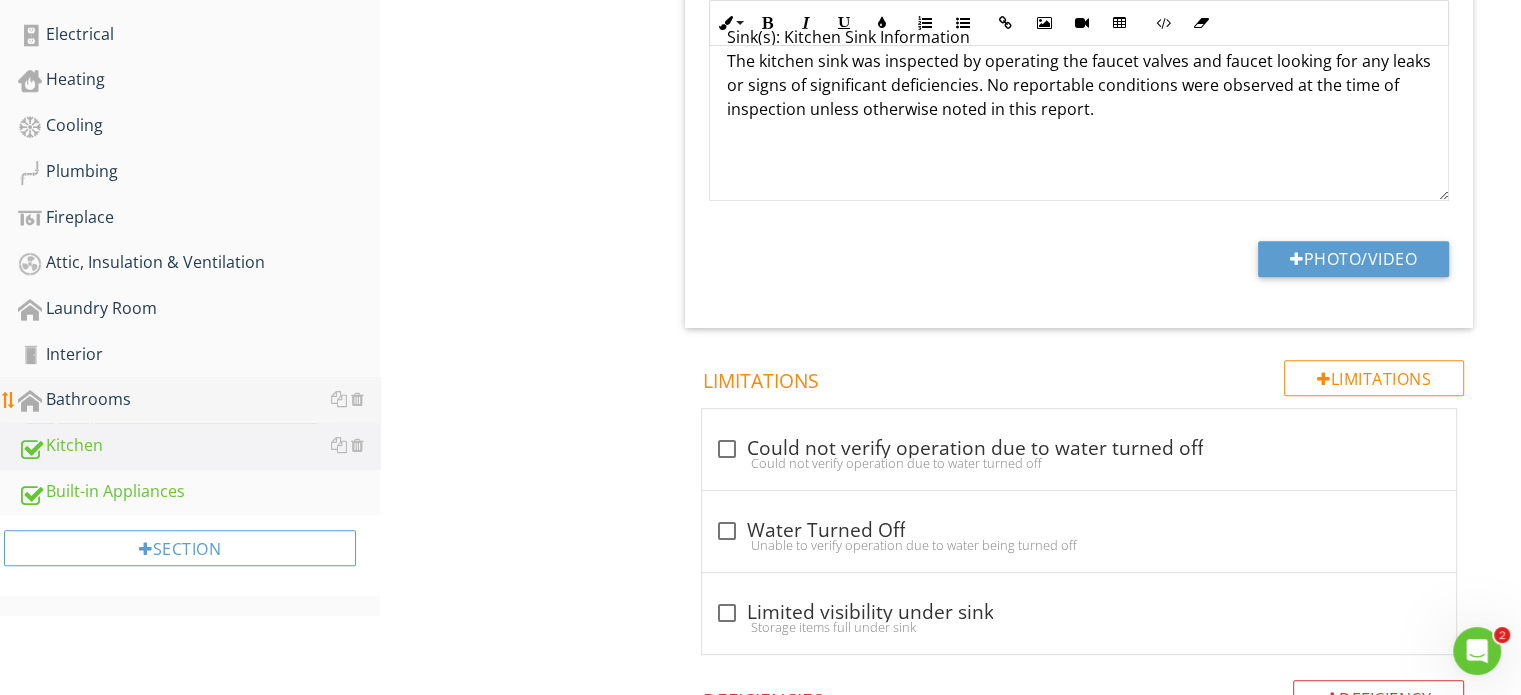 click on "Bathrooms" at bounding box center (199, 400) 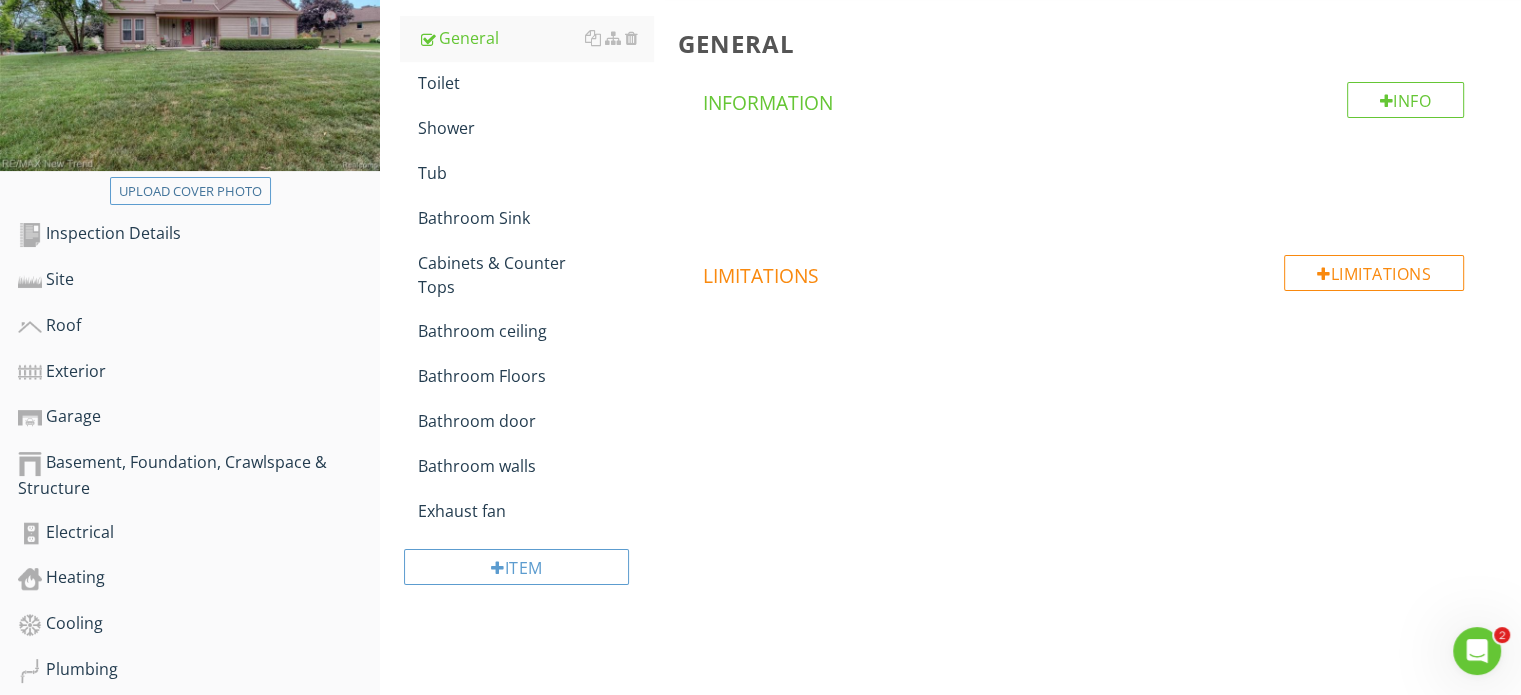 scroll, scrollTop: 293, scrollLeft: 0, axis: vertical 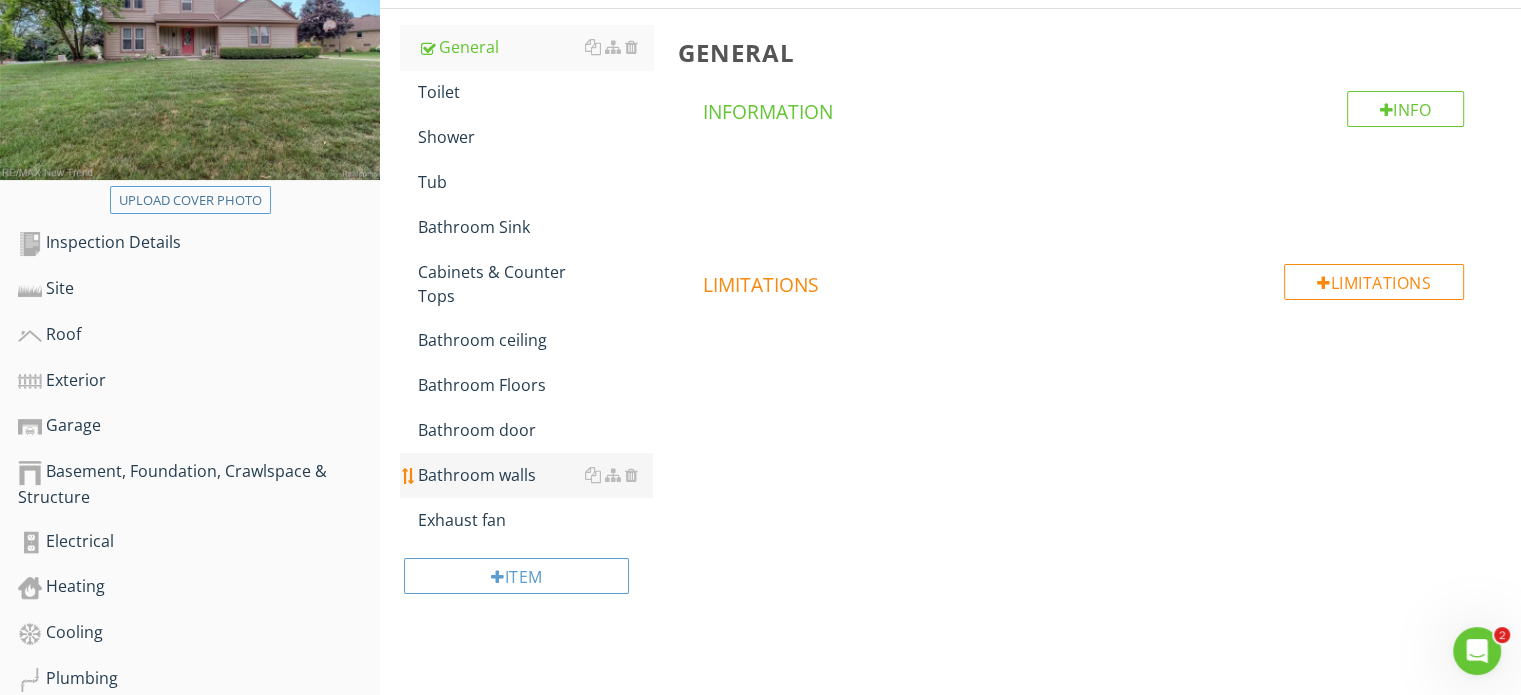 click on "Bathroom walls" at bounding box center (535, 475) 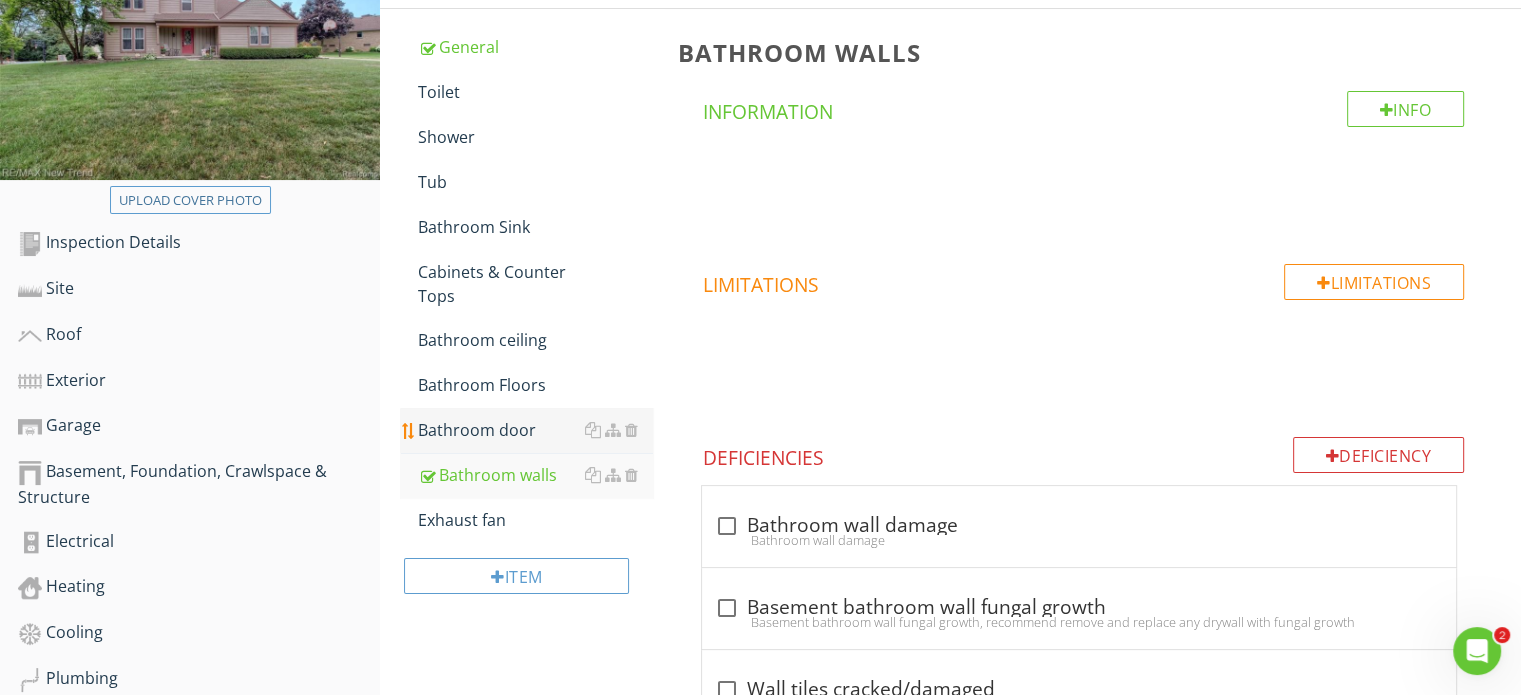 click on "Bathroom door" at bounding box center (535, 430) 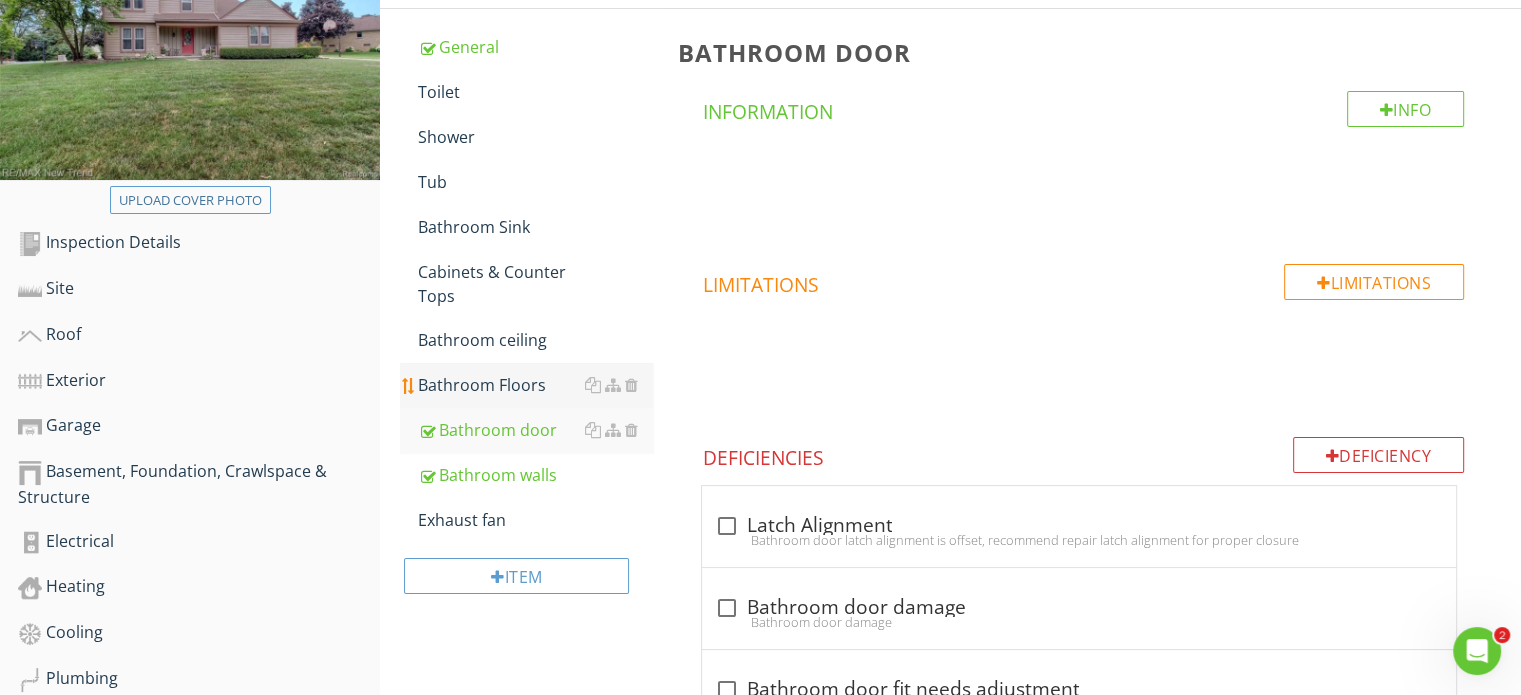 drag, startPoint x: 464, startPoint y: 363, endPoint x: 459, endPoint y: 351, distance: 13 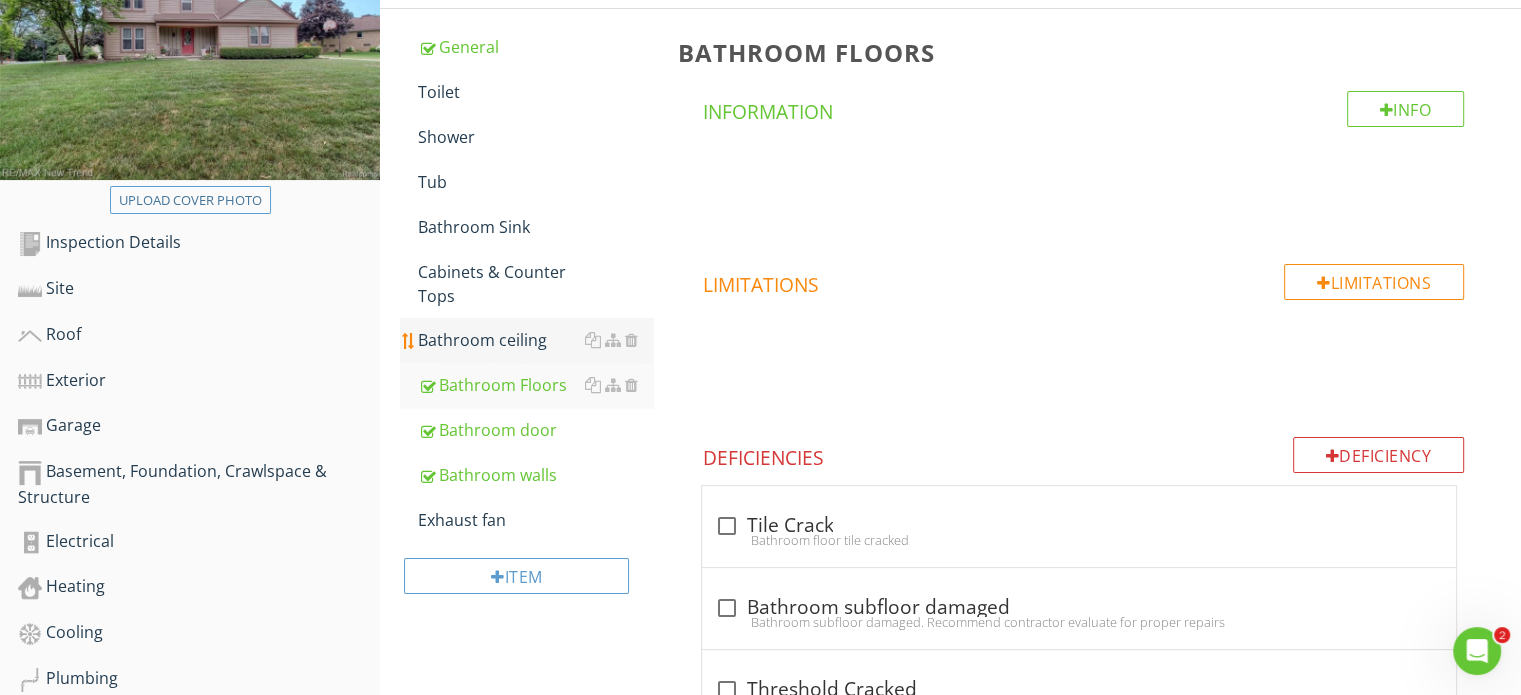 drag, startPoint x: 458, startPoint y: 318, endPoint x: 442, endPoint y: 335, distance: 23.345236 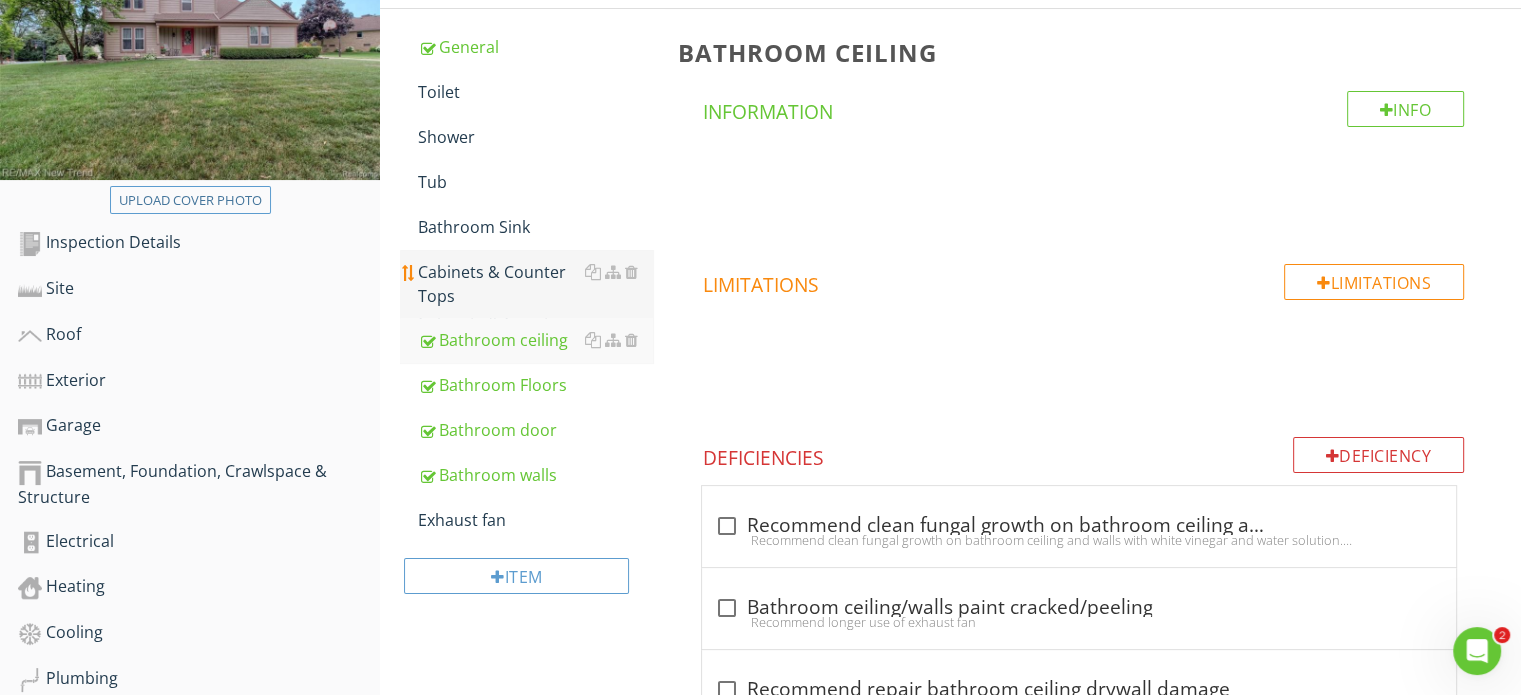 click on "Cabinets & Counter Tops" at bounding box center [535, 284] 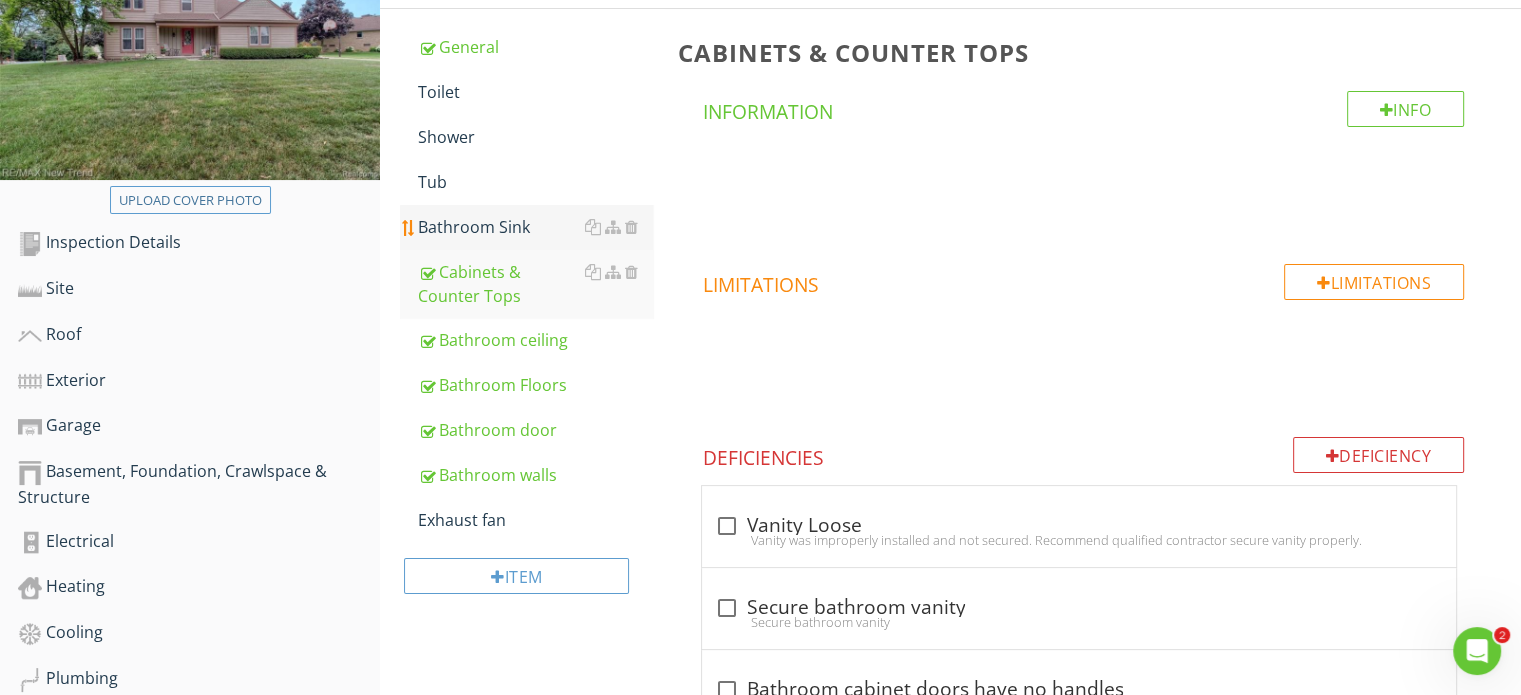 click on "Bathroom Sink" at bounding box center [535, 227] 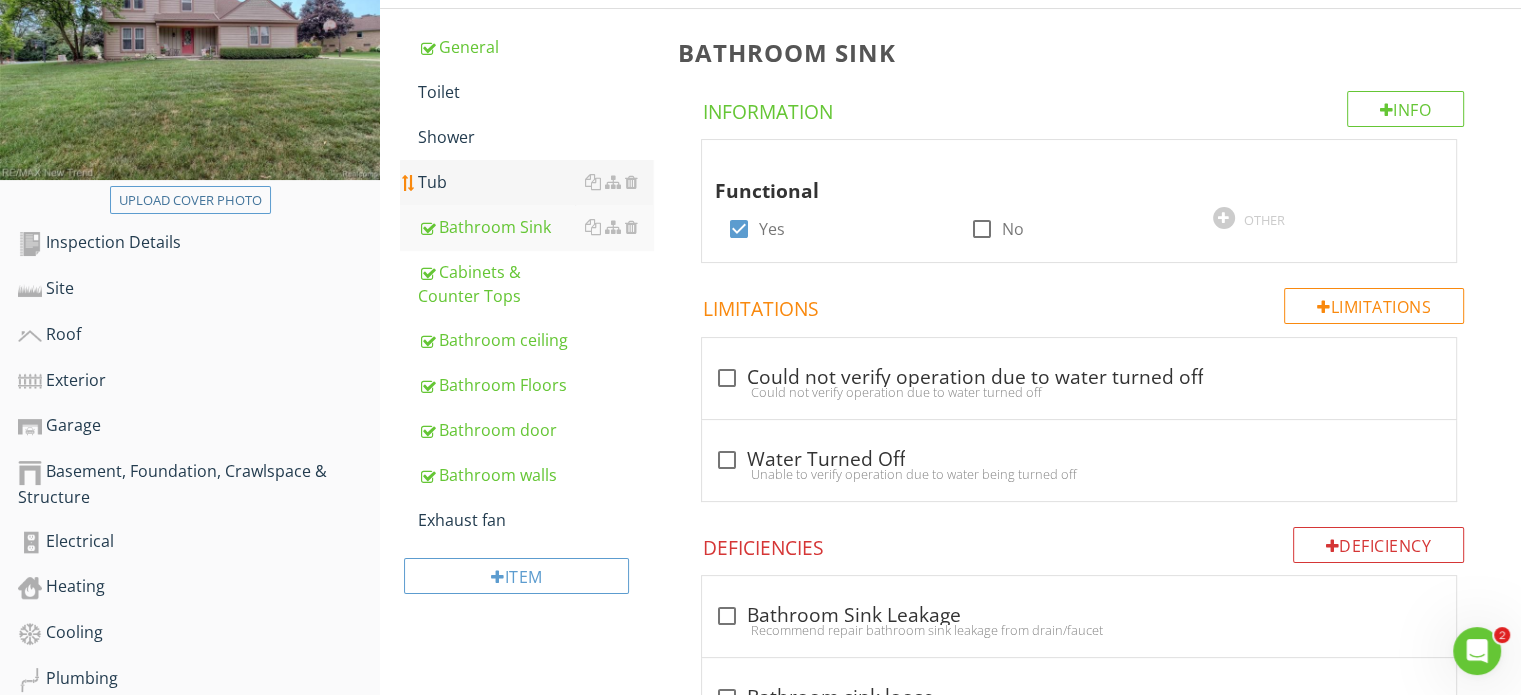 click on "Tub" at bounding box center (535, 182) 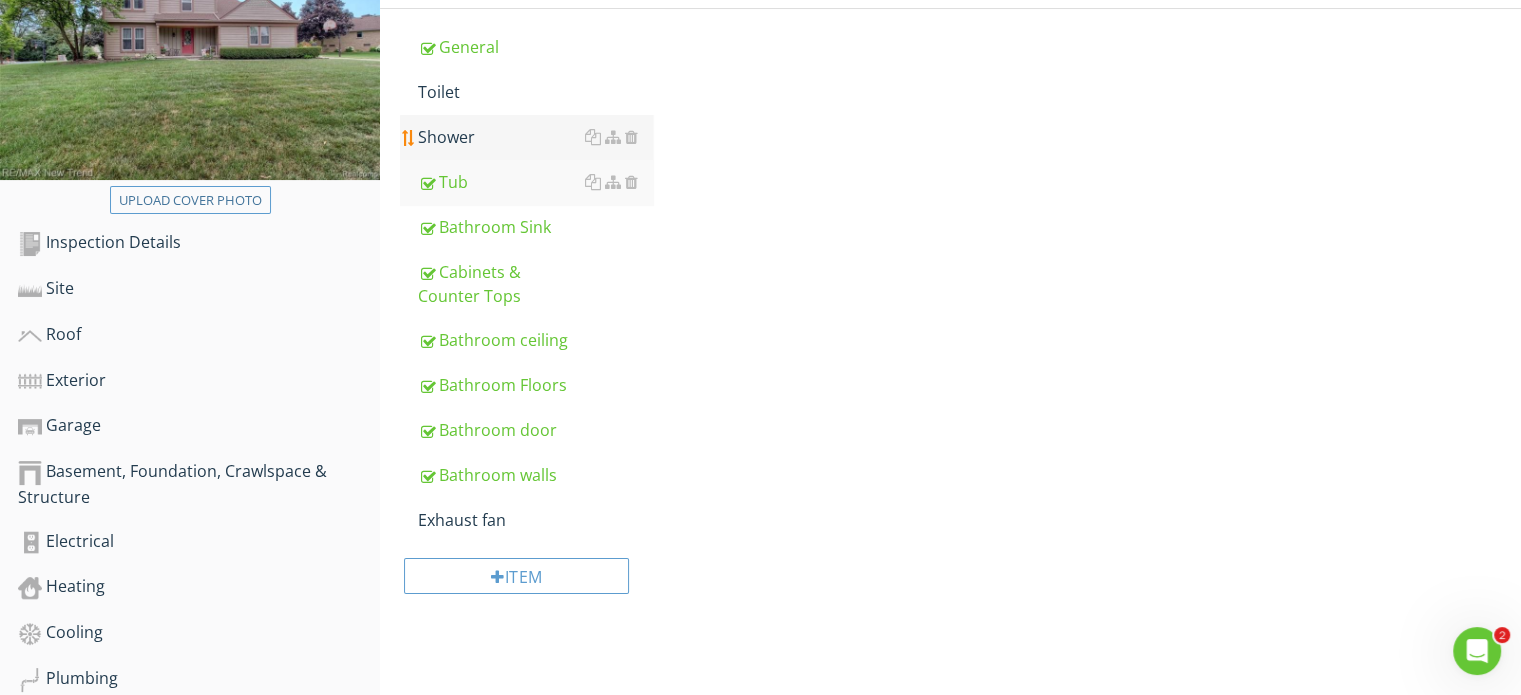 click on "Shower" at bounding box center (535, 137) 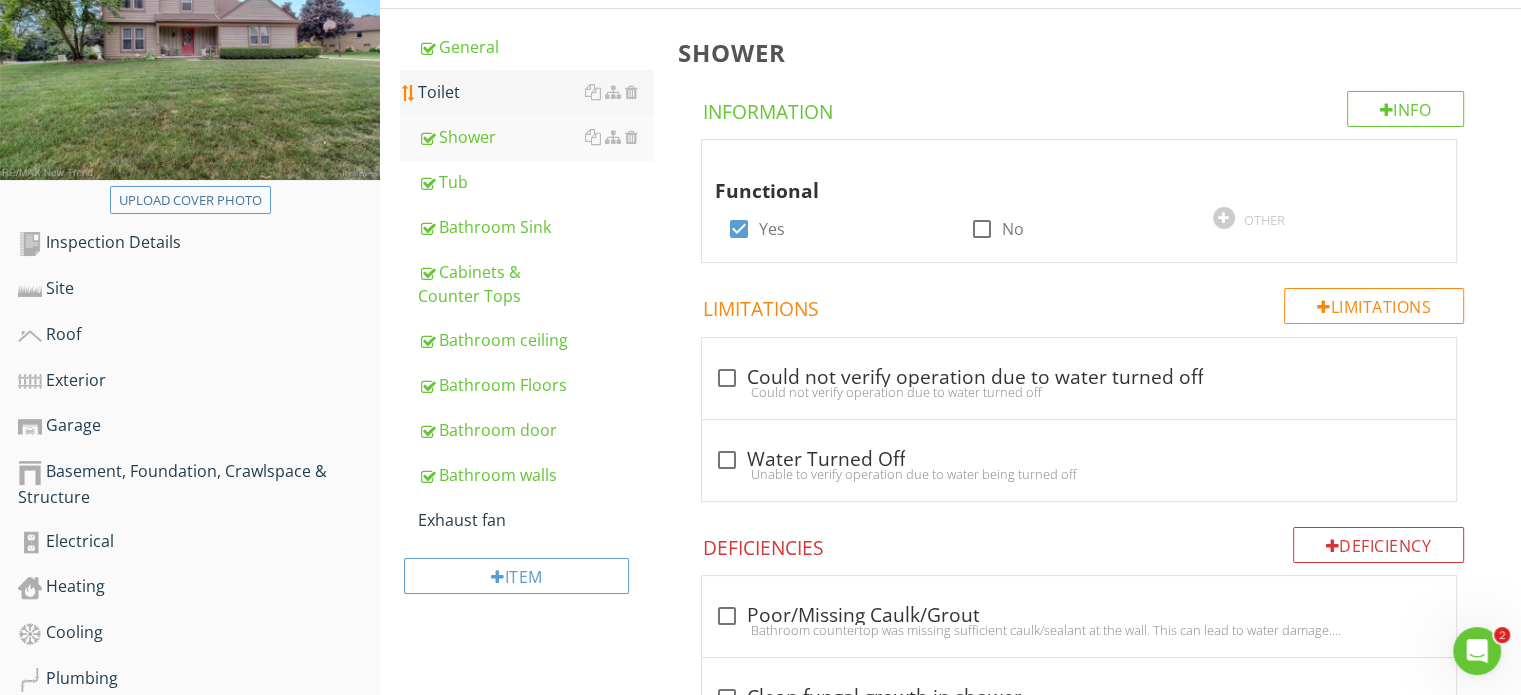 click on "Toilet" at bounding box center [535, 92] 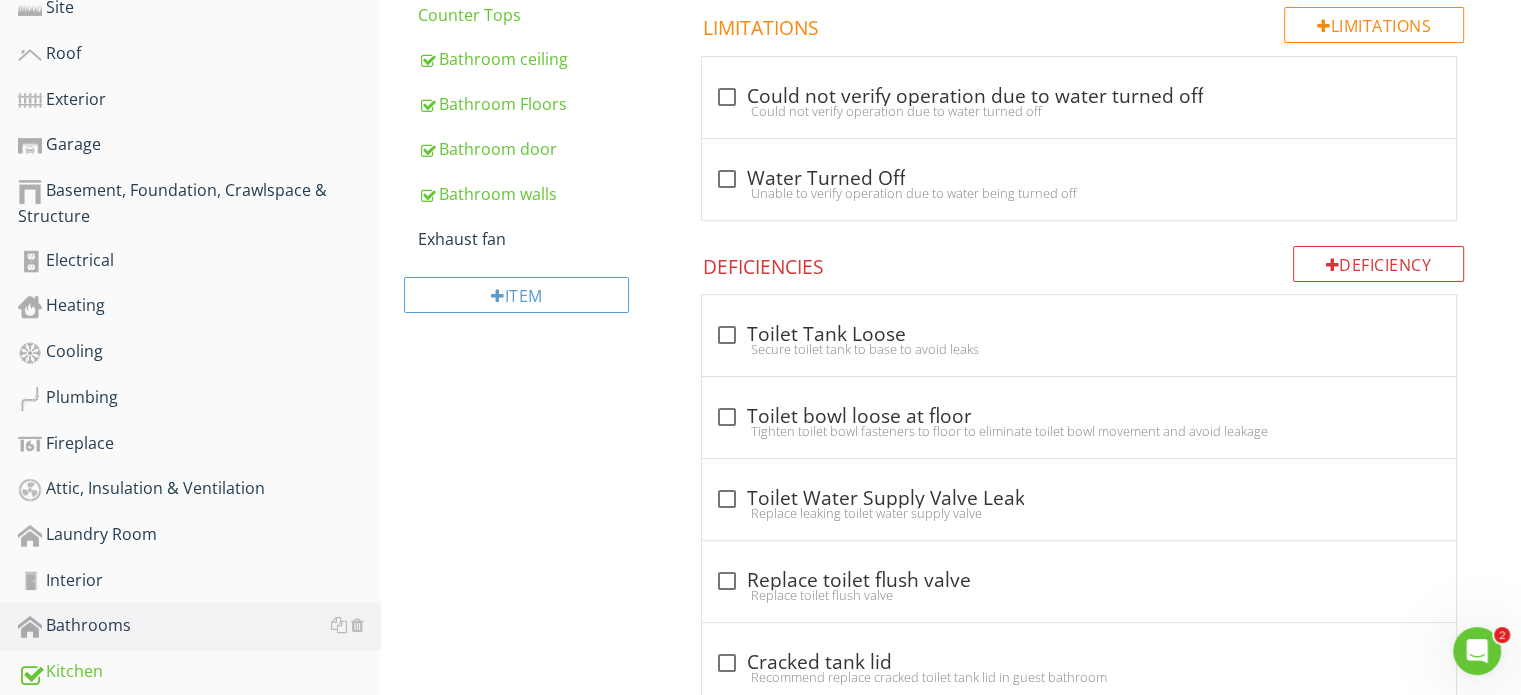 scroll, scrollTop: 693, scrollLeft: 0, axis: vertical 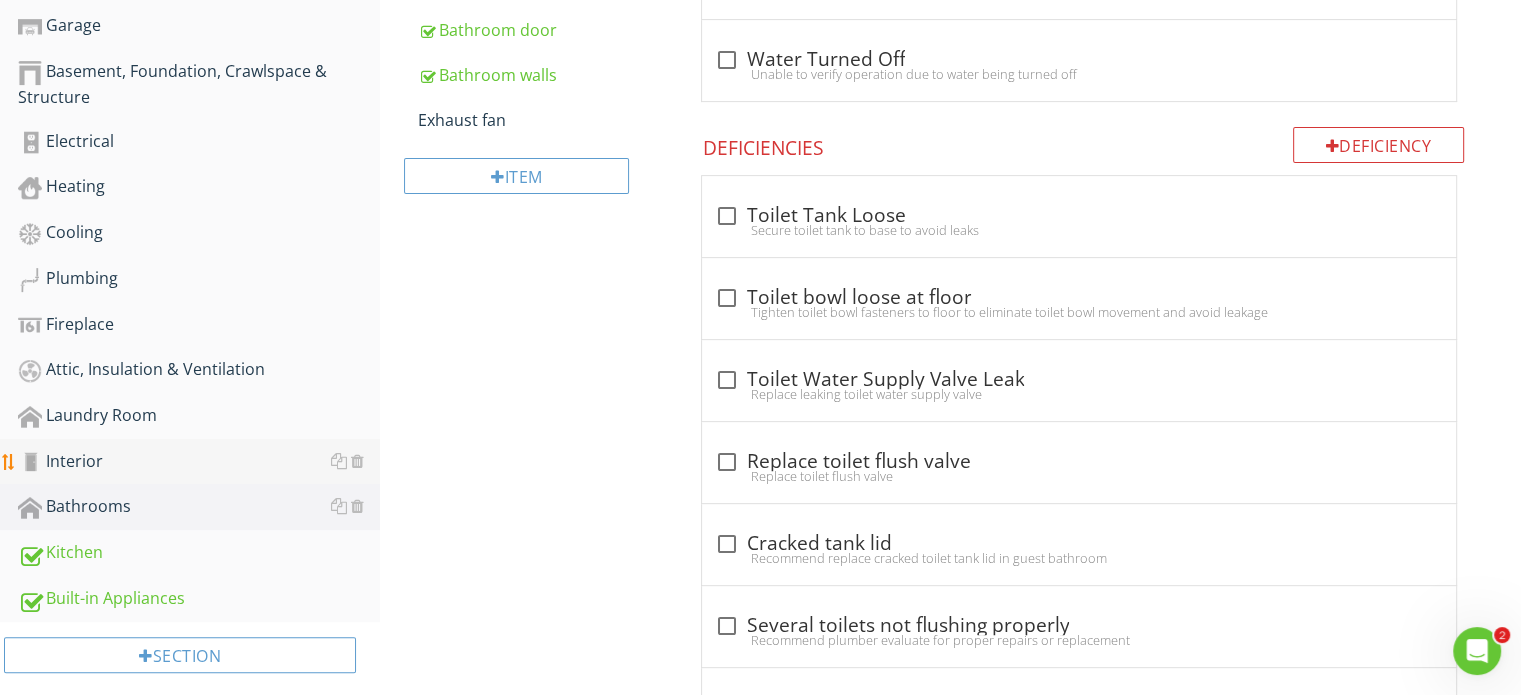 click on "Interior" at bounding box center (199, 462) 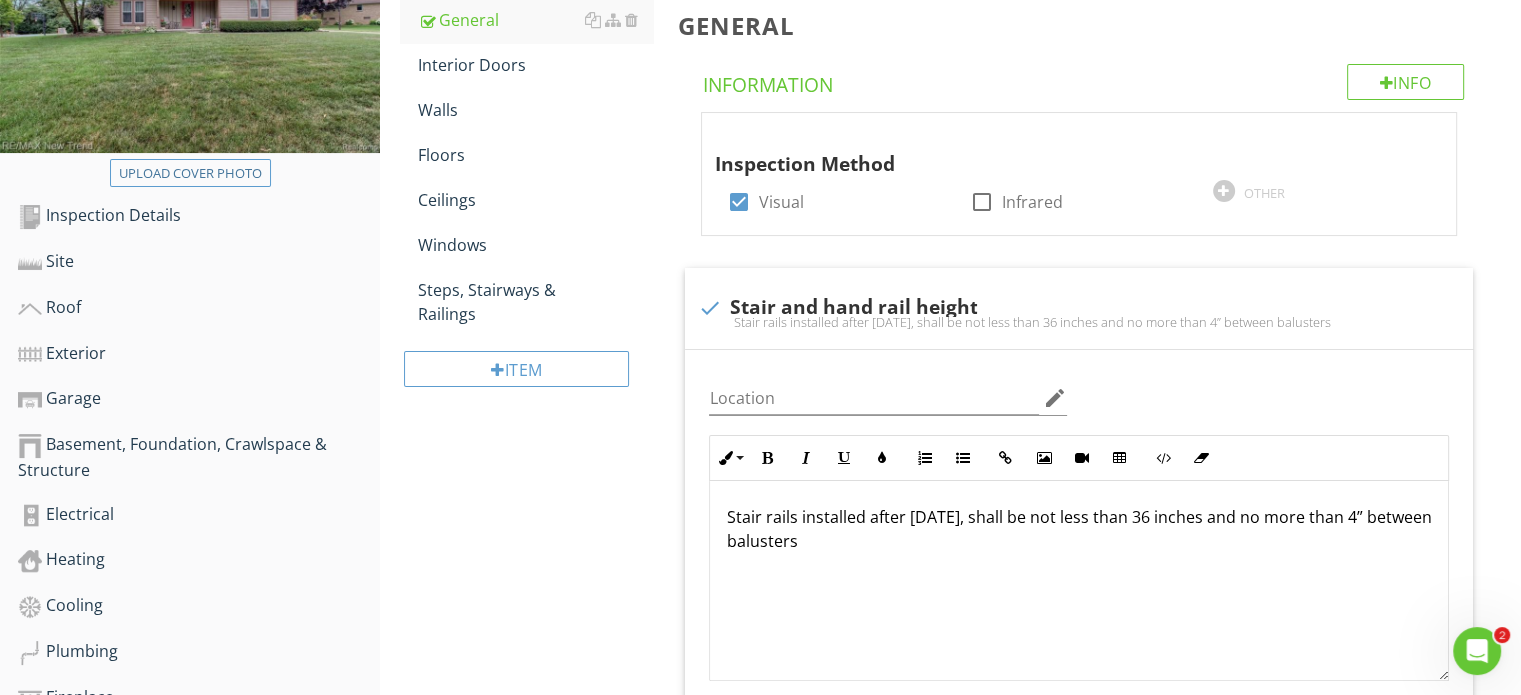 scroll, scrollTop: 193, scrollLeft: 0, axis: vertical 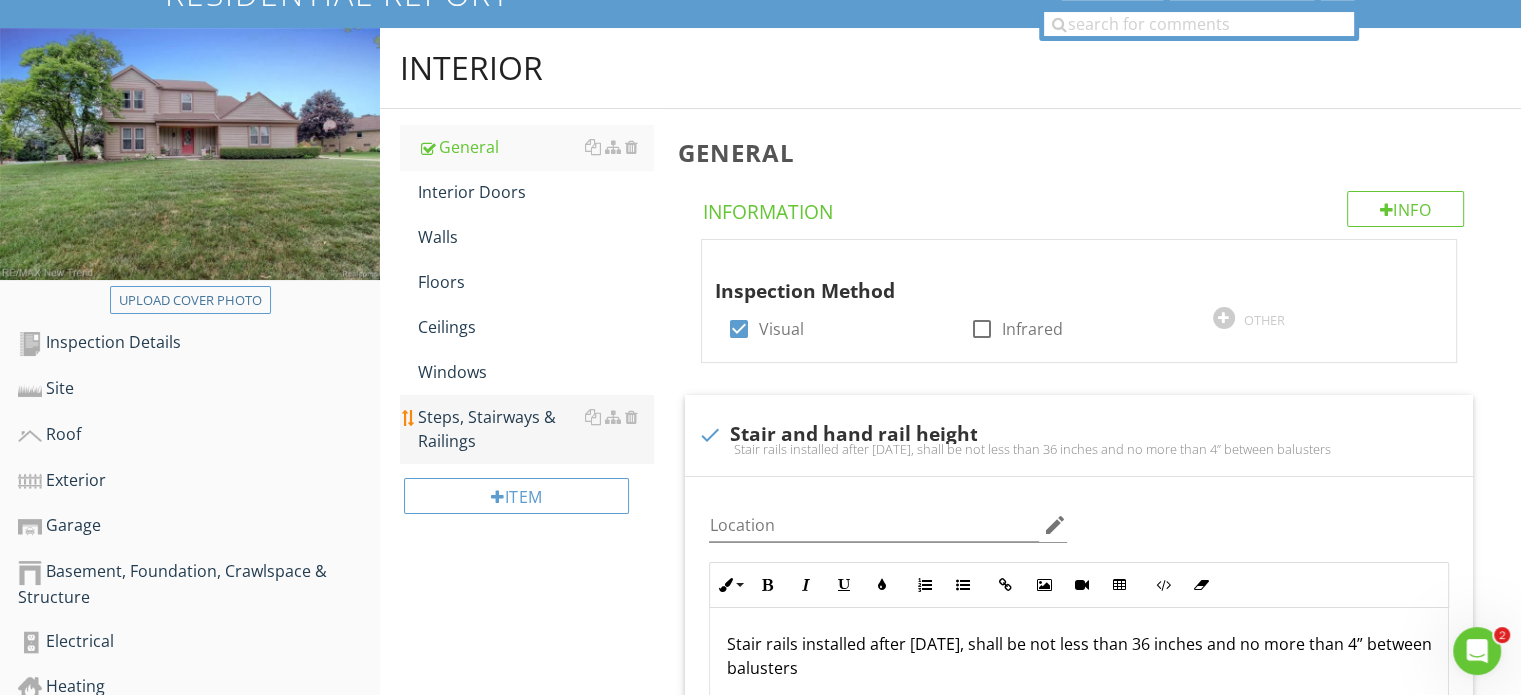 click on "Steps, Stairways & Railings" at bounding box center (535, 429) 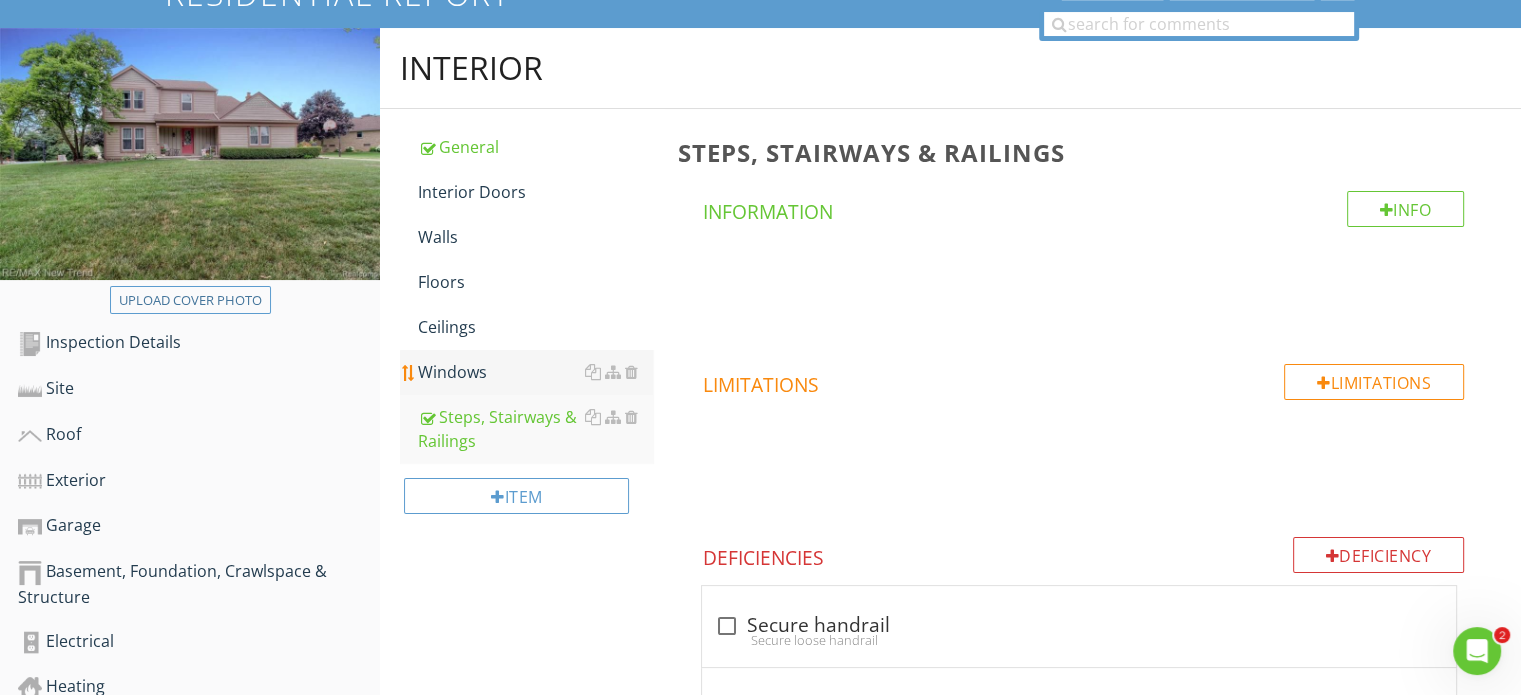 click on "Windows" at bounding box center [535, 372] 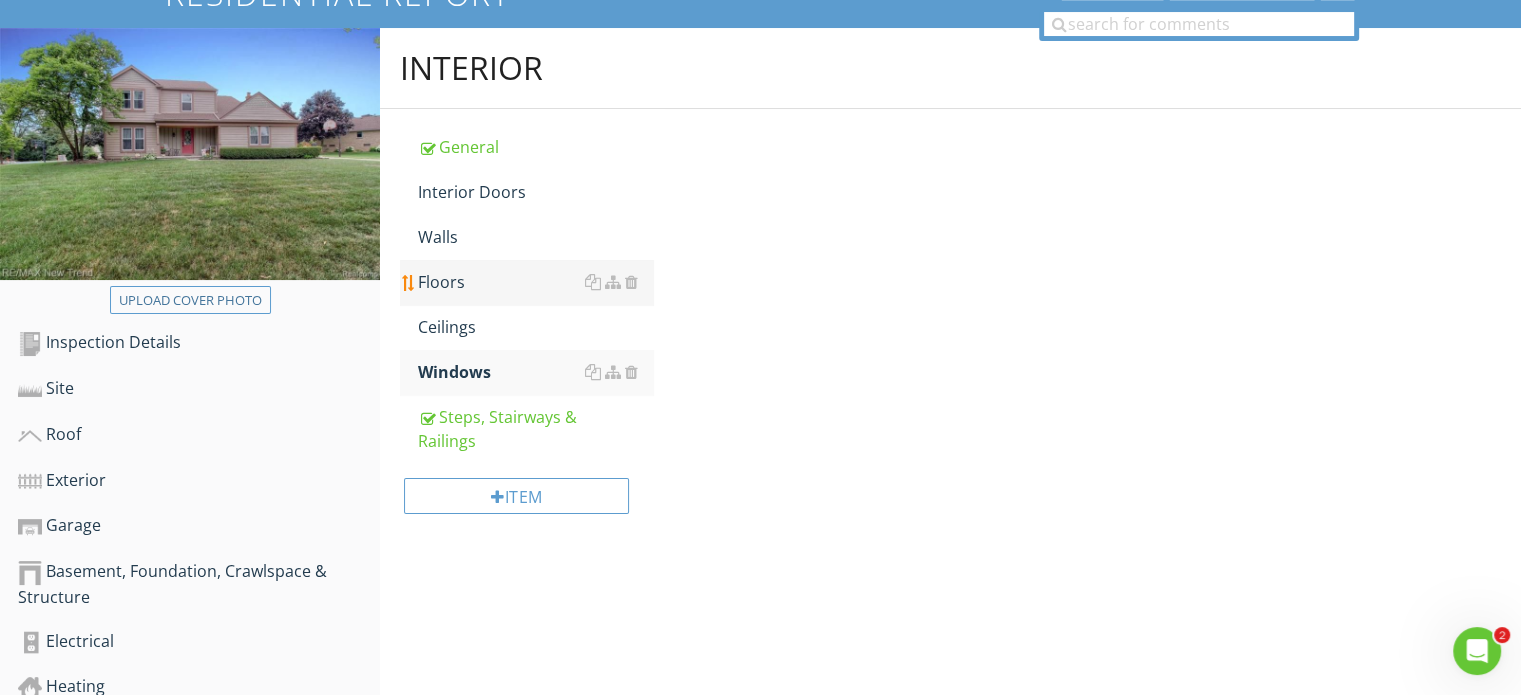 drag, startPoint x: 440, startPoint y: 302, endPoint x: 446, endPoint y: 264, distance: 38.470768 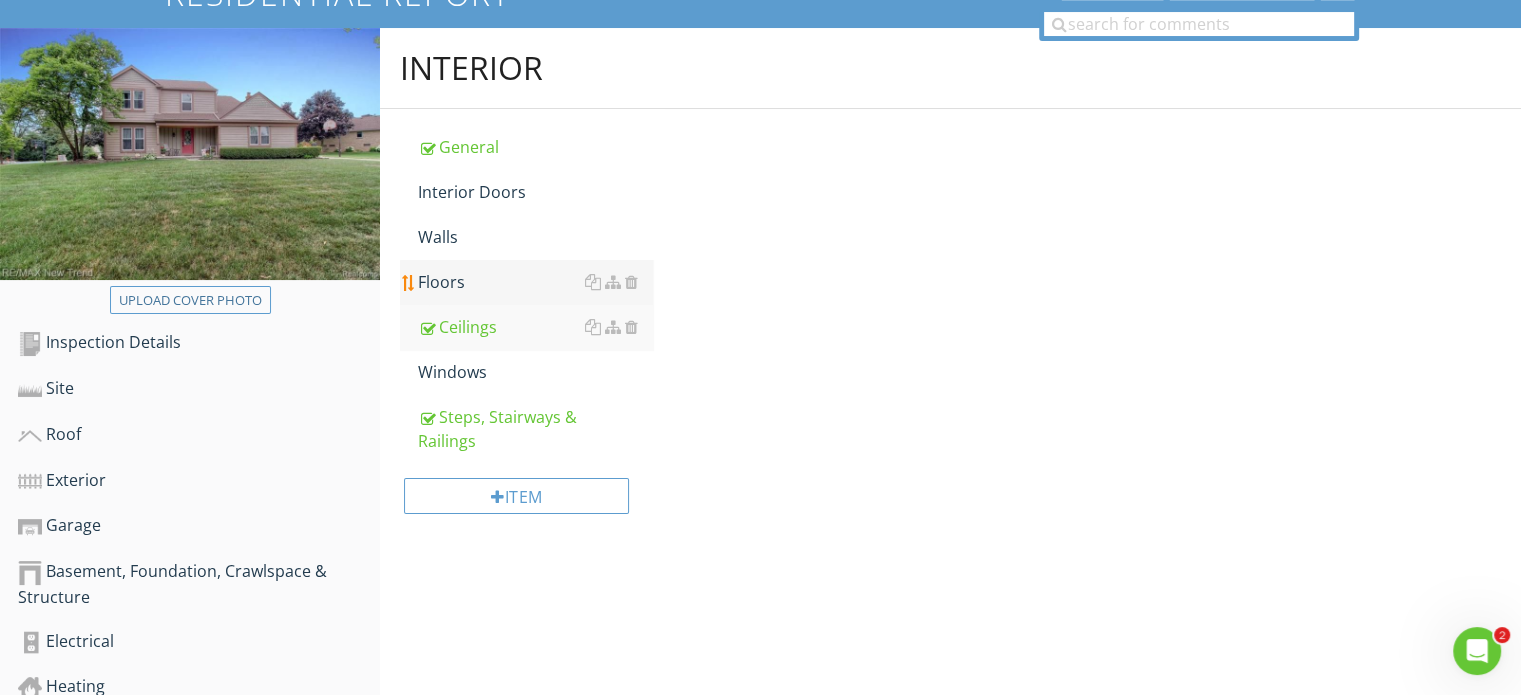 click on "Floors" at bounding box center (535, 282) 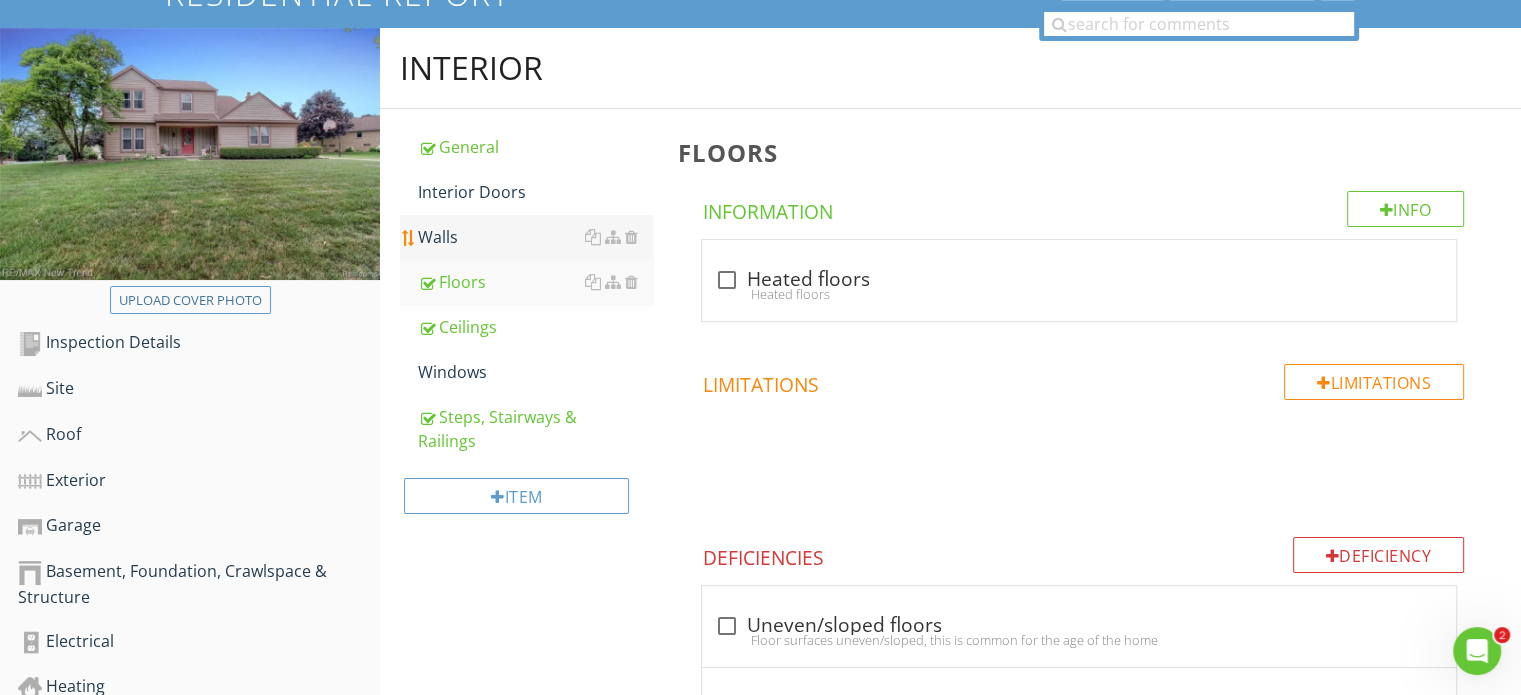 click on "Walls" at bounding box center (535, 237) 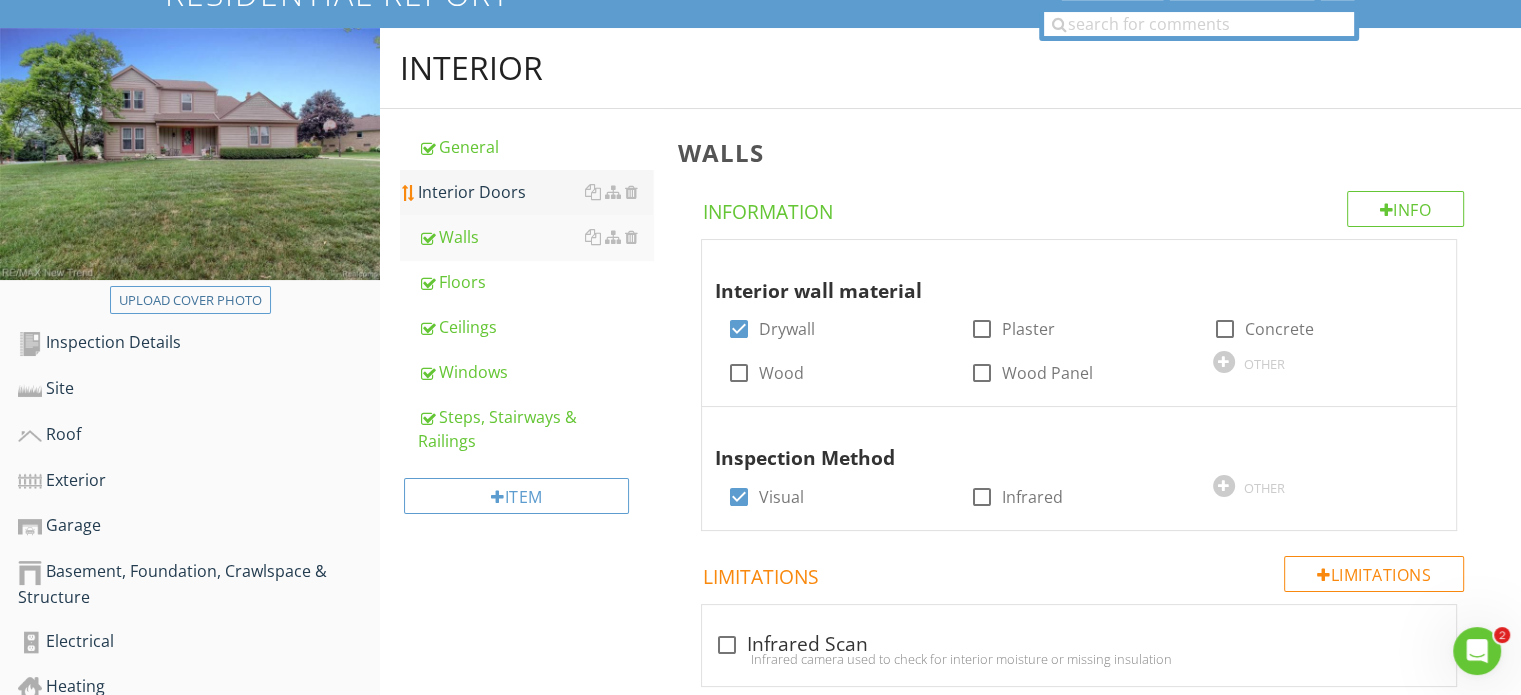 click on "Interior Doors" at bounding box center (535, 192) 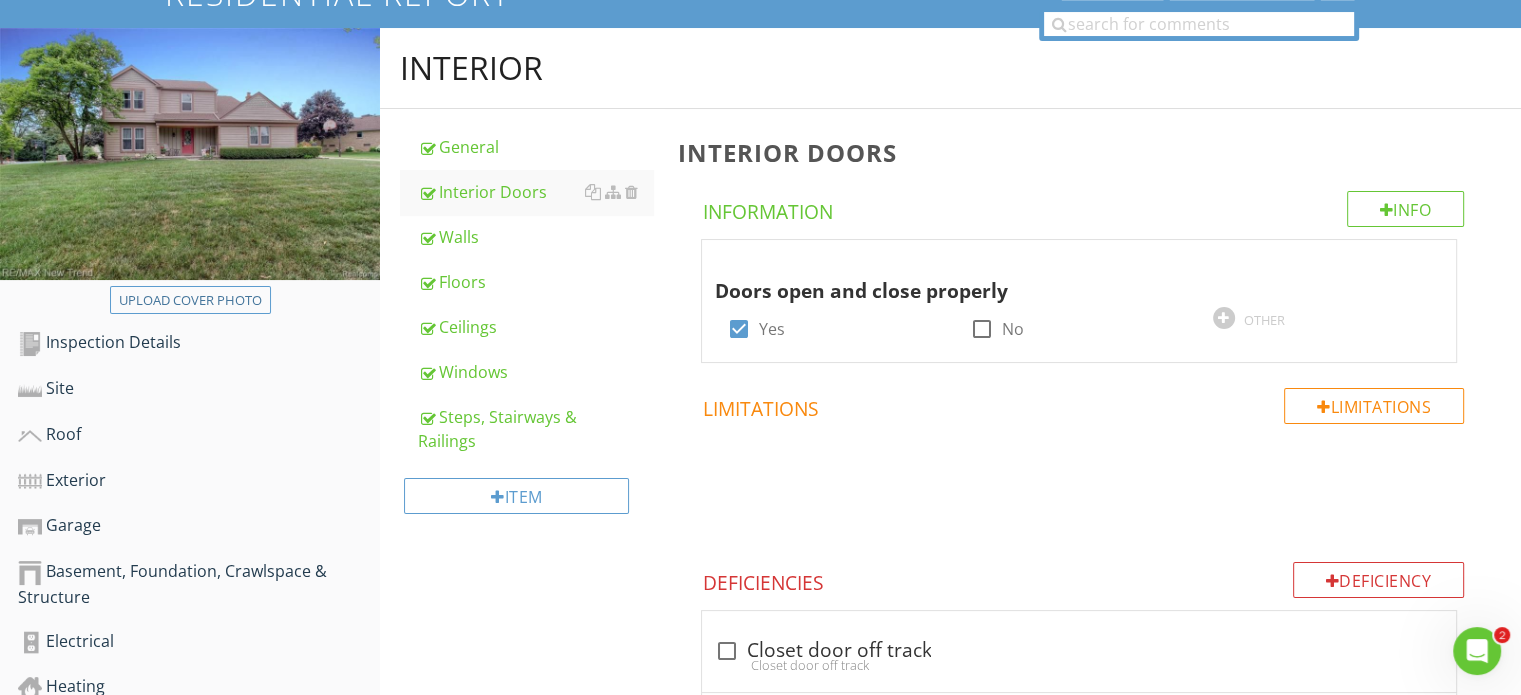 scroll, scrollTop: 793, scrollLeft: 0, axis: vertical 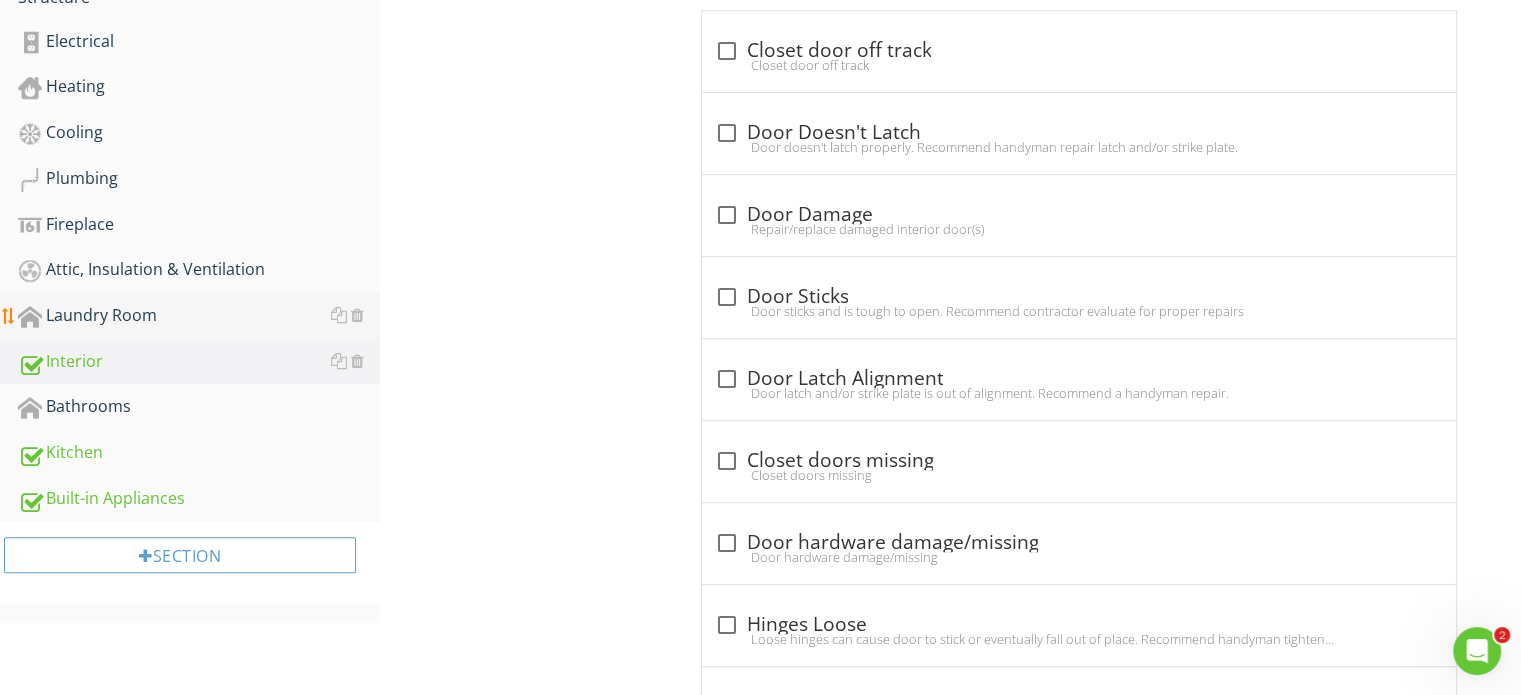 click on "Laundry Room" at bounding box center (199, 316) 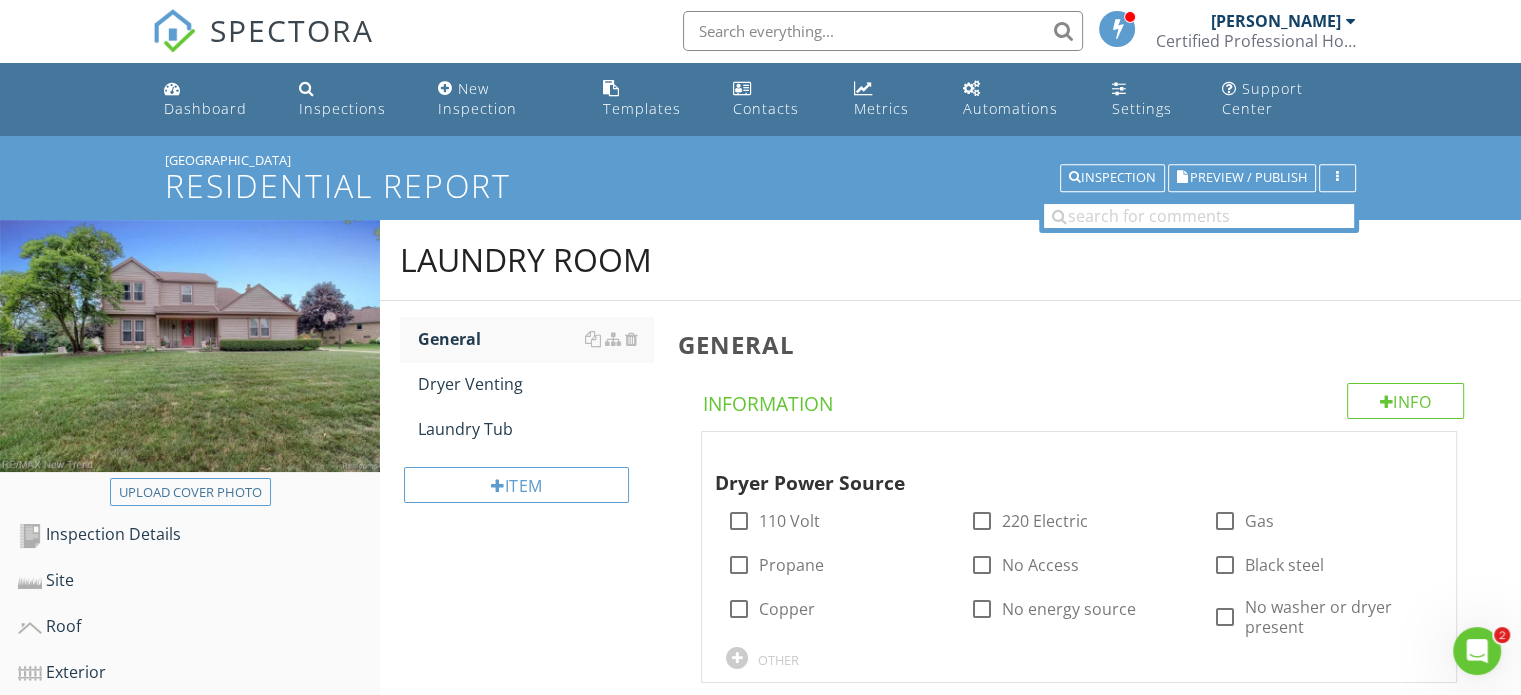 scroll, scrollTop: 0, scrollLeft: 0, axis: both 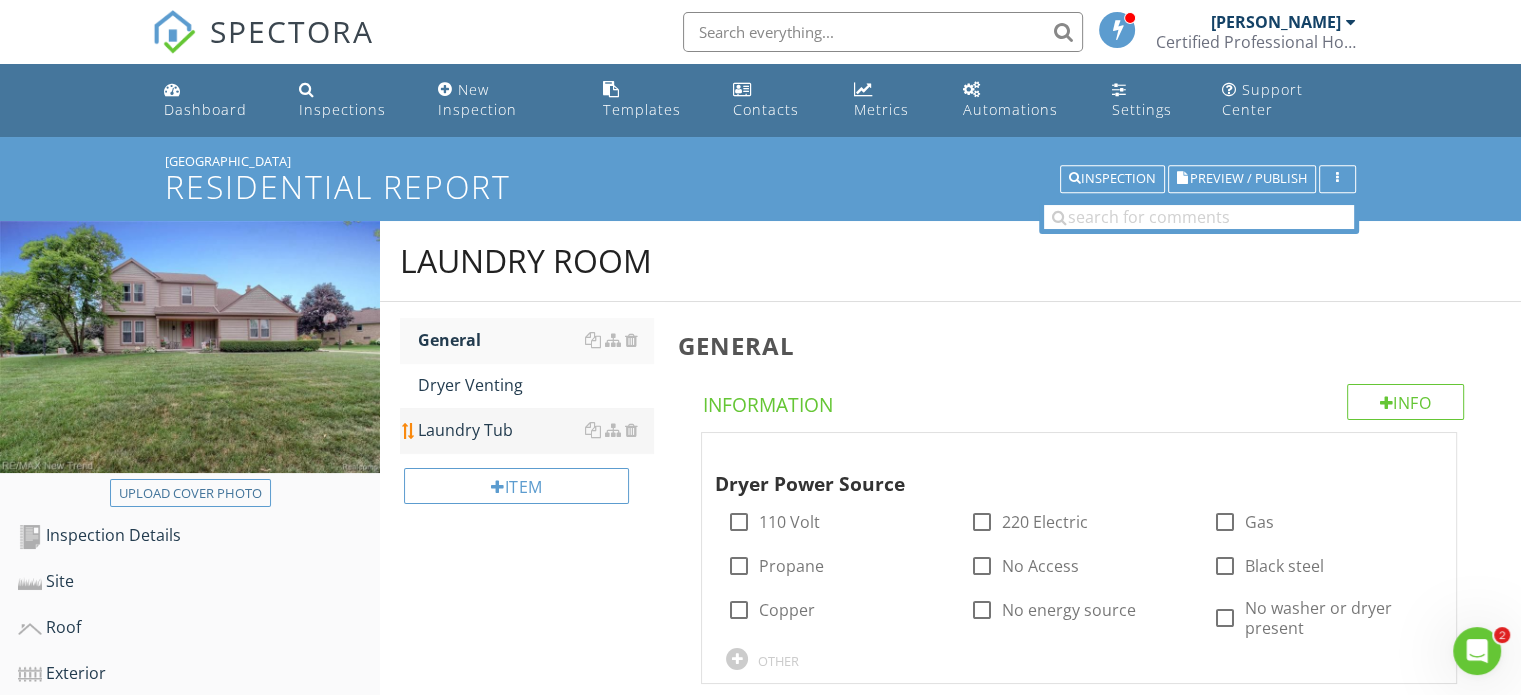 click on "Laundry Tub" at bounding box center (535, 430) 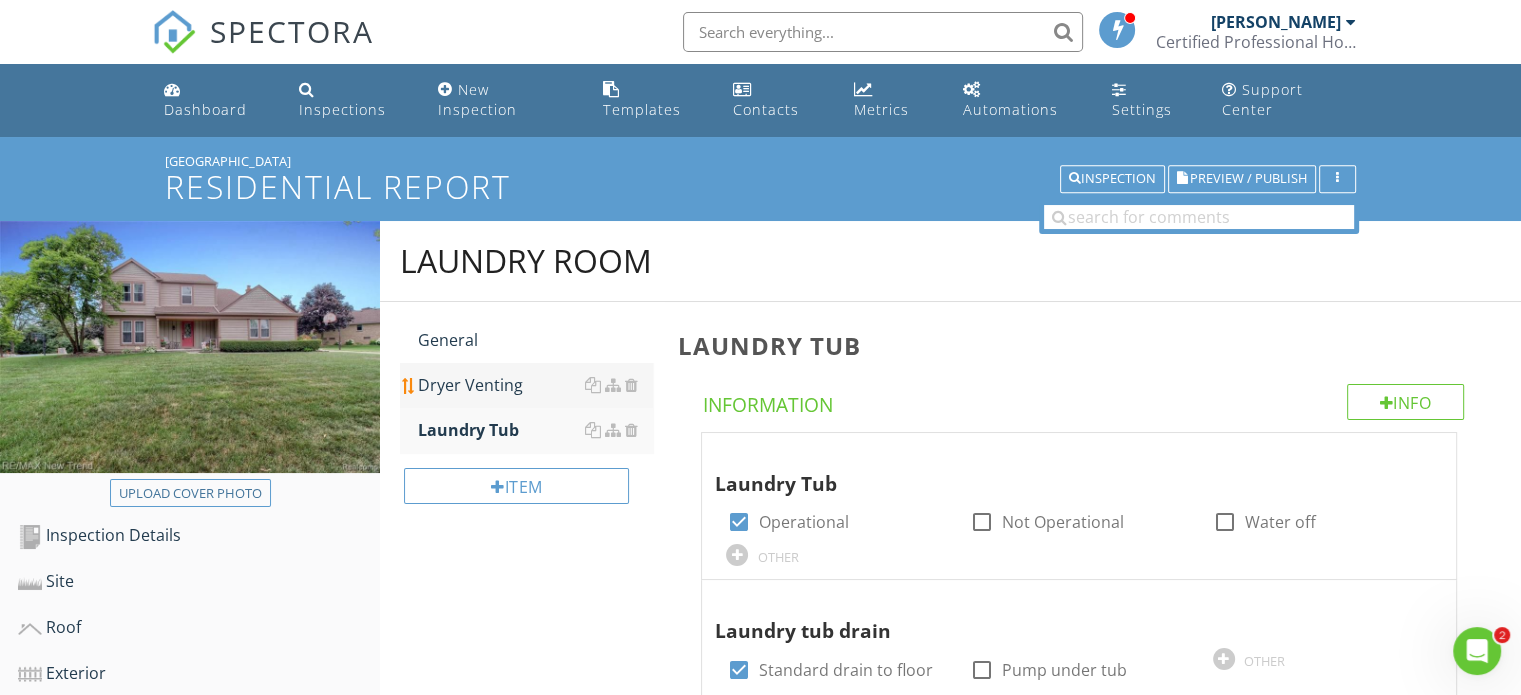 click on "Dryer Venting" at bounding box center [535, 385] 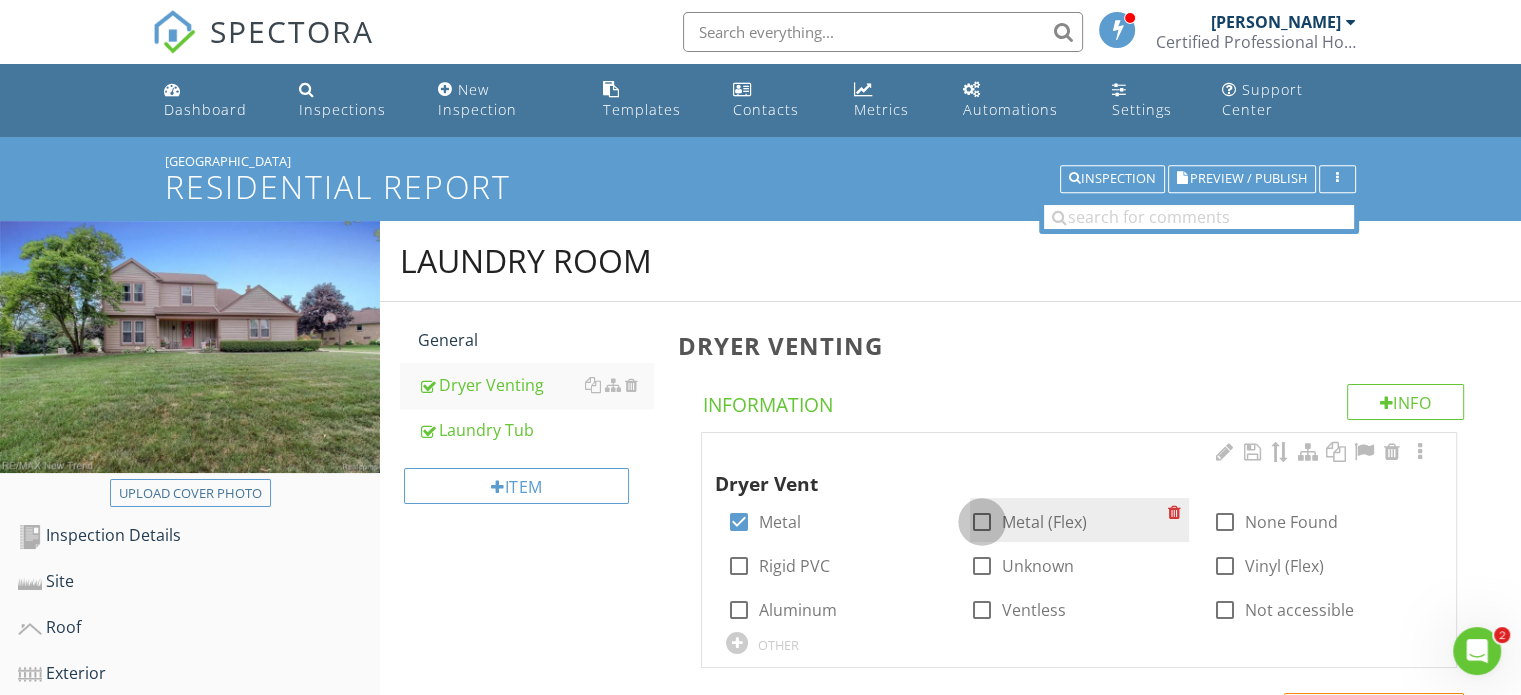 click at bounding box center [982, 522] 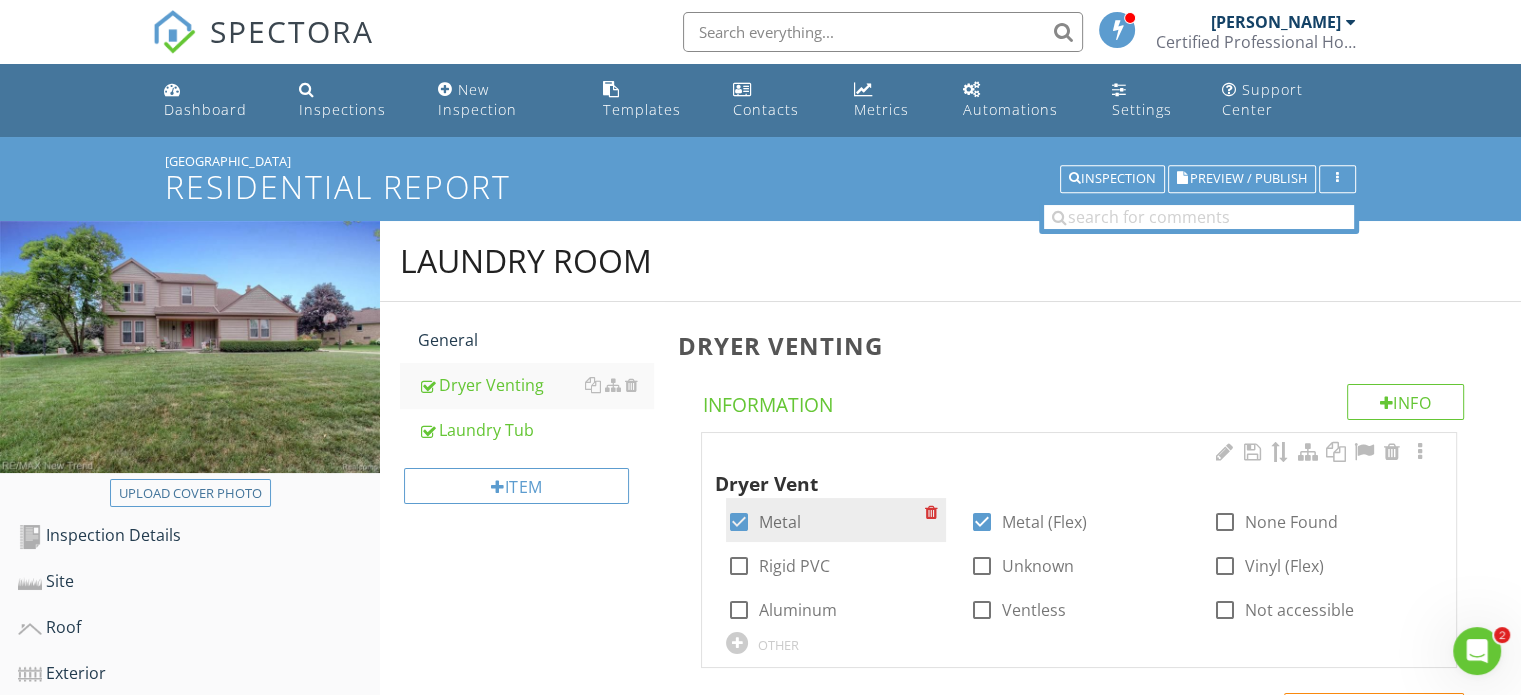 click at bounding box center (738, 522) 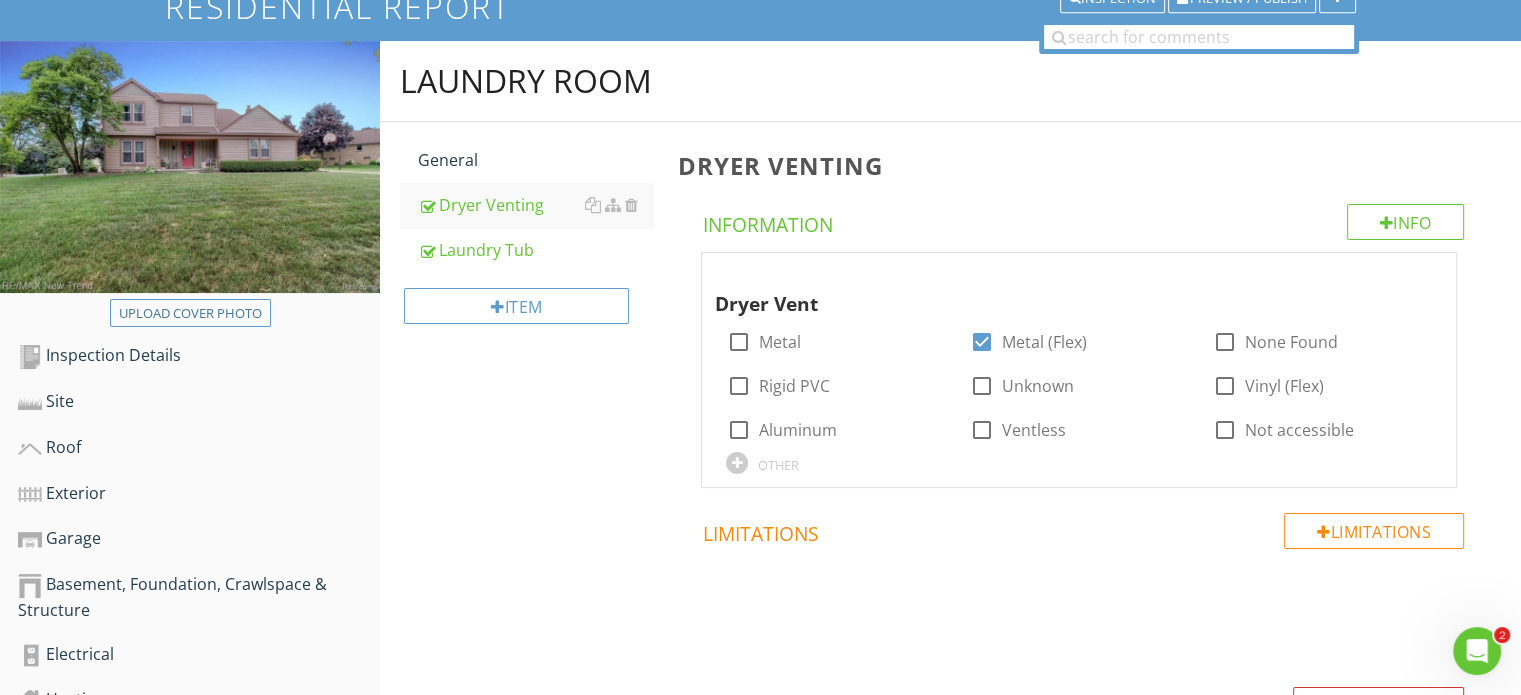 scroll, scrollTop: 500, scrollLeft: 0, axis: vertical 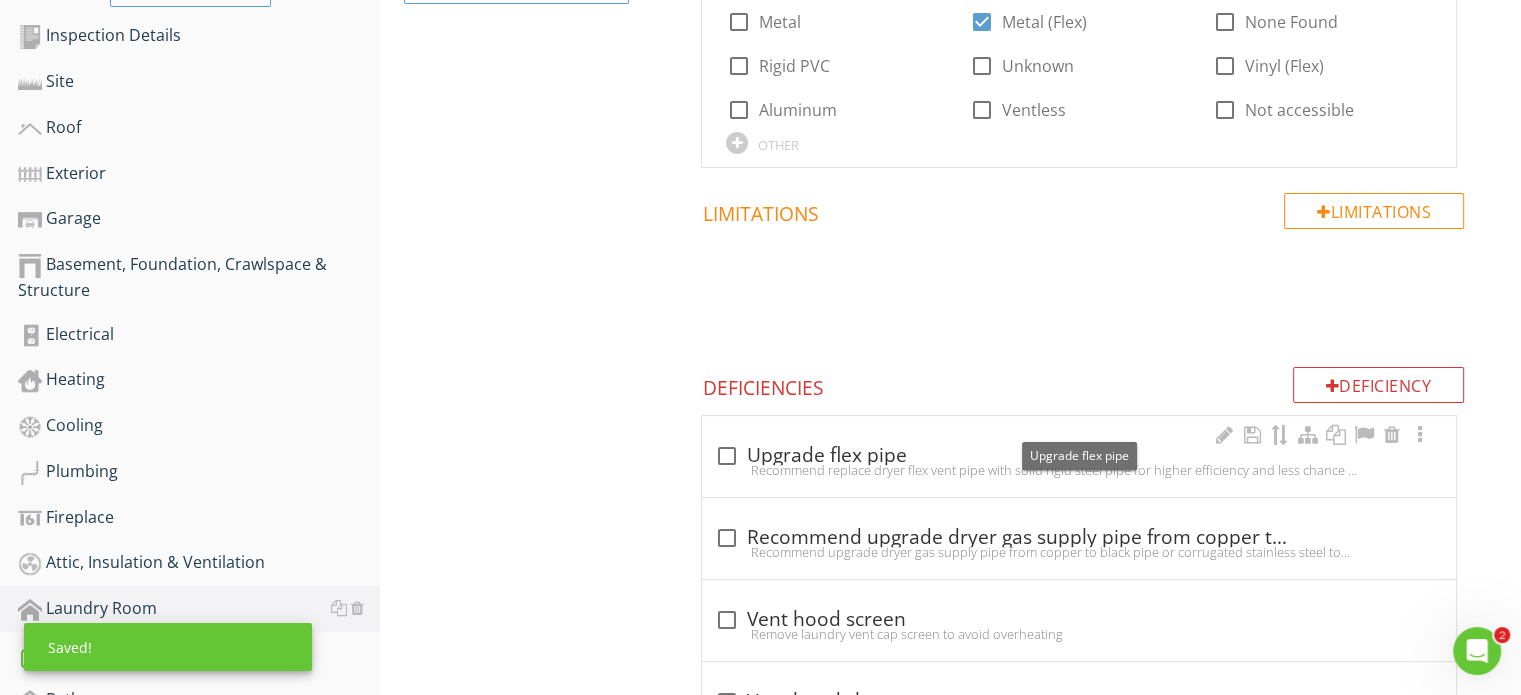 click at bounding box center [726, 456] 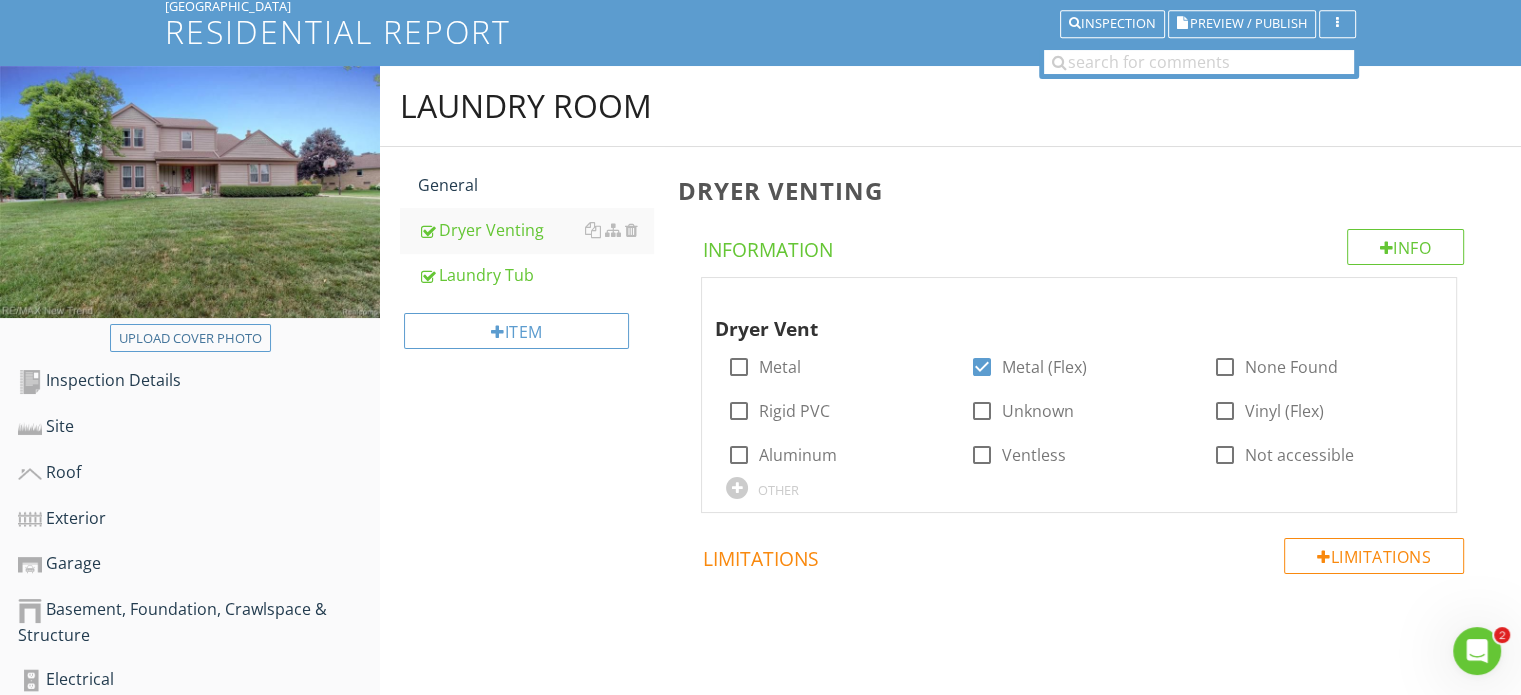 scroll, scrollTop: 0, scrollLeft: 0, axis: both 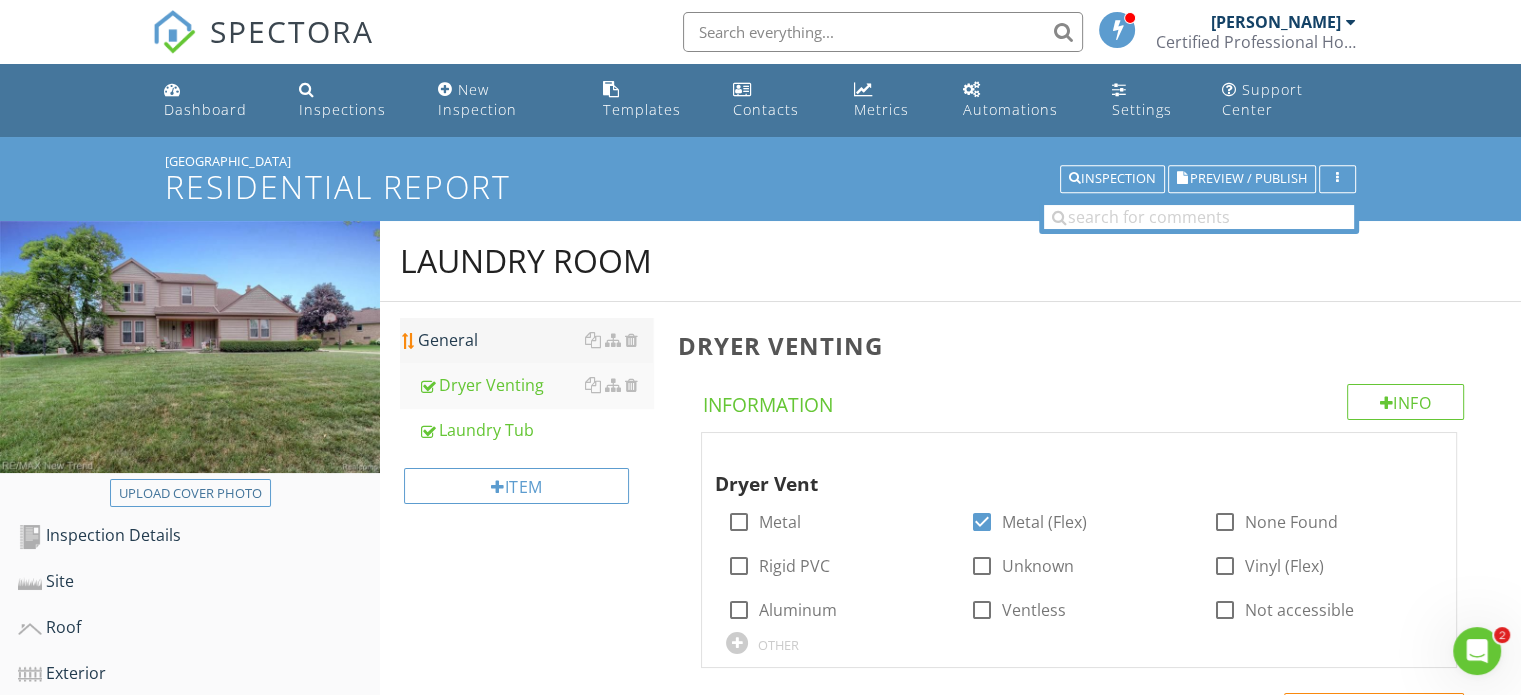 click on "General" at bounding box center (535, 340) 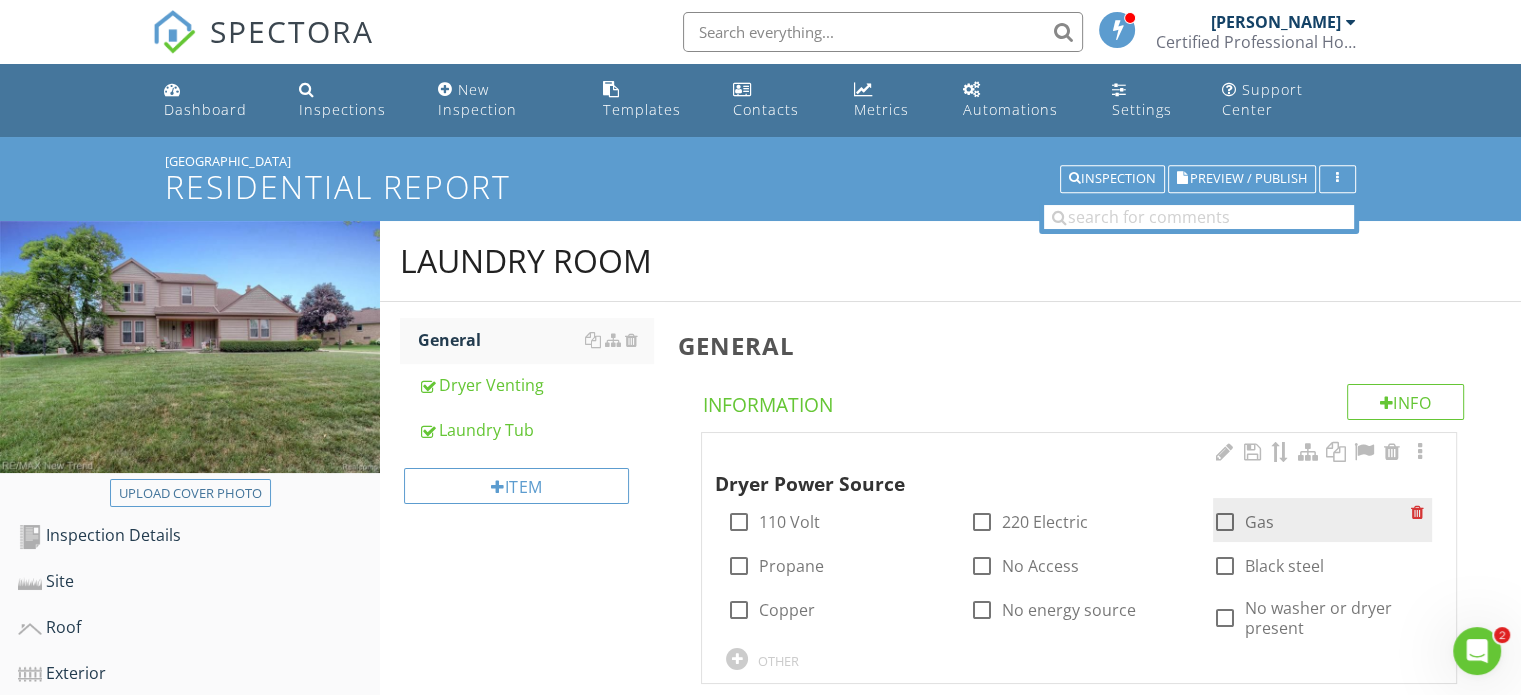 click at bounding box center (1225, 522) 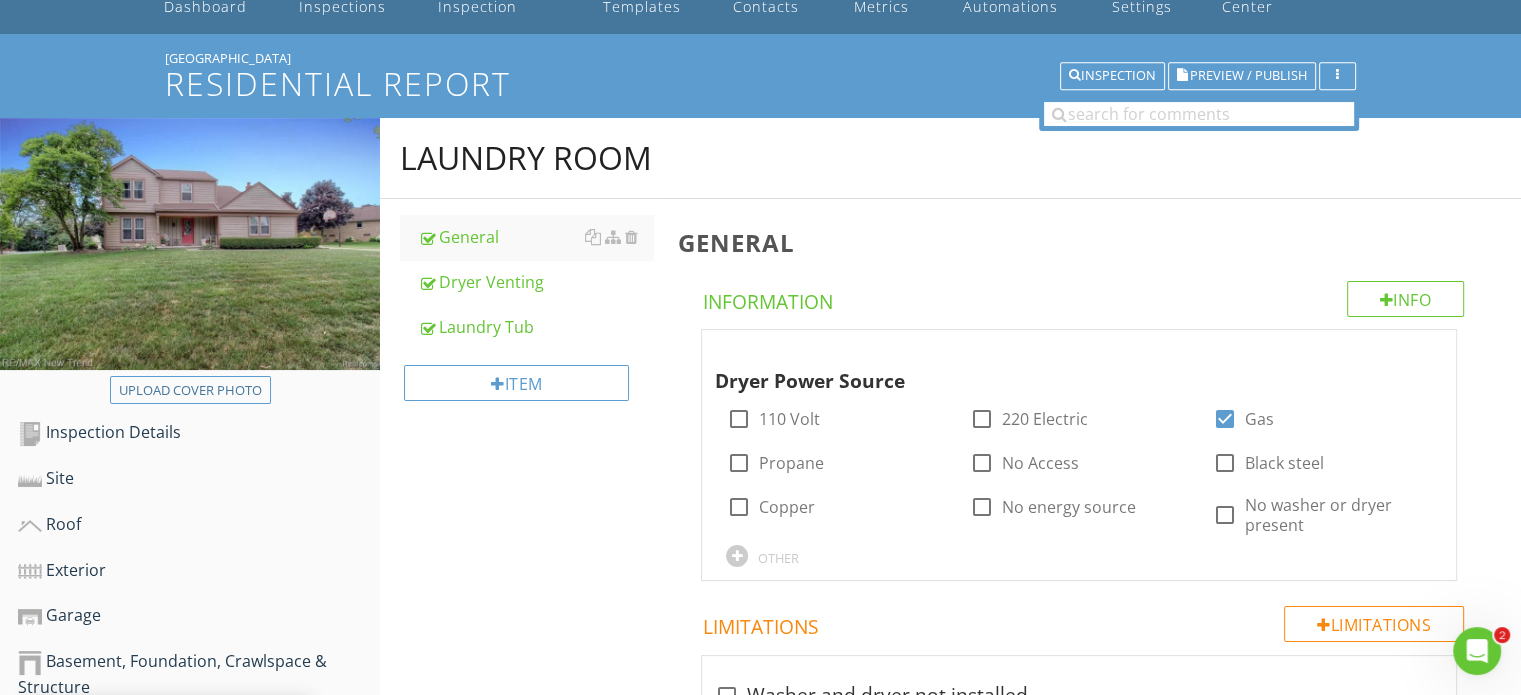 scroll, scrollTop: 93, scrollLeft: 0, axis: vertical 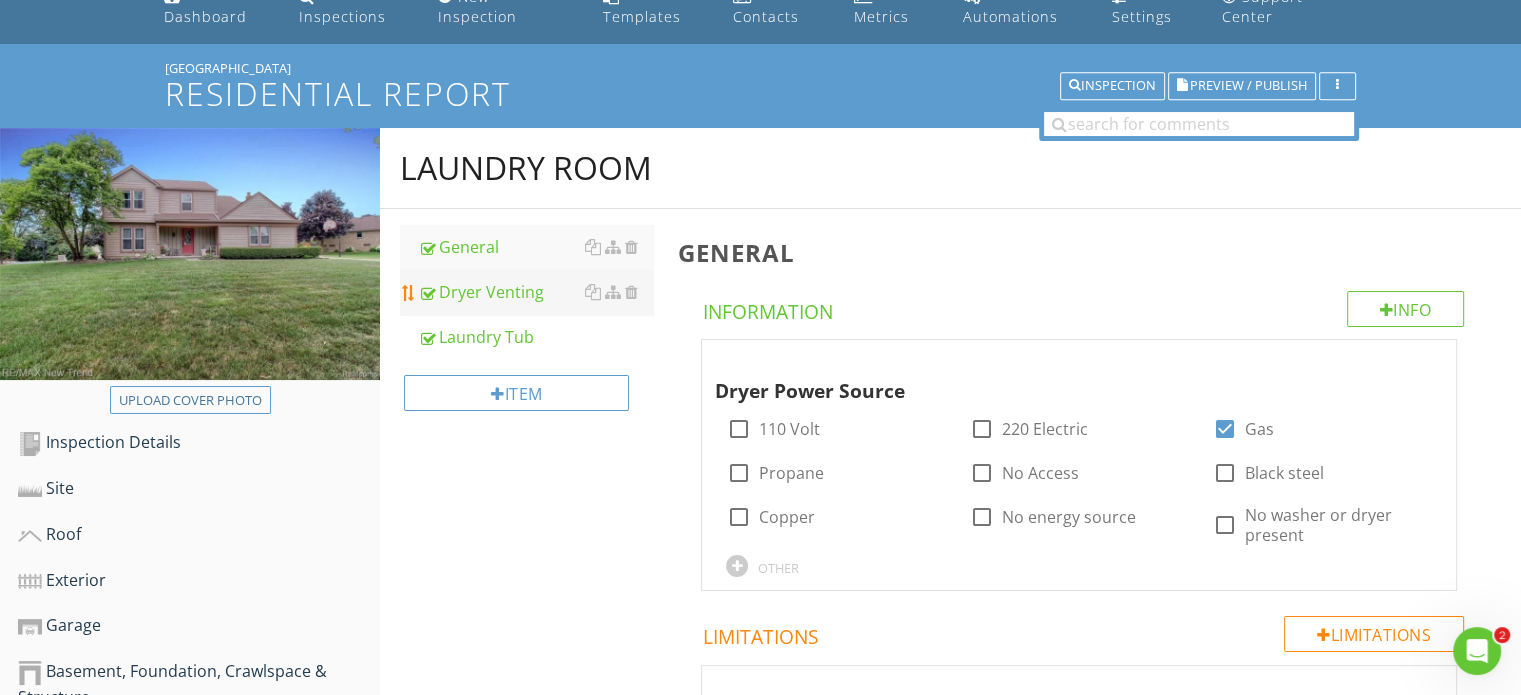 drag, startPoint x: 501, startPoint y: 263, endPoint x: 496, endPoint y: 287, distance: 24.5153 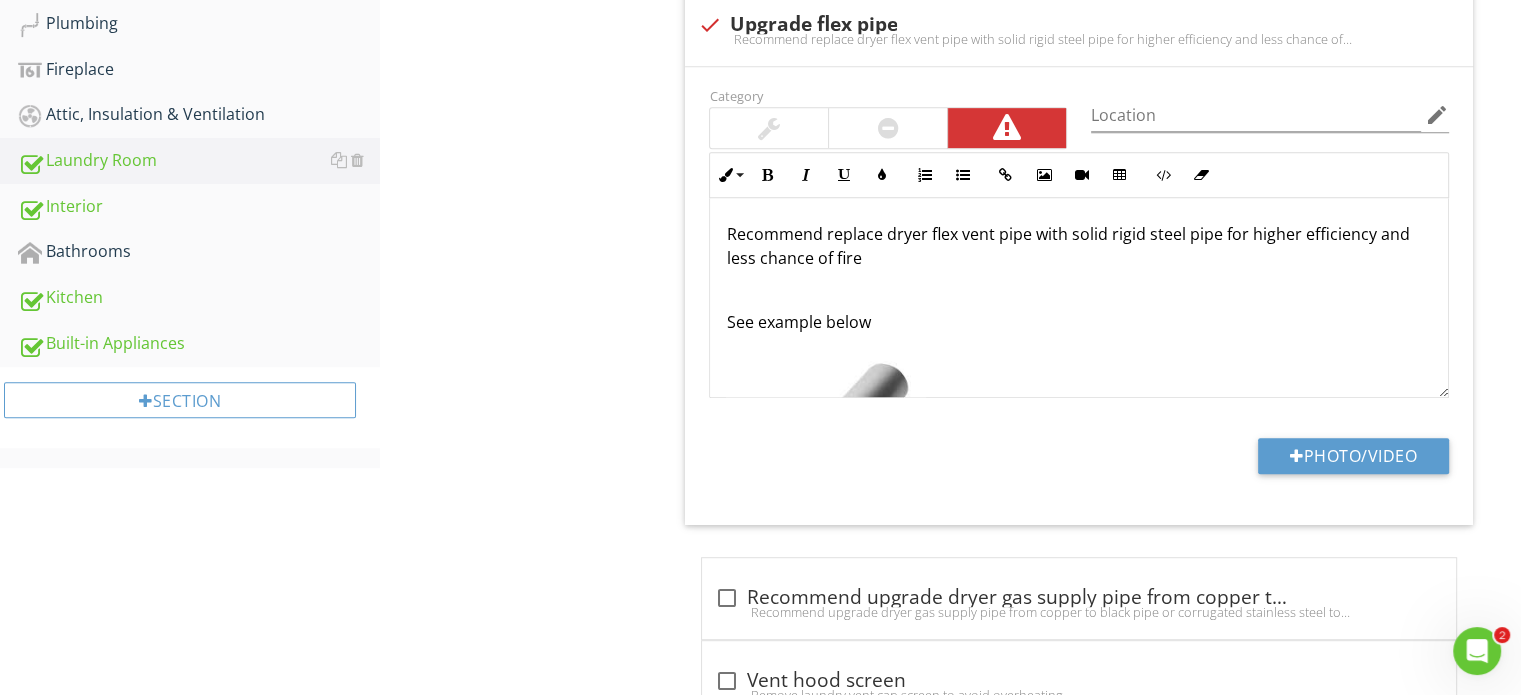 scroll, scrollTop: 993, scrollLeft: 0, axis: vertical 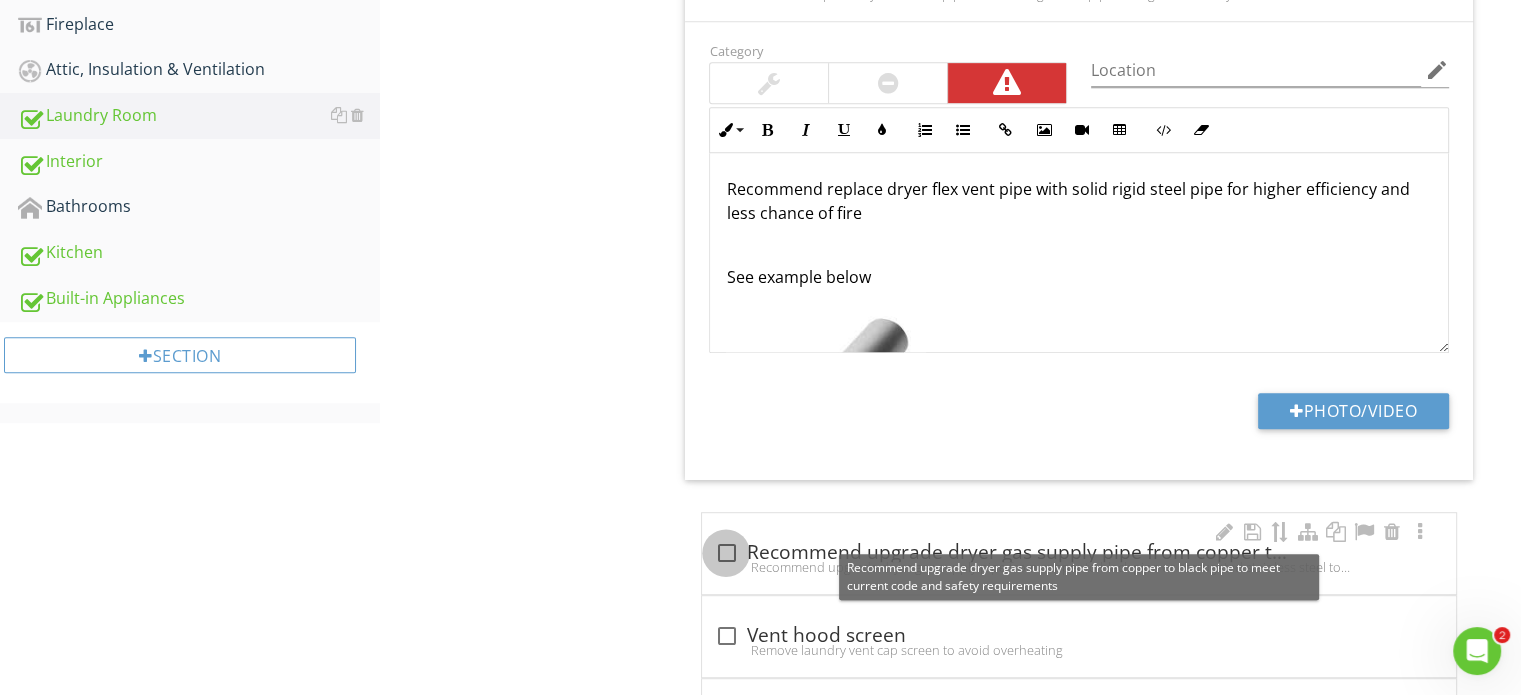 click at bounding box center [726, 553] 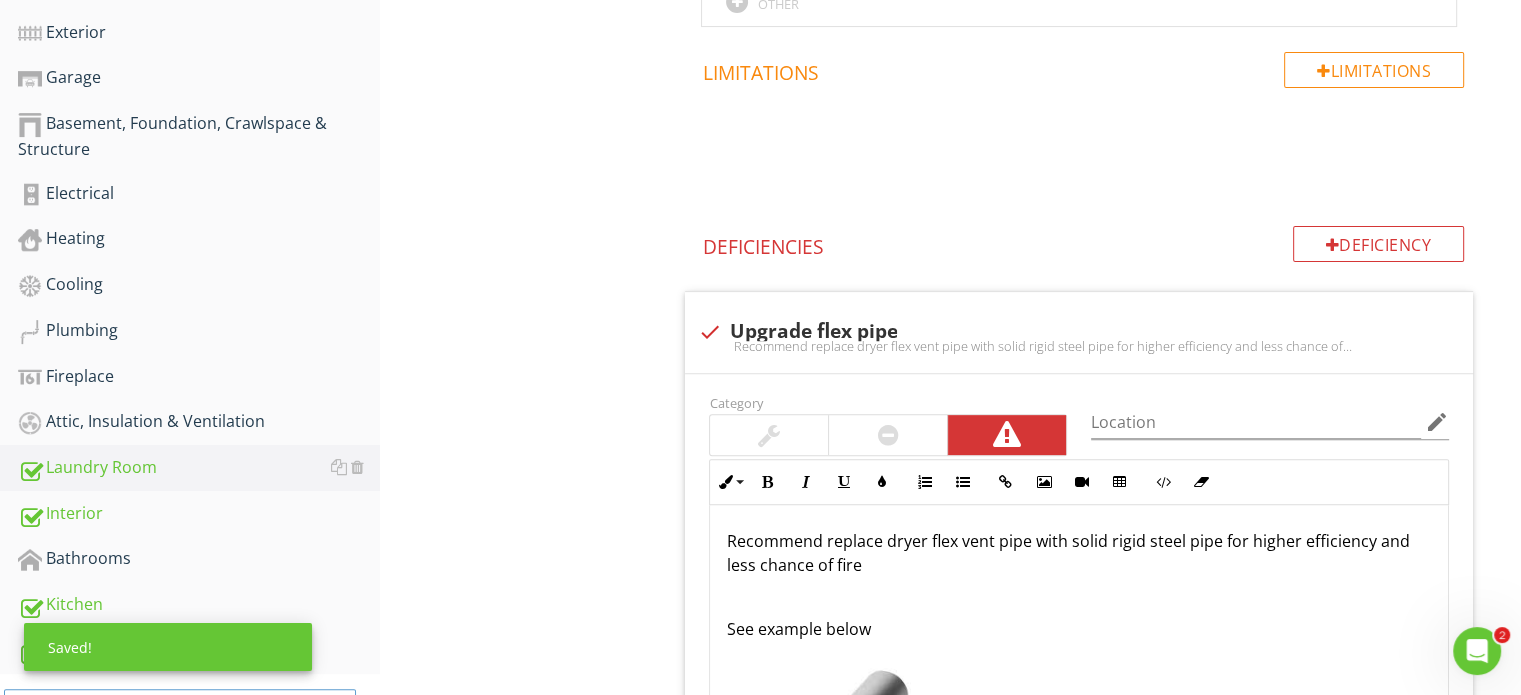 scroll, scrollTop: 593, scrollLeft: 0, axis: vertical 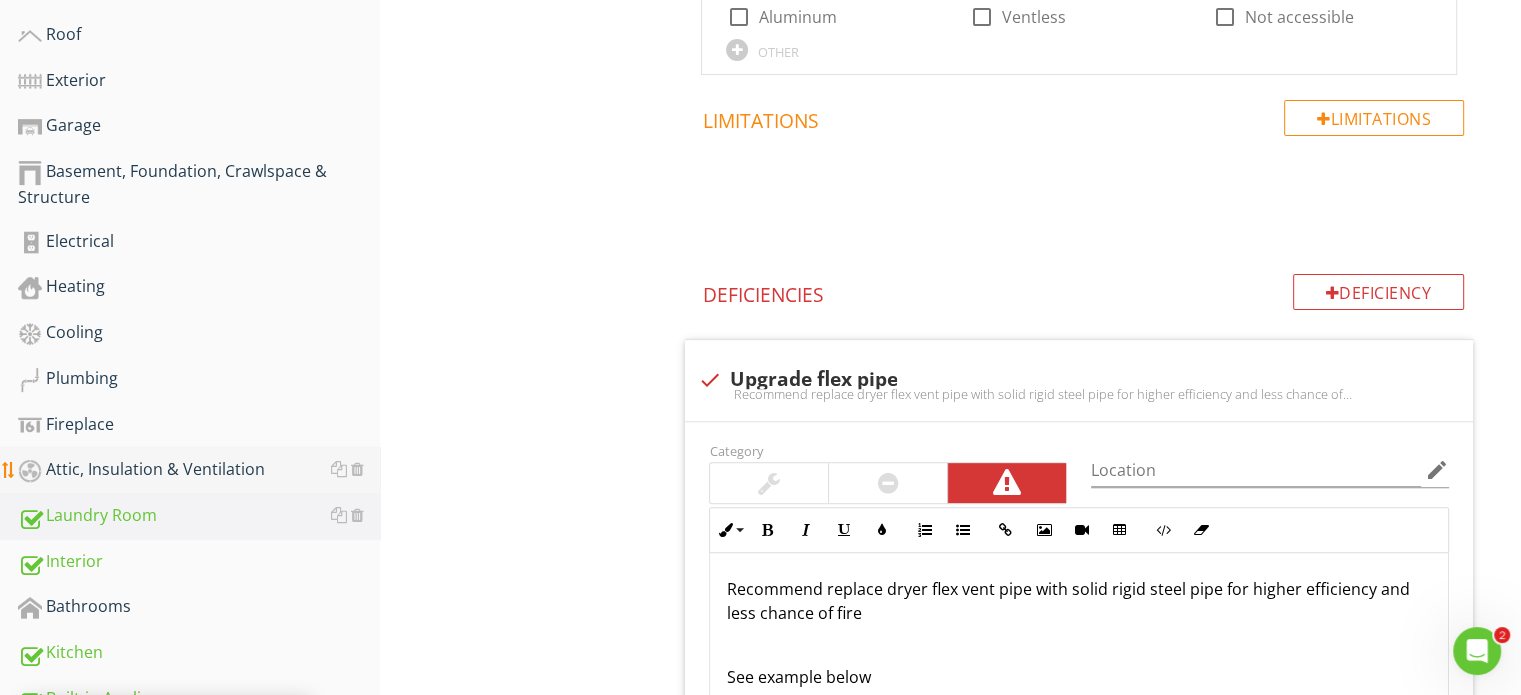 click on "Attic, Insulation & Ventilation" at bounding box center (199, 470) 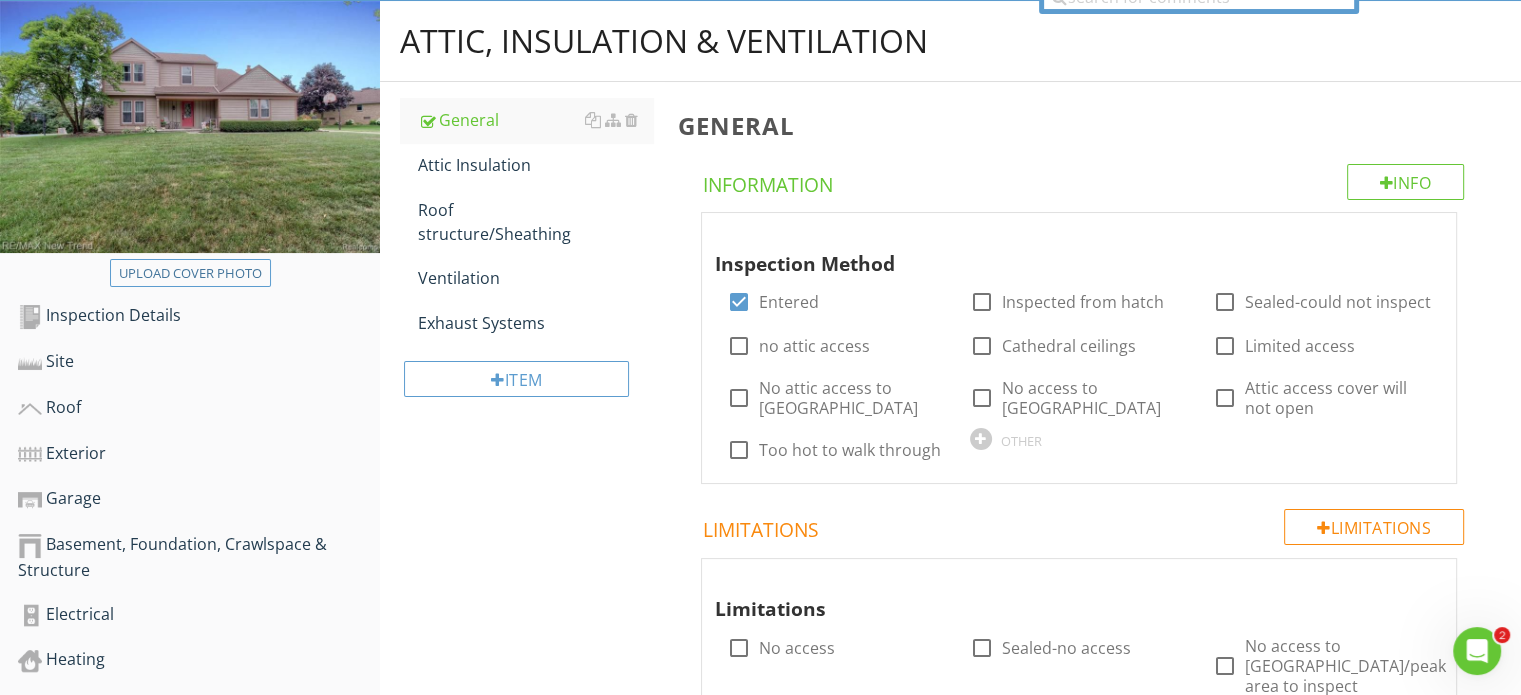 scroll, scrollTop: 293, scrollLeft: 0, axis: vertical 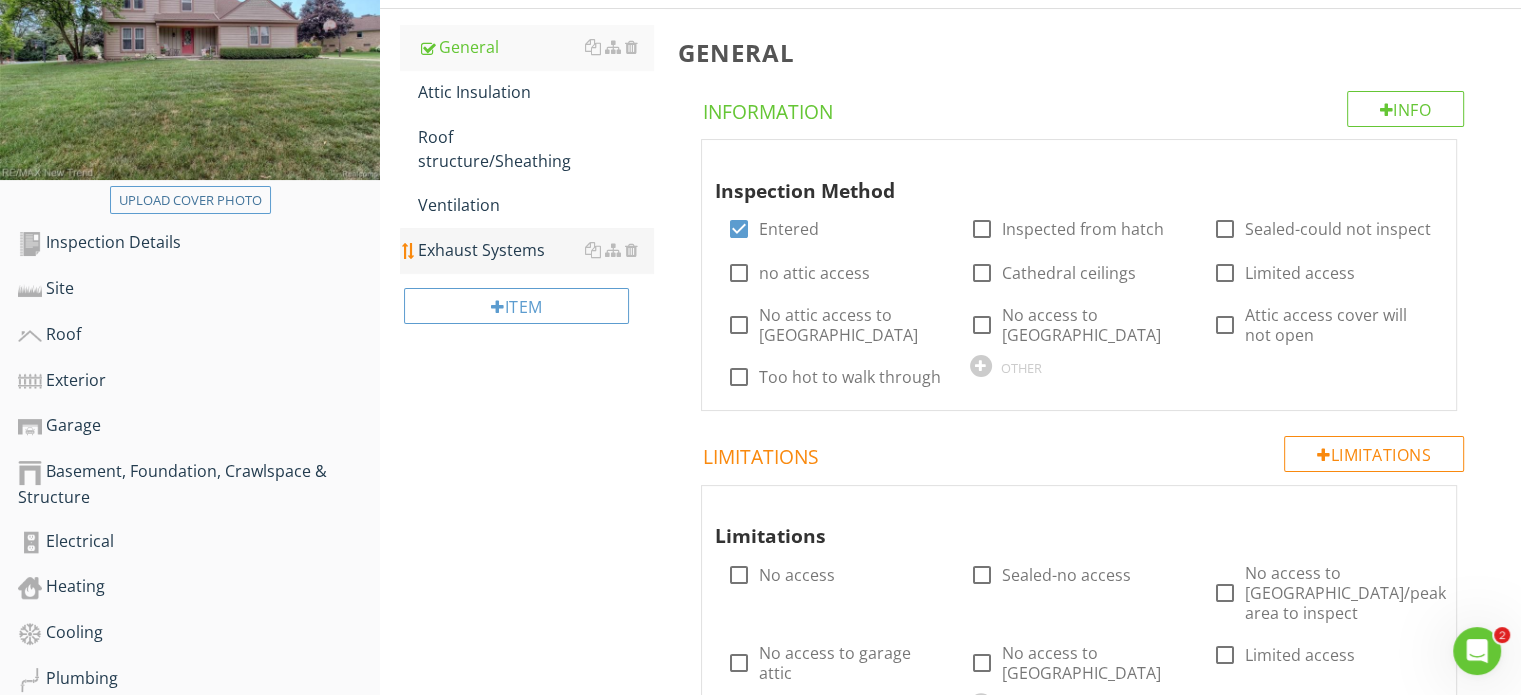 click on "Exhaust Systems" at bounding box center [535, 250] 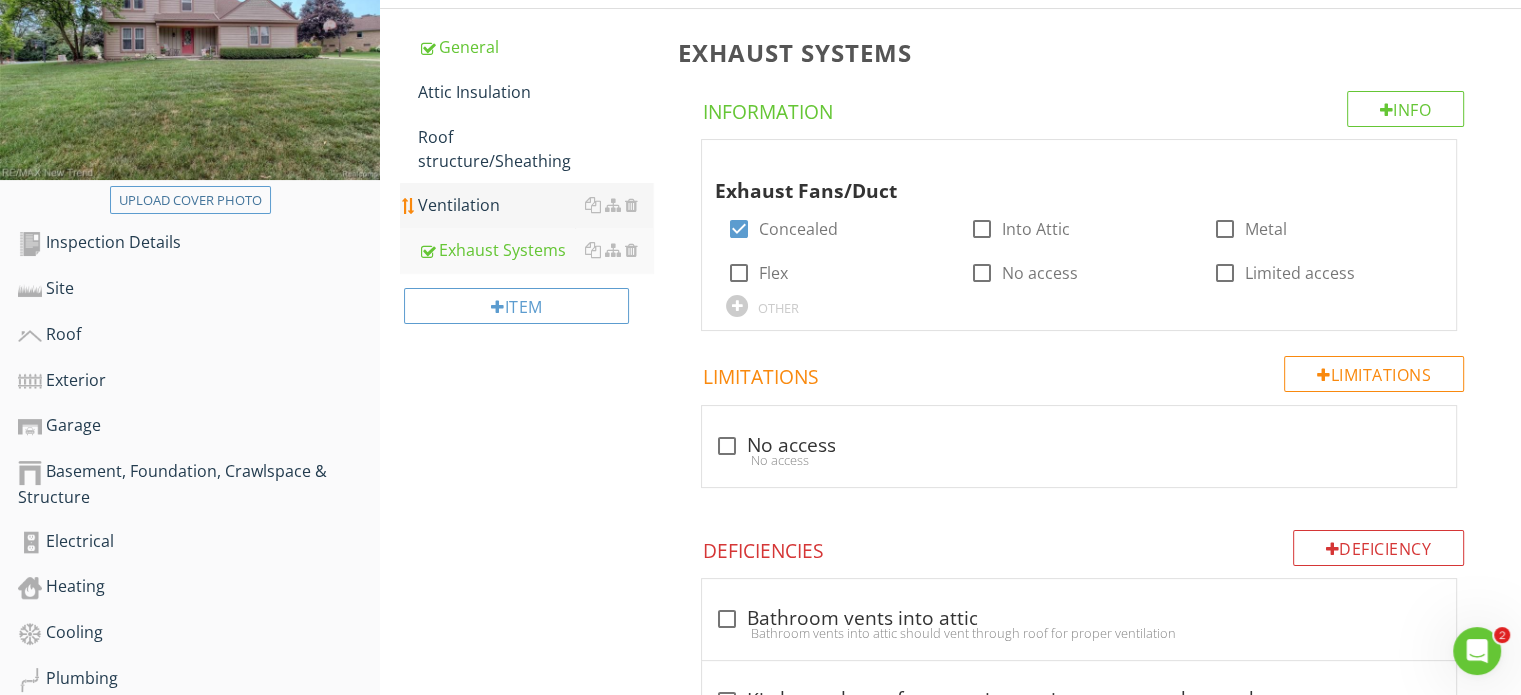 click on "Ventilation" at bounding box center [535, 205] 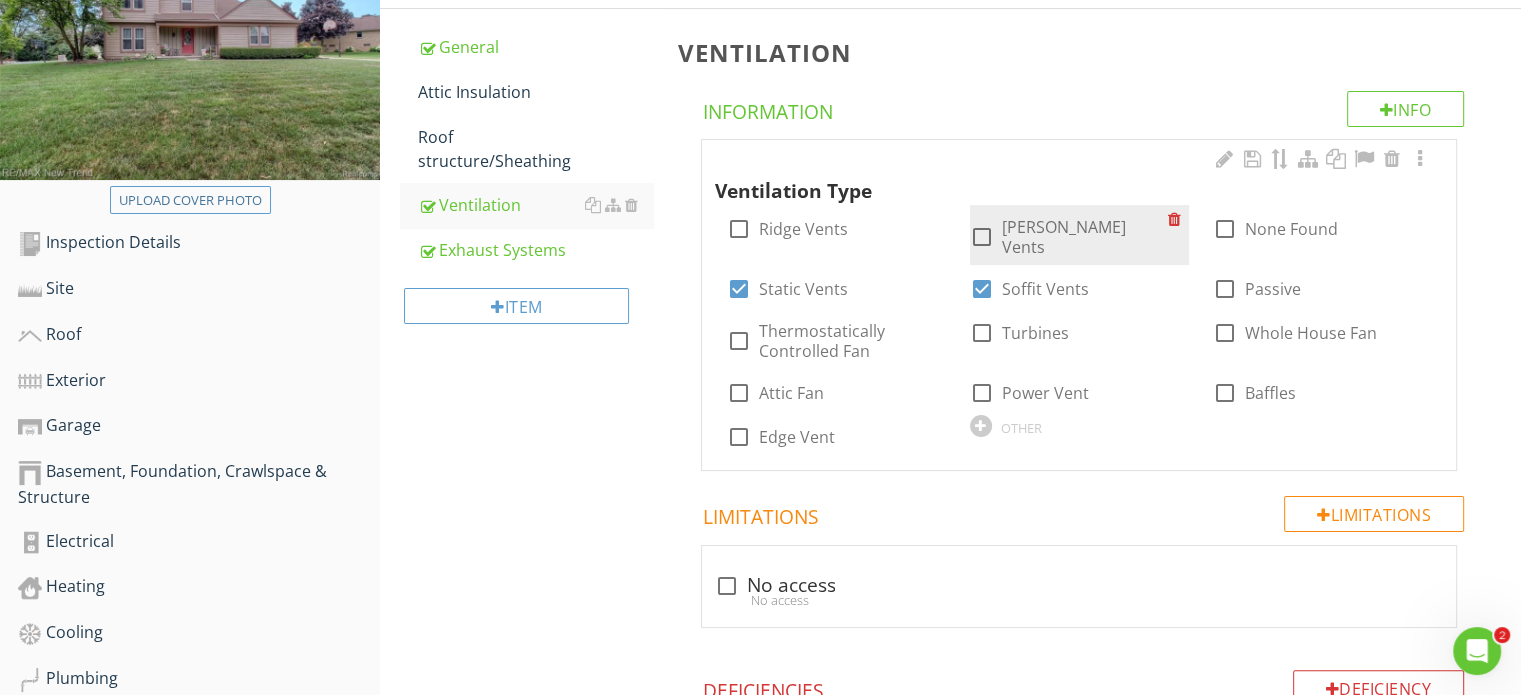 click at bounding box center [982, 237] 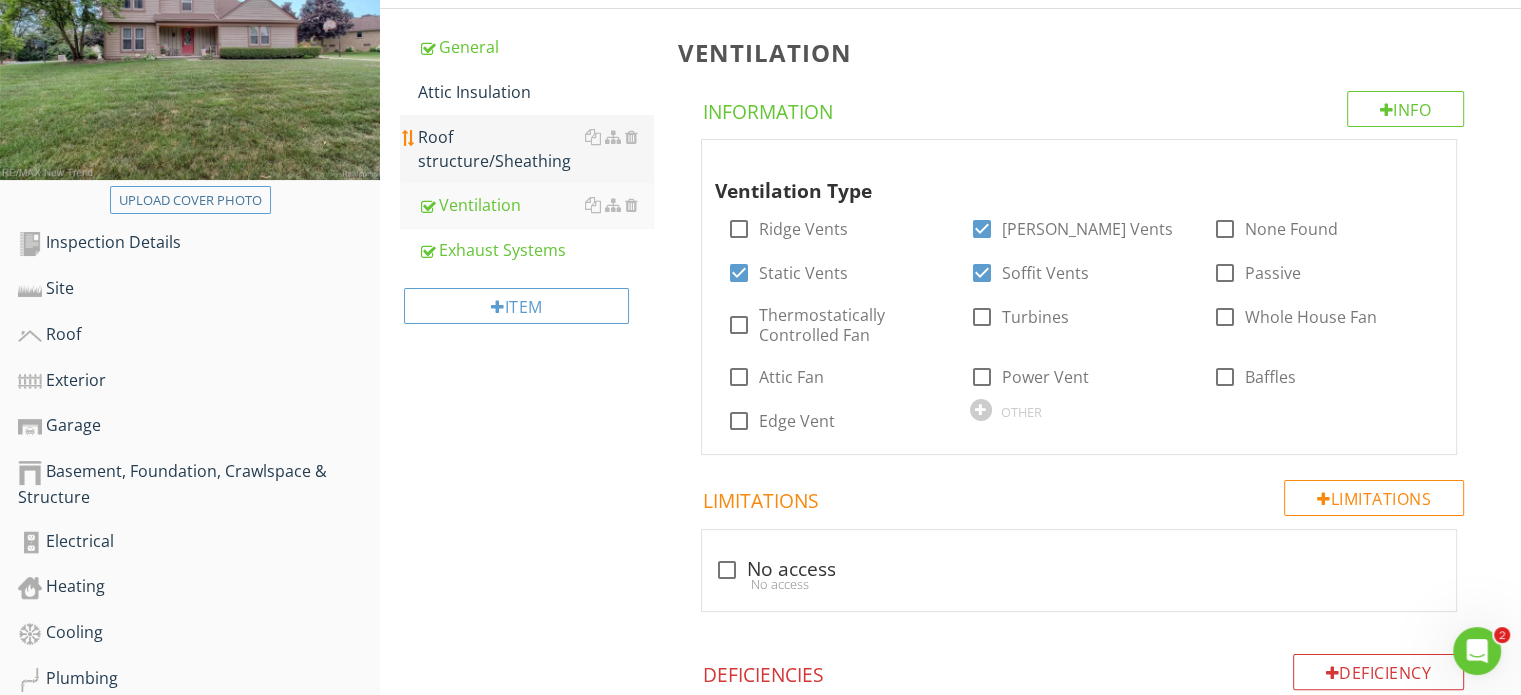 click on "Roof structure/Sheathing" at bounding box center (535, 149) 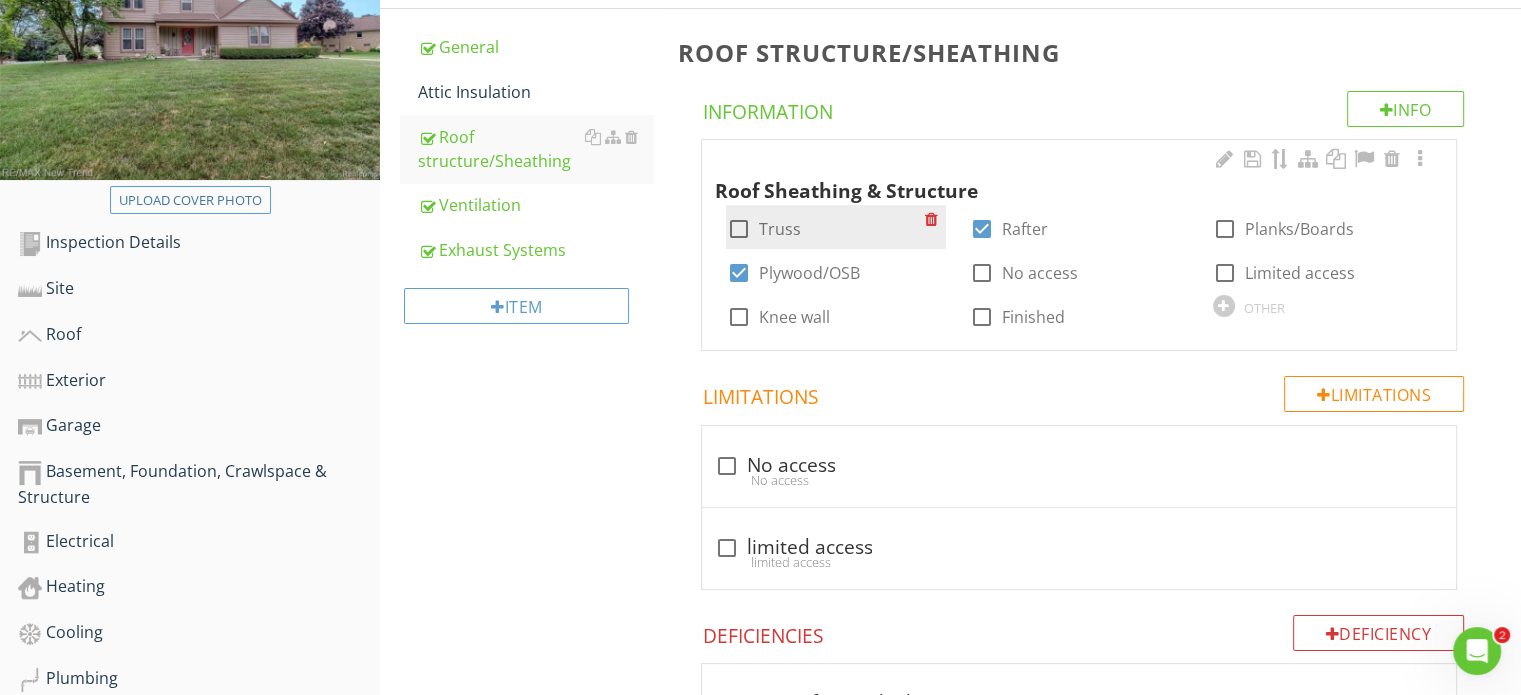 click at bounding box center [738, 229] 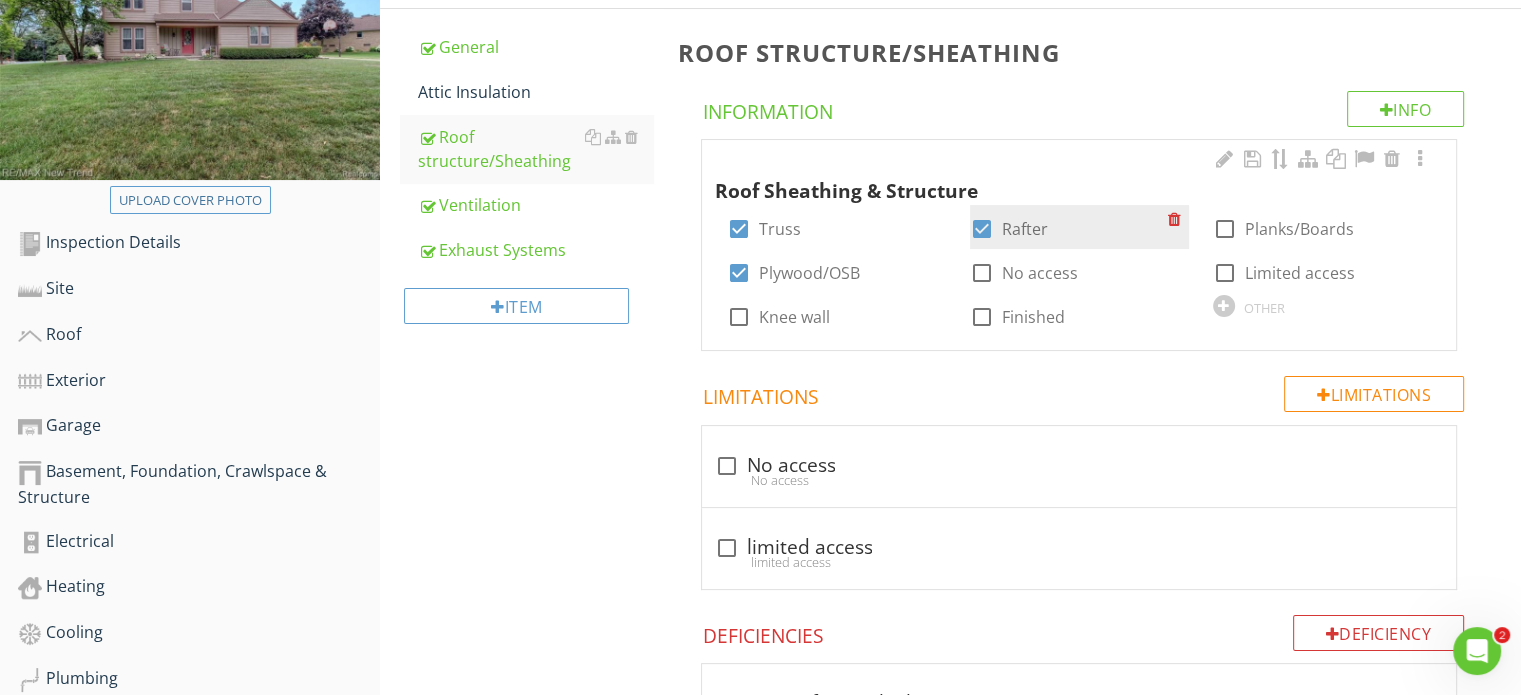 click at bounding box center (982, 229) 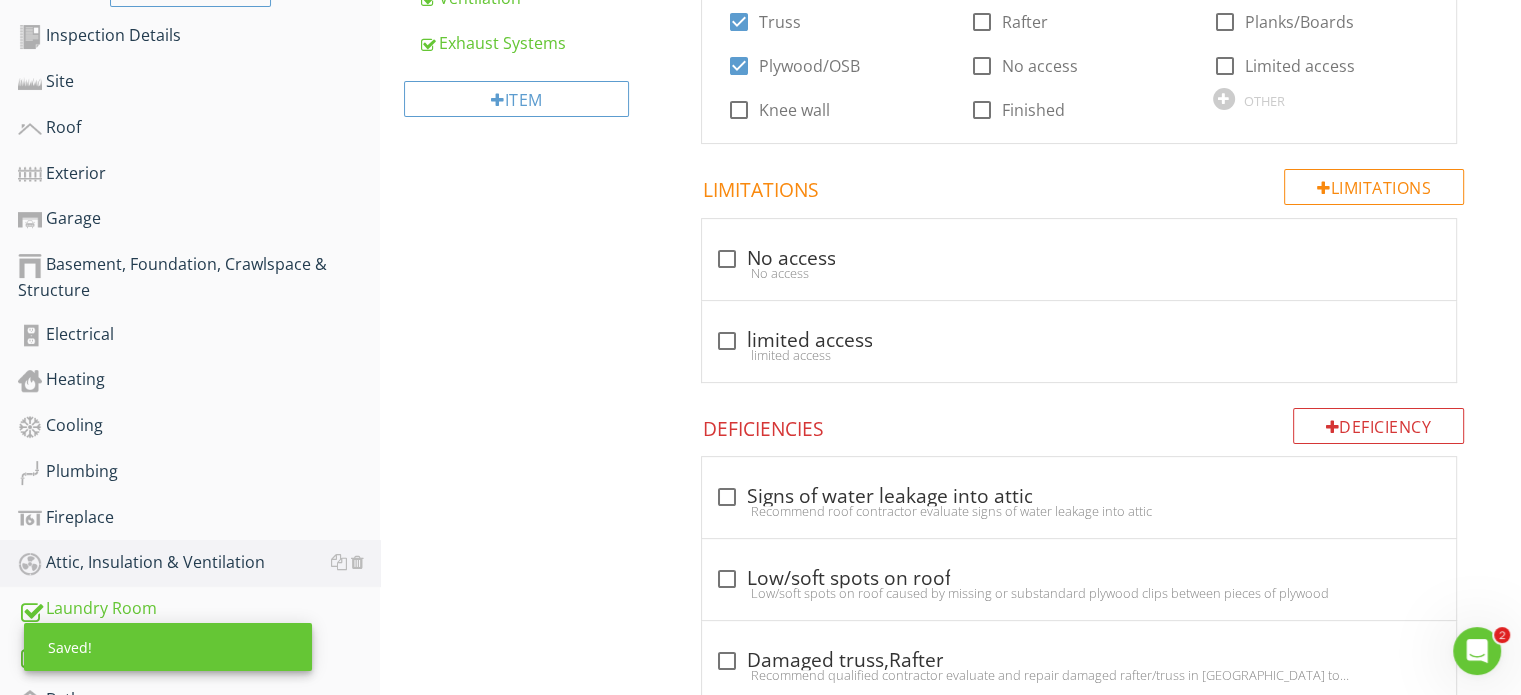 scroll, scrollTop: 593, scrollLeft: 0, axis: vertical 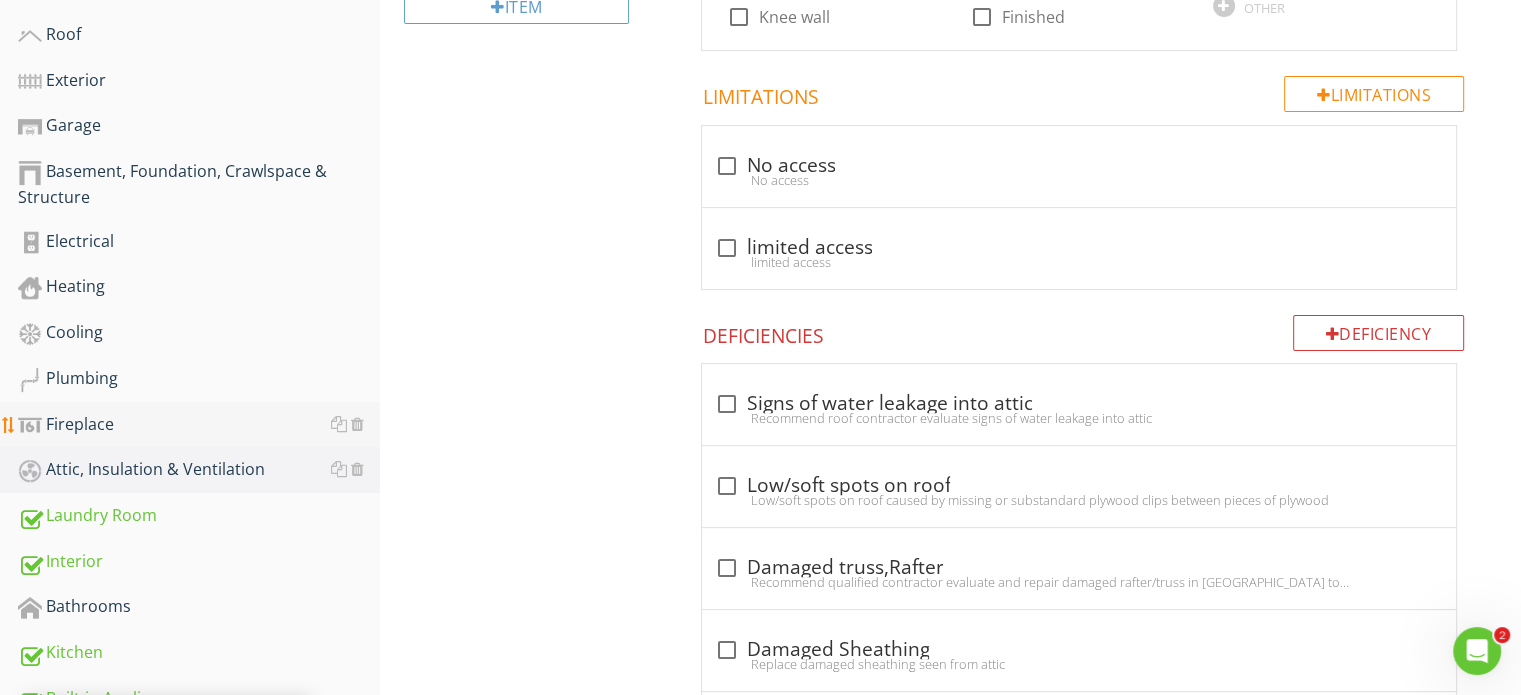 drag, startPoint x: 86, startPoint y: 395, endPoint x: 116, endPoint y: 399, distance: 30.265491 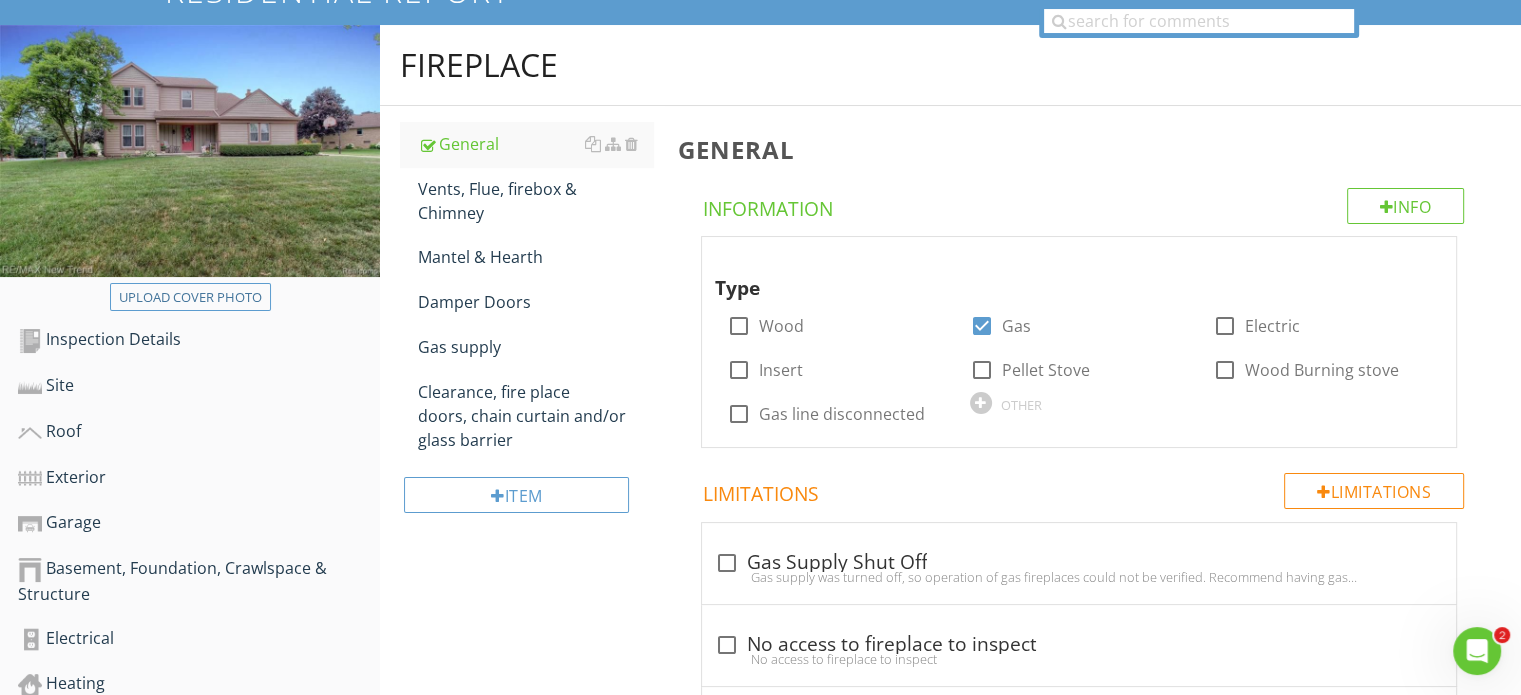 scroll, scrollTop: 193, scrollLeft: 0, axis: vertical 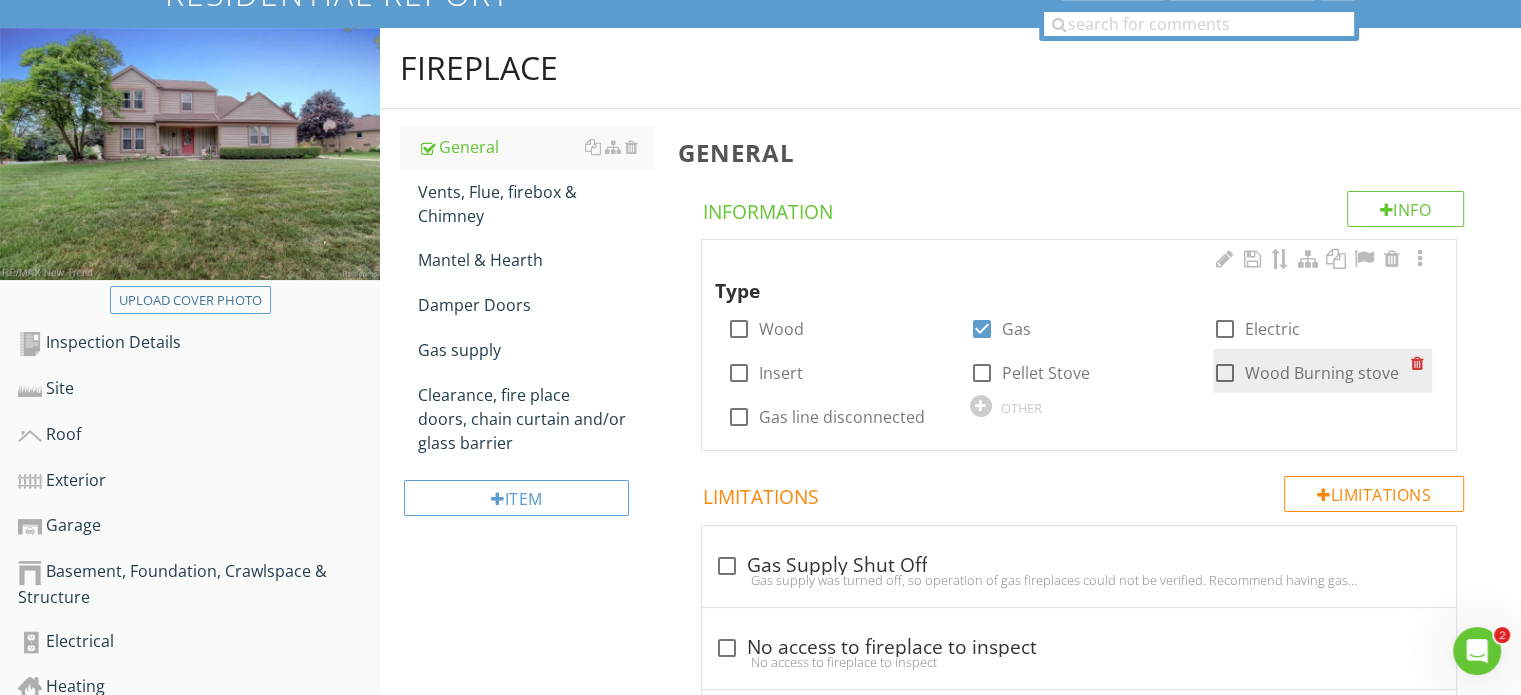 click at bounding box center (1225, 373) 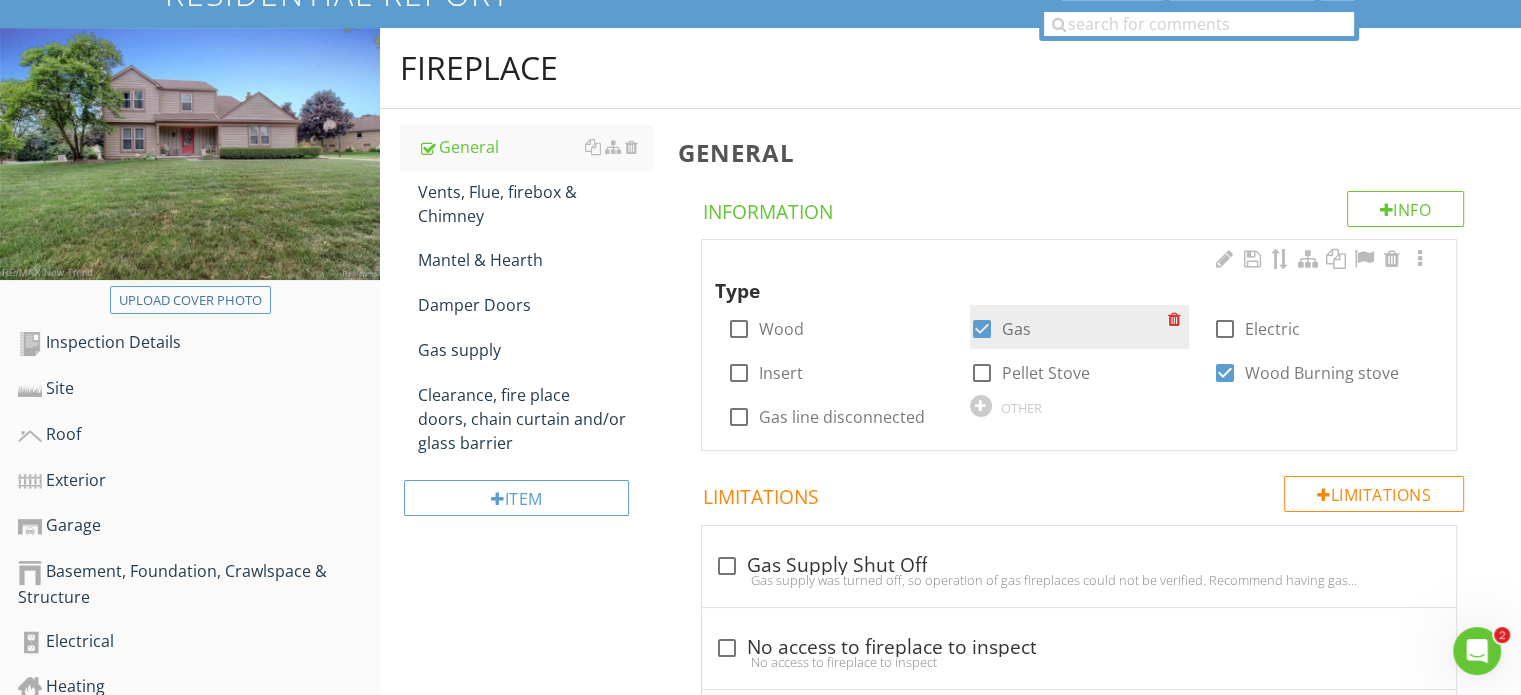 click at bounding box center (982, 329) 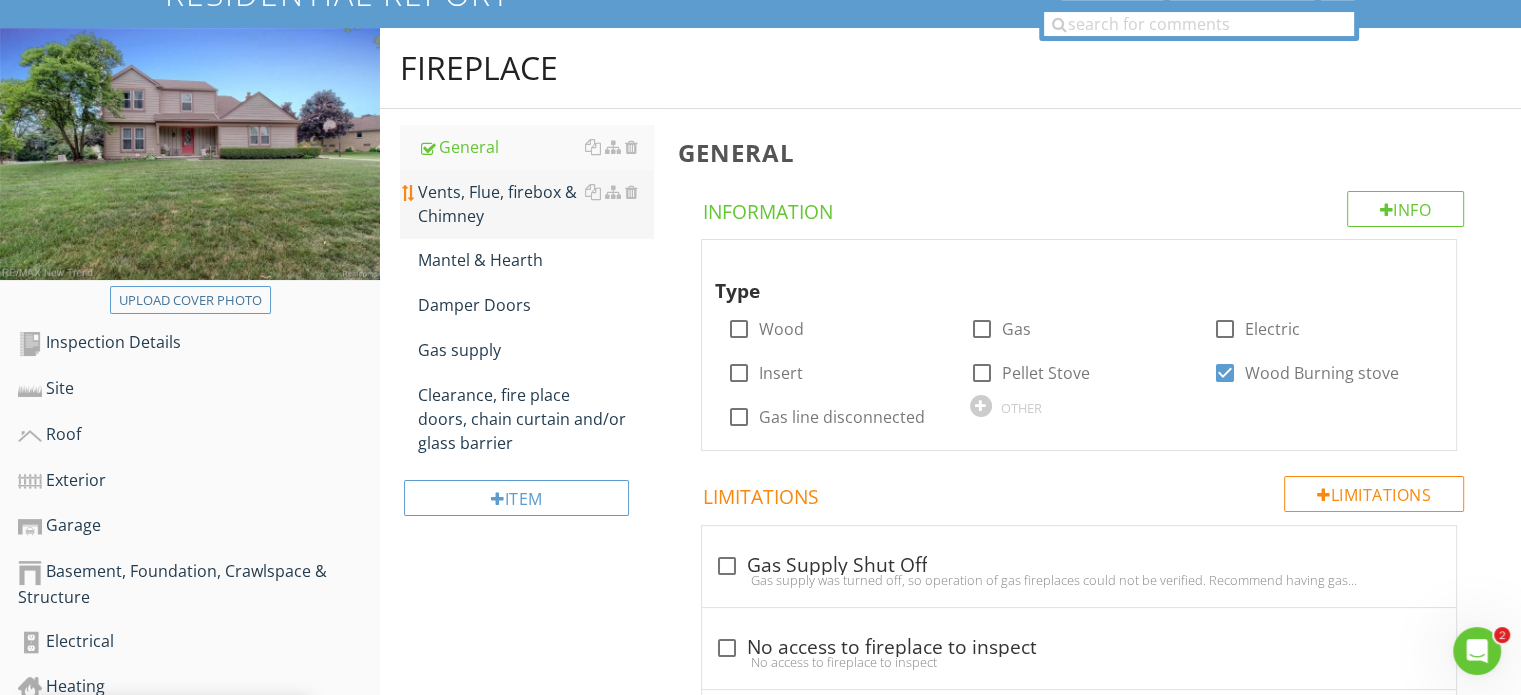 click on "Vents, Flue, firebox & Chimney" at bounding box center (535, 204) 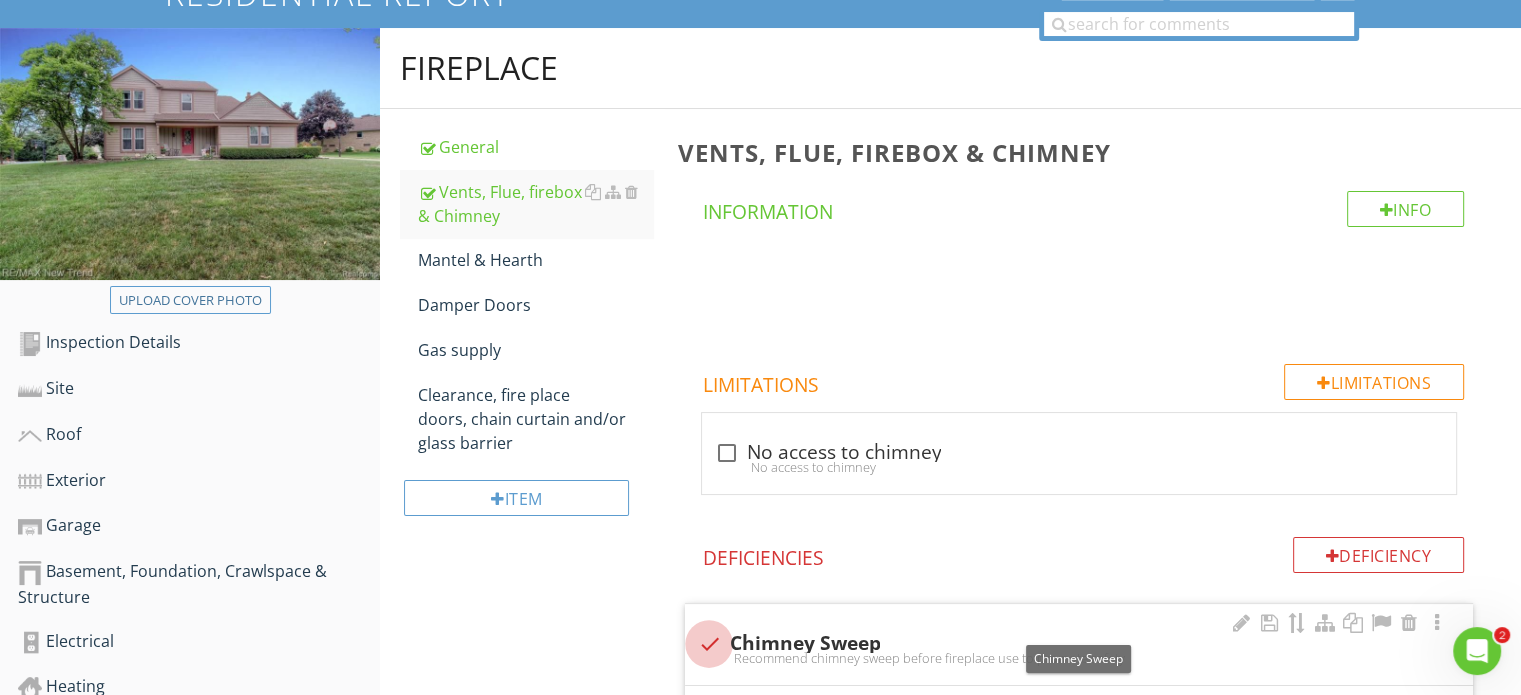 click at bounding box center (709, 644) 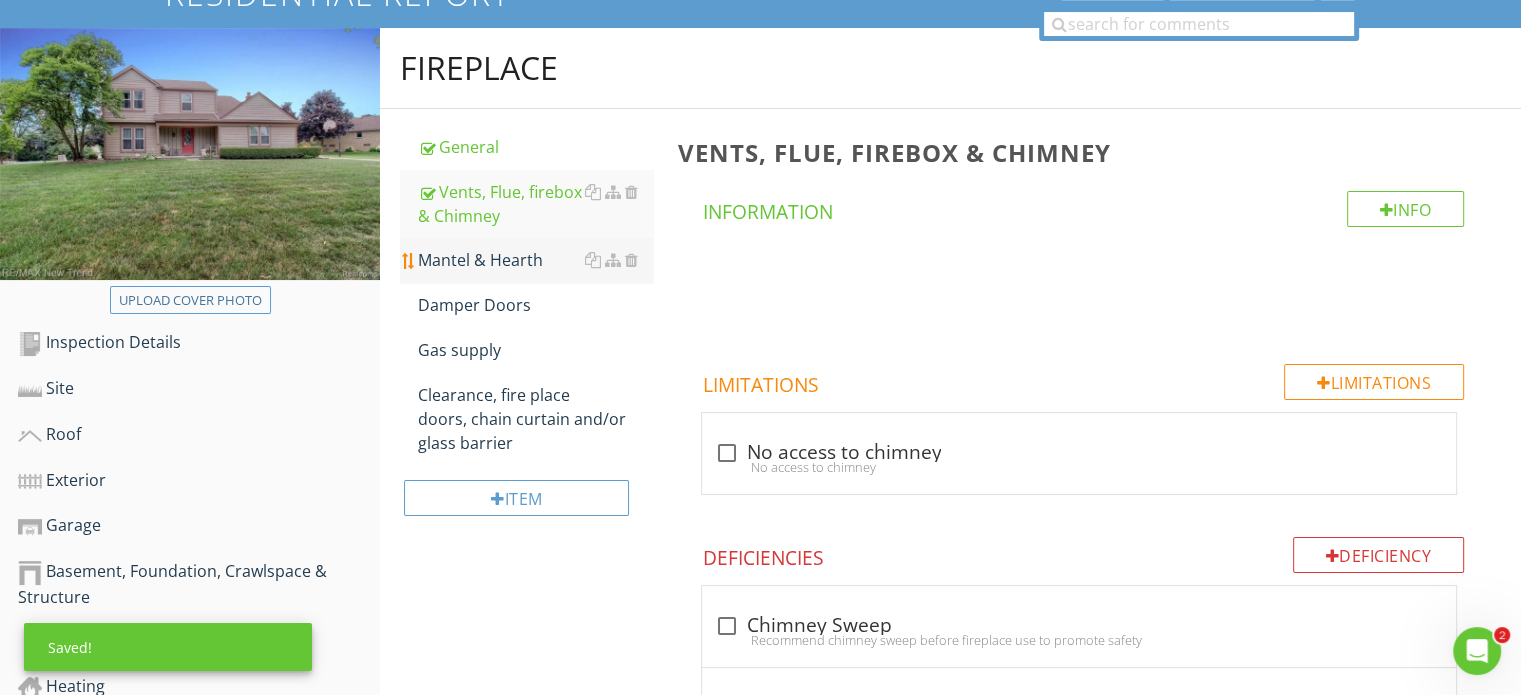 click on "Mantel & Hearth" at bounding box center (535, 260) 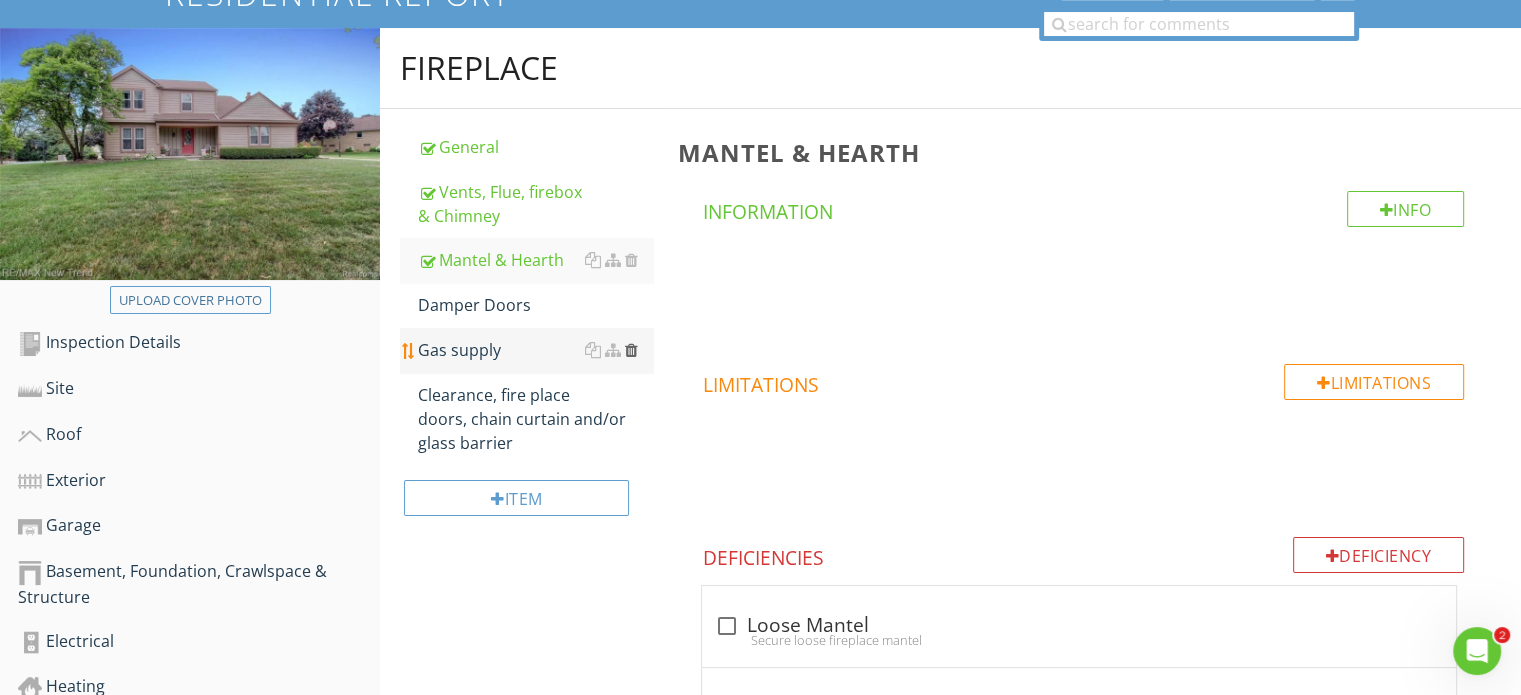 click at bounding box center (630, 350) 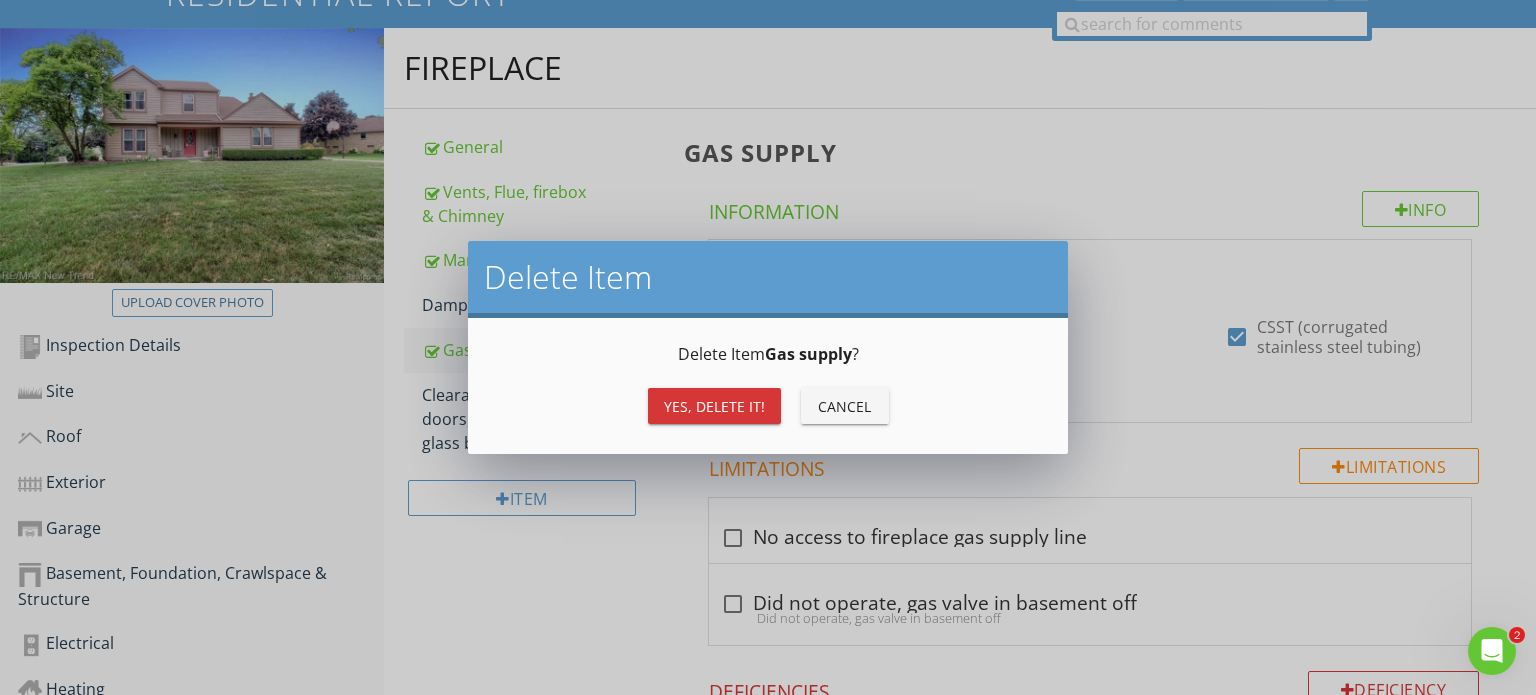 click on "Yes, Delete it!" at bounding box center (714, 406) 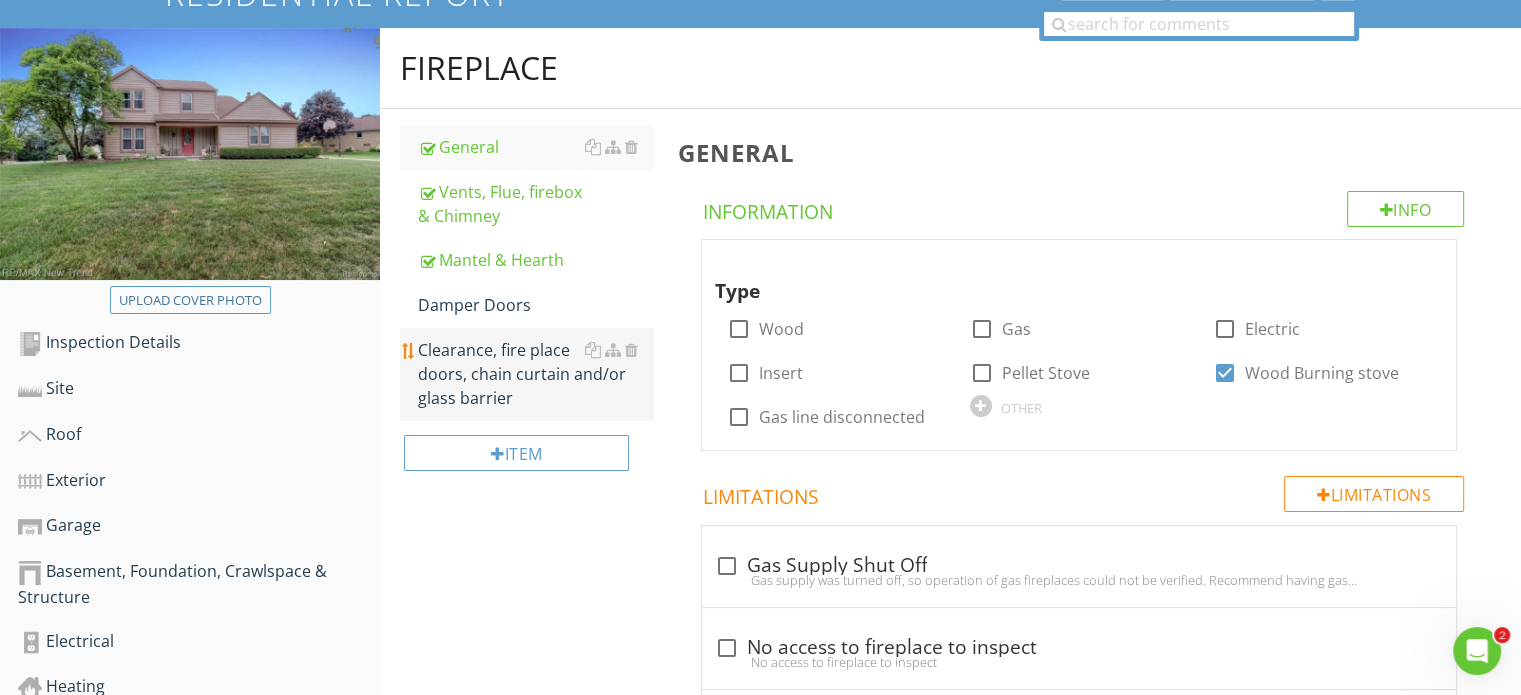 click on "Clearance, fire place doors, chain curtain and/or glass barrier" at bounding box center (535, 374) 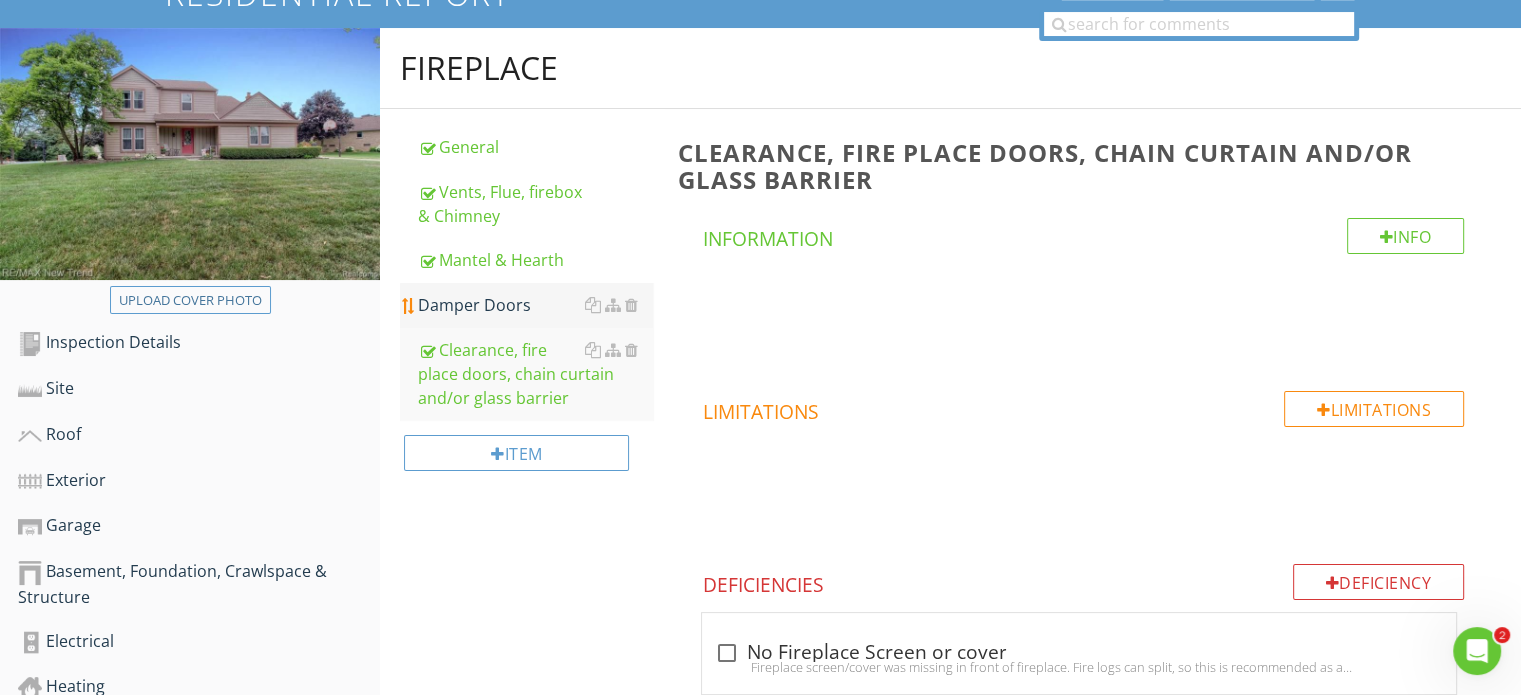 click on "Damper Doors" at bounding box center [535, 305] 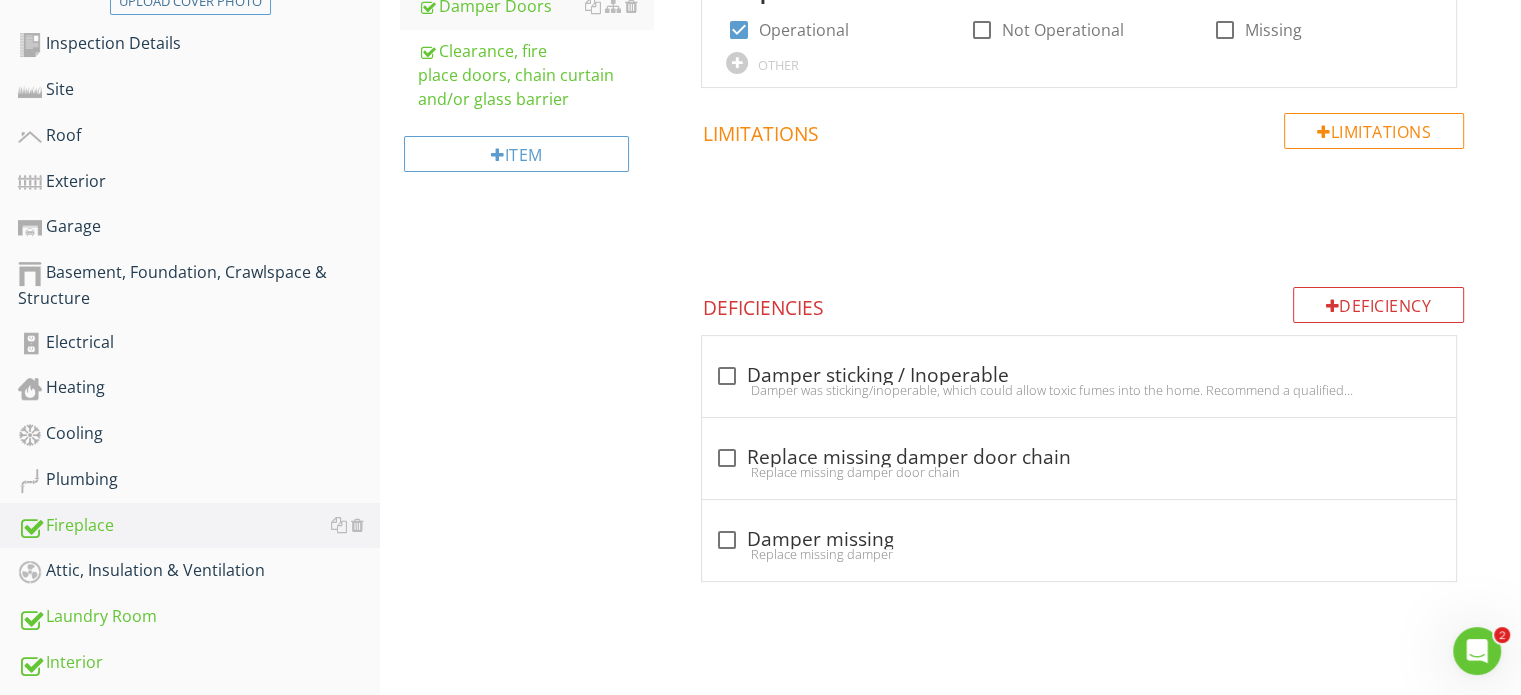 scroll, scrollTop: 493, scrollLeft: 0, axis: vertical 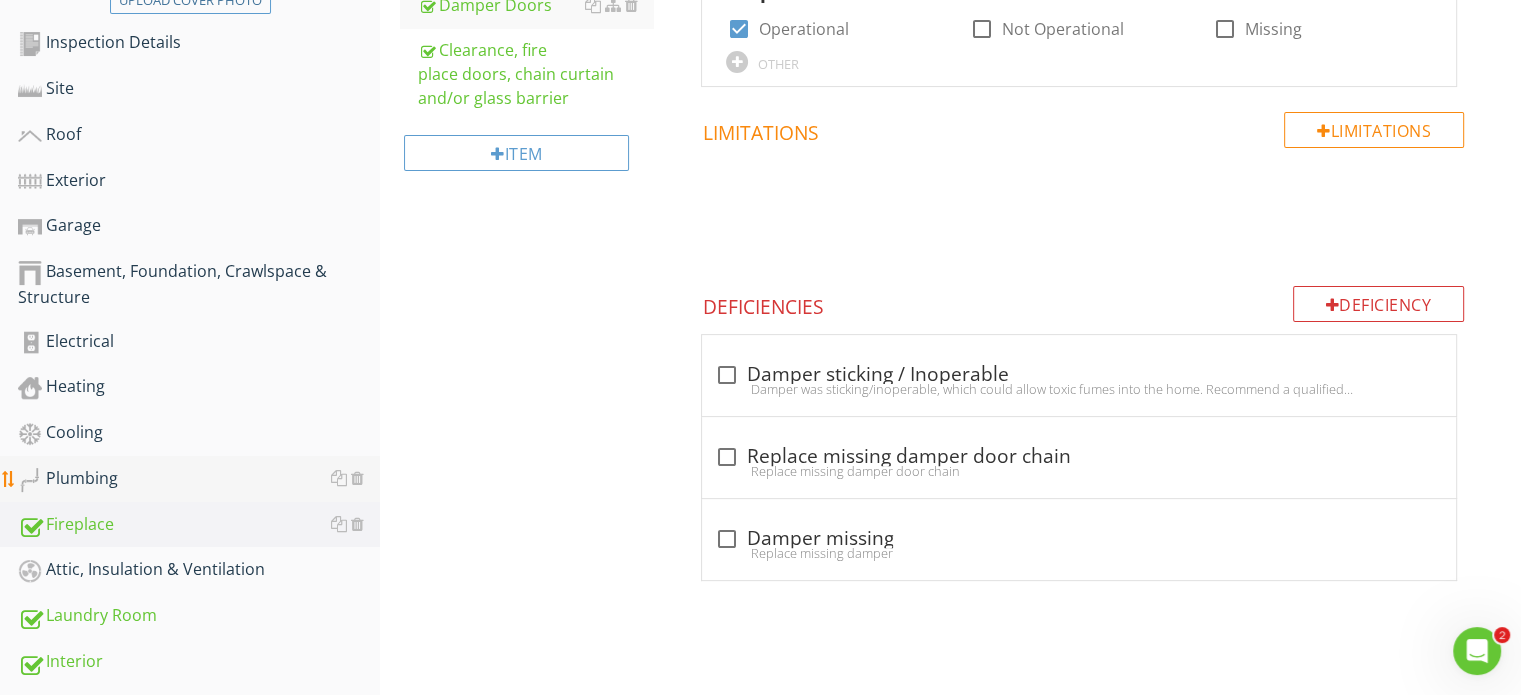 click on "Plumbing" at bounding box center (199, 479) 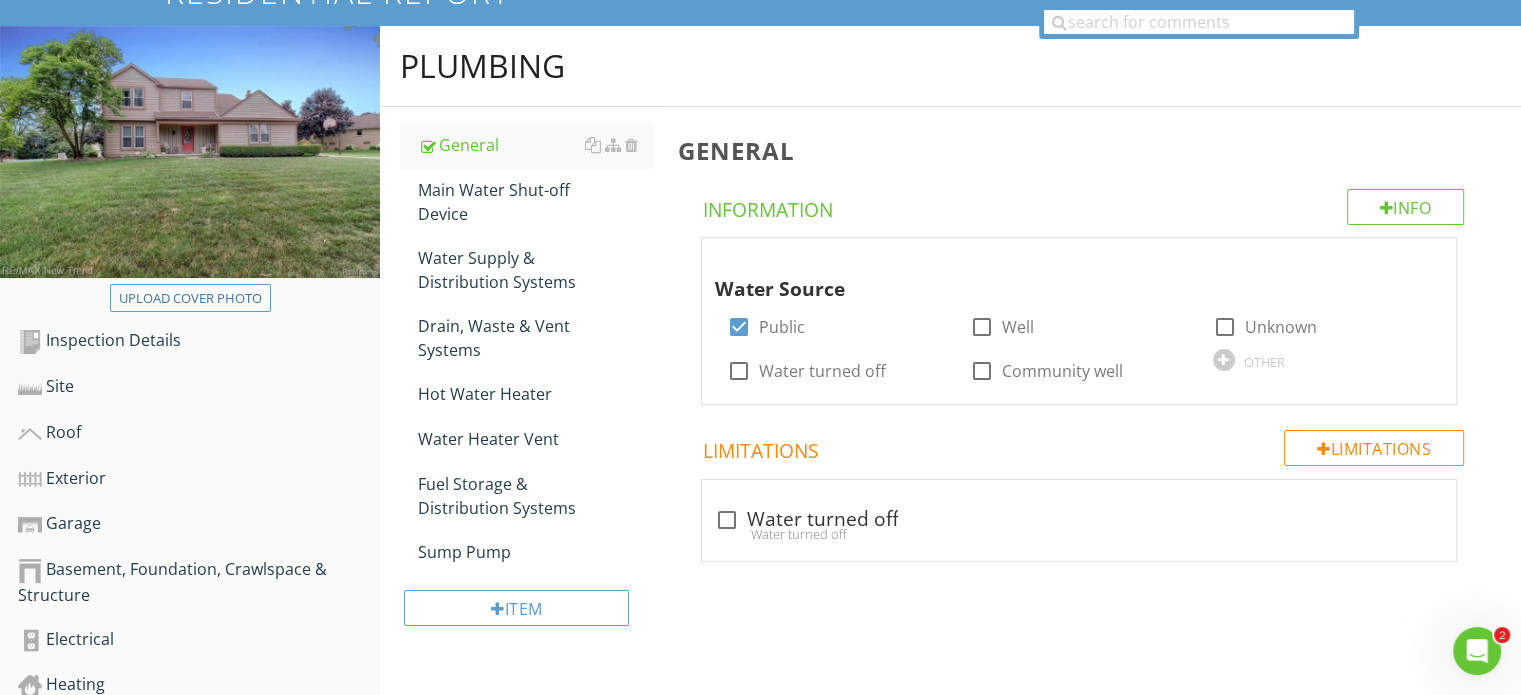scroll, scrollTop: 193, scrollLeft: 0, axis: vertical 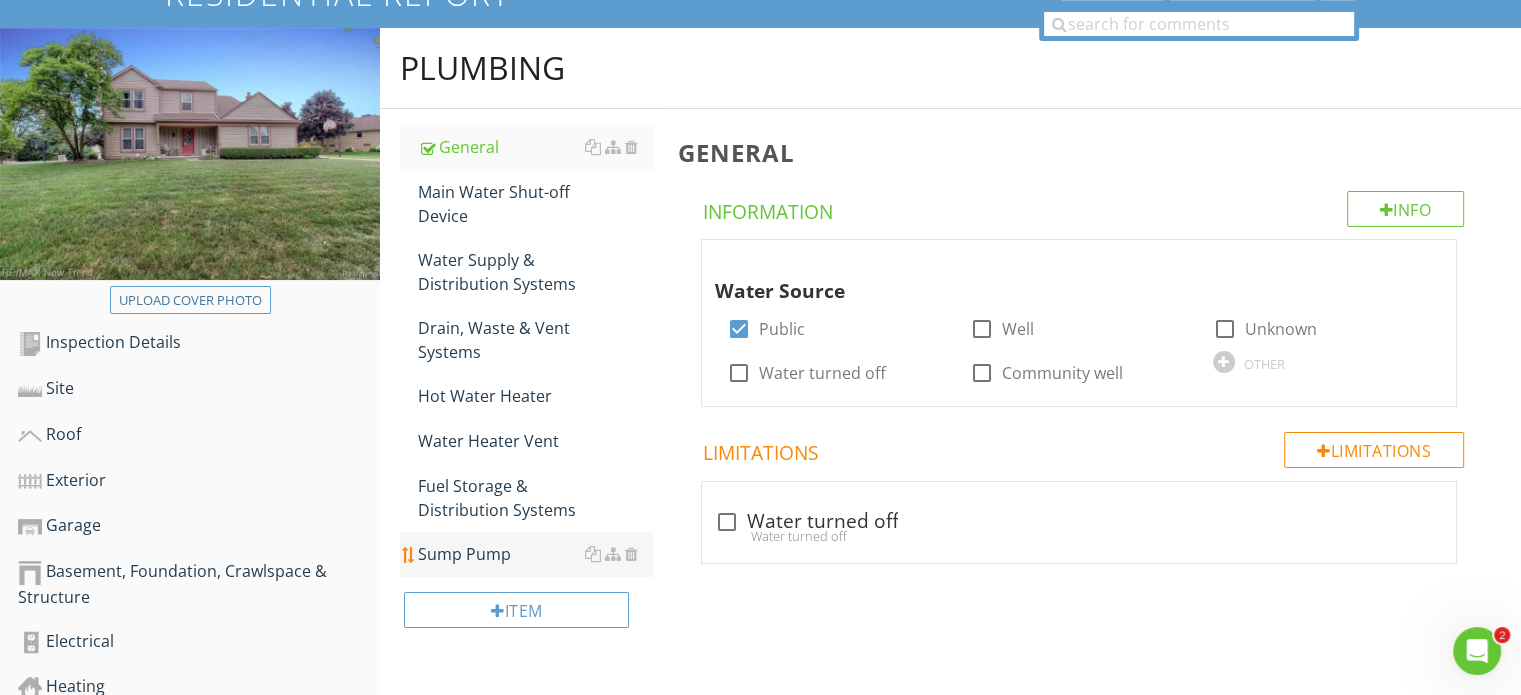 click on "Sump Pump" at bounding box center (535, 554) 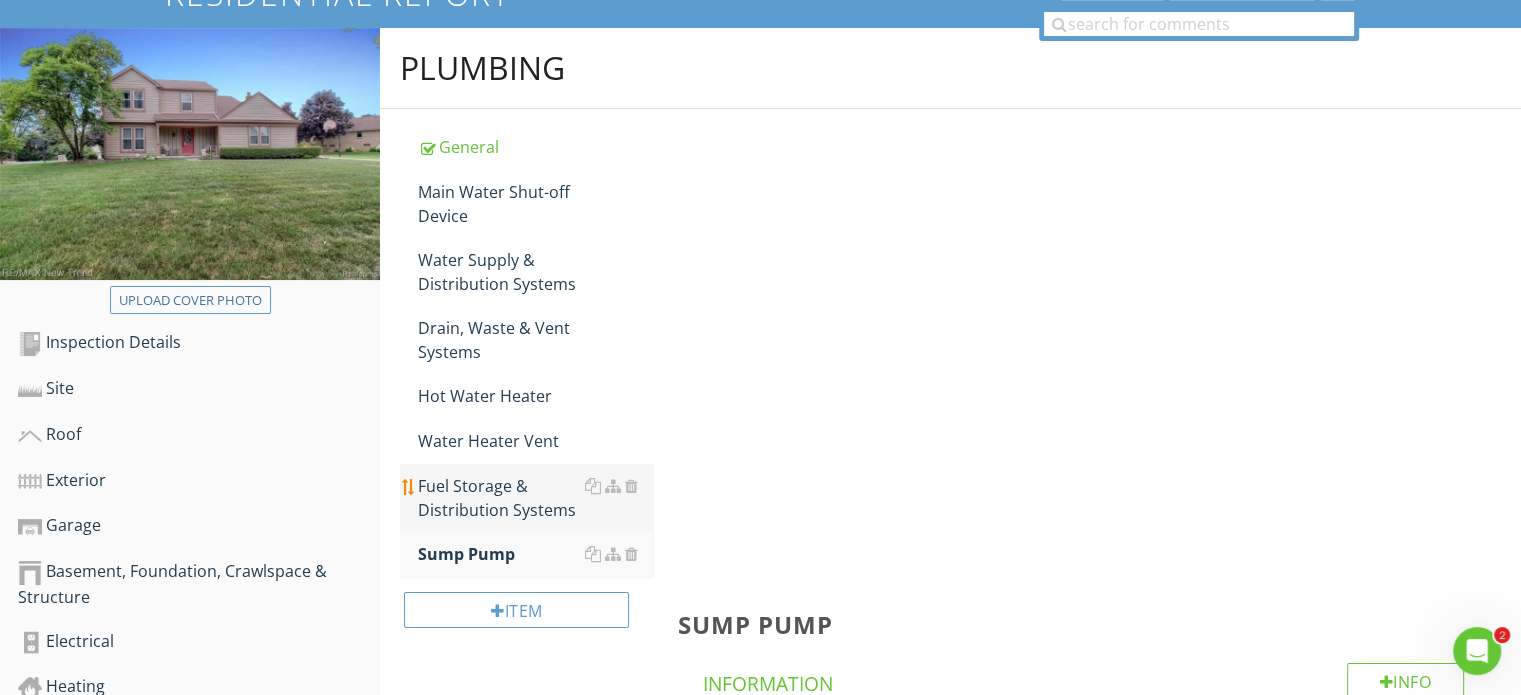 click on "Fuel Storage & Distribution Systems" at bounding box center [535, 498] 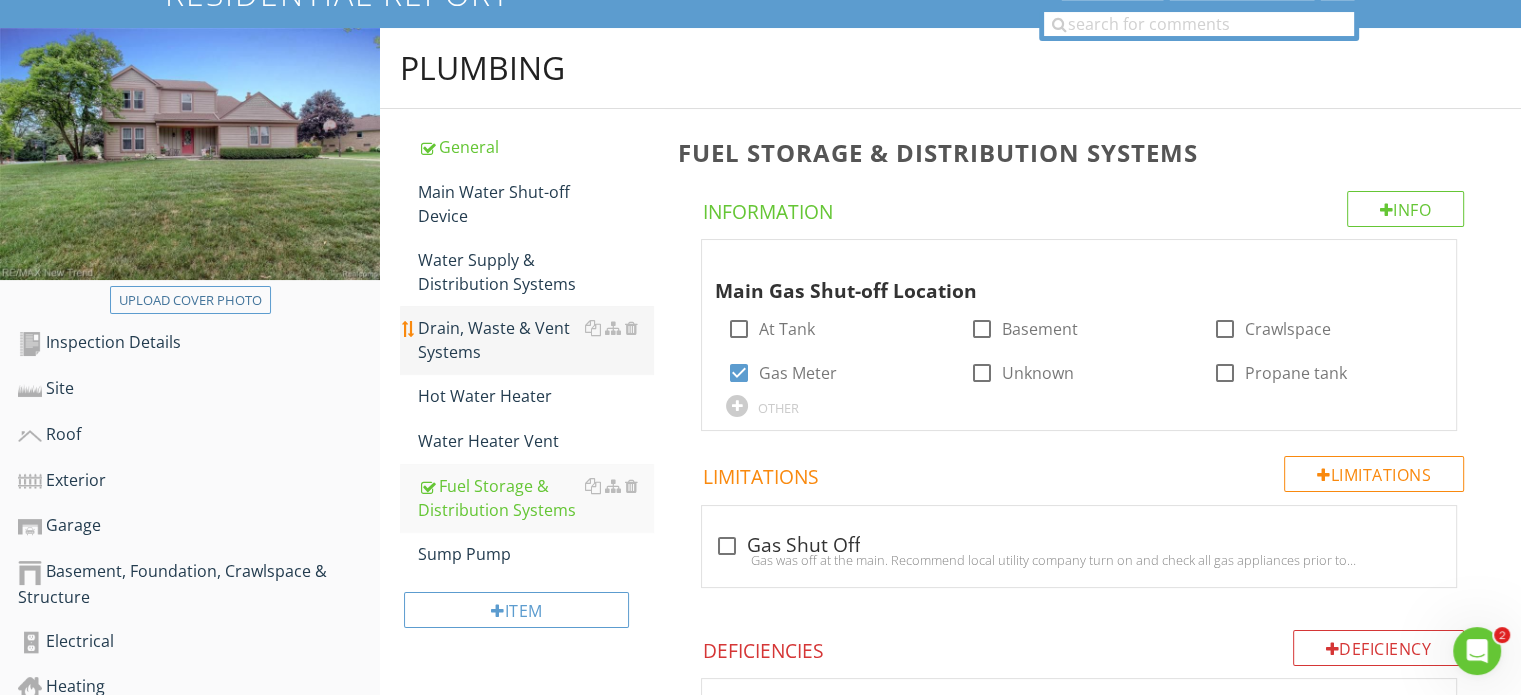click on "Drain, Waste & Vent Systems" at bounding box center [535, 340] 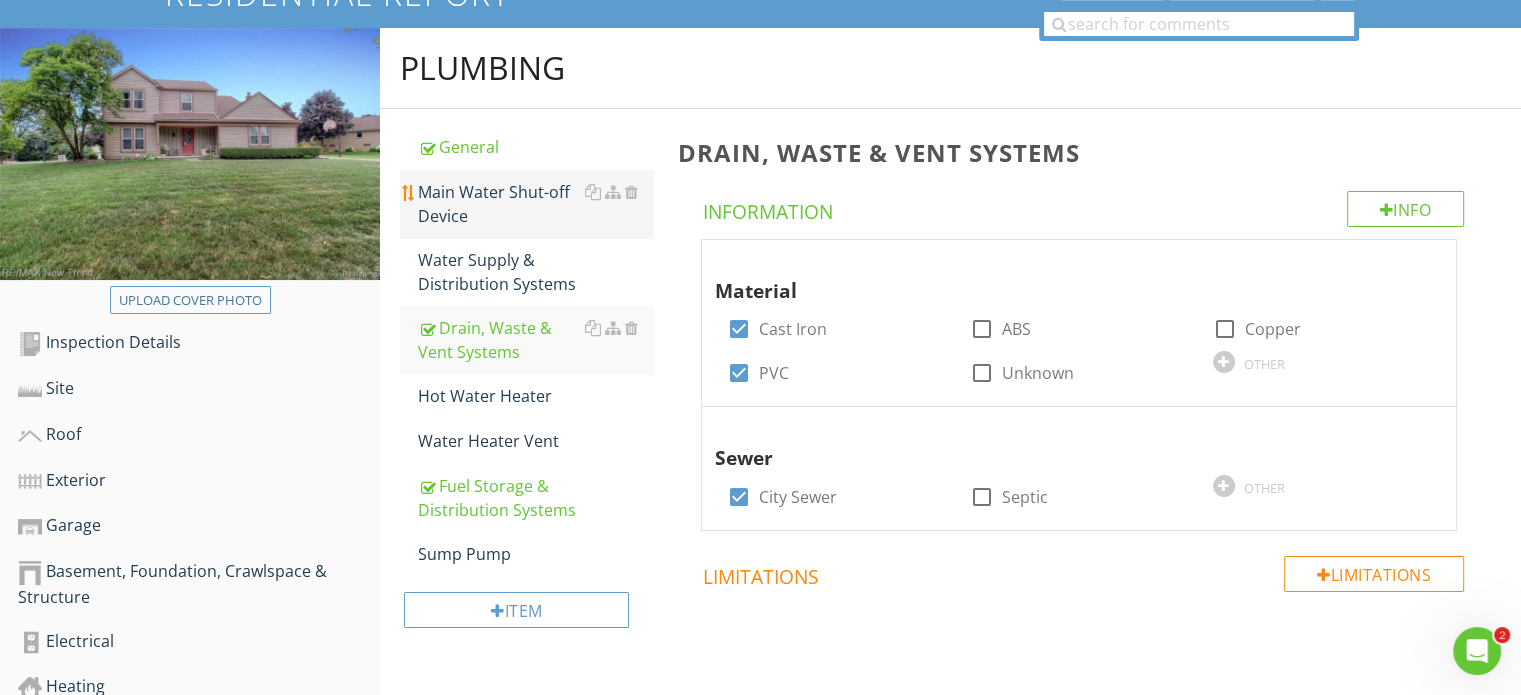 click on "Main Water Shut-off Device" at bounding box center (535, 204) 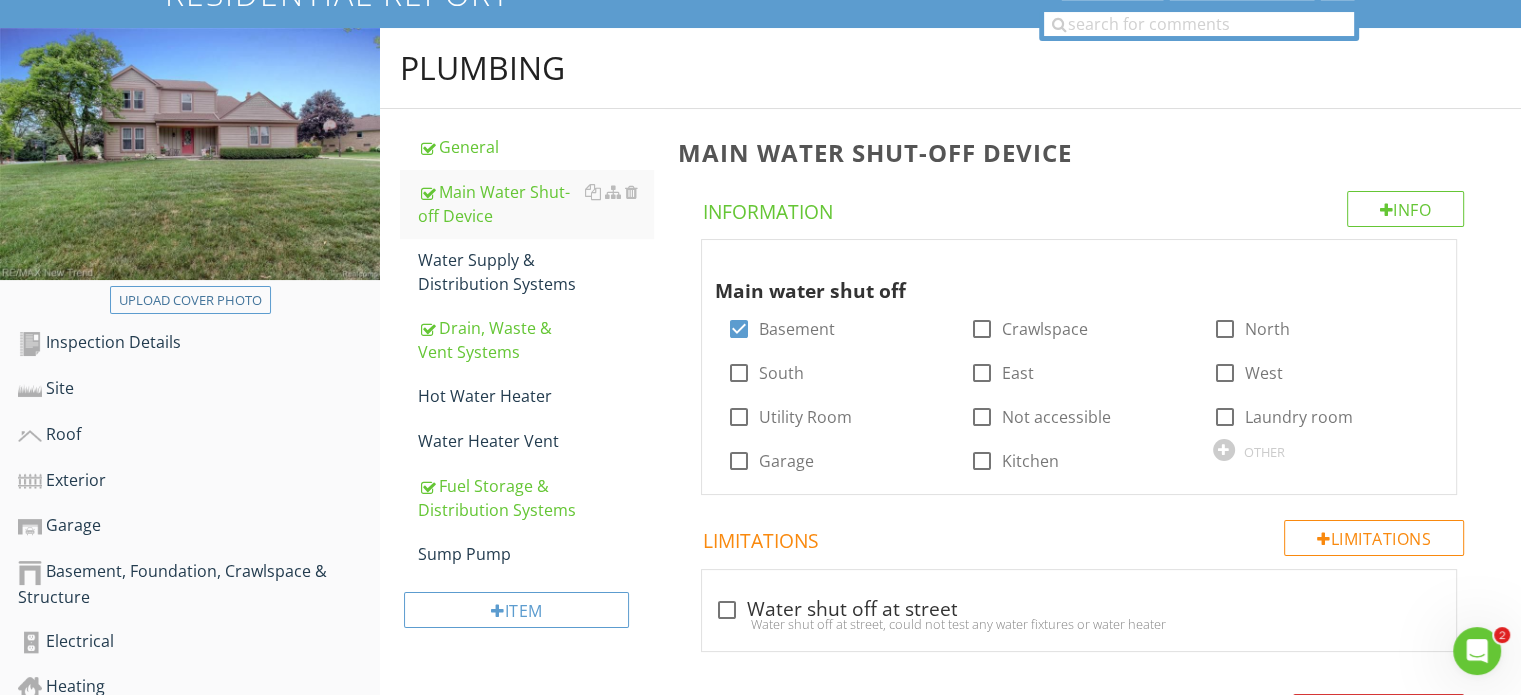scroll, scrollTop: 393, scrollLeft: 0, axis: vertical 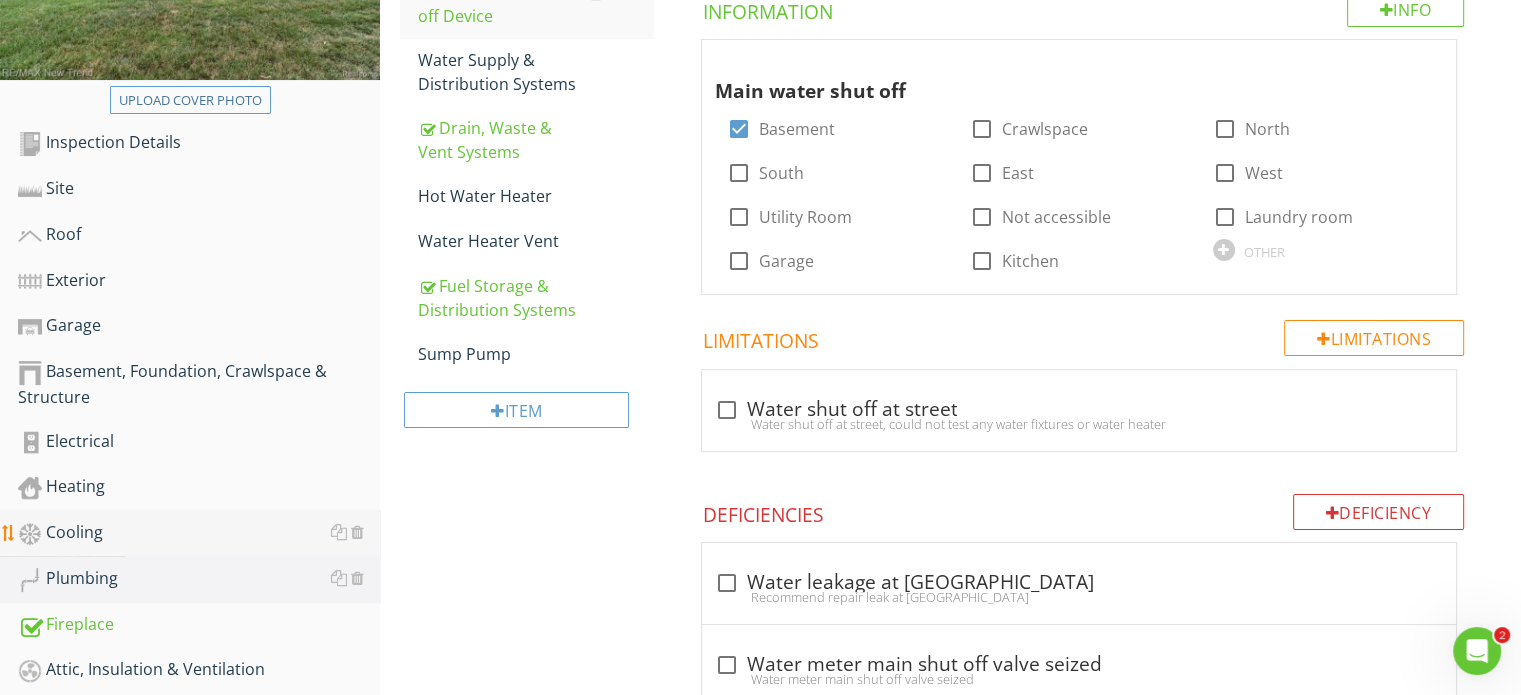 click on "Cooling" at bounding box center [199, 533] 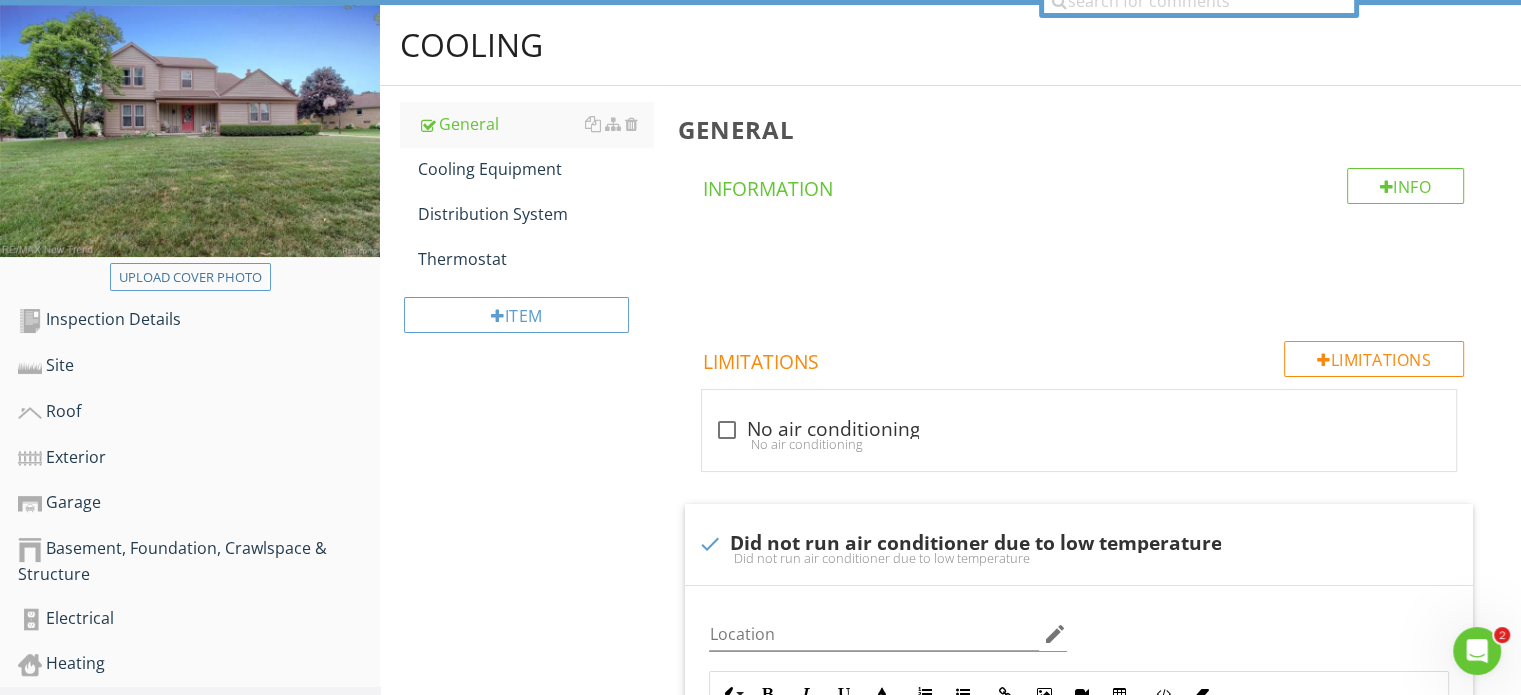 scroll, scrollTop: 193, scrollLeft: 0, axis: vertical 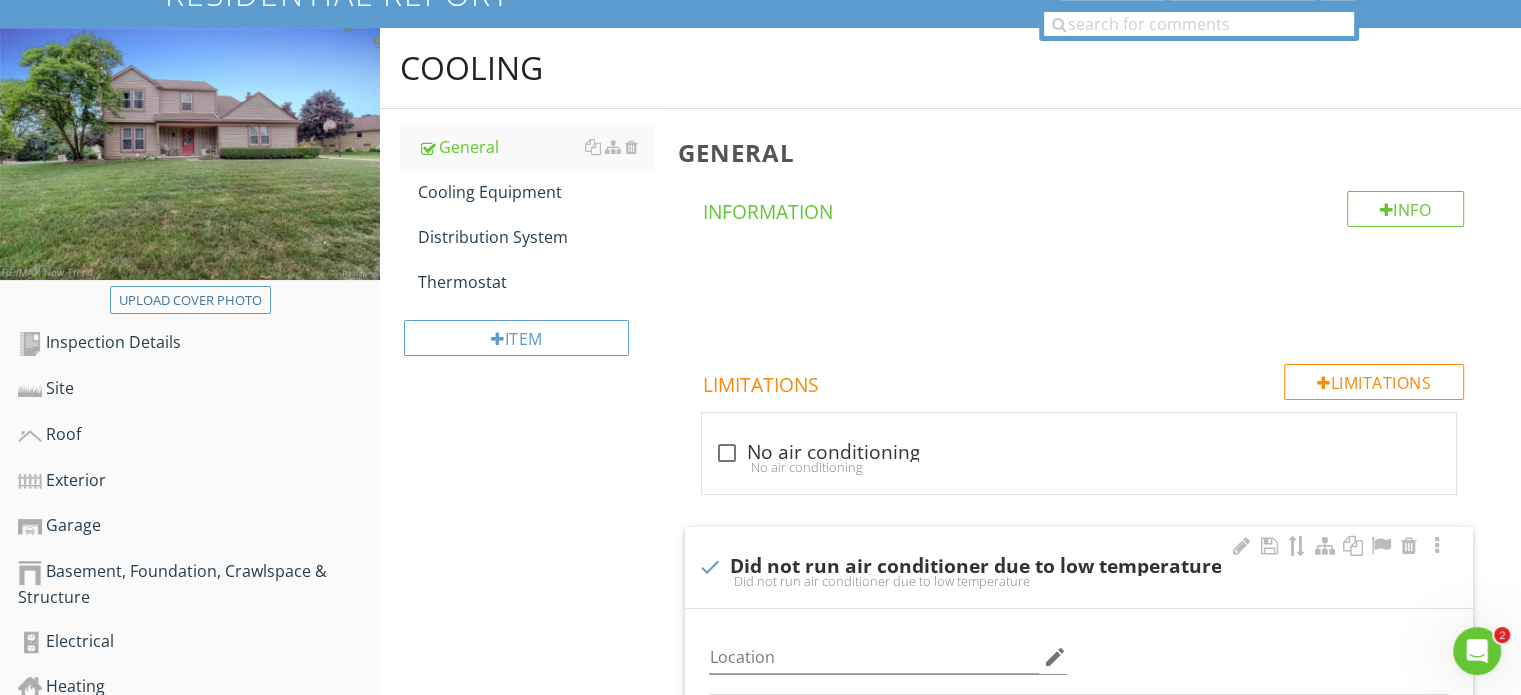 click on "Did not run air conditioner due to low temperature" at bounding box center (1079, 581) 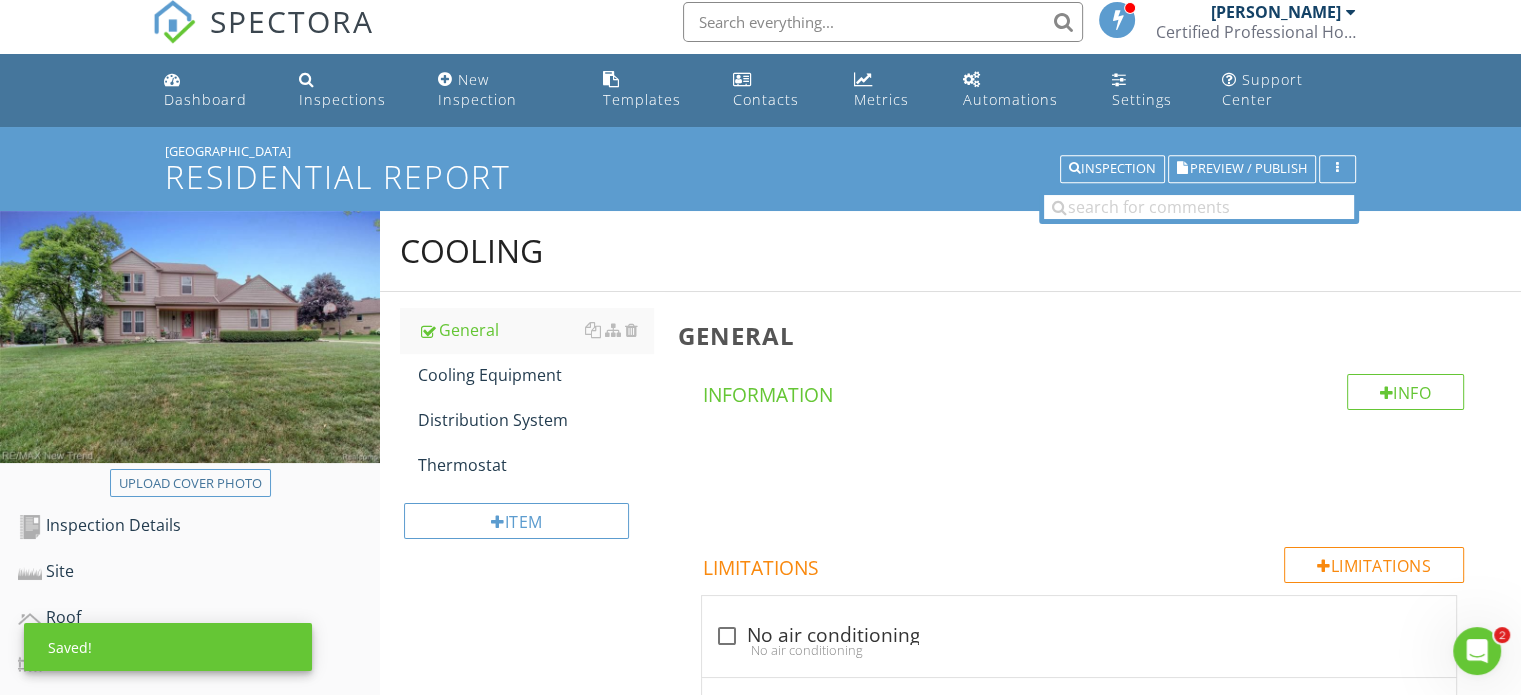 scroll, scrollTop: 0, scrollLeft: 0, axis: both 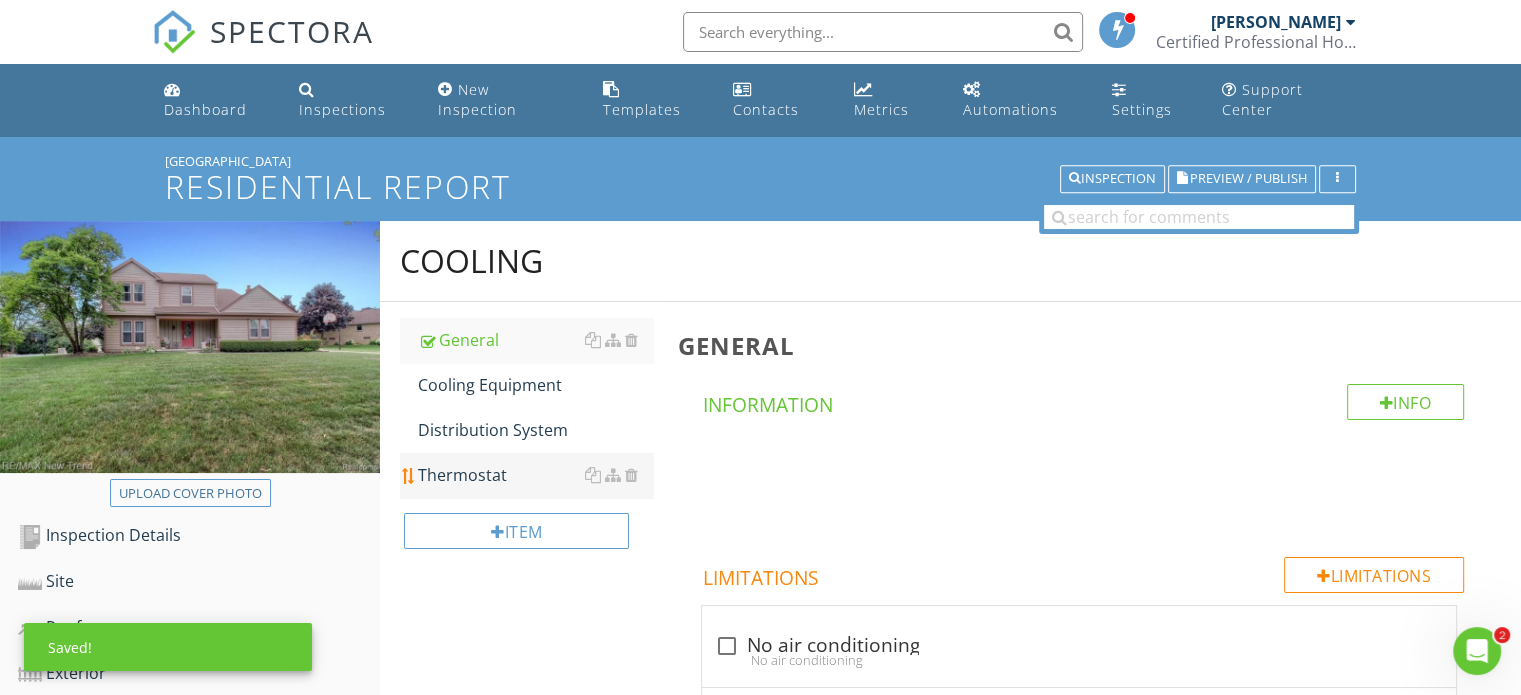 click on "Thermostat" at bounding box center (535, 475) 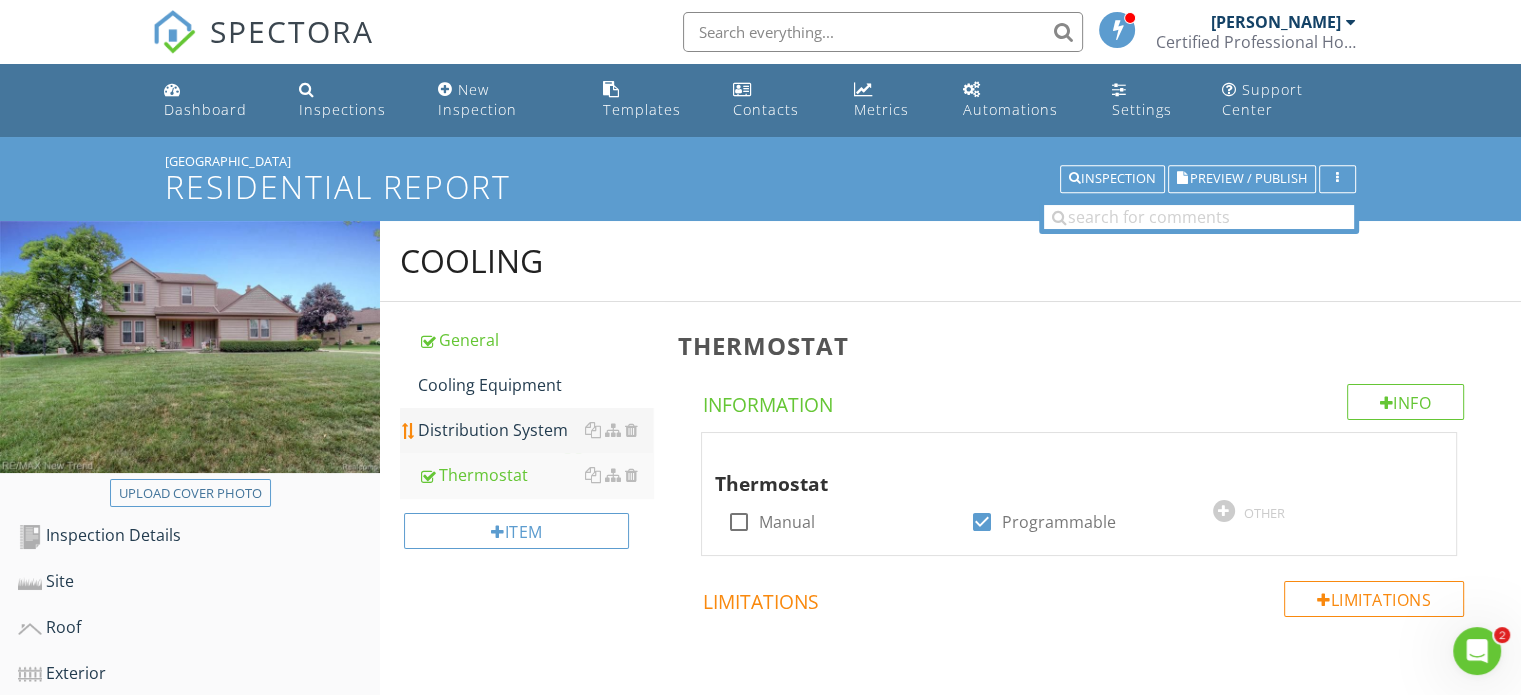 click on "Distribution System" at bounding box center [535, 430] 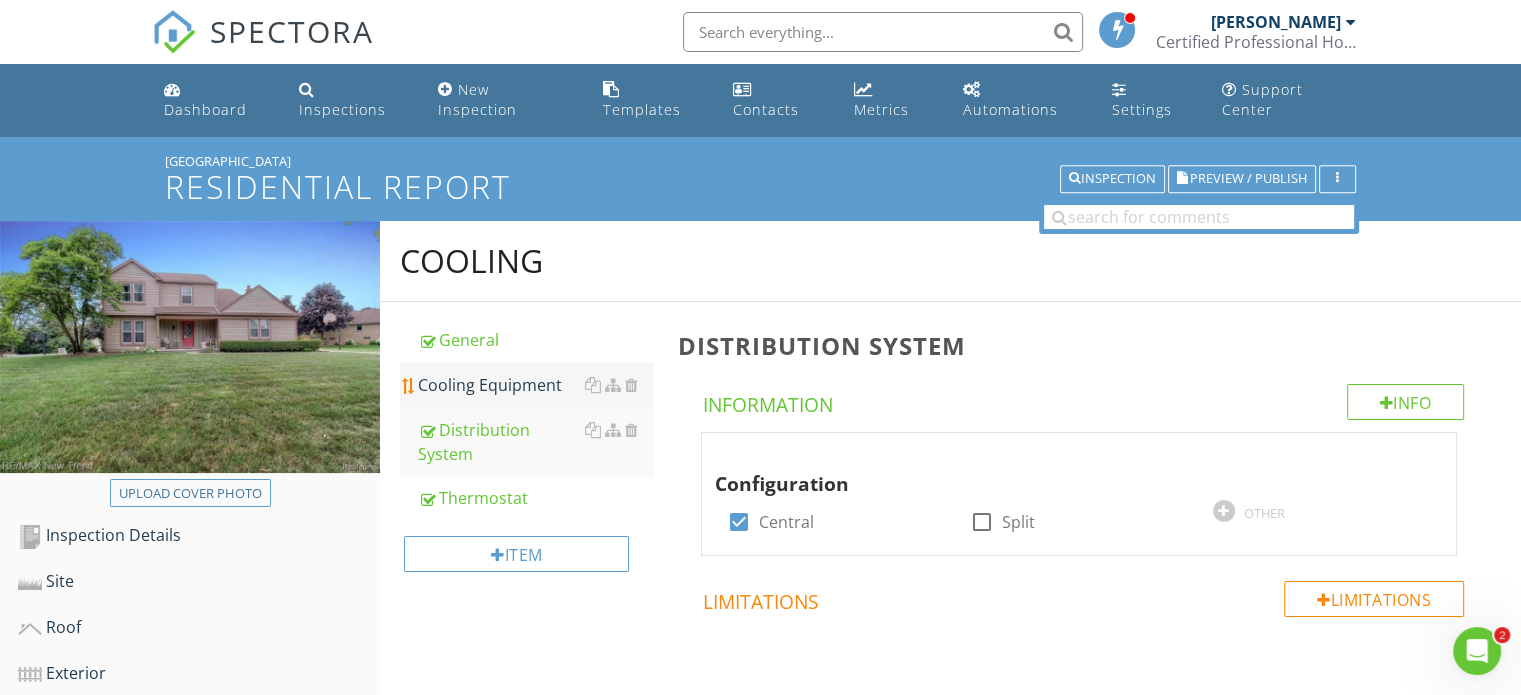 drag, startPoint x: 494, startPoint y: 368, endPoint x: 489, endPoint y: 385, distance: 17.720045 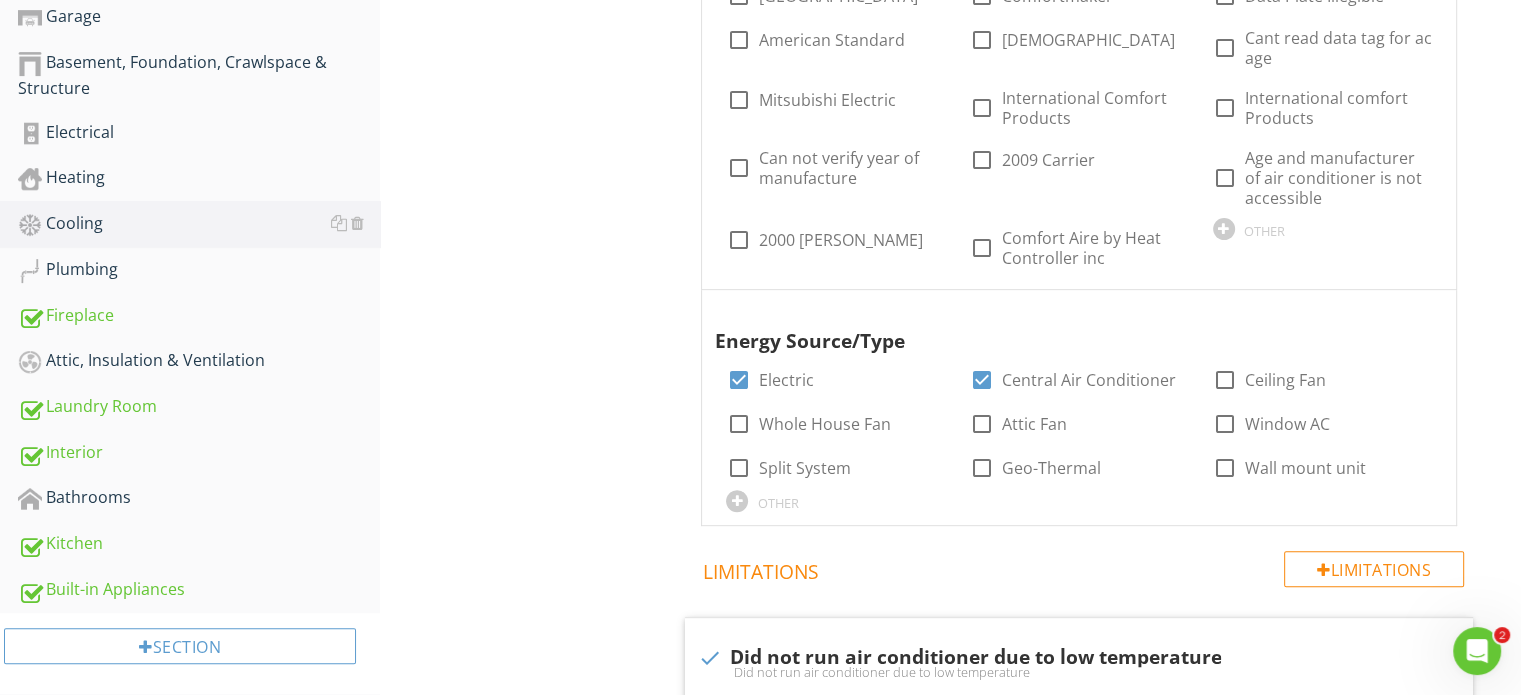 scroll, scrollTop: 800, scrollLeft: 0, axis: vertical 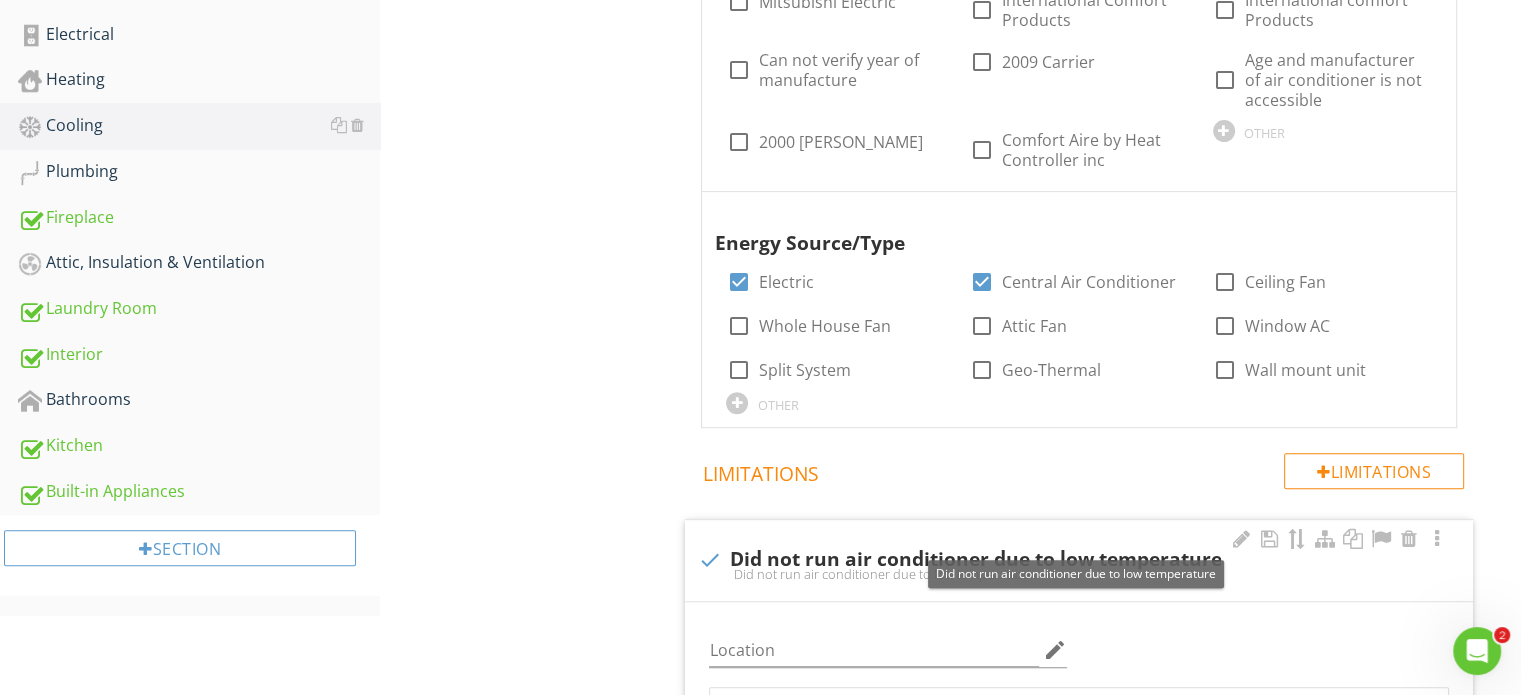 click at bounding box center (709, 560) 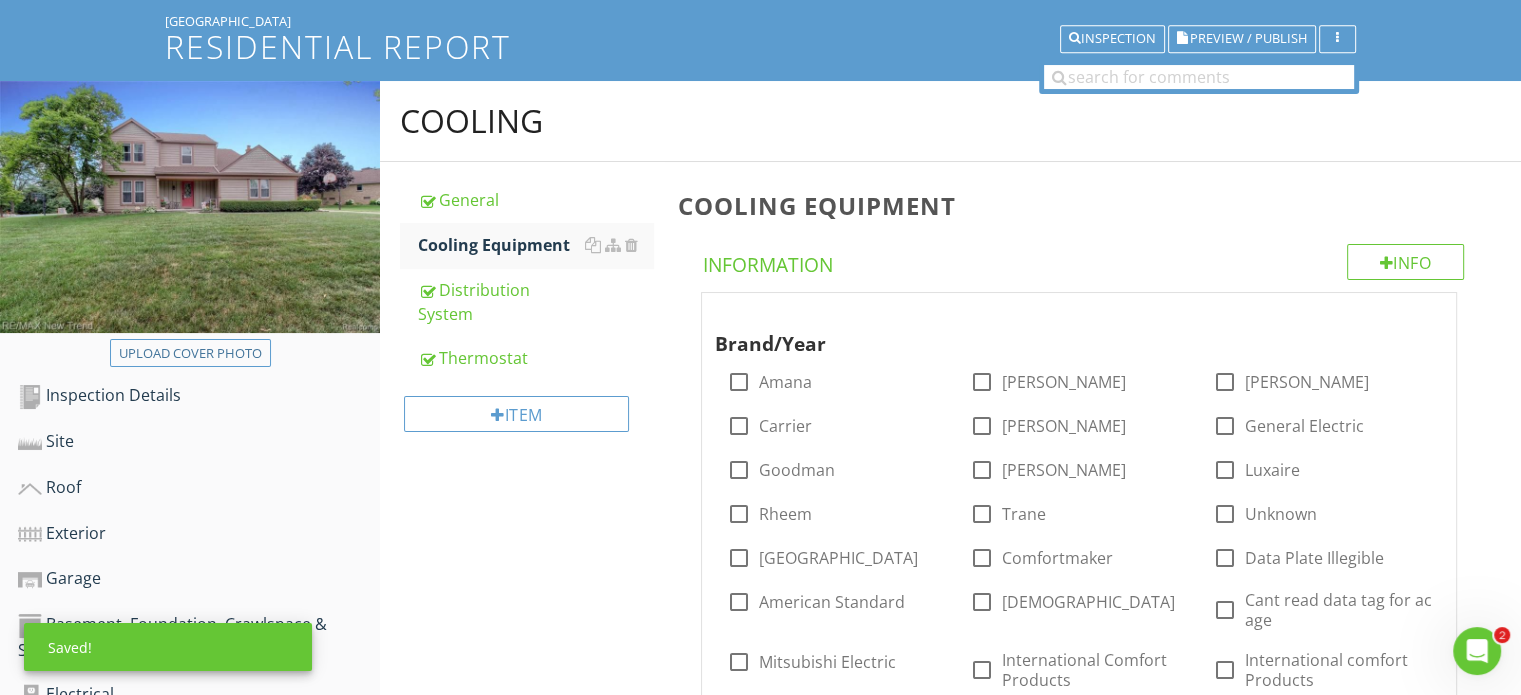 scroll, scrollTop: 100, scrollLeft: 0, axis: vertical 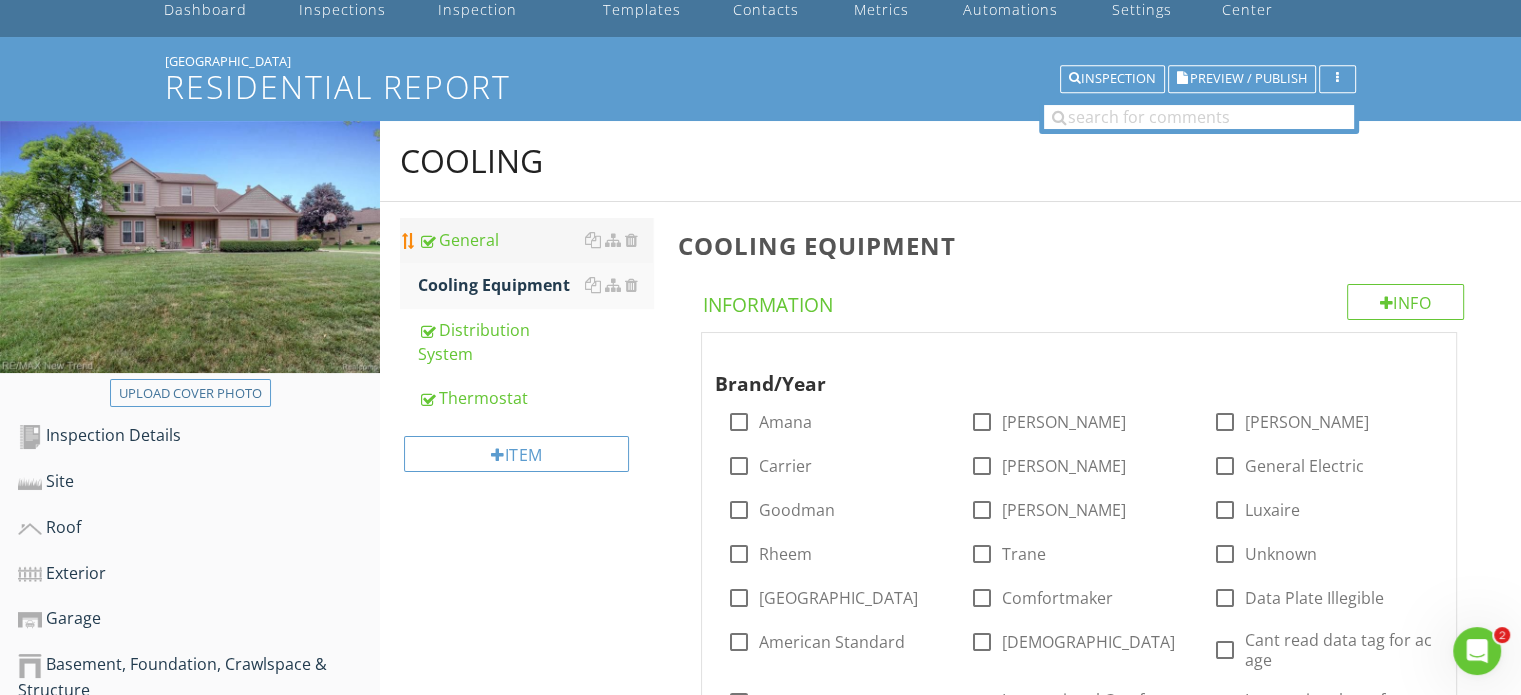 click on "General" at bounding box center (535, 240) 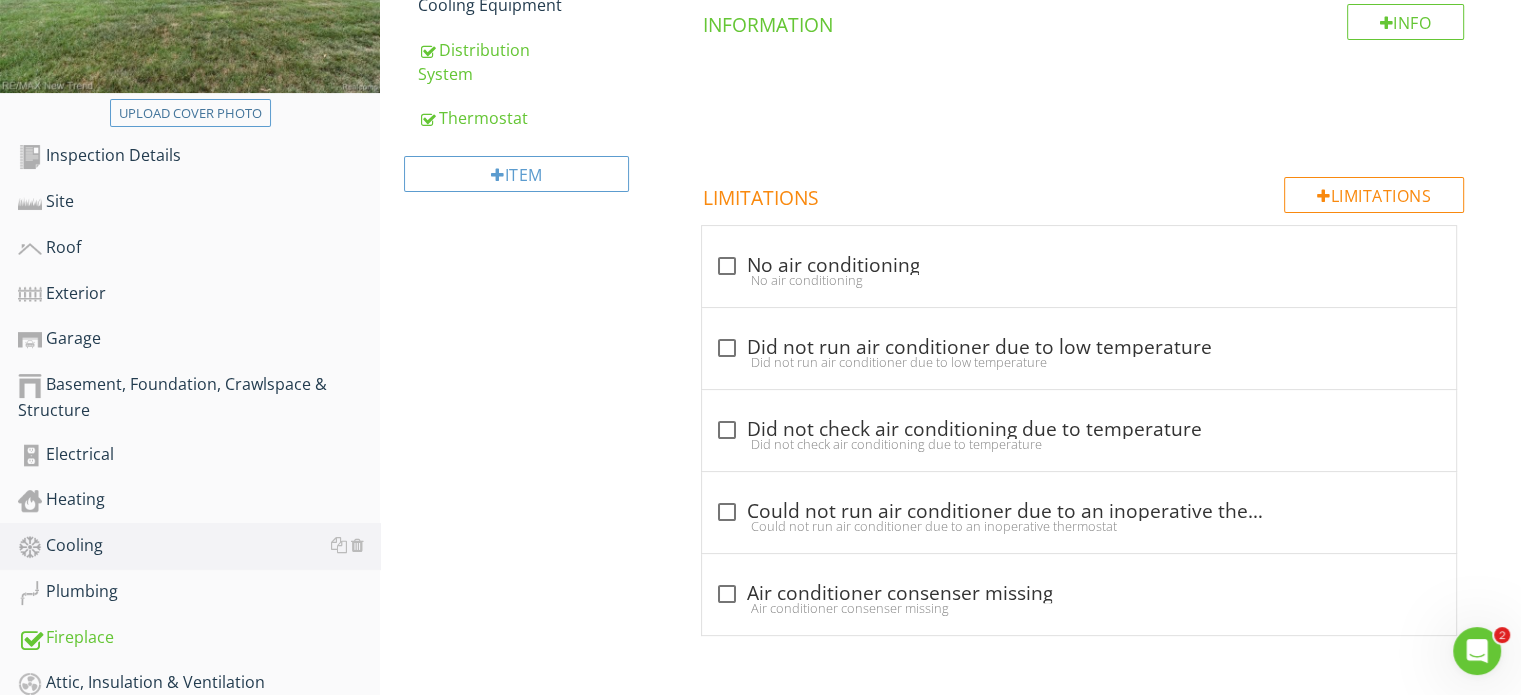 scroll, scrollTop: 393, scrollLeft: 0, axis: vertical 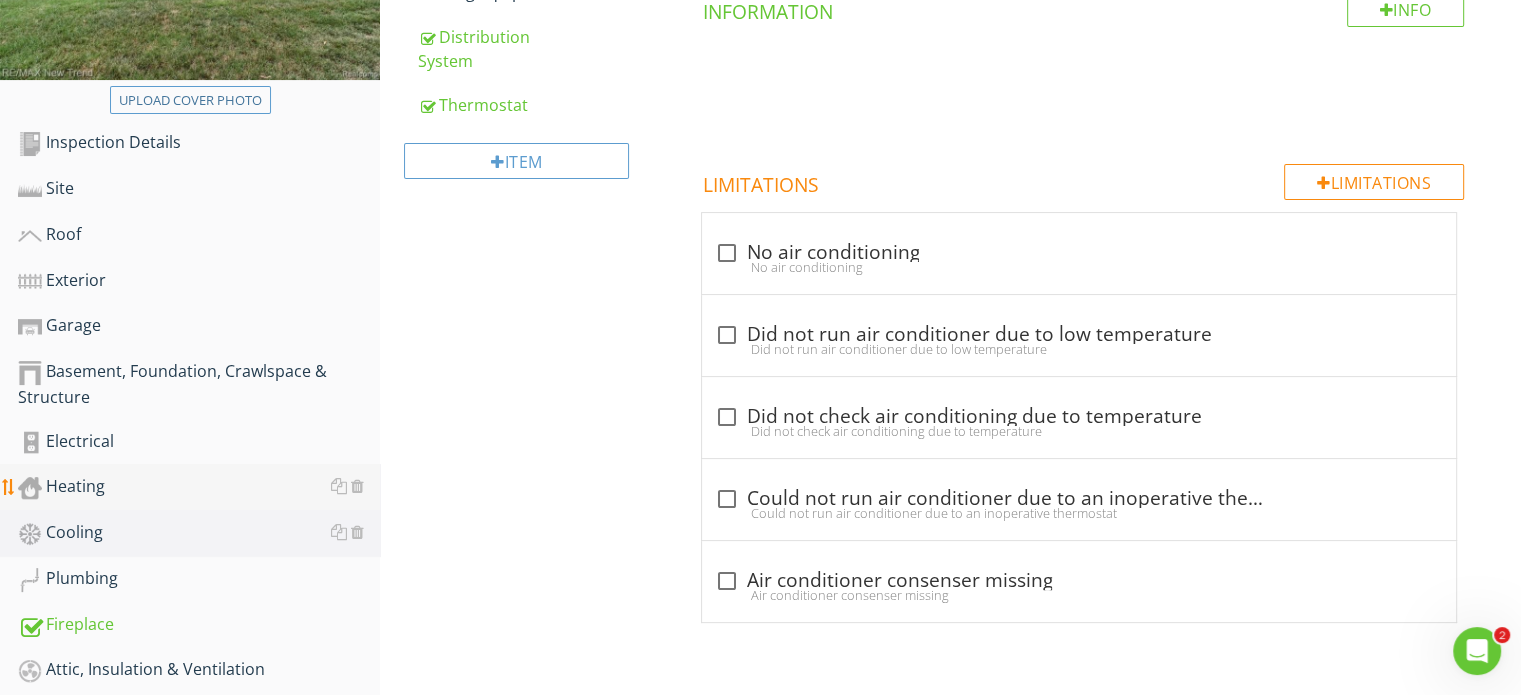click on "Heating" at bounding box center (199, 487) 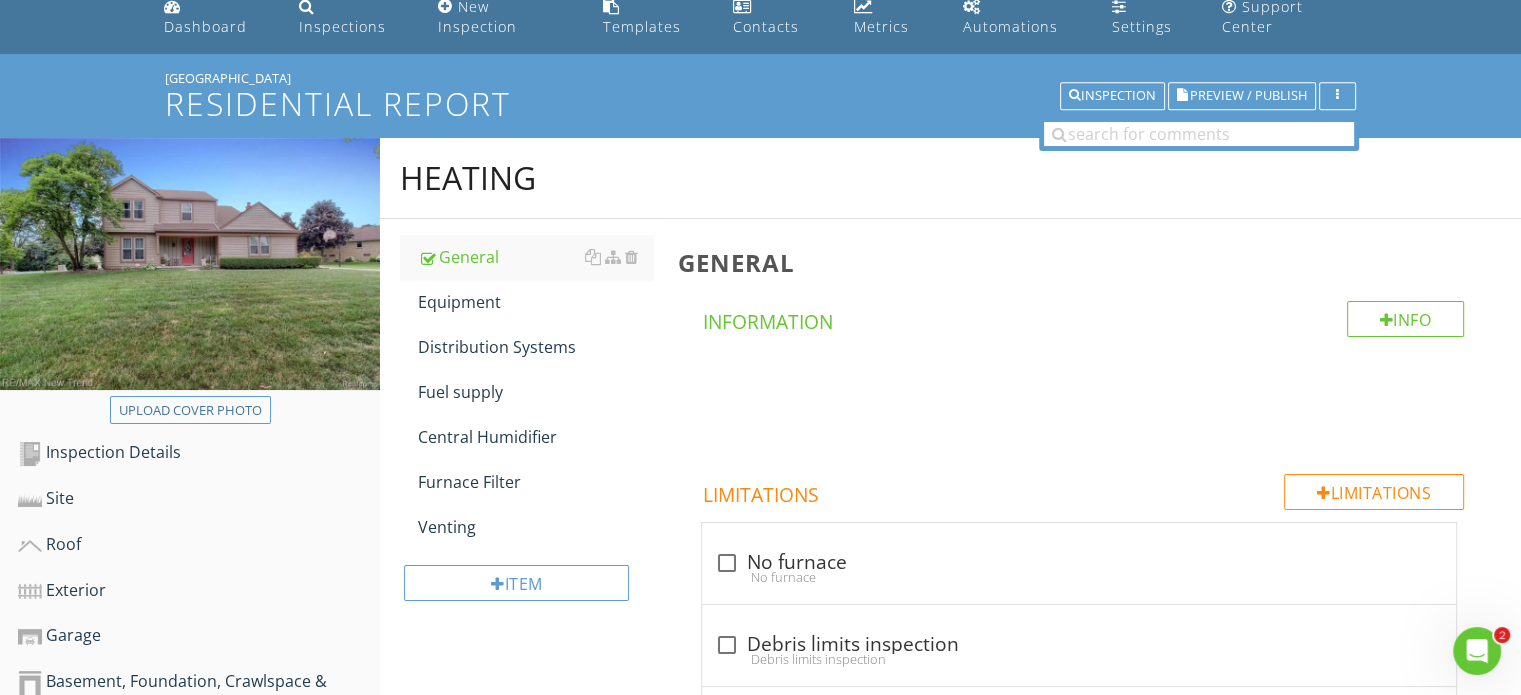 scroll, scrollTop: 0, scrollLeft: 0, axis: both 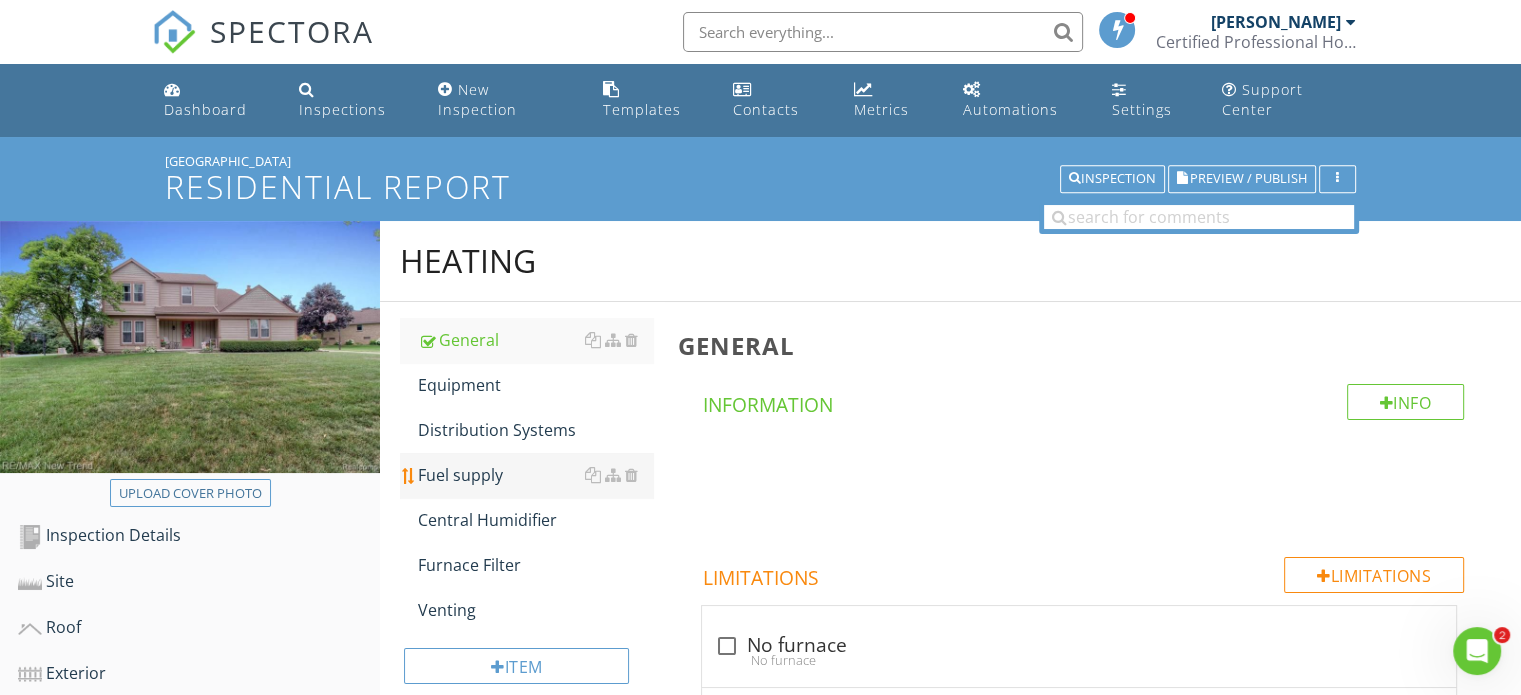 click on "Fuel supply" at bounding box center (535, 475) 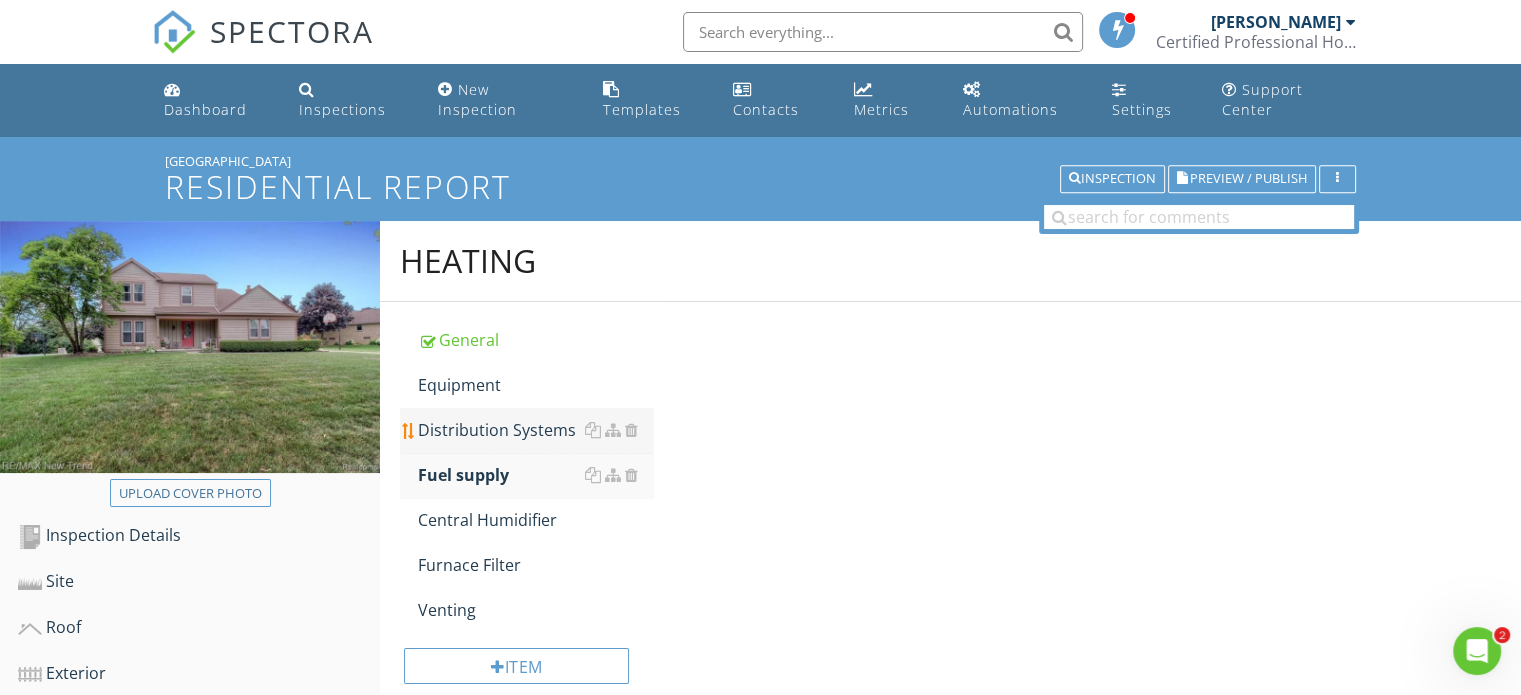 click on "Distribution Systems" at bounding box center (535, 430) 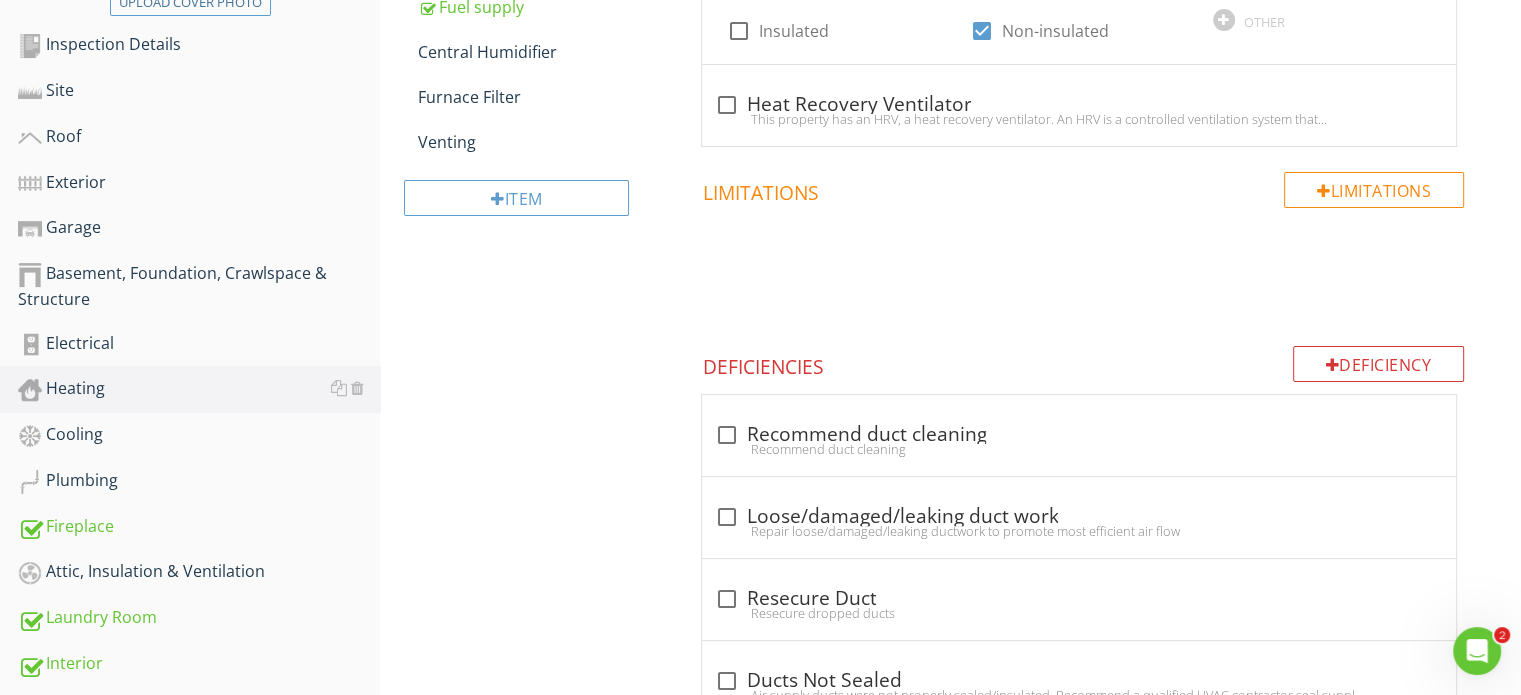 scroll, scrollTop: 500, scrollLeft: 0, axis: vertical 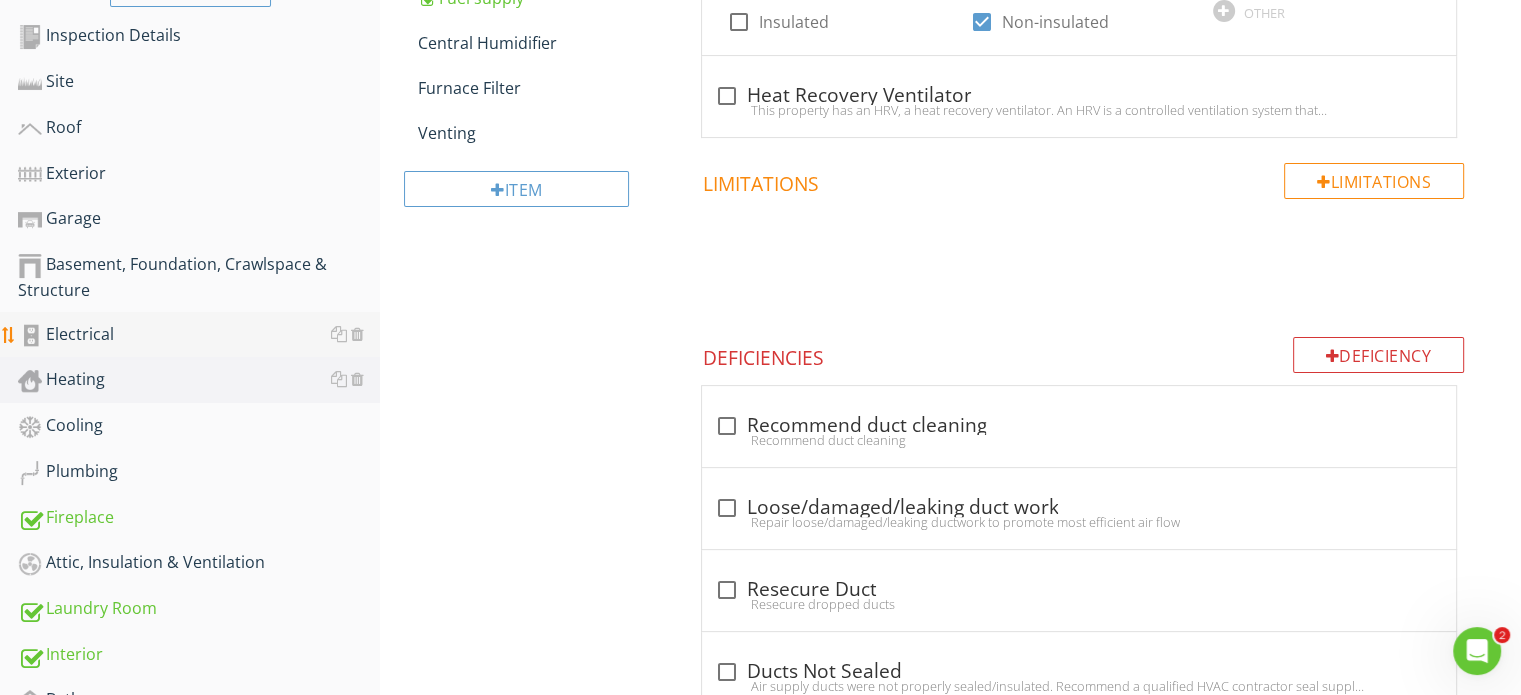 click on "Electrical" at bounding box center (199, 335) 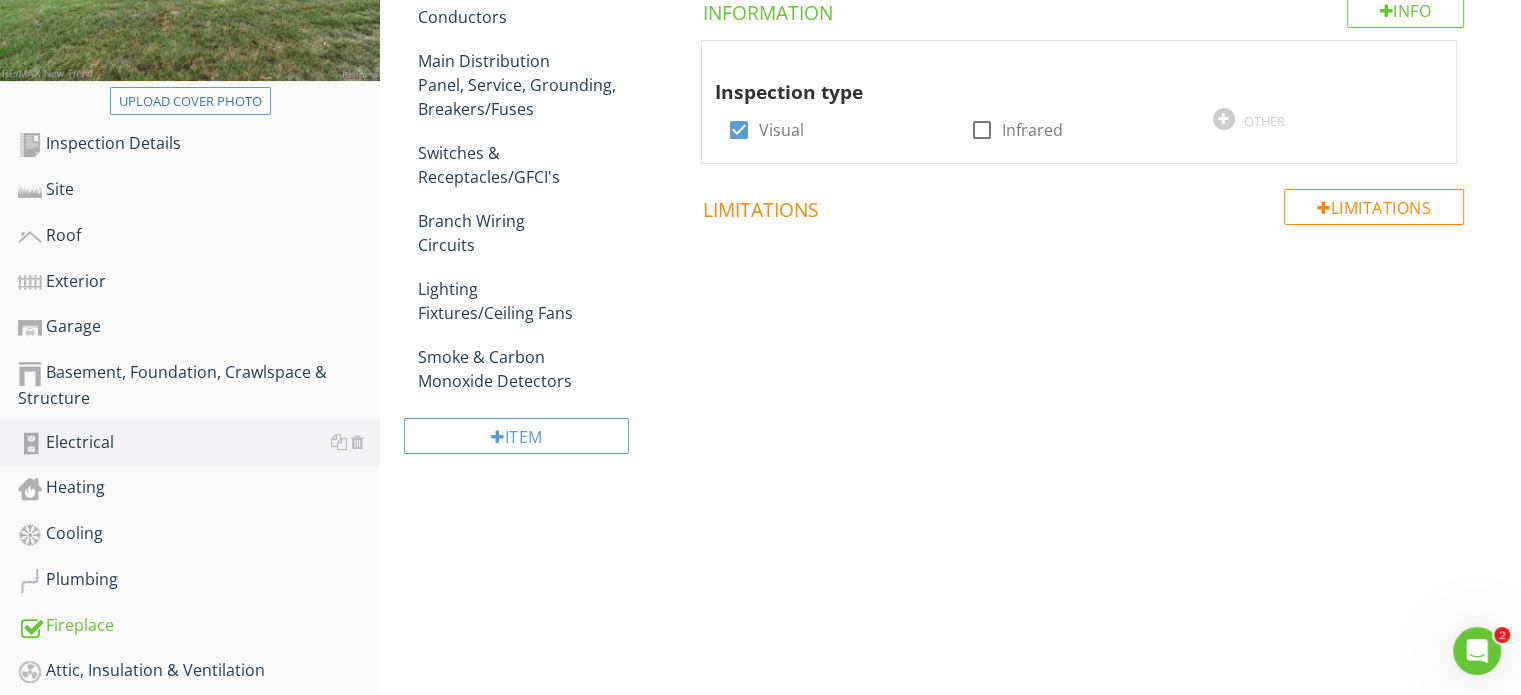 scroll, scrollTop: 200, scrollLeft: 0, axis: vertical 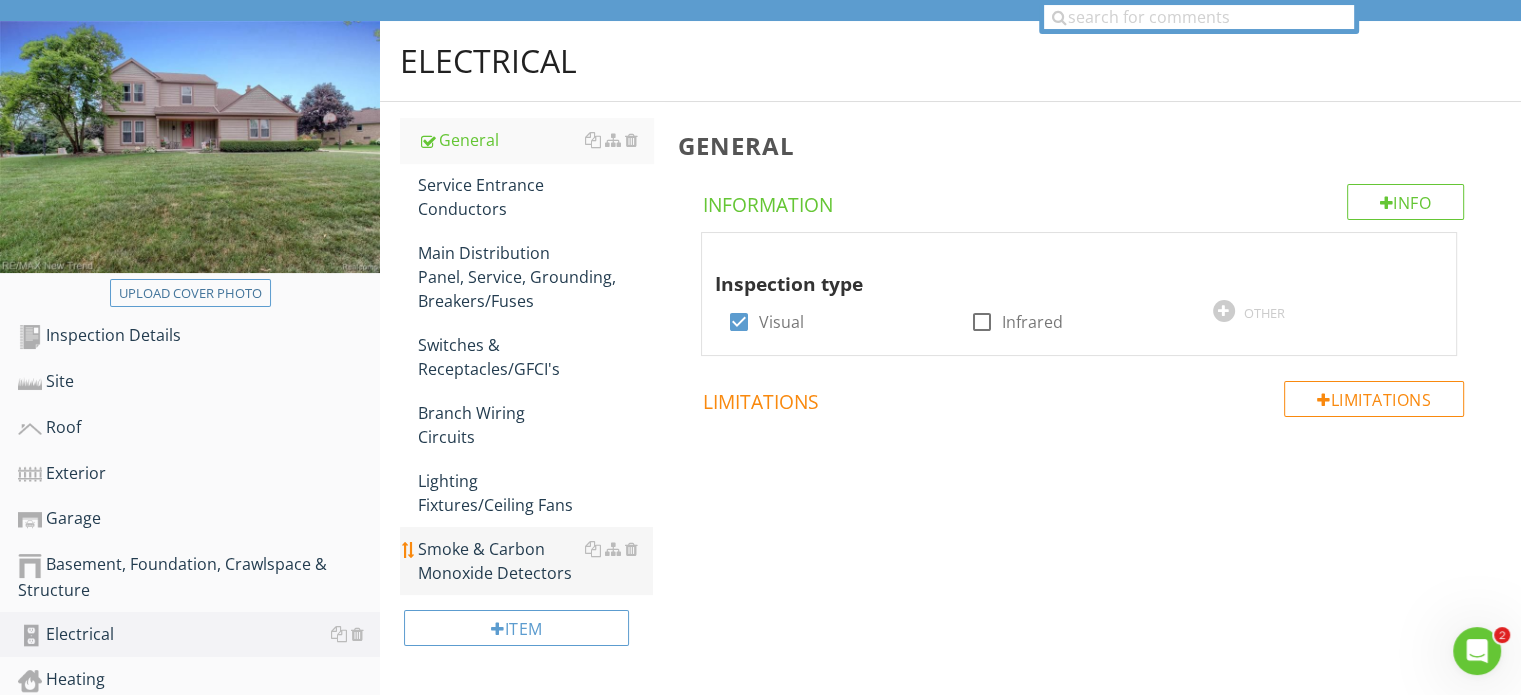 click on "Smoke & Carbon Monoxide Detectors" at bounding box center [535, 561] 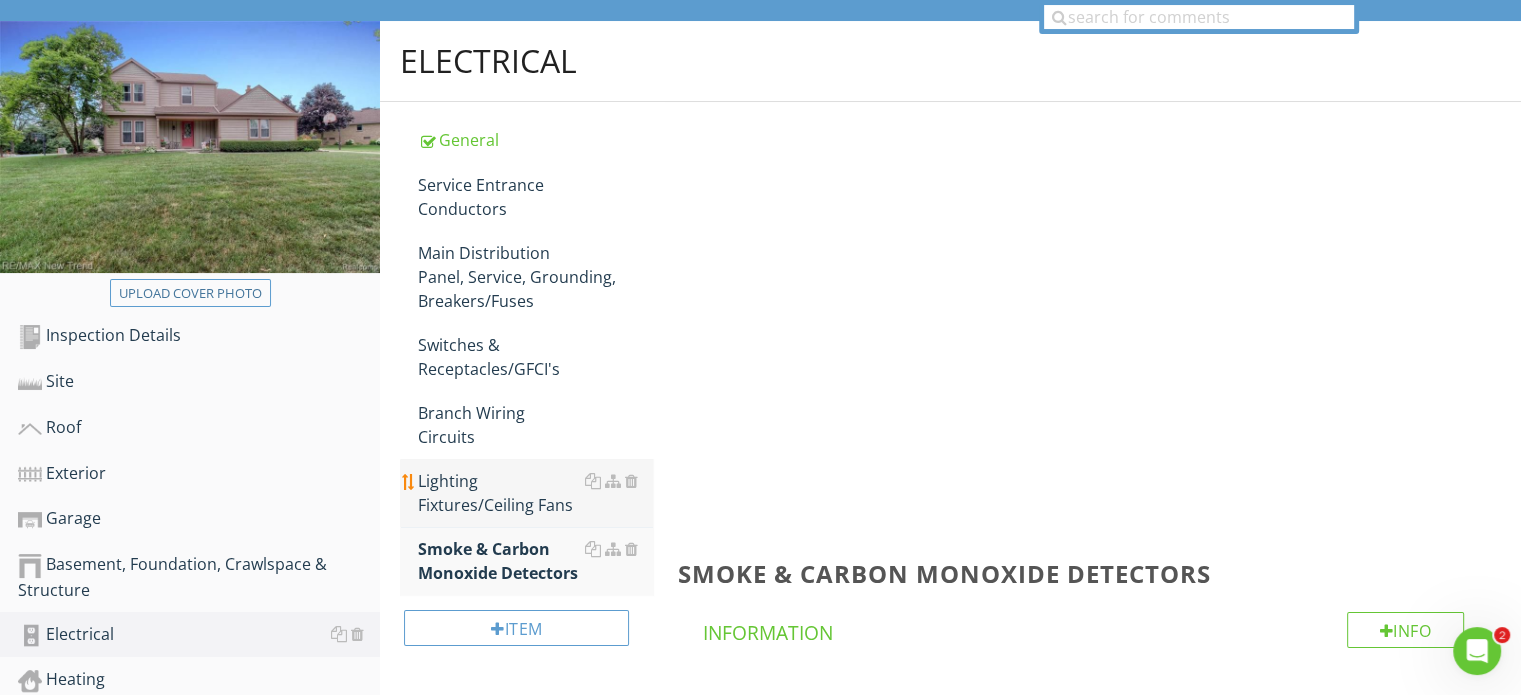 click on "Lighting Fixtures/Ceiling Fans" at bounding box center (535, 493) 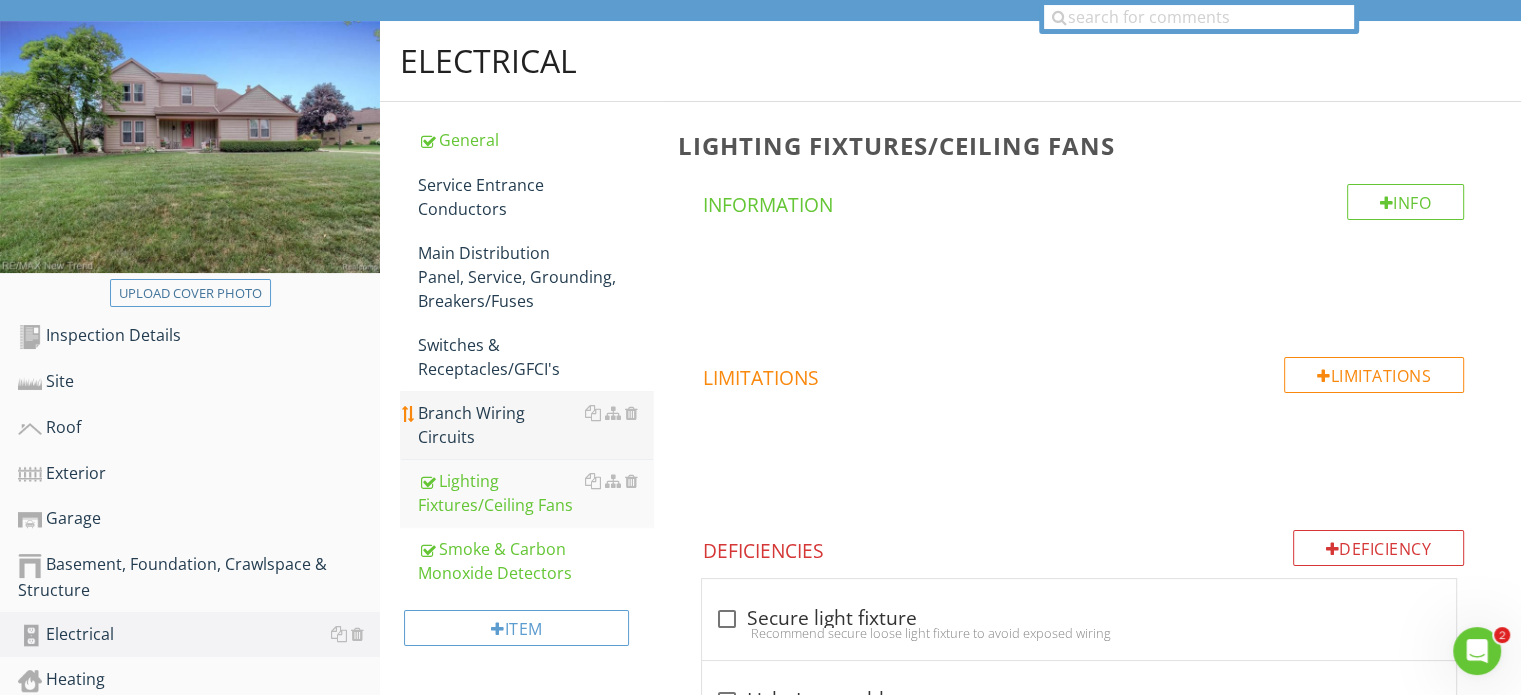 click on "Branch Wiring Circuits" at bounding box center (535, 425) 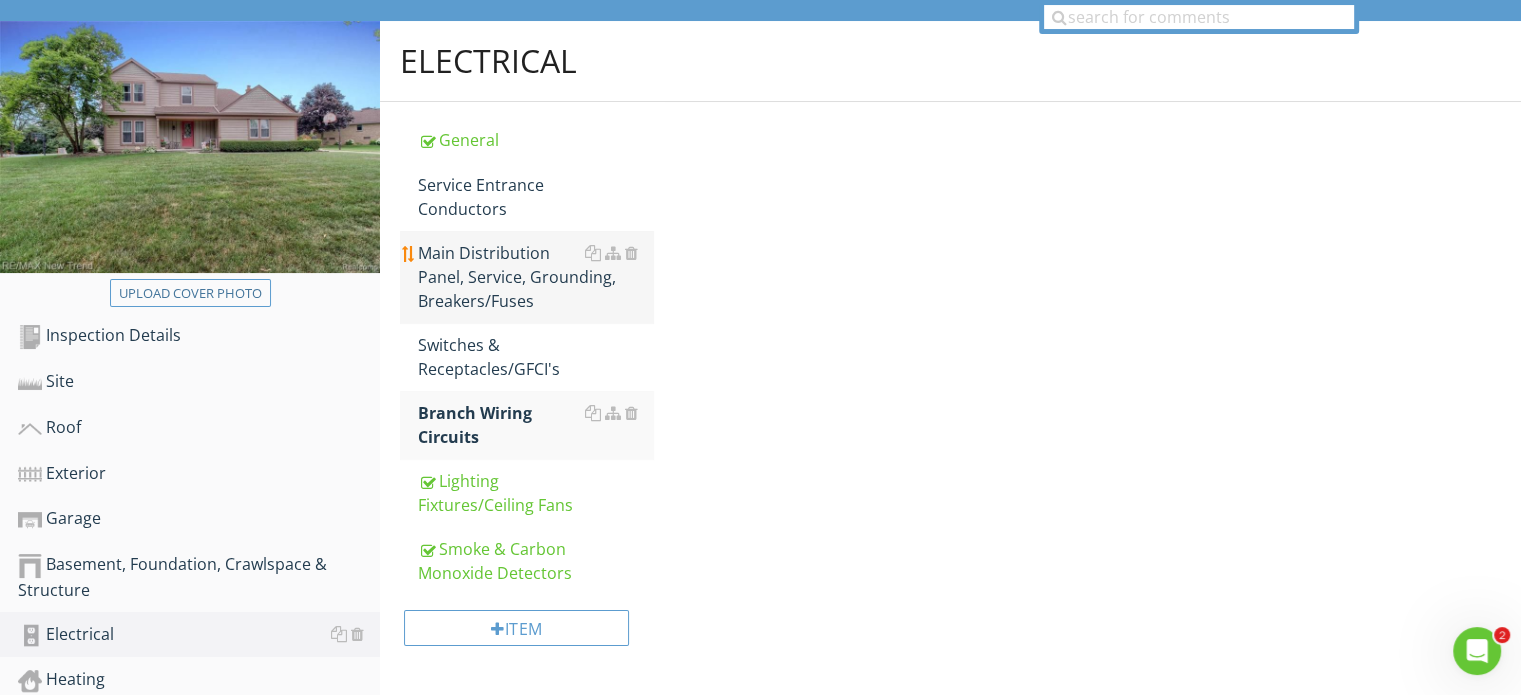 click on "Switches & Receptacles/GFCI's" at bounding box center [535, 357] 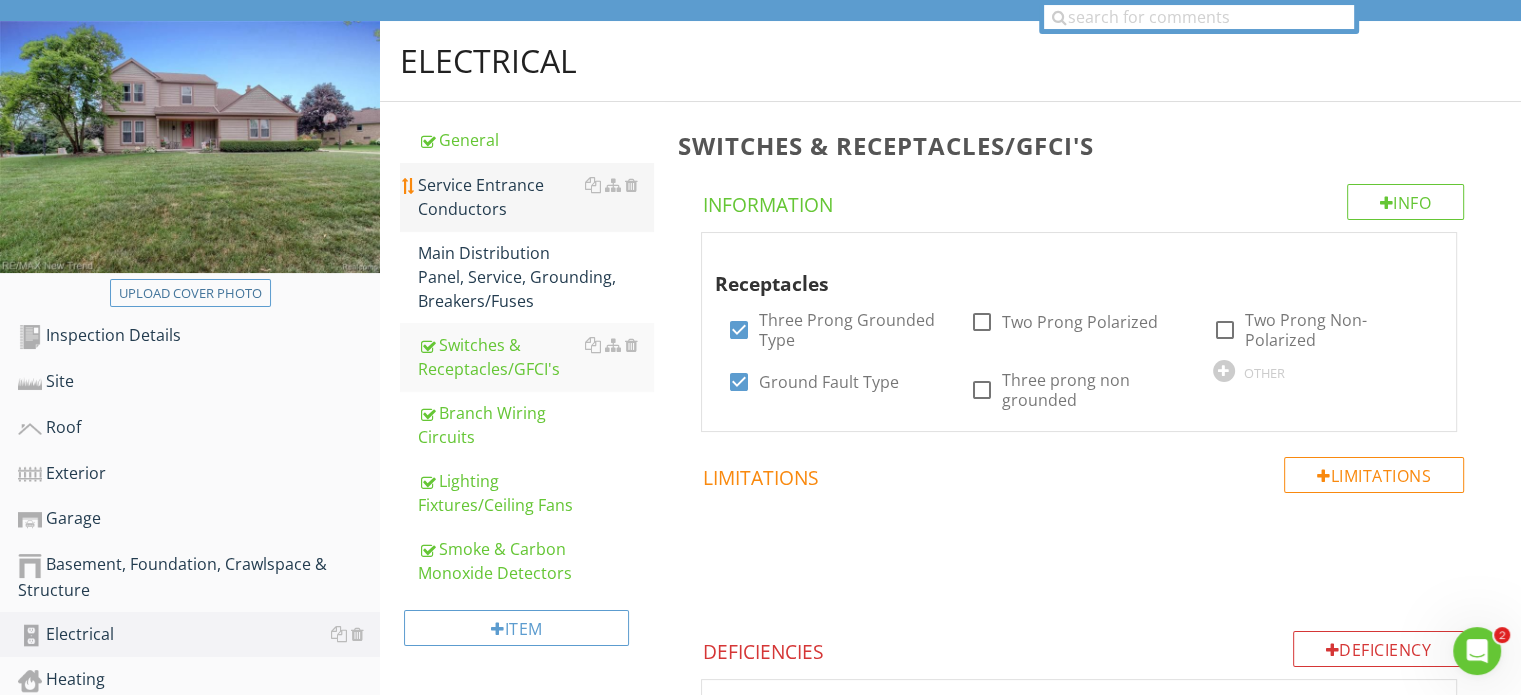 click on "Service Entrance Conductors" at bounding box center [535, 197] 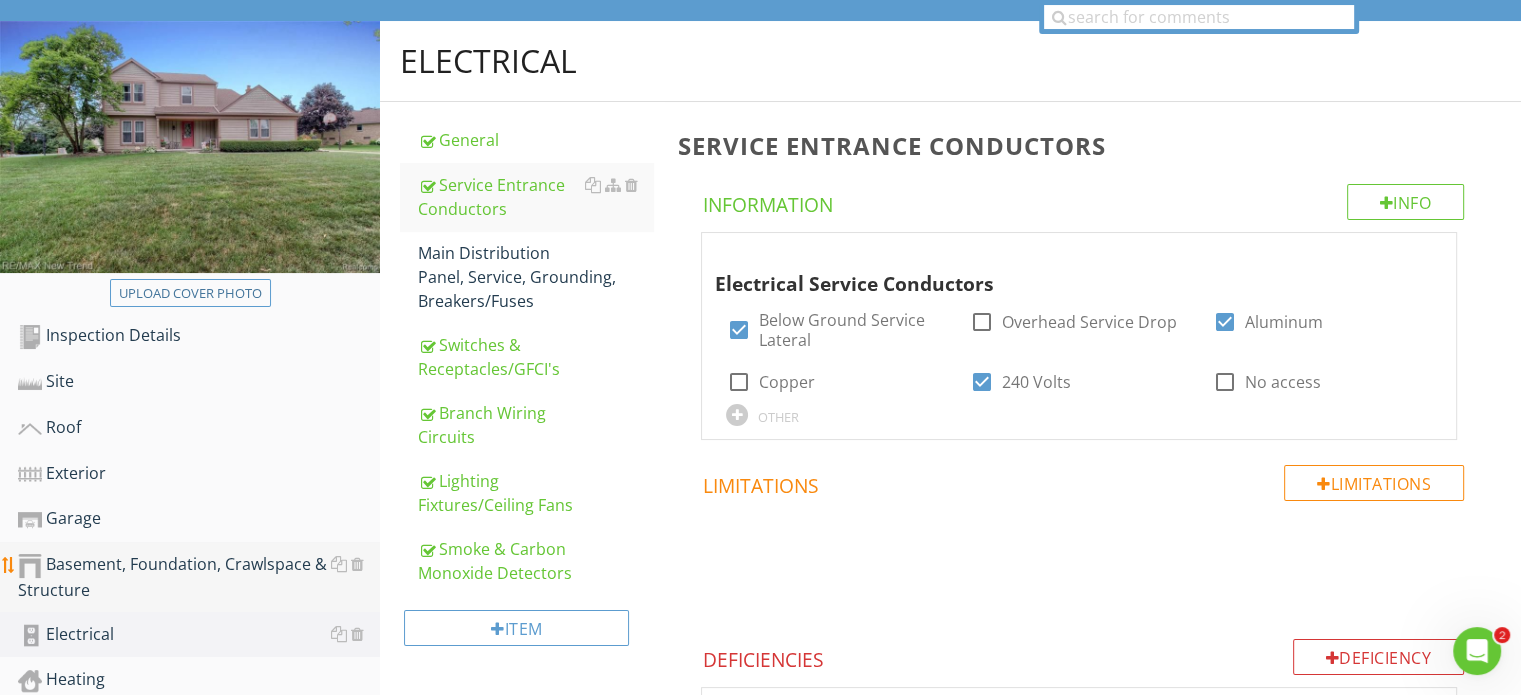 click on "Basement, Foundation, Crawlspace & Structure" at bounding box center (199, 577) 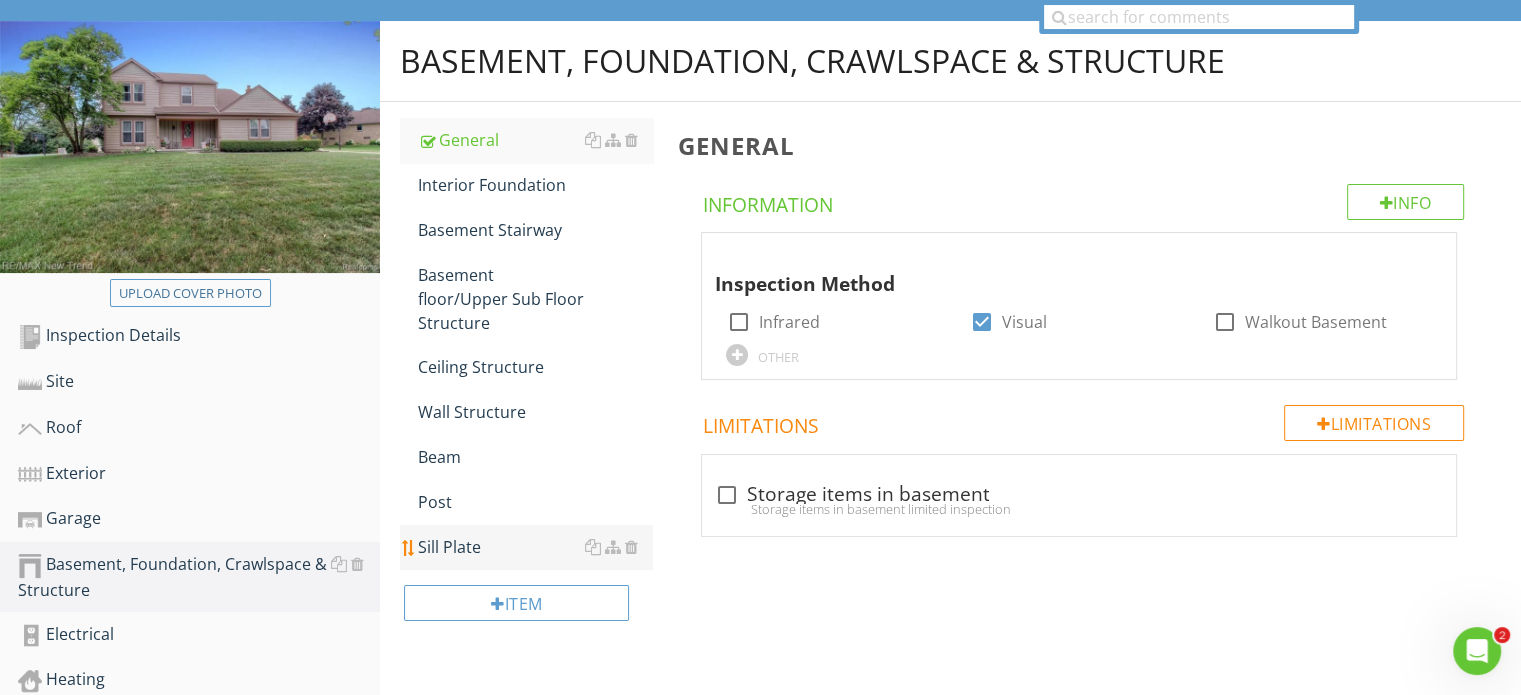 click on "Sill Plate" at bounding box center [535, 547] 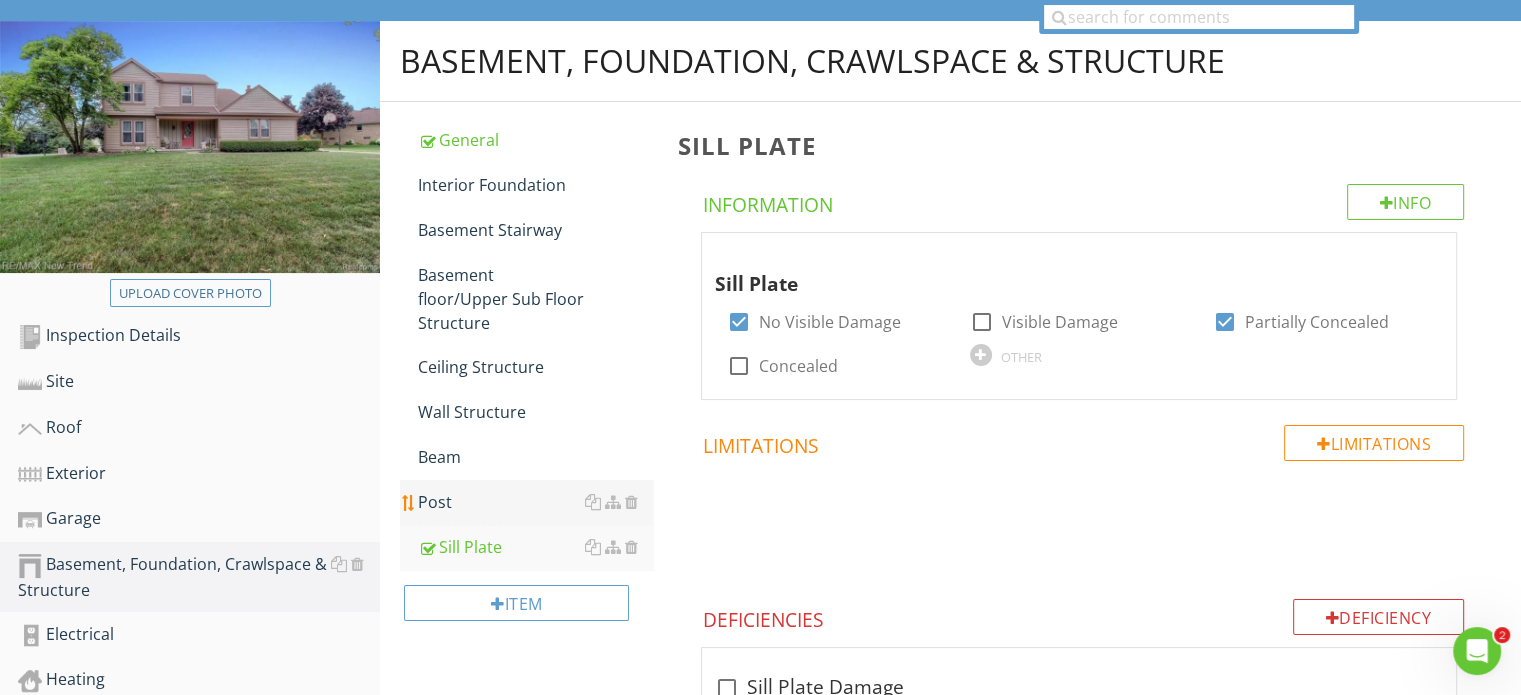 click on "Post" at bounding box center (535, 502) 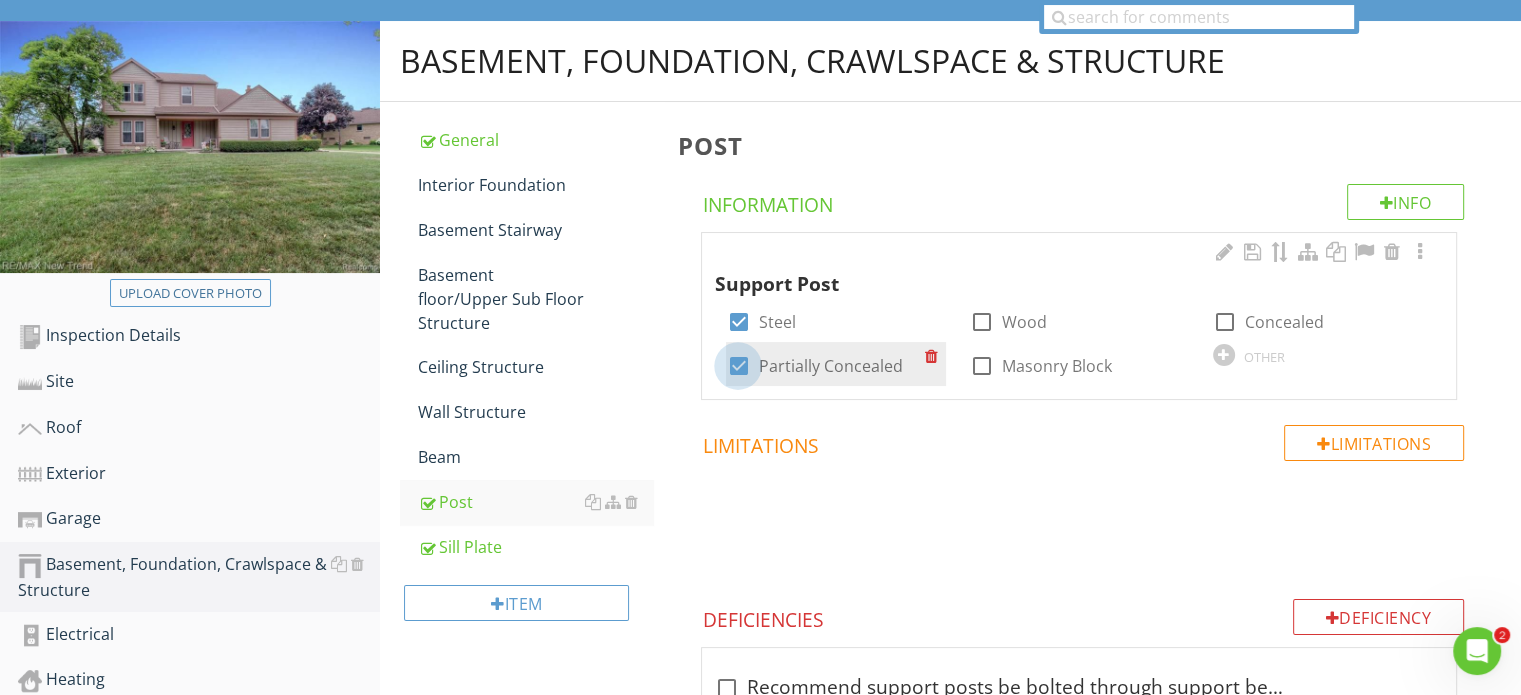 click at bounding box center [738, 366] 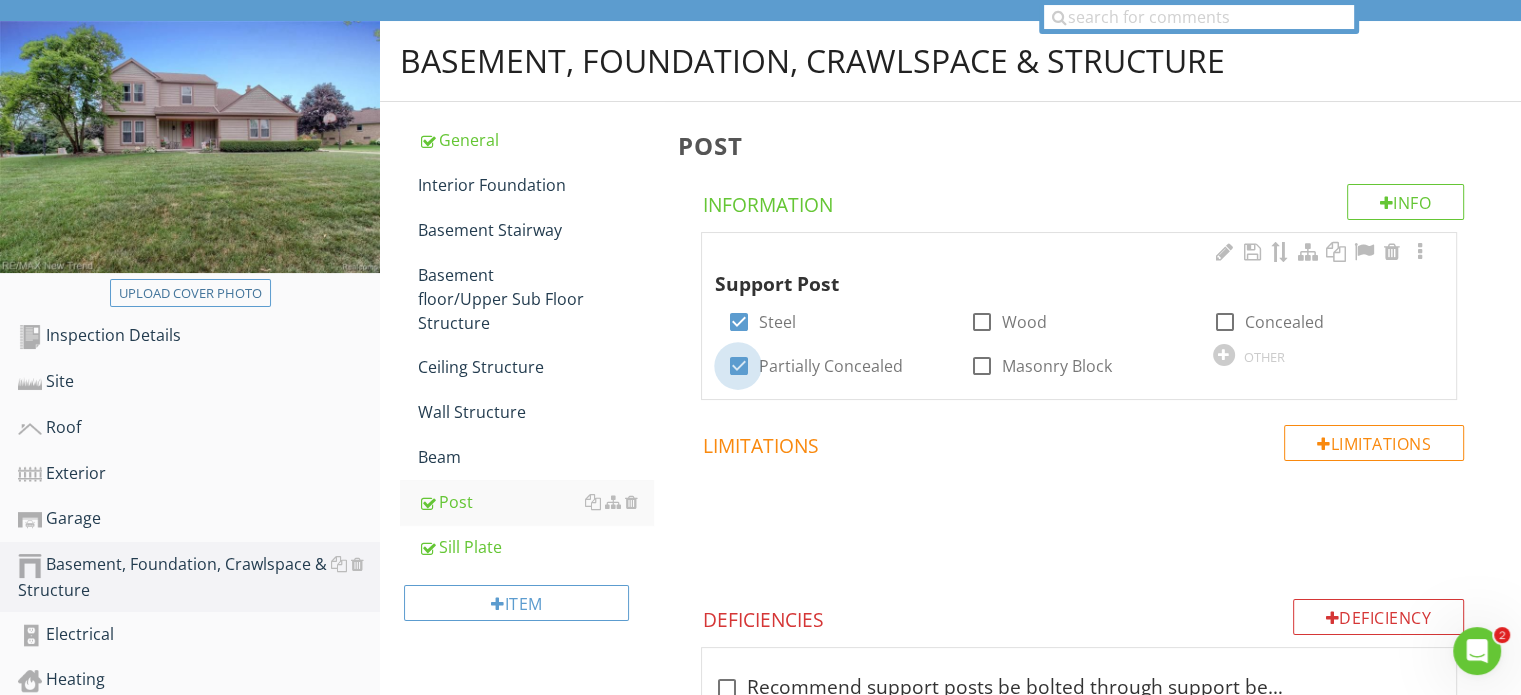 checkbox on "false" 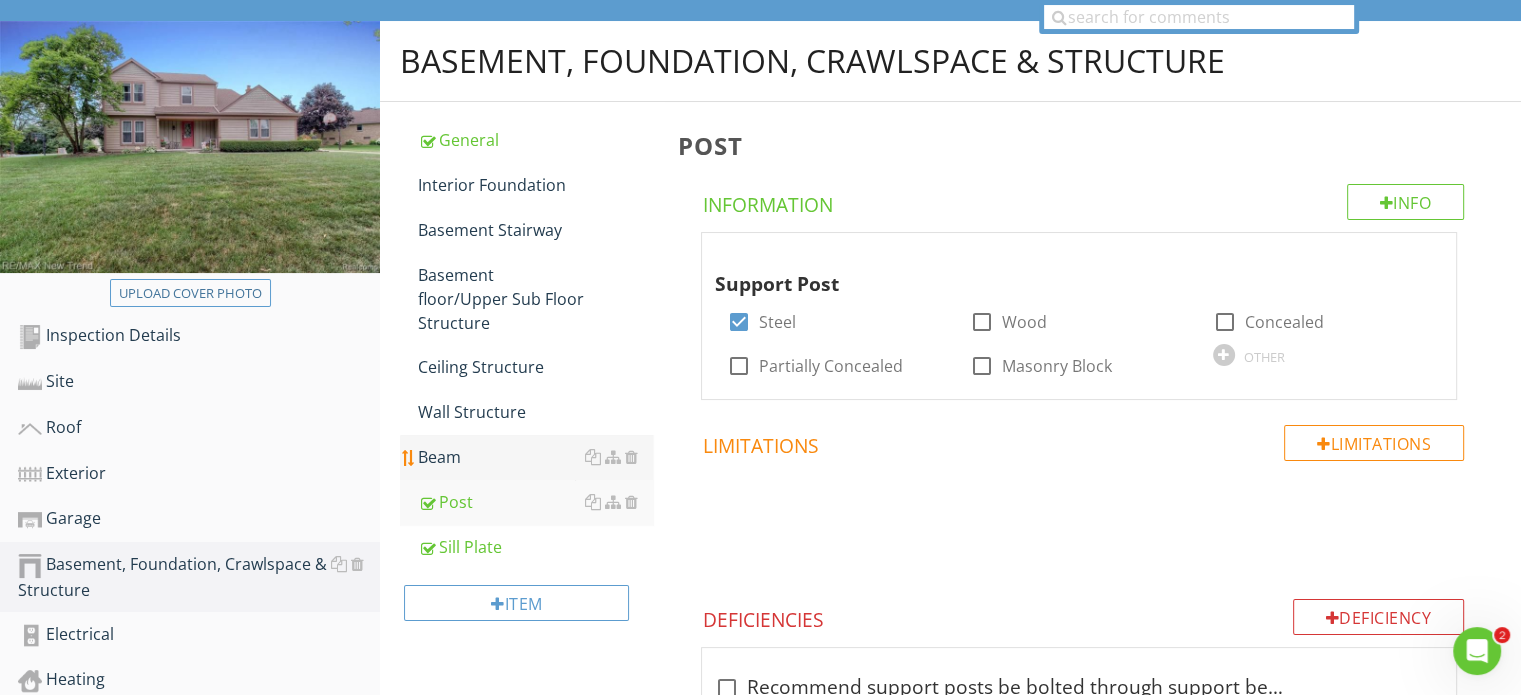 click on "Beam" at bounding box center (535, 457) 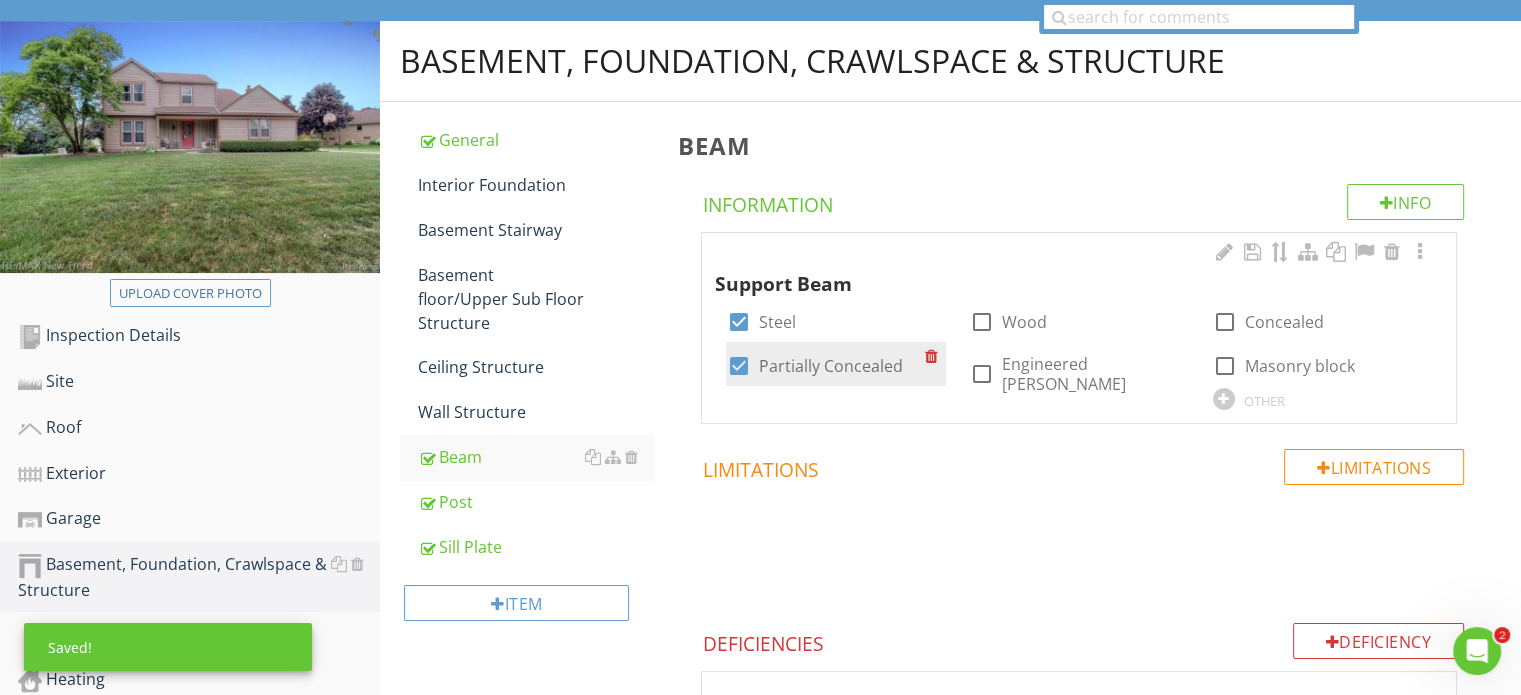 click at bounding box center [738, 366] 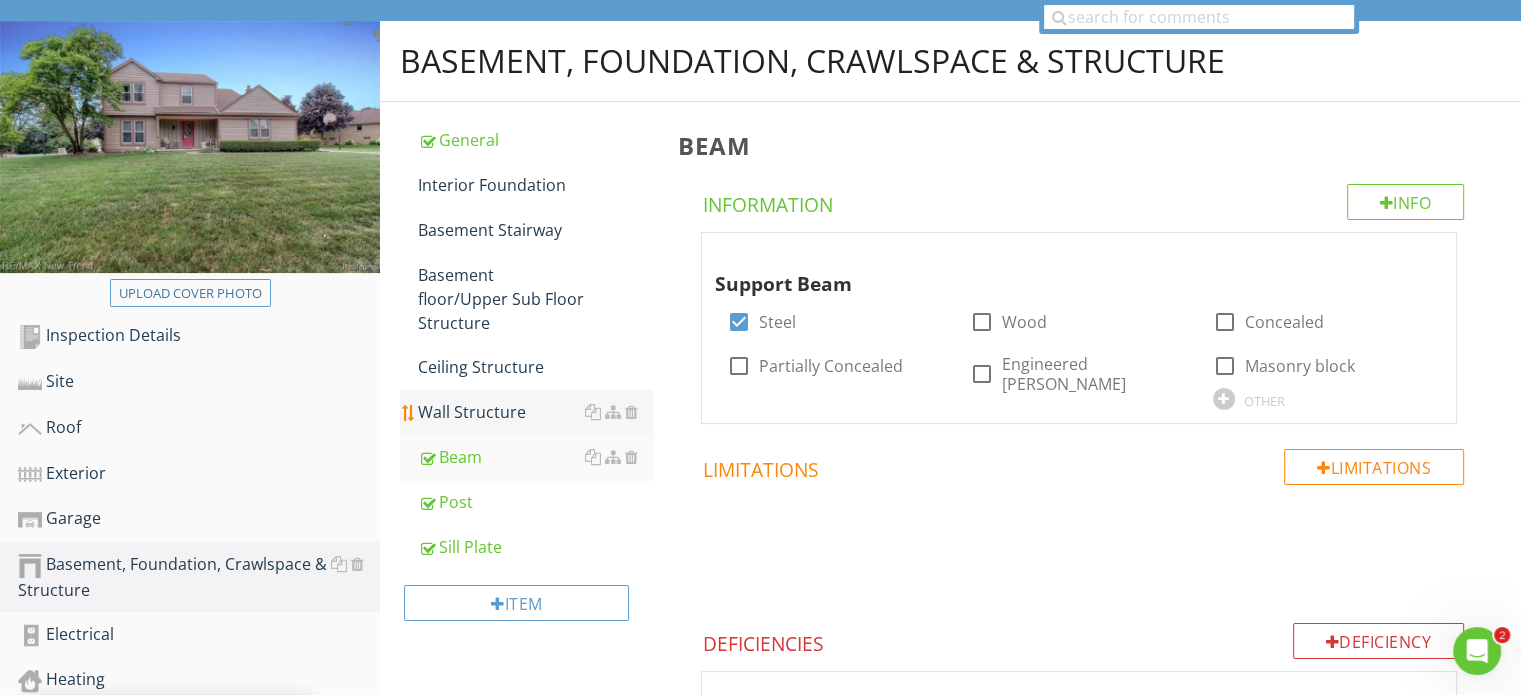 click on "Wall Structure" at bounding box center (535, 412) 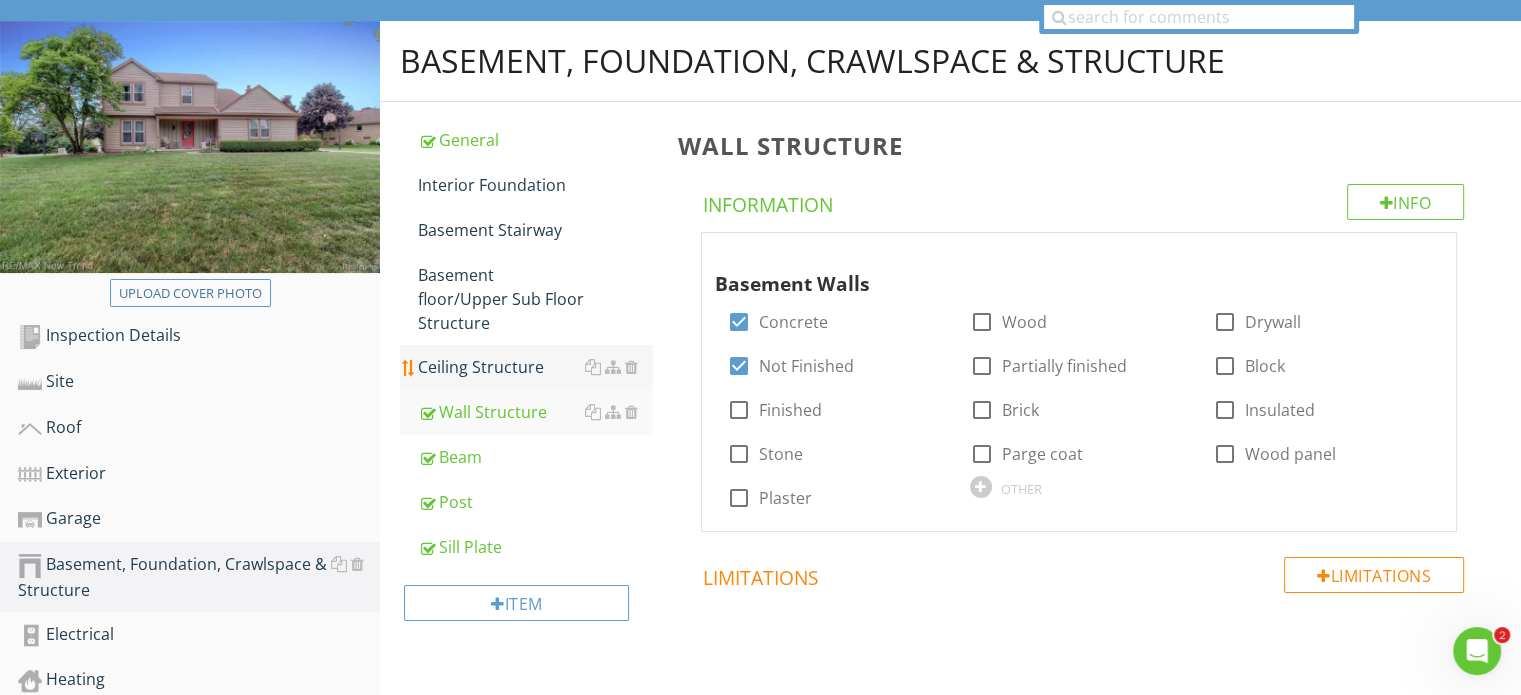 click on "Ceiling Structure" at bounding box center [535, 367] 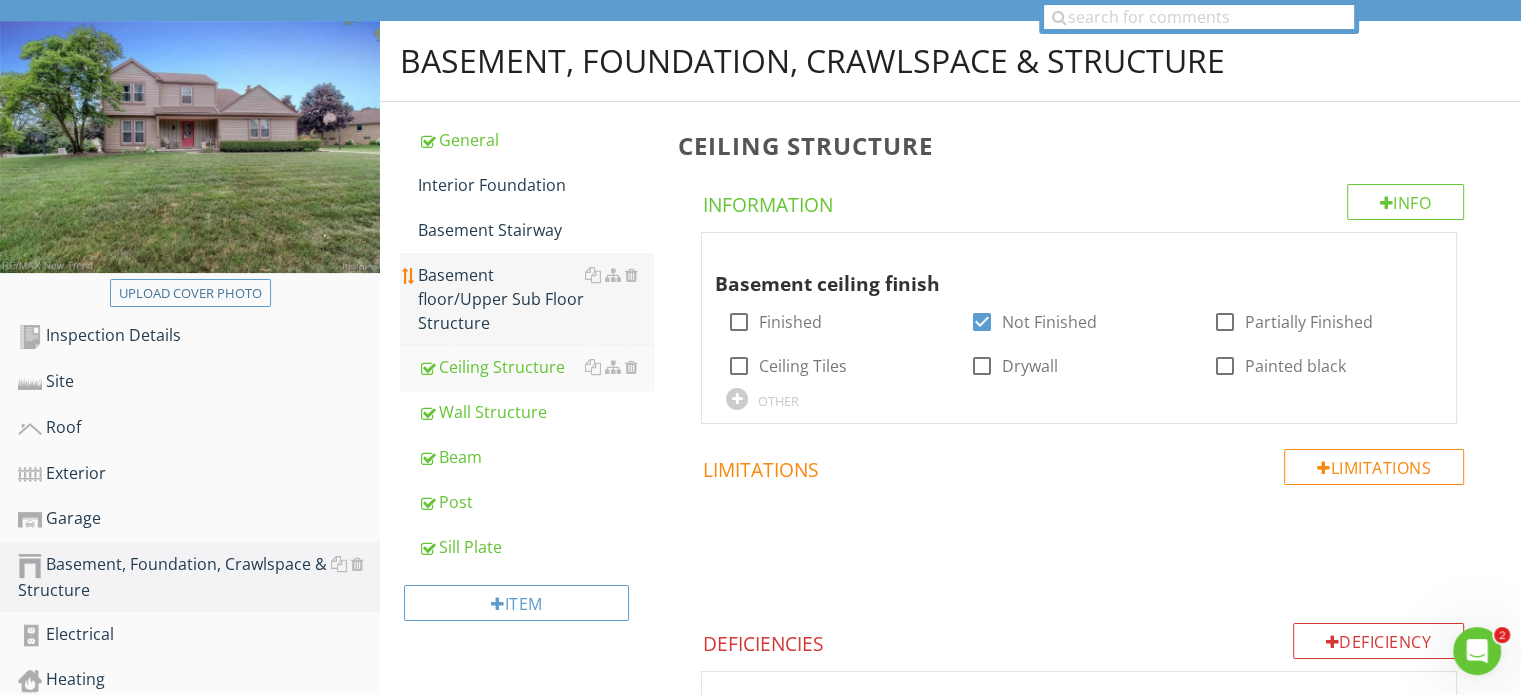 click on "Basement floor/Upper Sub Floor Structure" at bounding box center [535, 299] 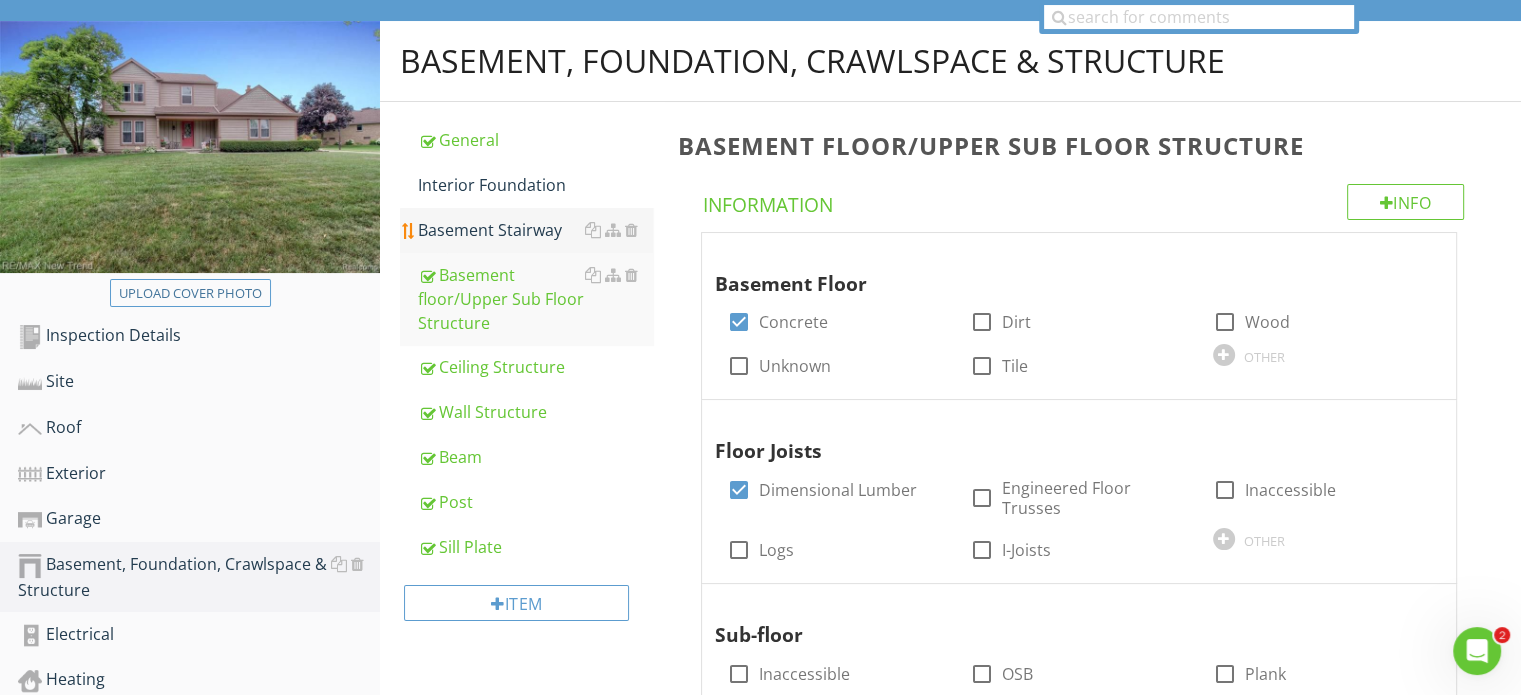 click on "Basement Stairway" at bounding box center [535, 230] 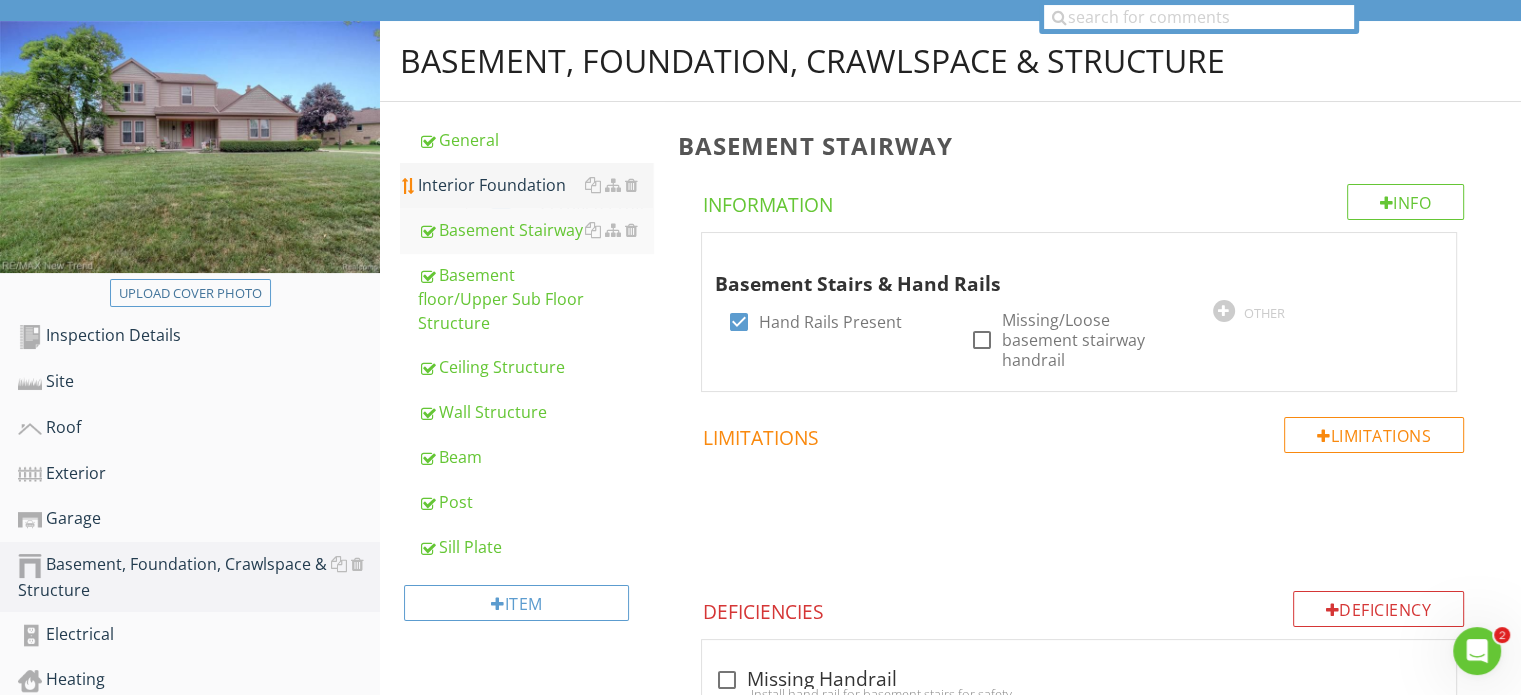click on "Interior Foundation" at bounding box center [535, 185] 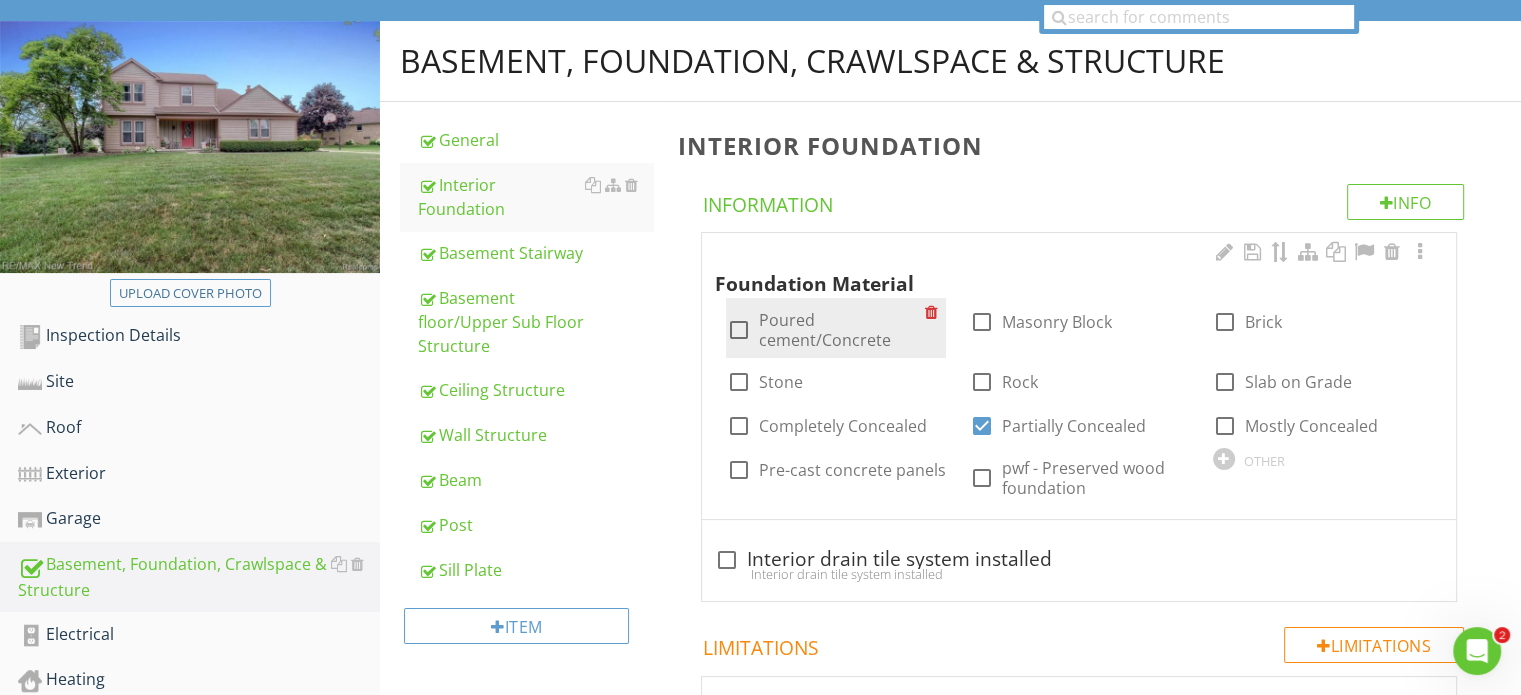click at bounding box center (738, 330) 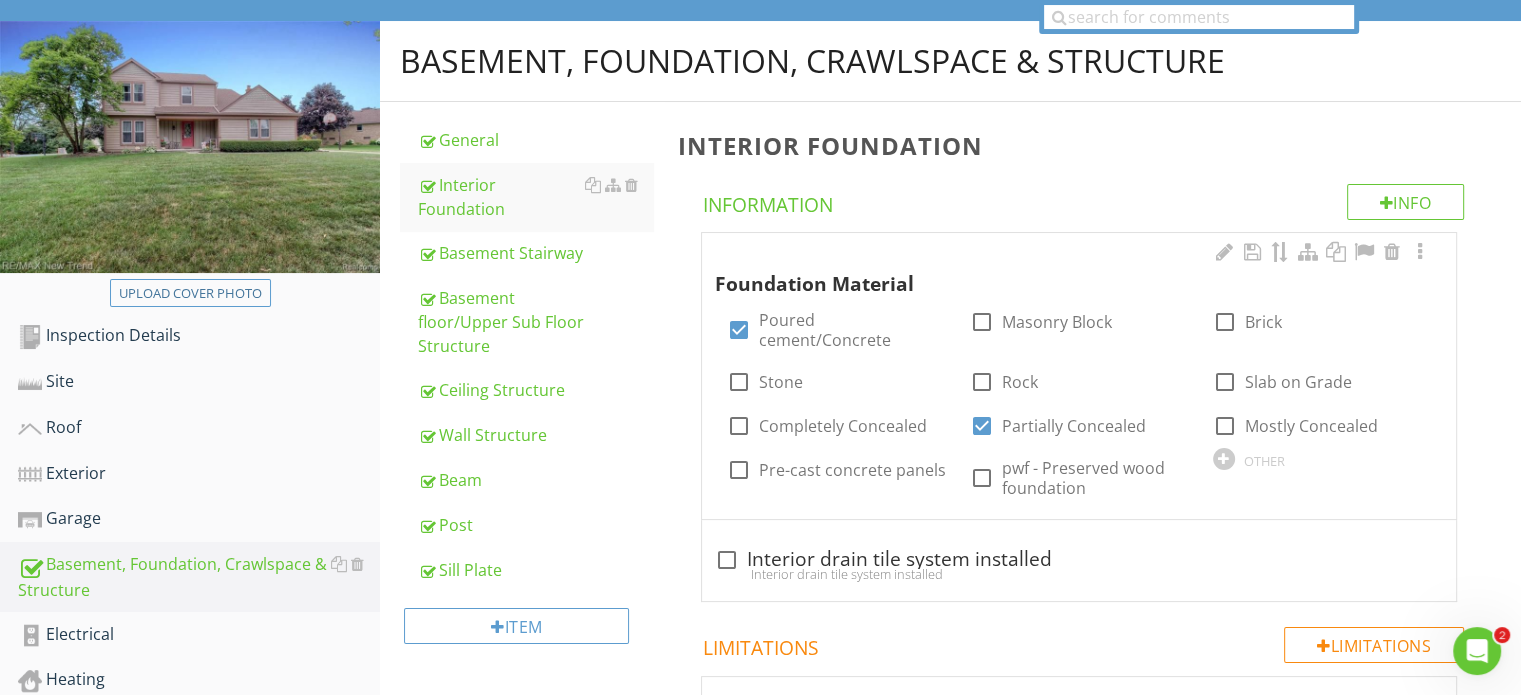 drag, startPoint x: 983, startPoint y: 403, endPoint x: 954, endPoint y: 401, distance: 29.068884 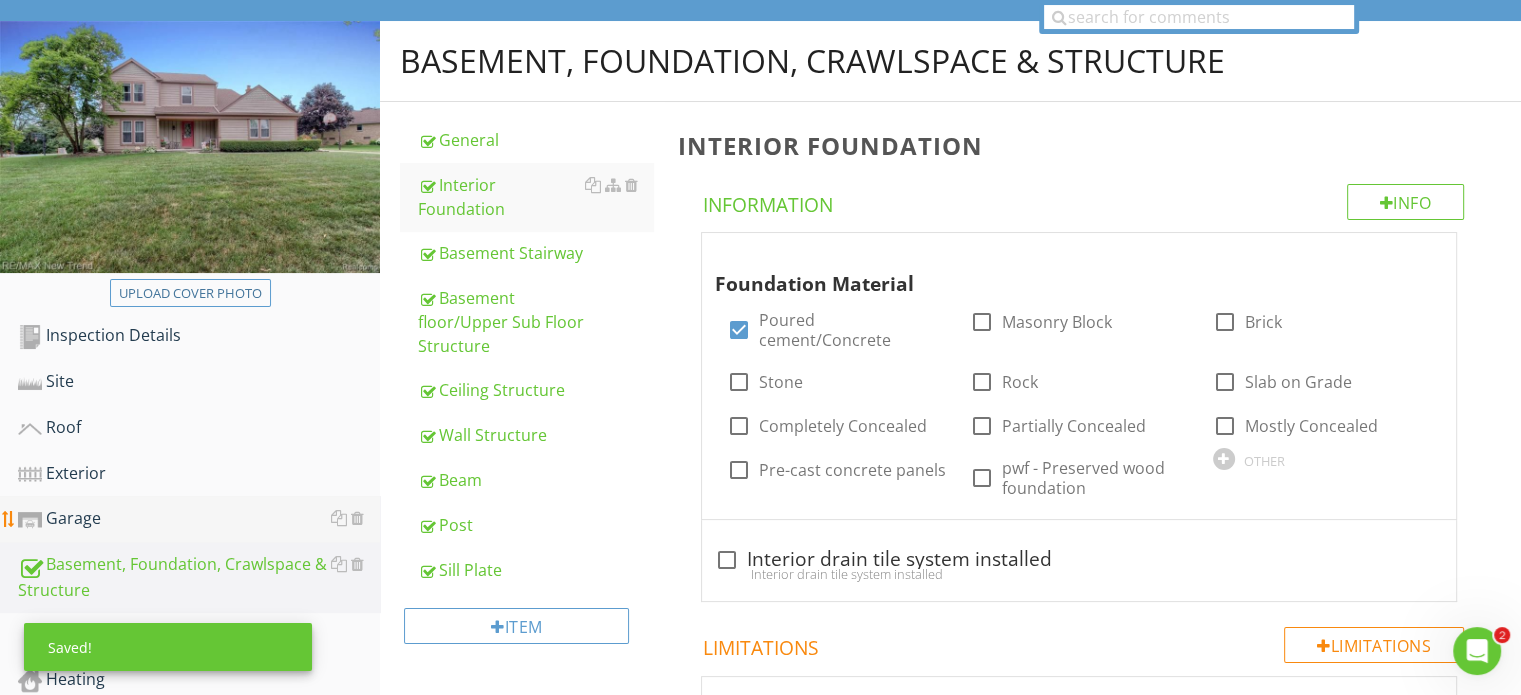 click on "Garage" at bounding box center (199, 519) 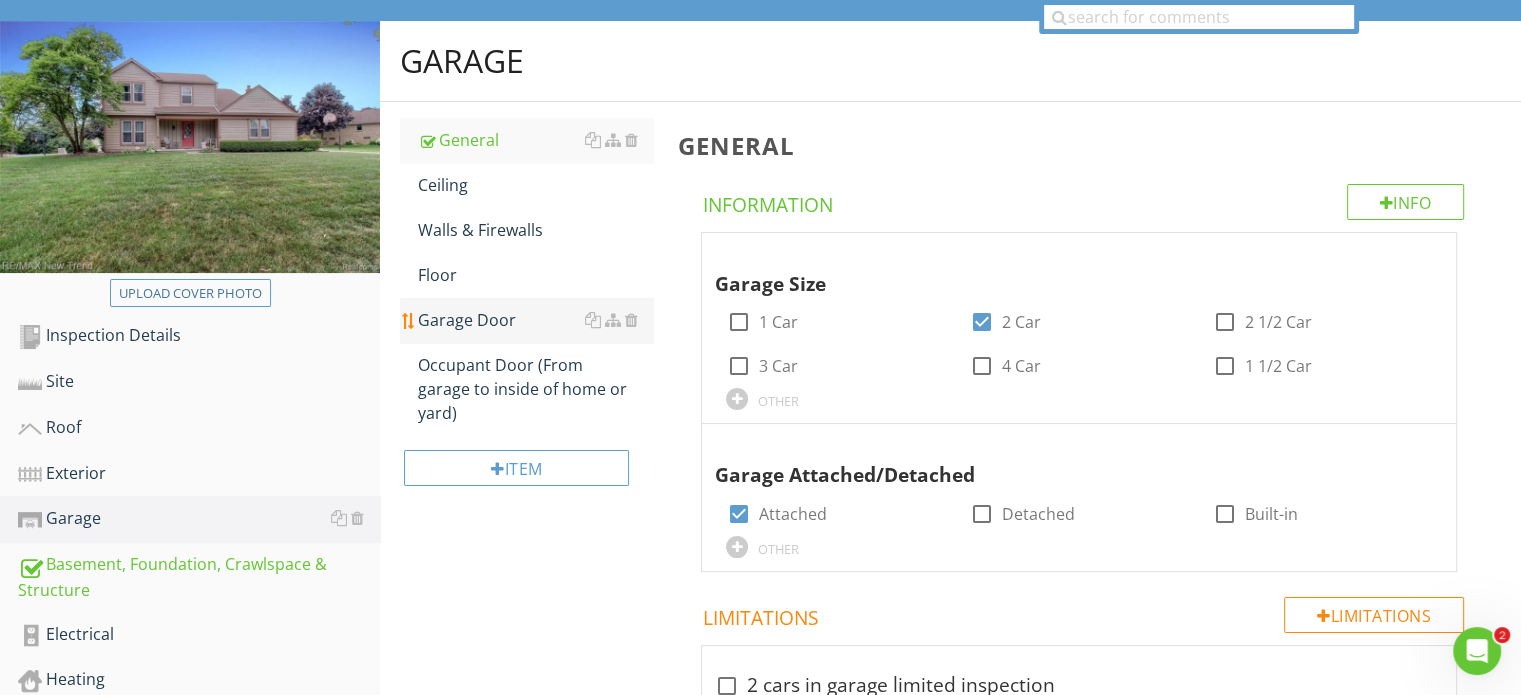 drag, startPoint x: 489, startPoint y: 355, endPoint x: 470, endPoint y: 318, distance: 41.59327 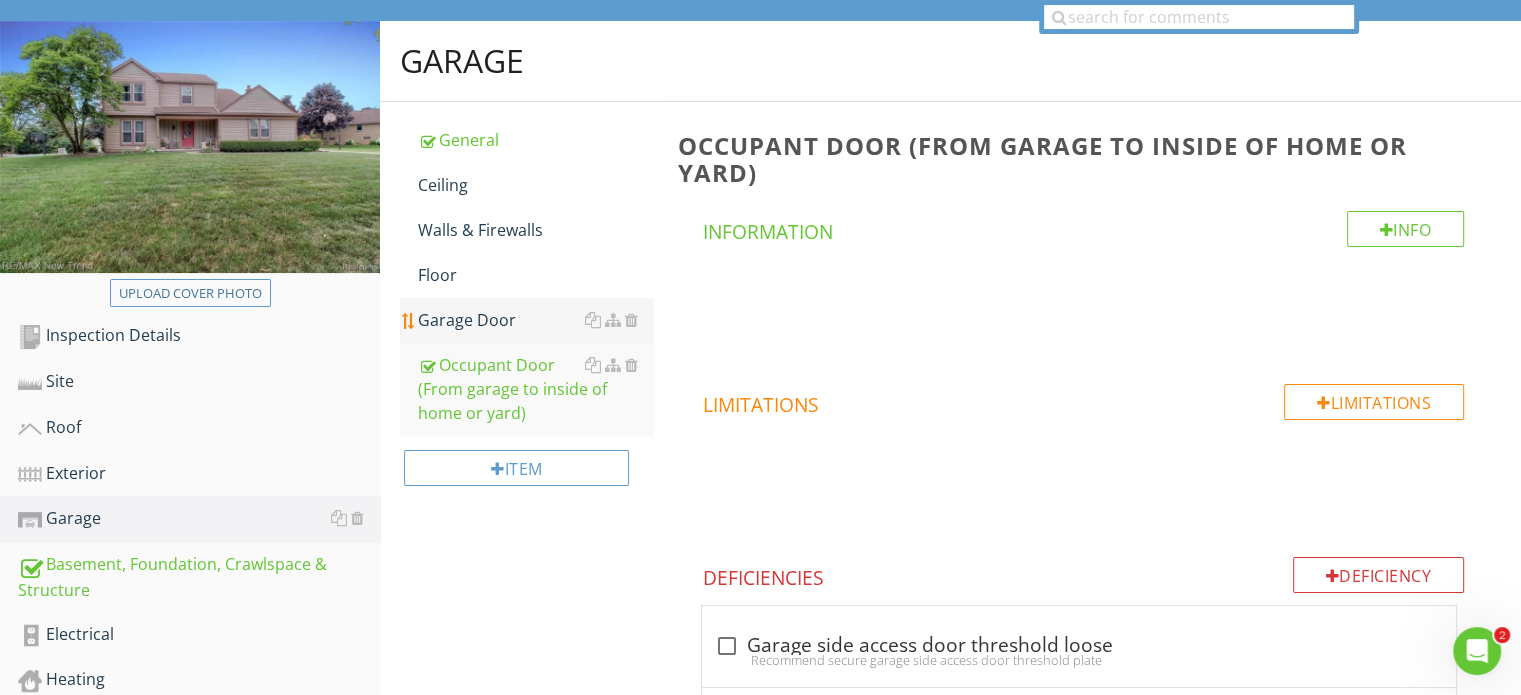 click on "Garage Door" at bounding box center [535, 320] 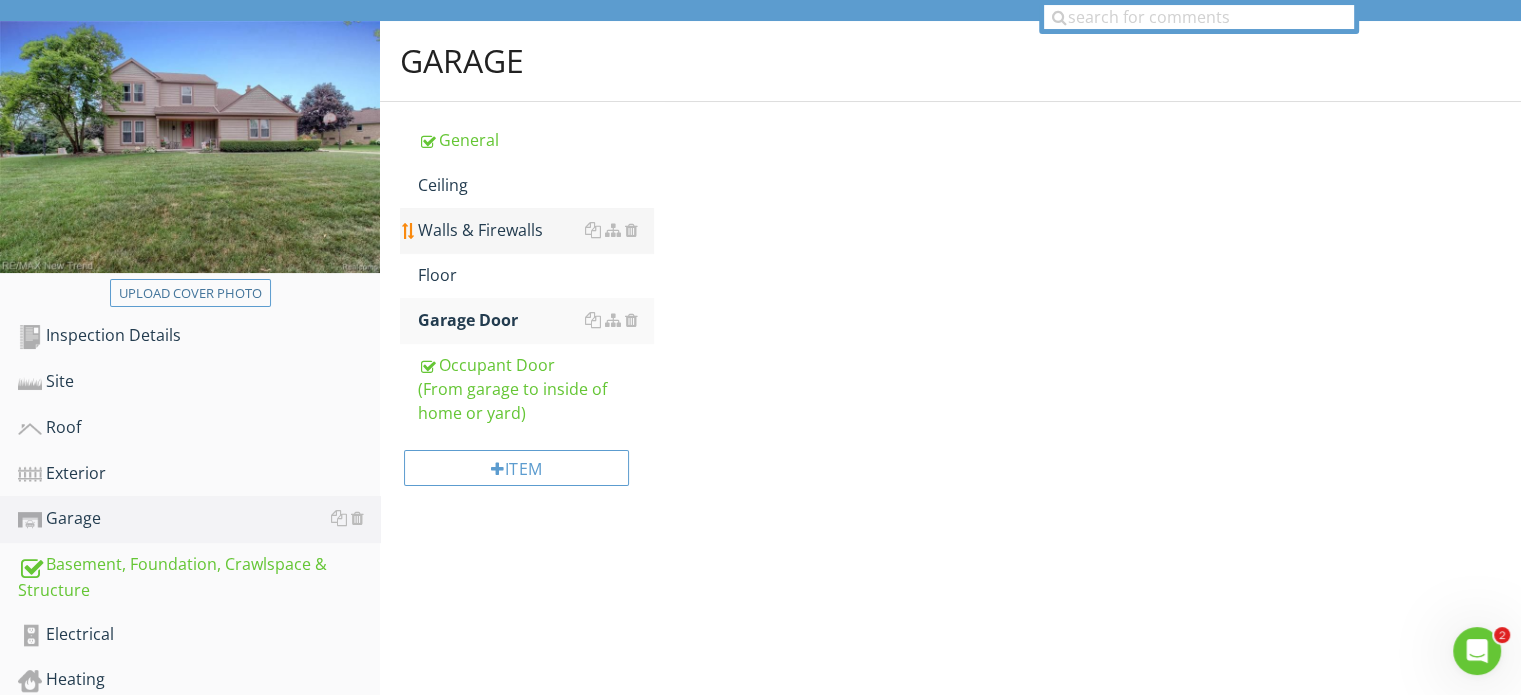 drag, startPoint x: 437, startPoint y: 251, endPoint x: 437, endPoint y: 217, distance: 34 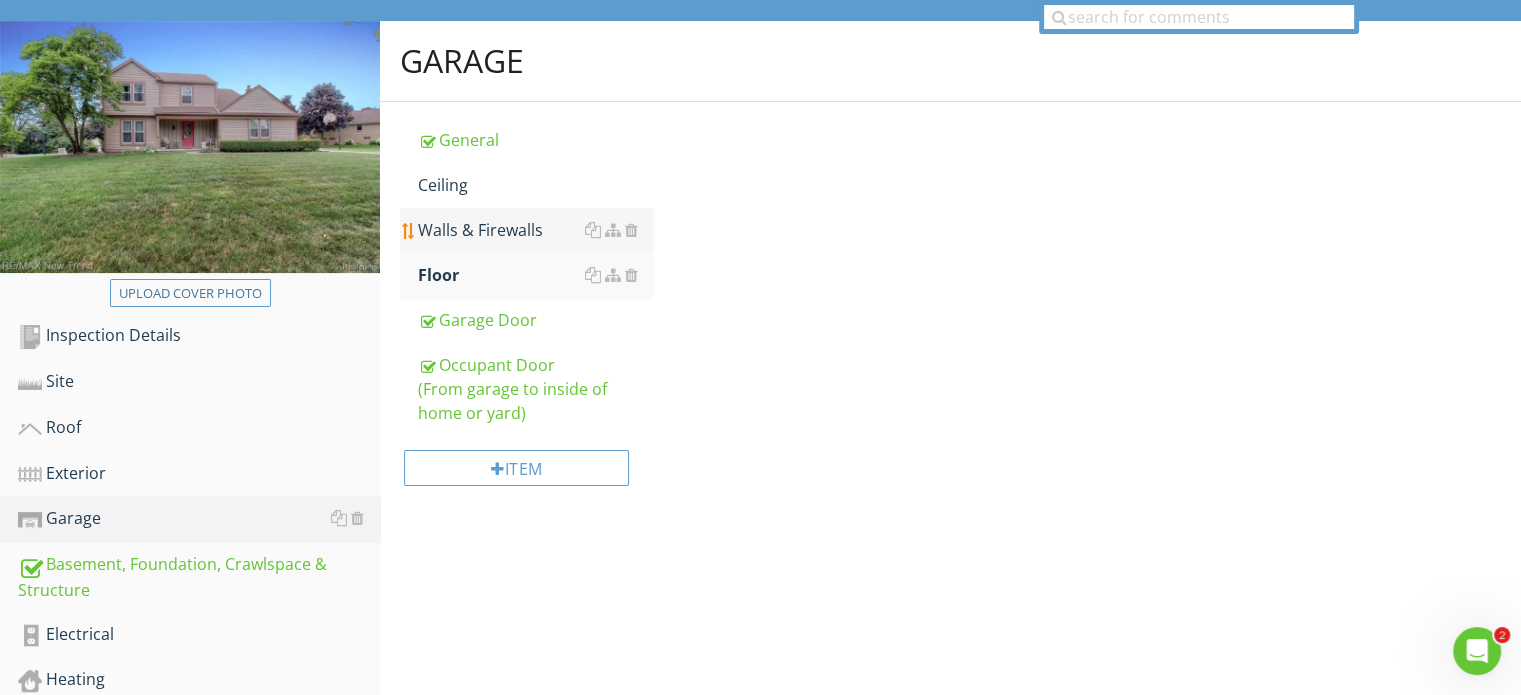 click on "Walls & Firewalls" at bounding box center (535, 230) 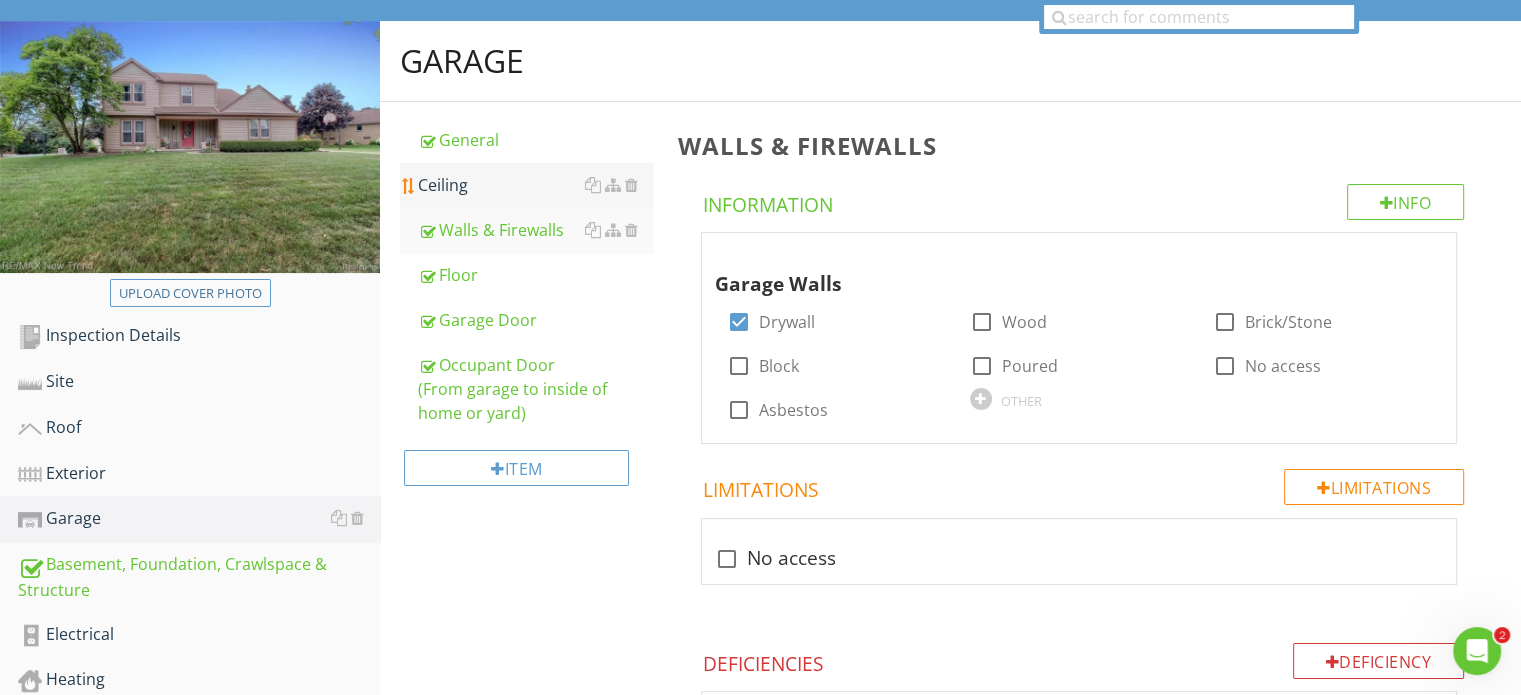 click on "Ceiling" at bounding box center (535, 185) 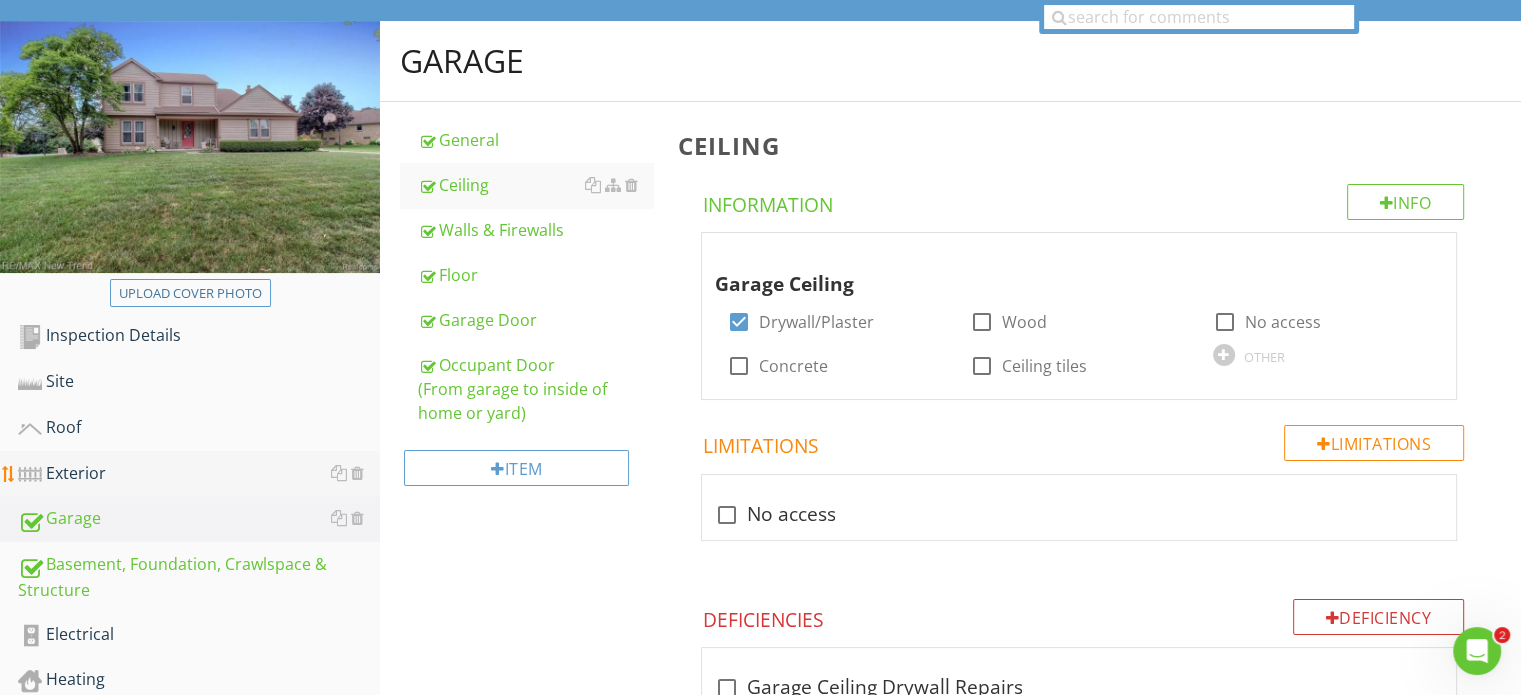 click on "Exterior" at bounding box center [199, 474] 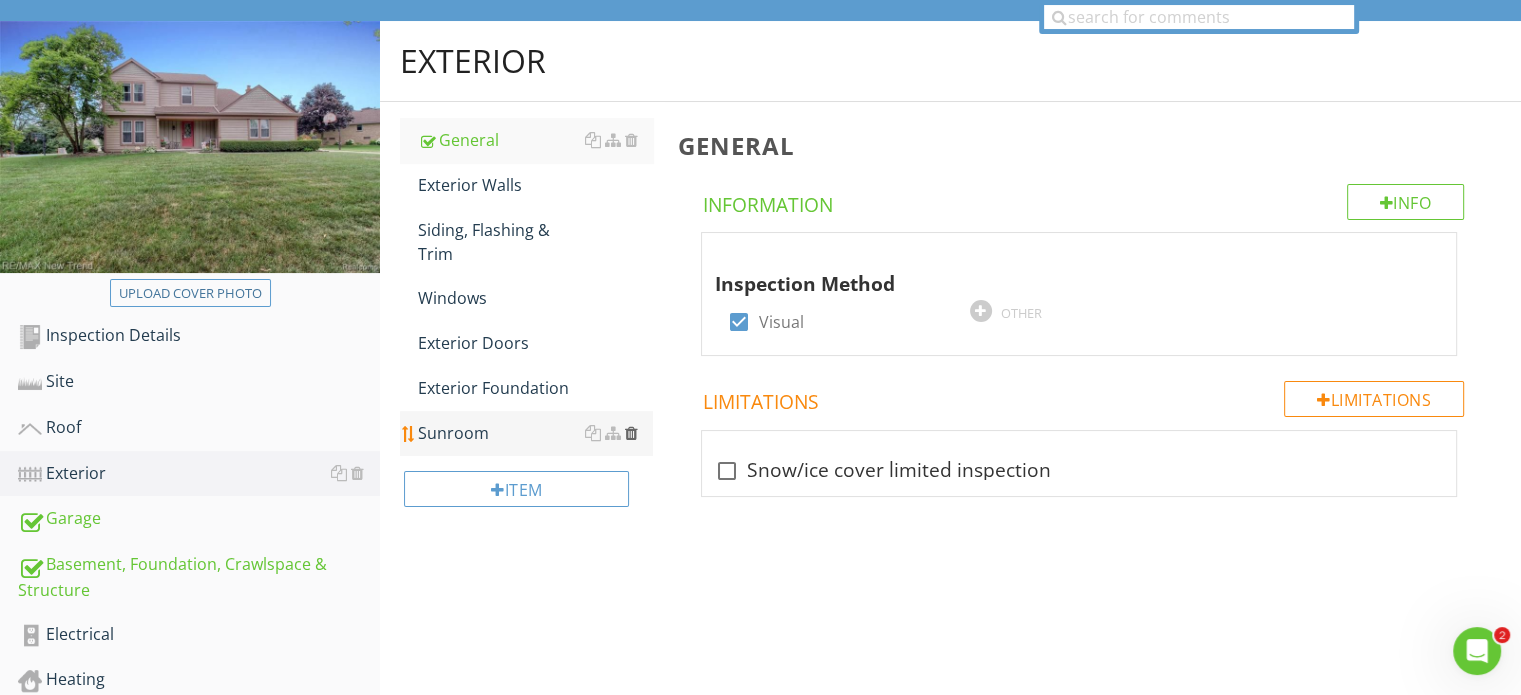click at bounding box center [630, 433] 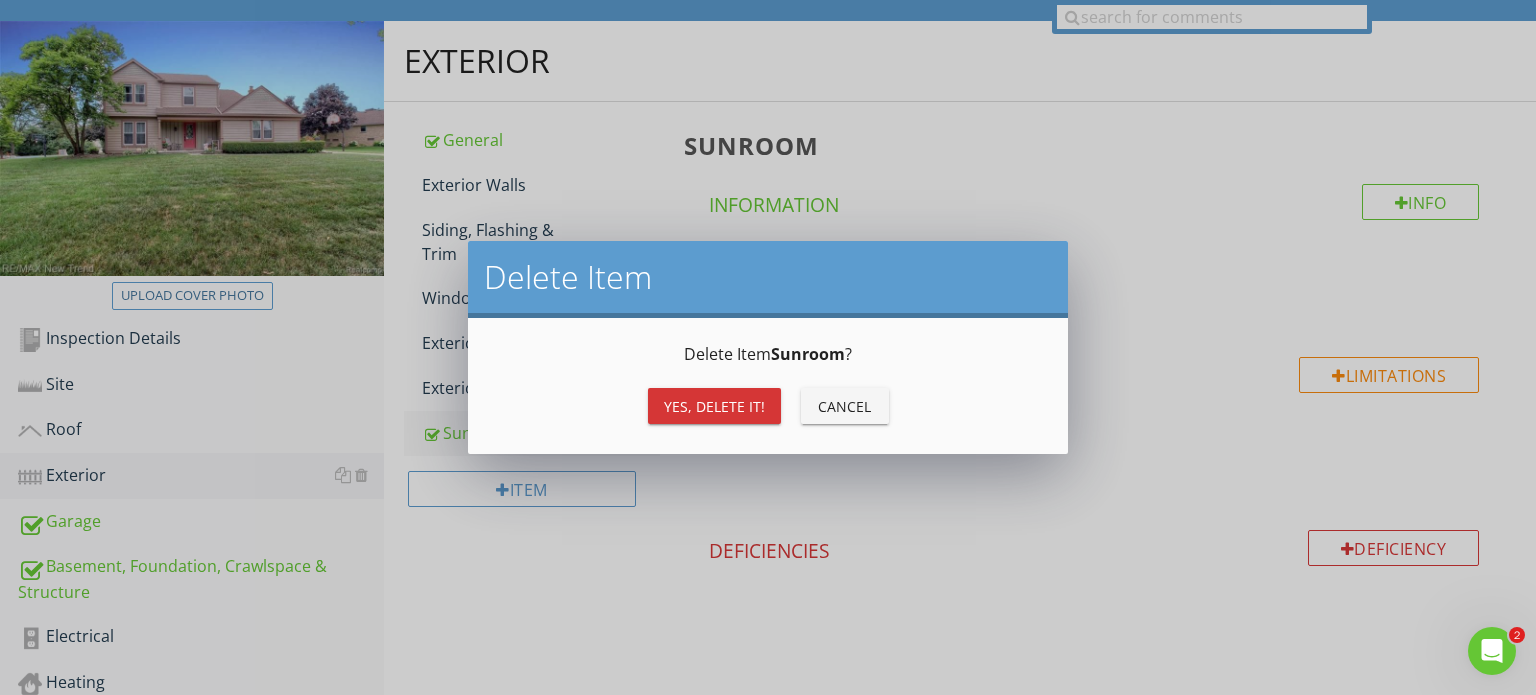 click on "Yes, Delete it!" at bounding box center (714, 406) 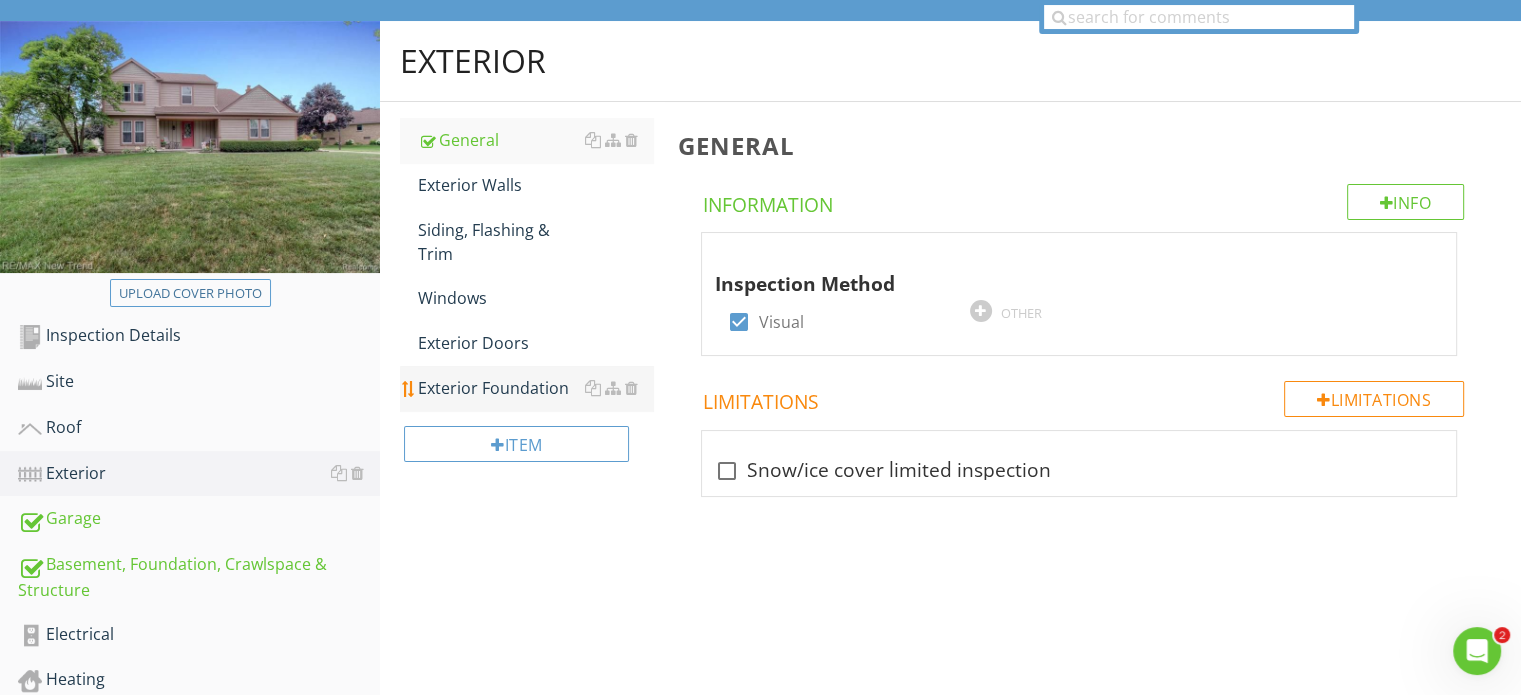 click on "Exterior Foundation" at bounding box center [535, 388] 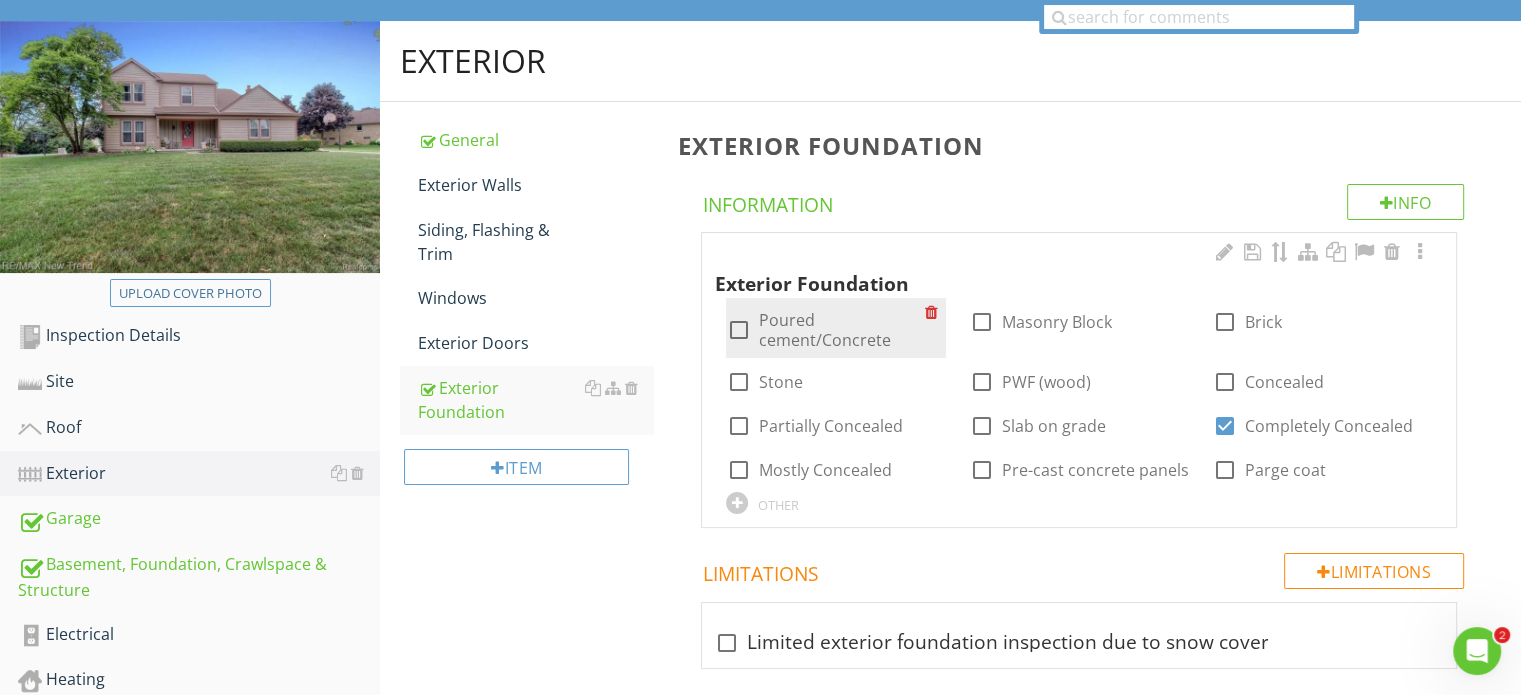 click at bounding box center (738, 330) 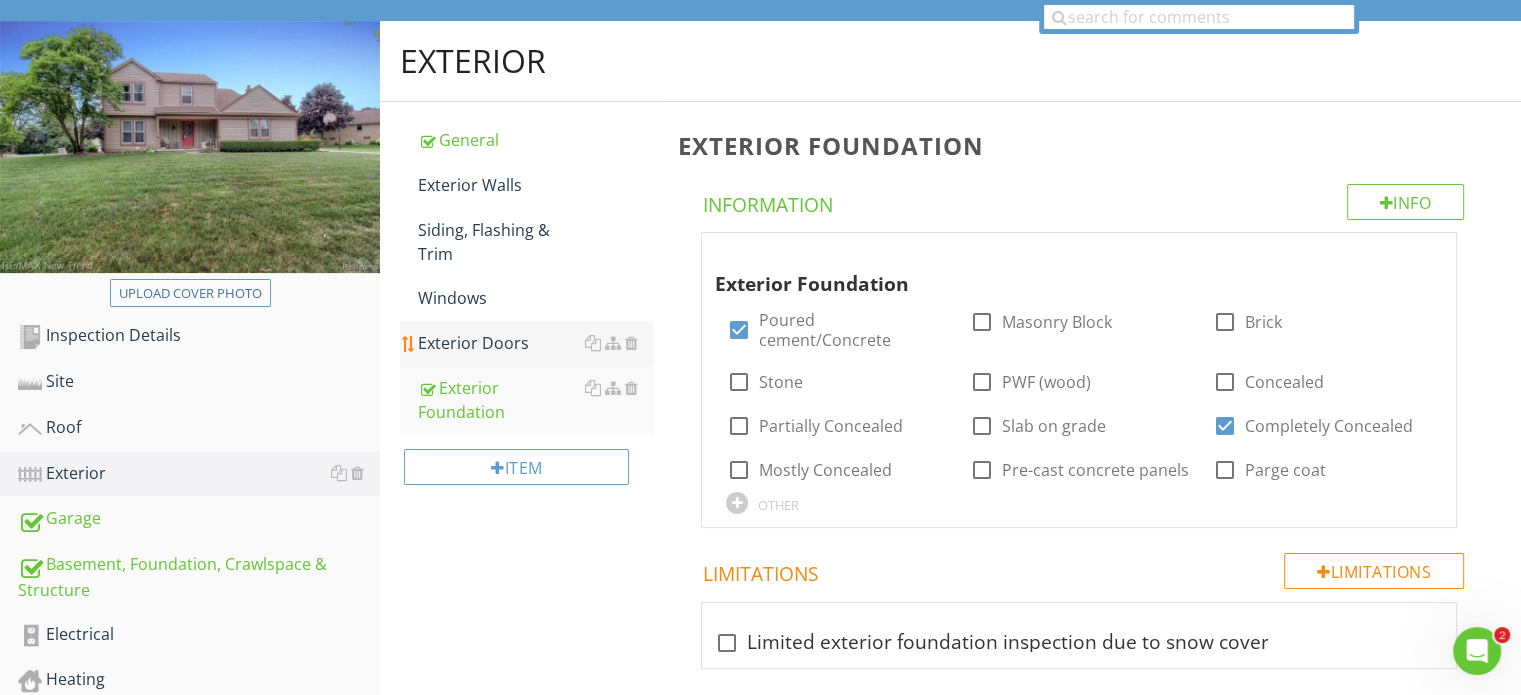 click on "Exterior Doors" at bounding box center [535, 343] 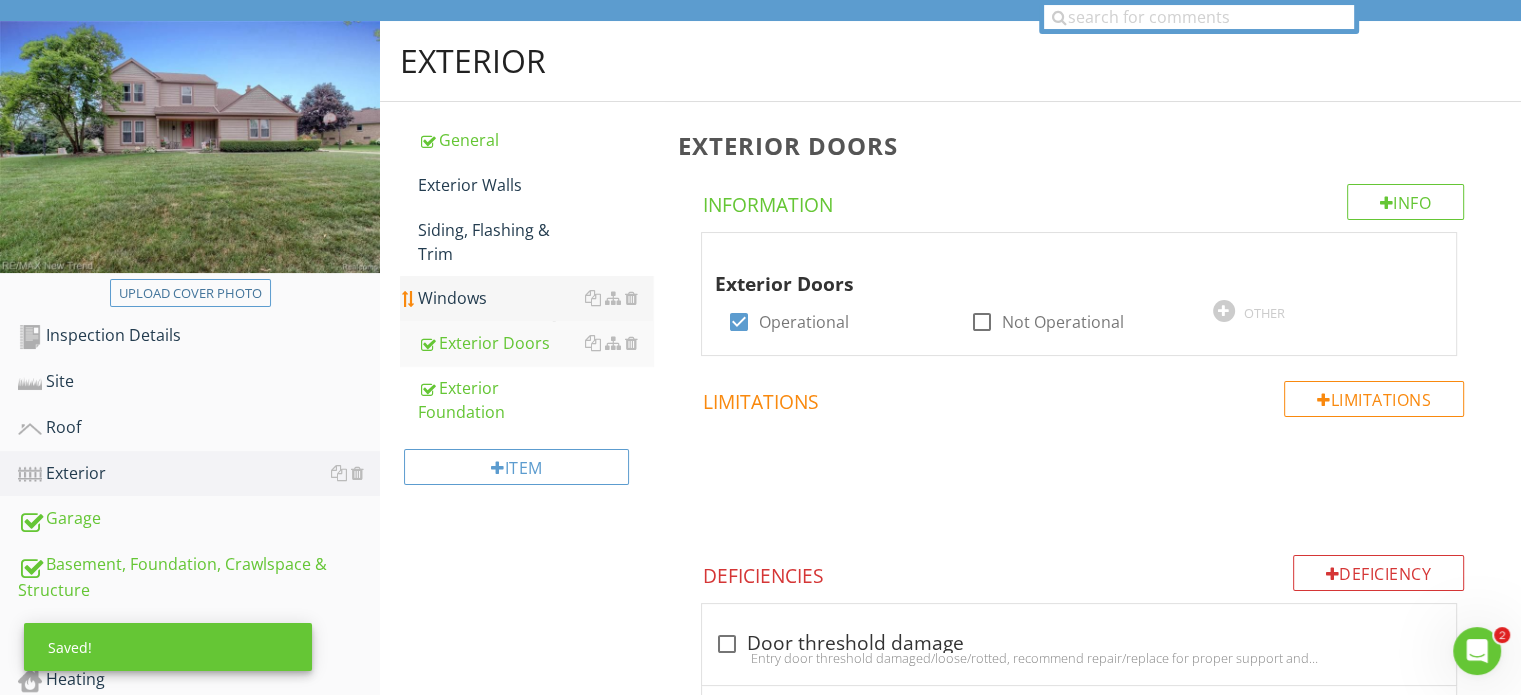click on "Windows" at bounding box center (535, 298) 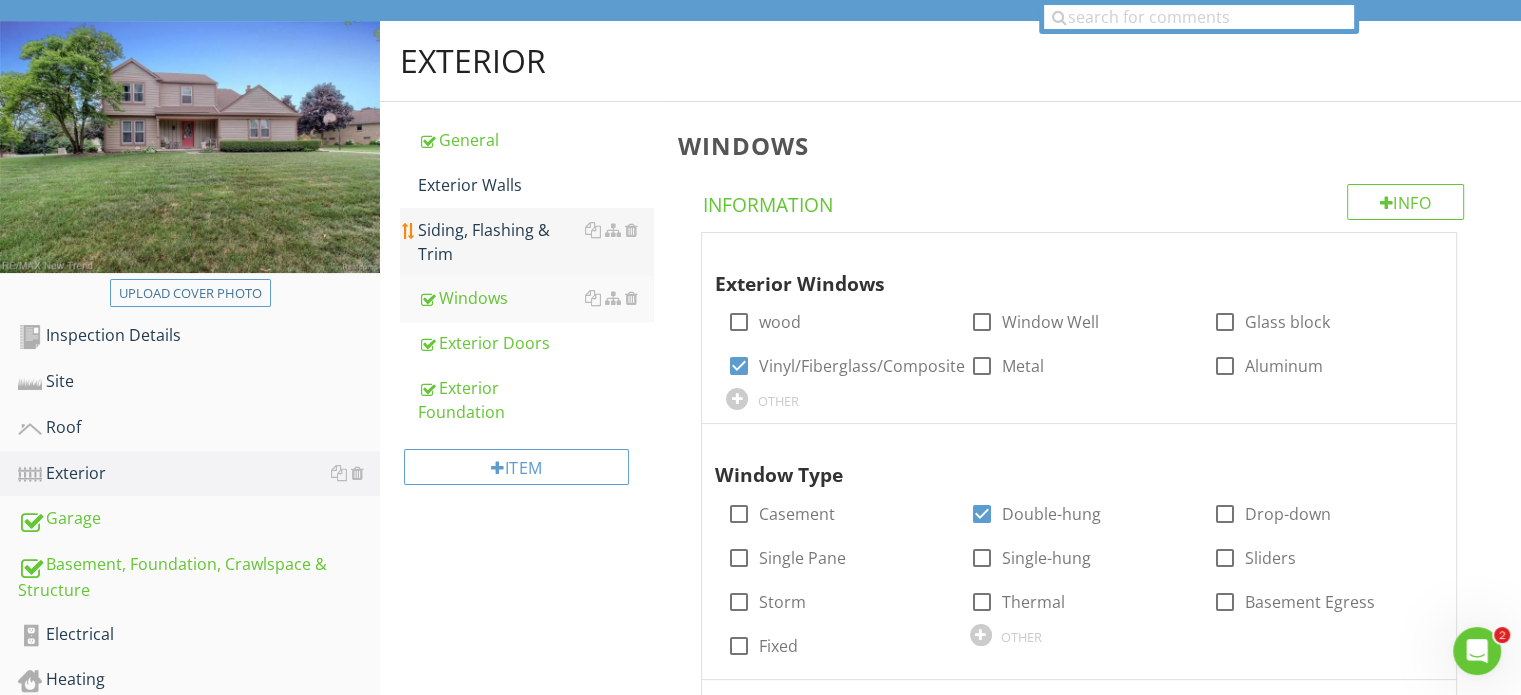 click on "Siding, Flashing & Trim" at bounding box center [535, 242] 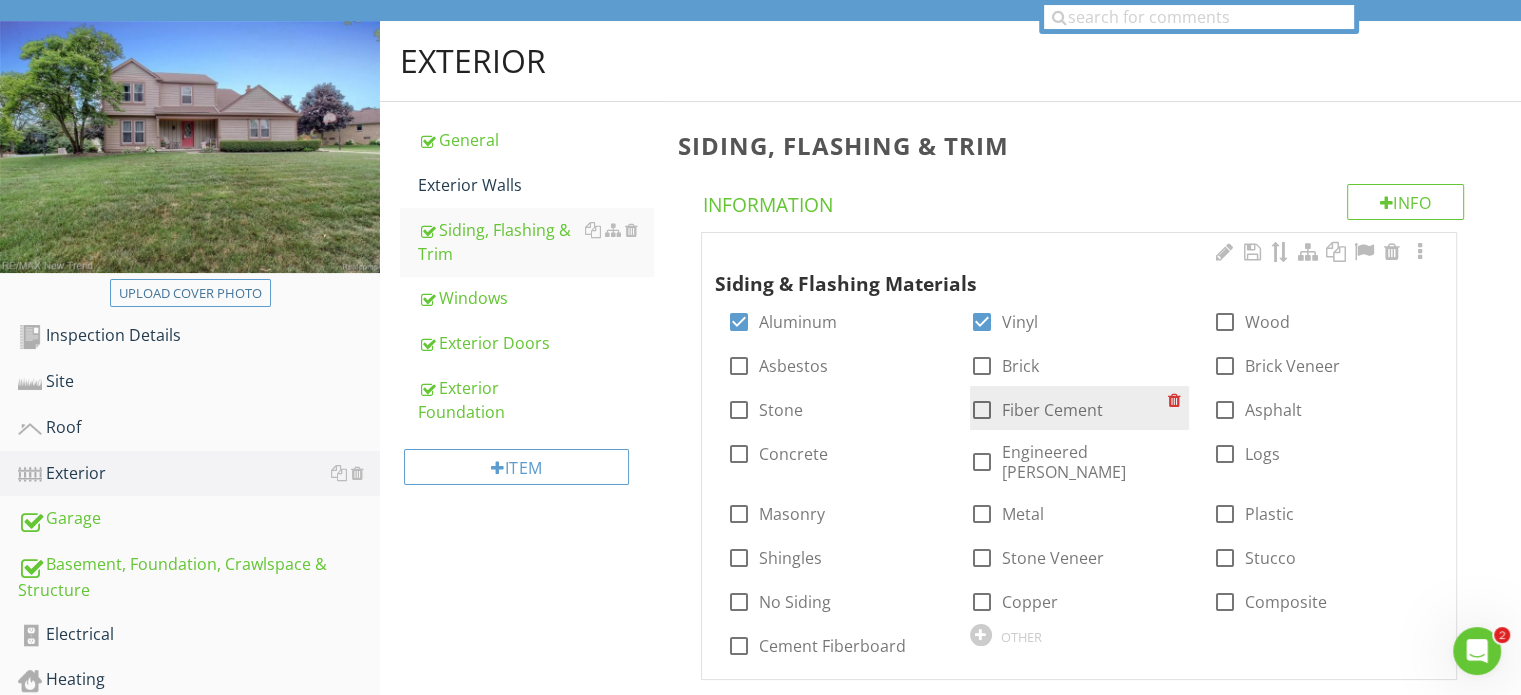 click at bounding box center [982, 410] 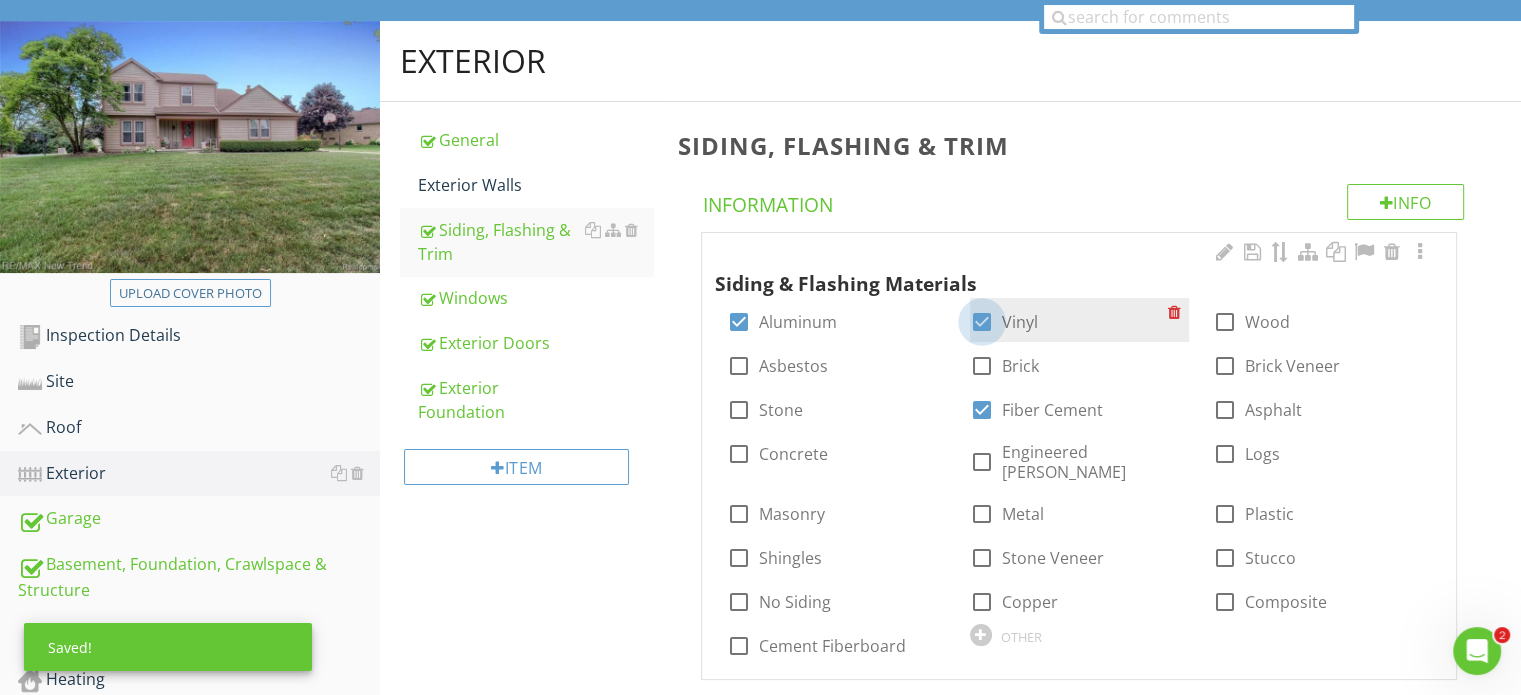 click at bounding box center [982, 322] 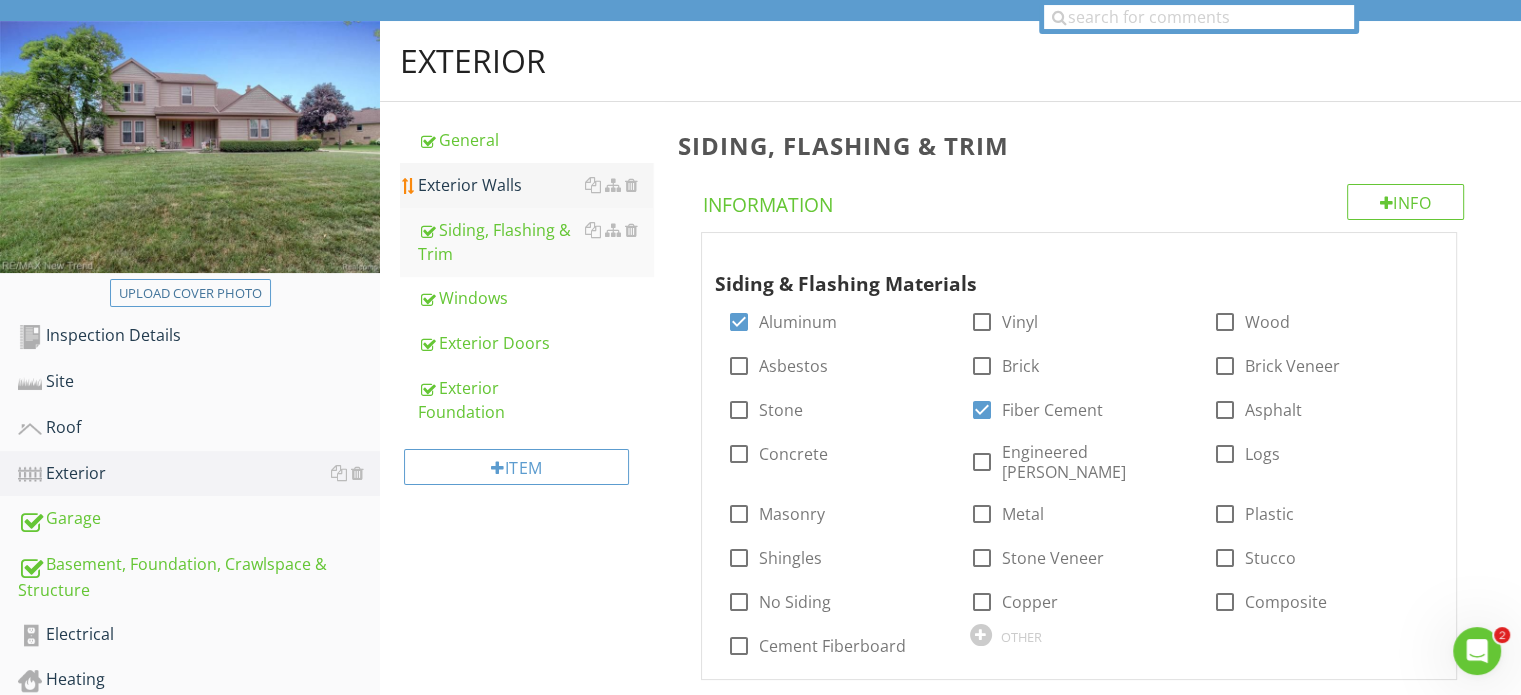 click on "Exterior Walls" at bounding box center (535, 185) 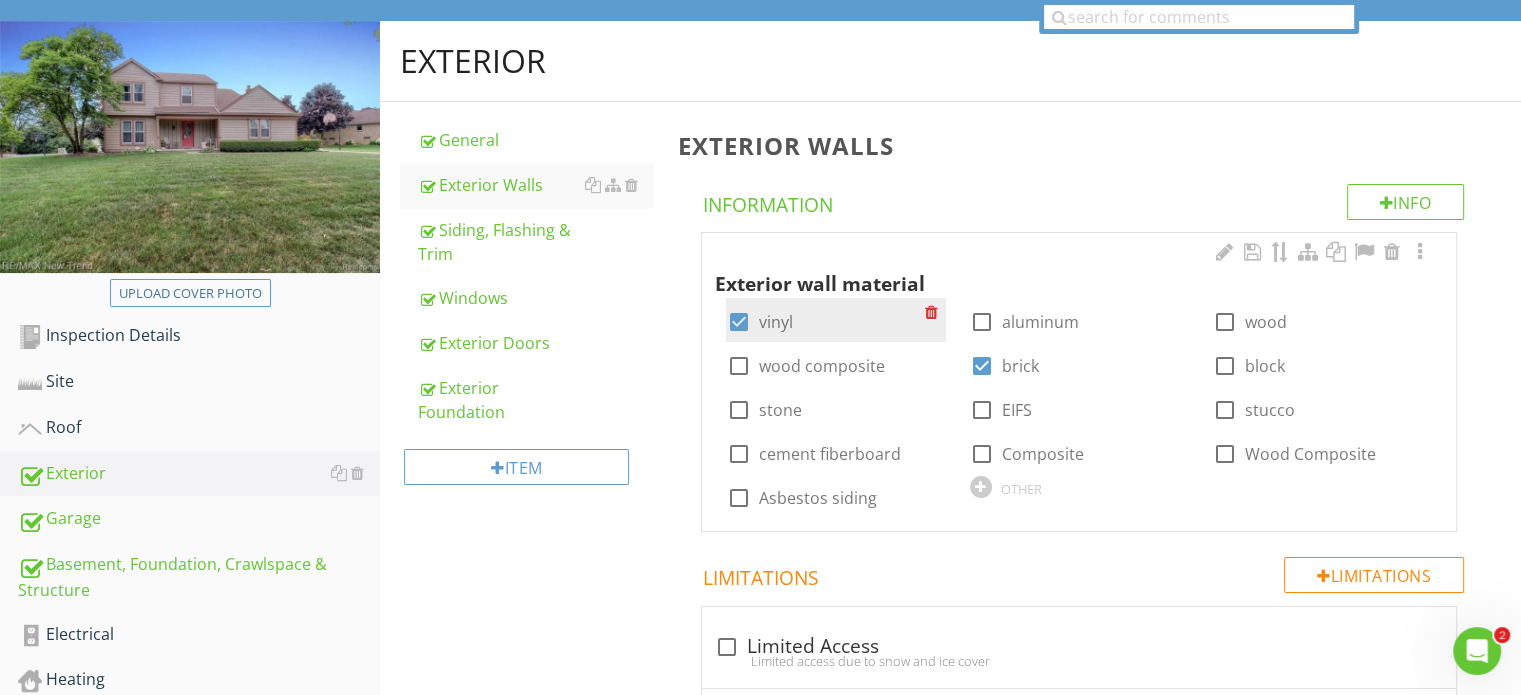 click at bounding box center [738, 322] 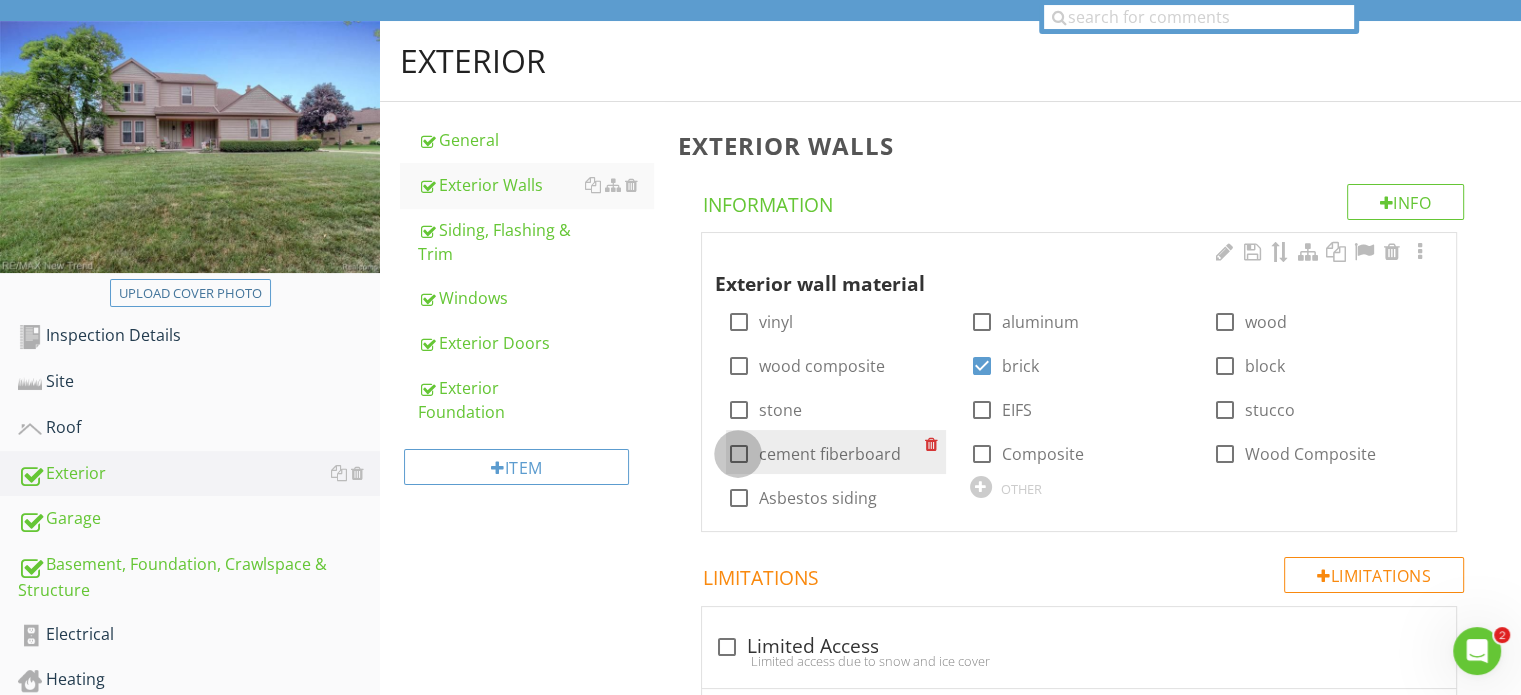 click at bounding box center [738, 454] 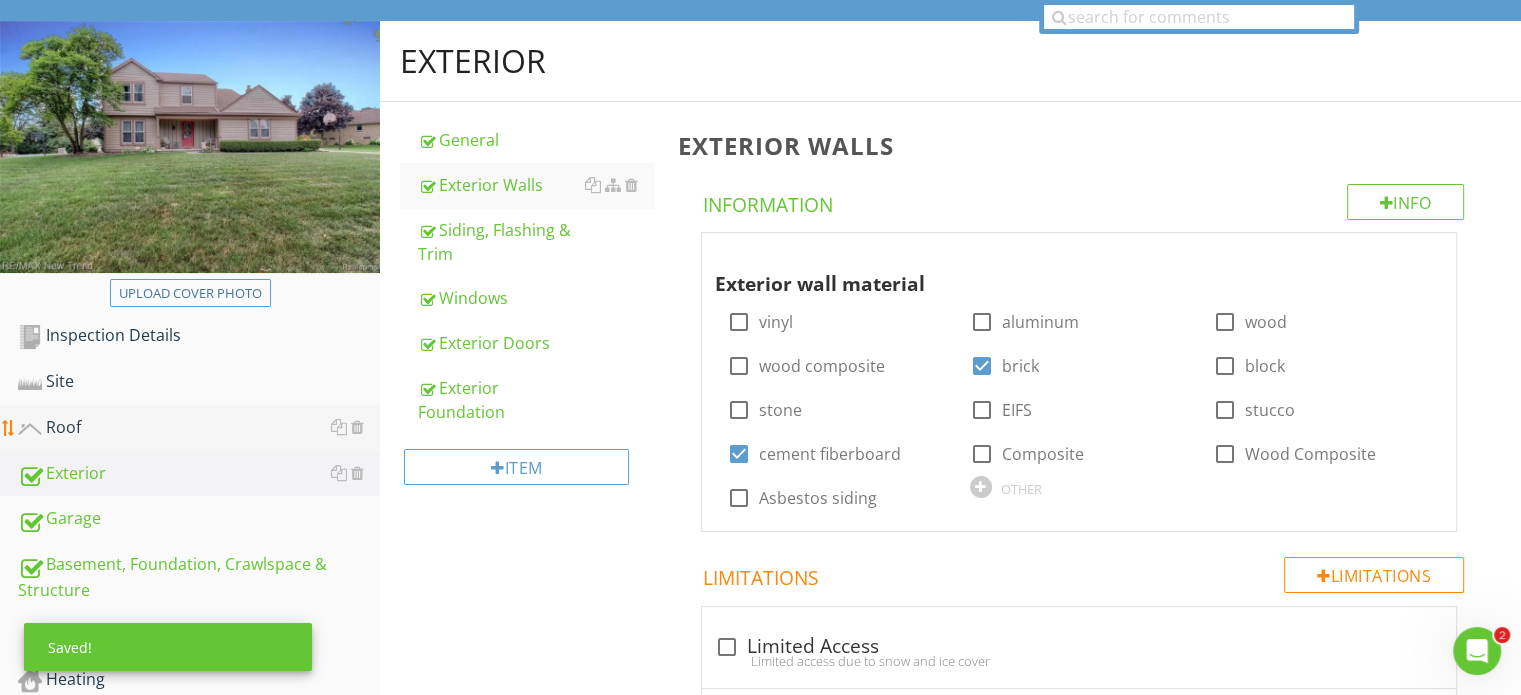 click on "Roof" at bounding box center [199, 428] 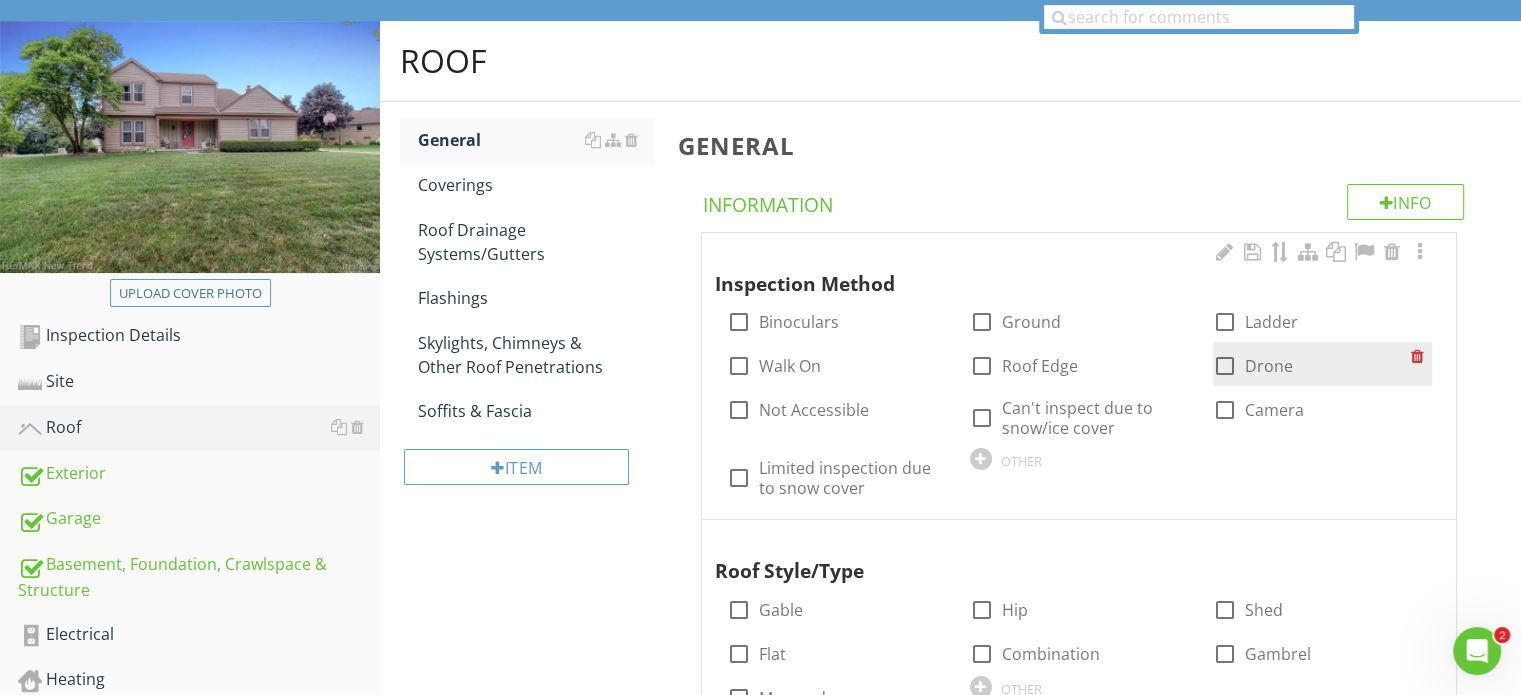 click at bounding box center [1225, 366] 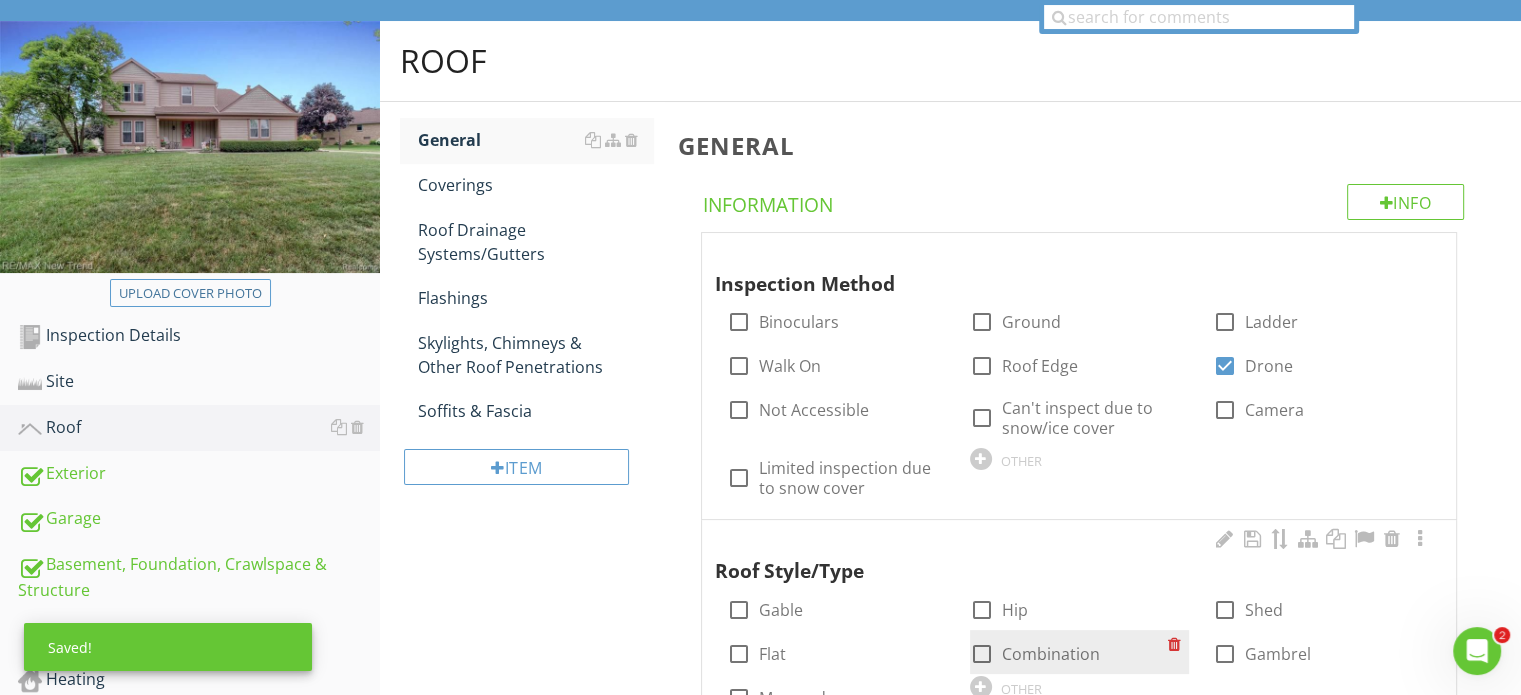click at bounding box center (982, 654) 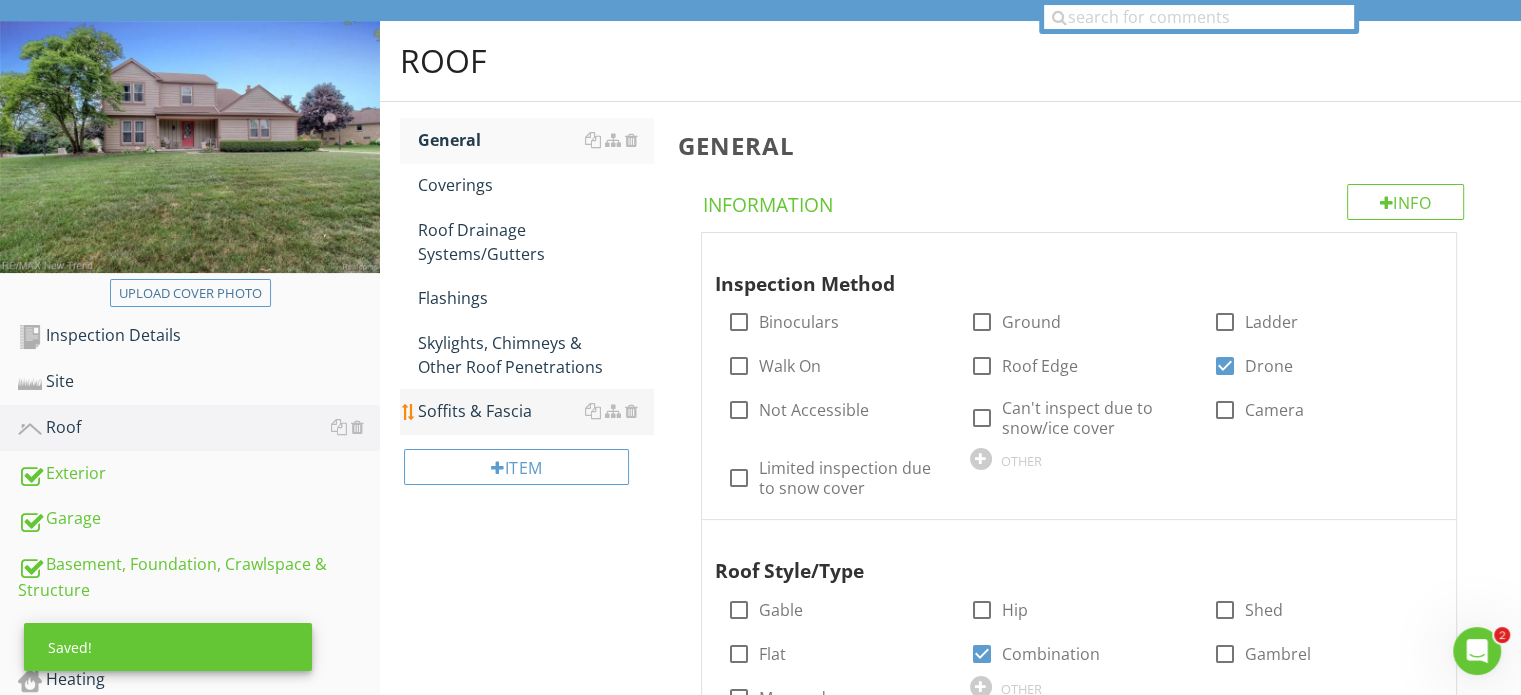 click on "Soffits & Fascia" at bounding box center [535, 411] 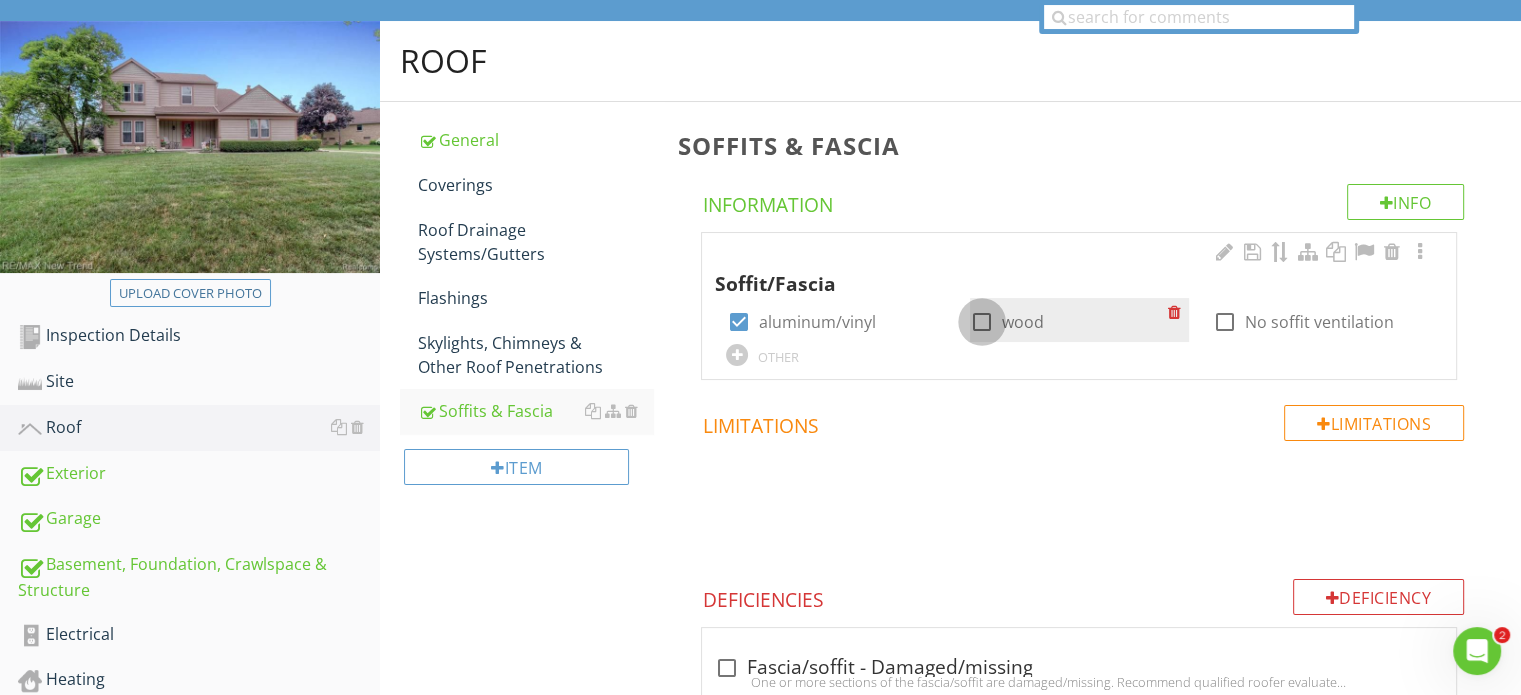 click at bounding box center (982, 322) 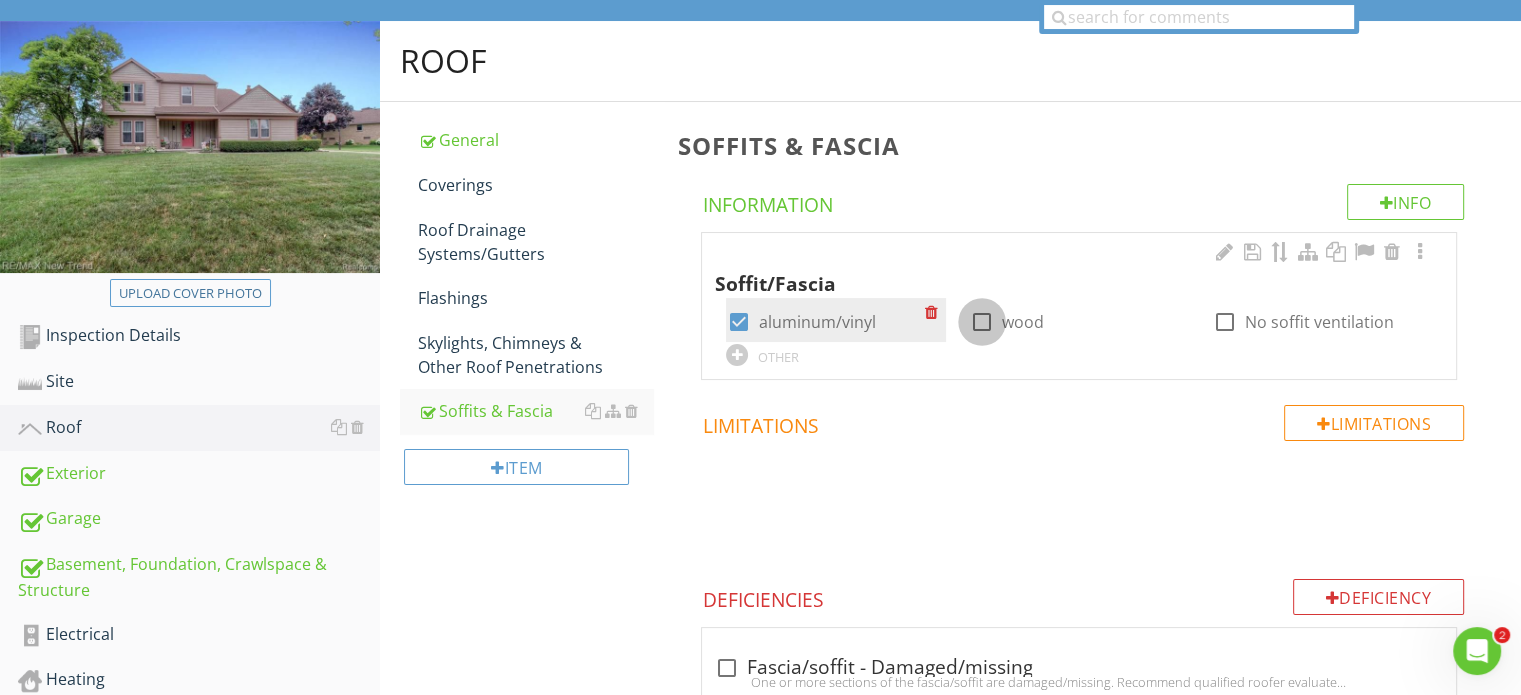 checkbox on "true" 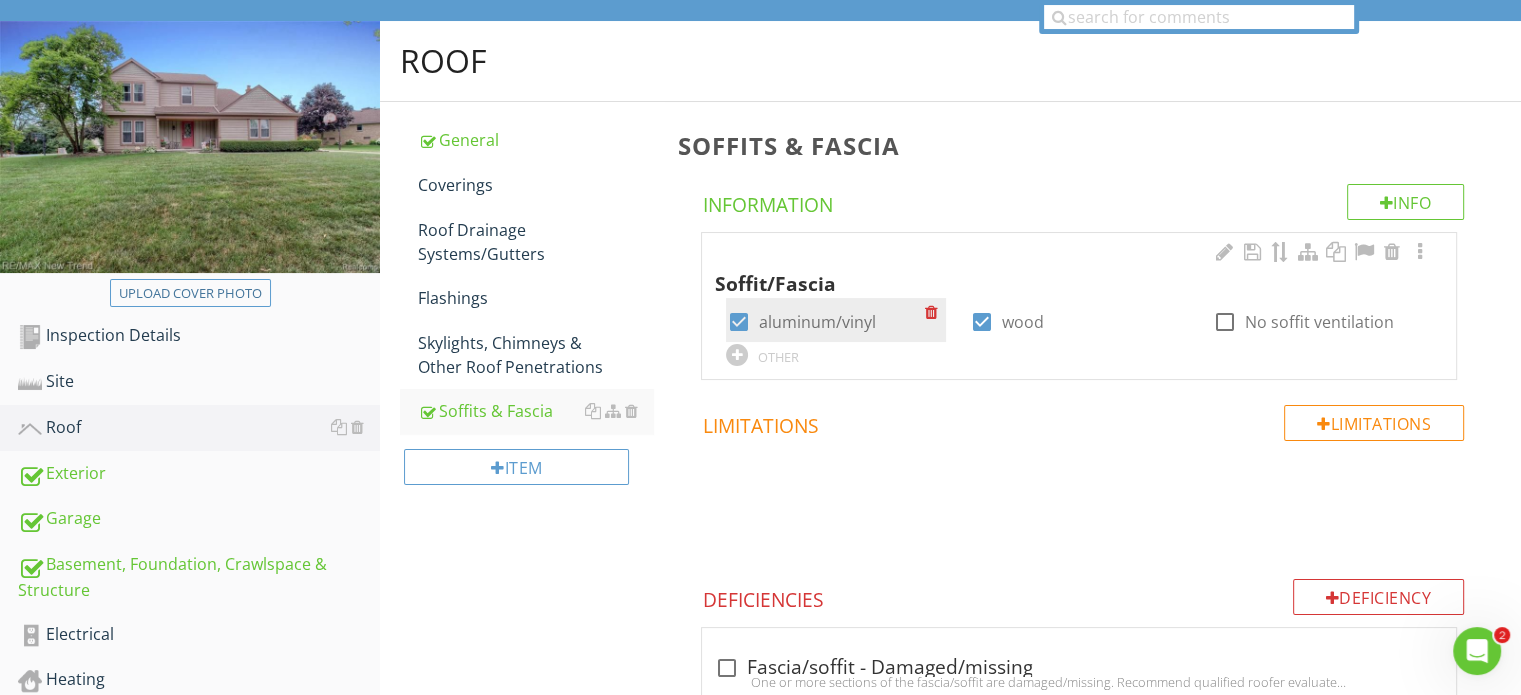 click at bounding box center (738, 322) 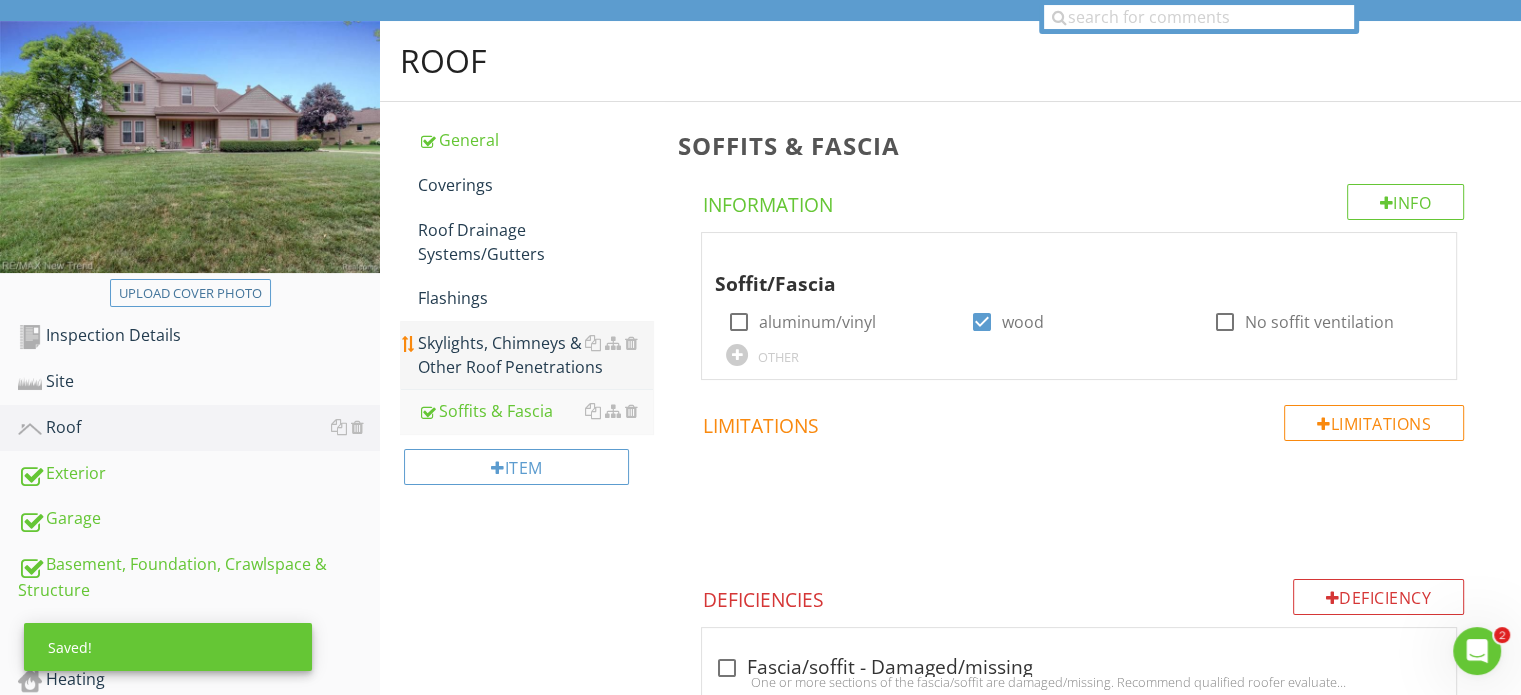 click on "Skylights, Chimneys & Other Roof Penetrations" at bounding box center (535, 355) 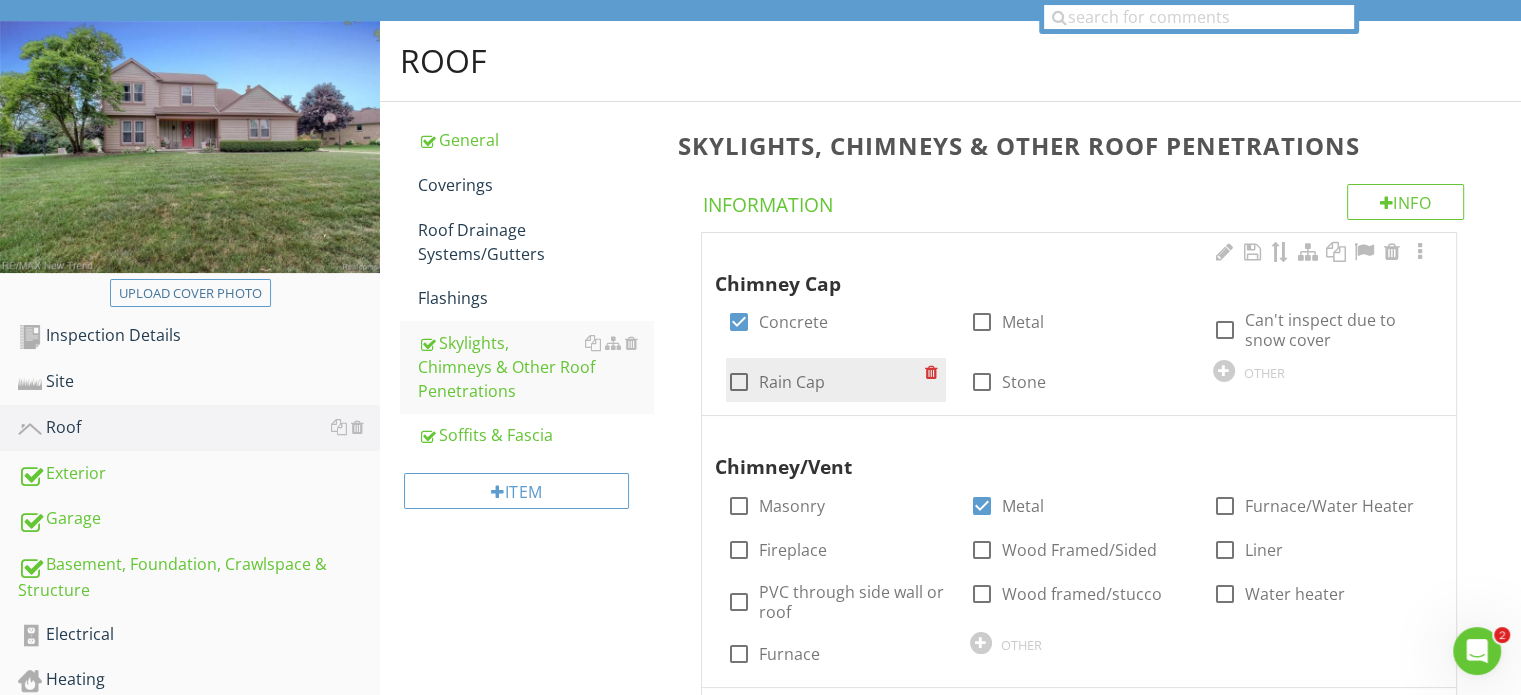 click at bounding box center (738, 382) 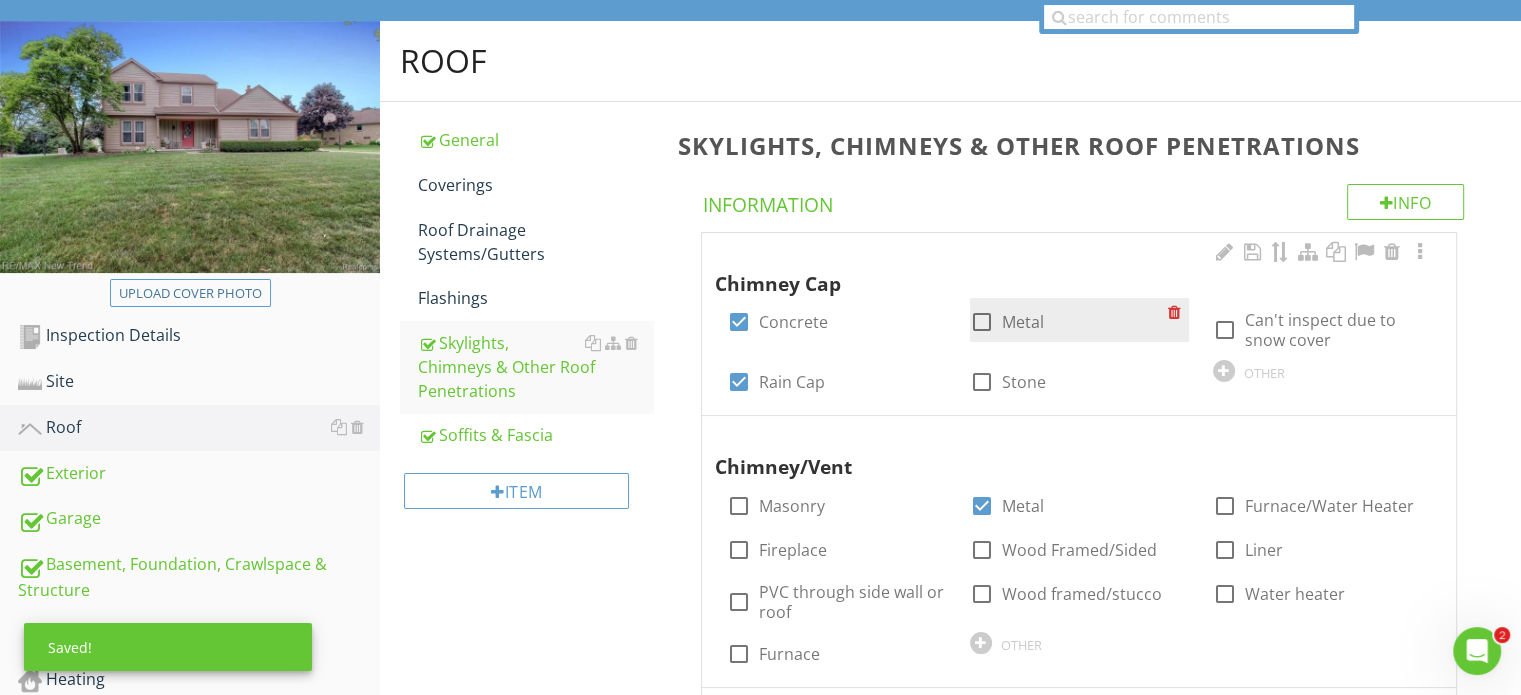 click at bounding box center [982, 322] 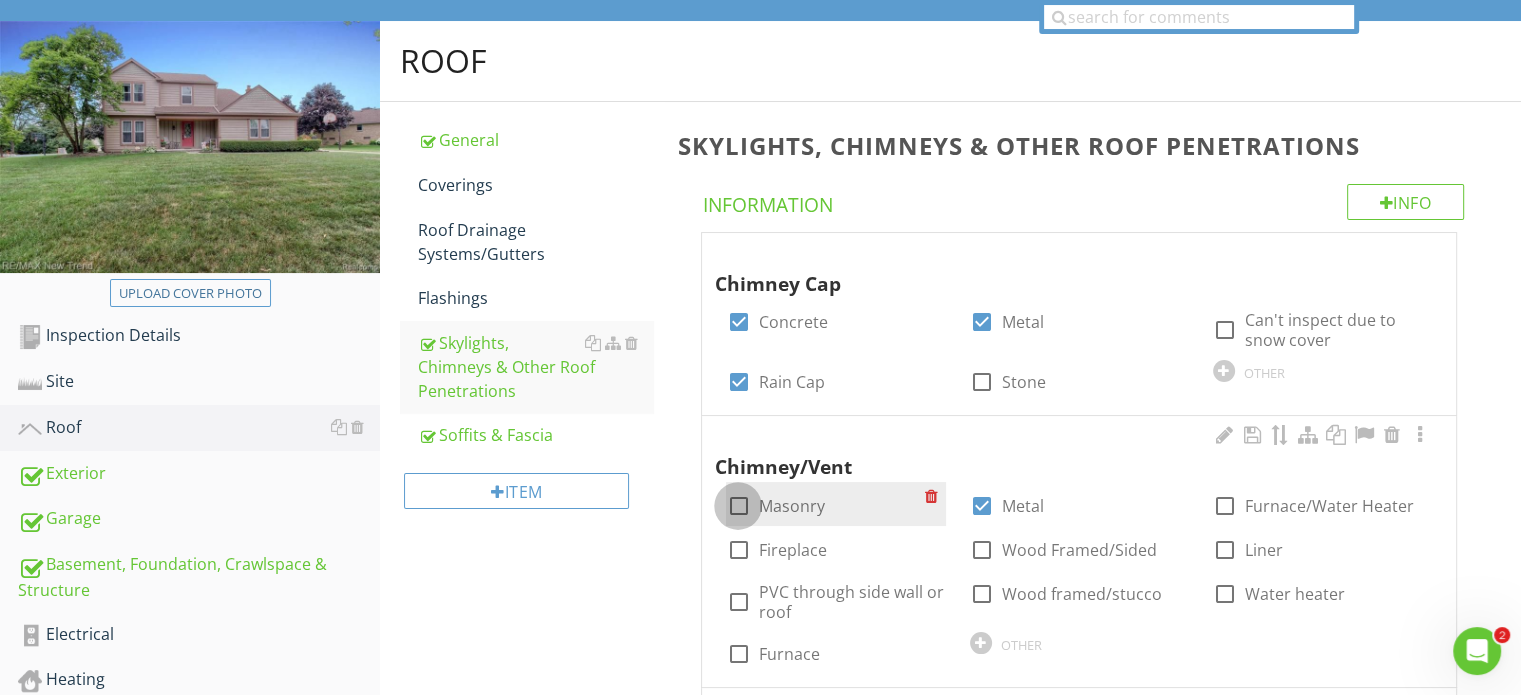 click at bounding box center [738, 506] 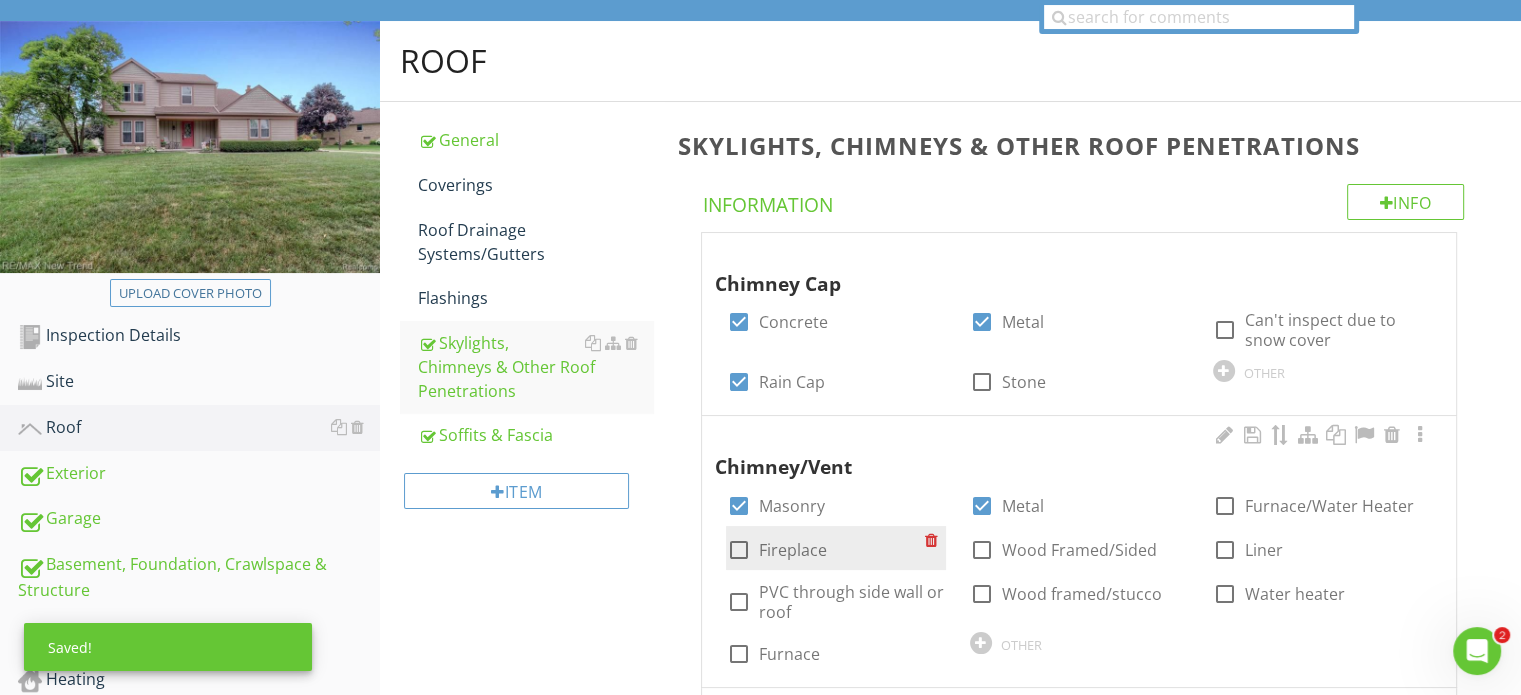 click at bounding box center (738, 550) 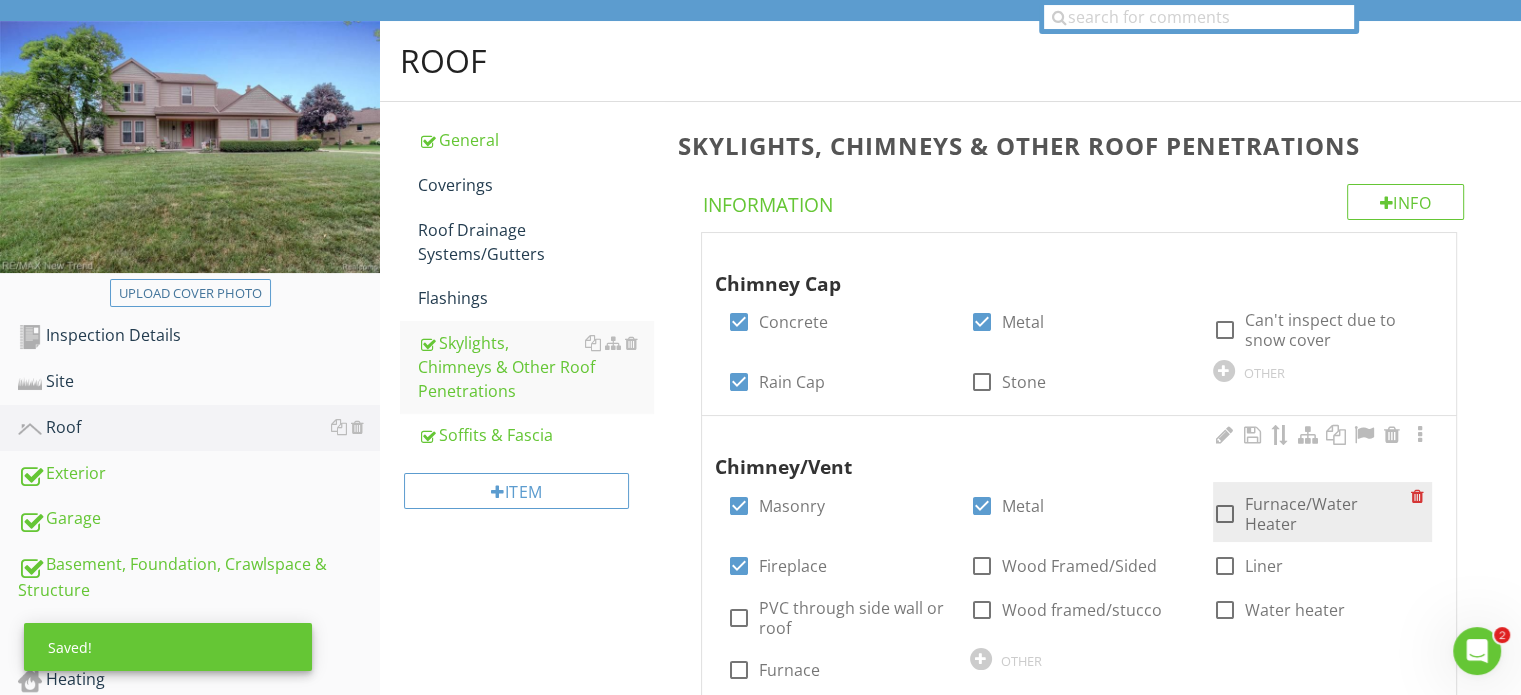 click at bounding box center (1225, 514) 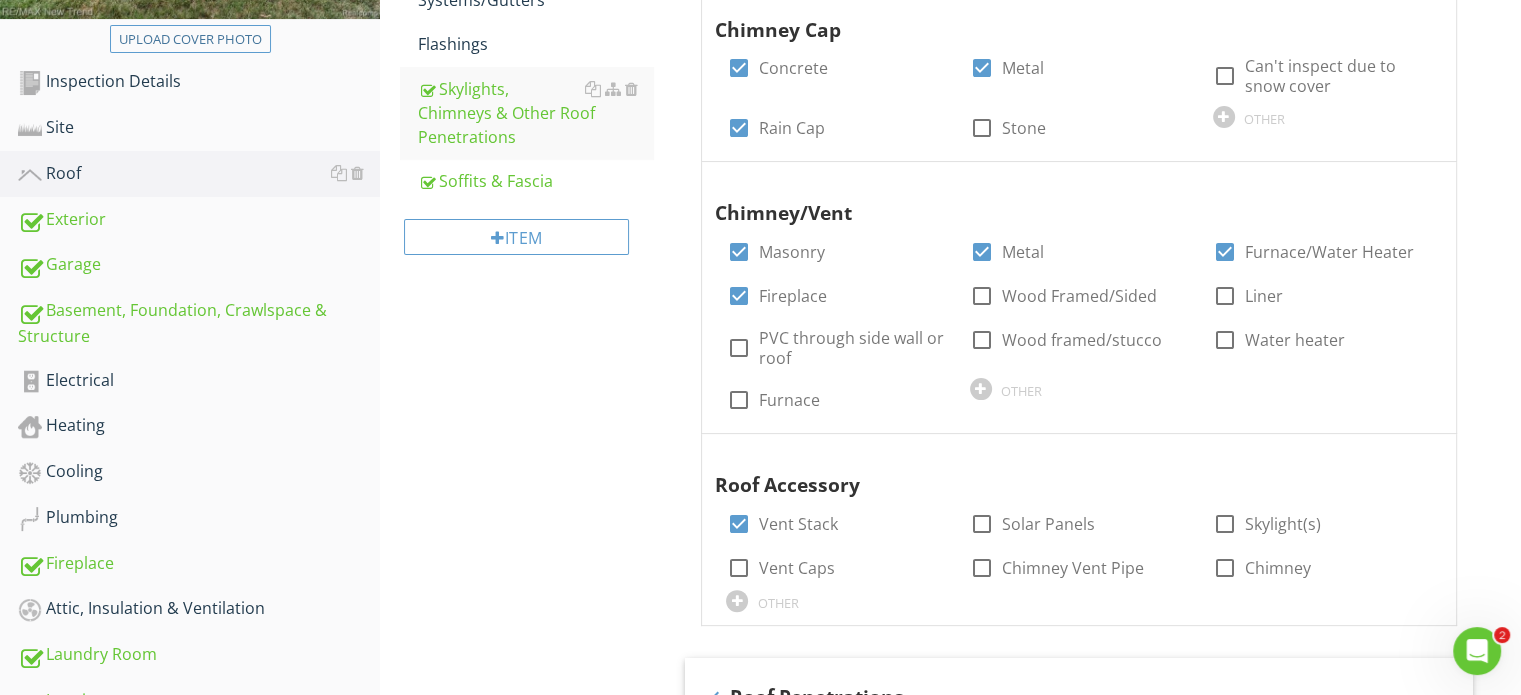 scroll, scrollTop: 500, scrollLeft: 0, axis: vertical 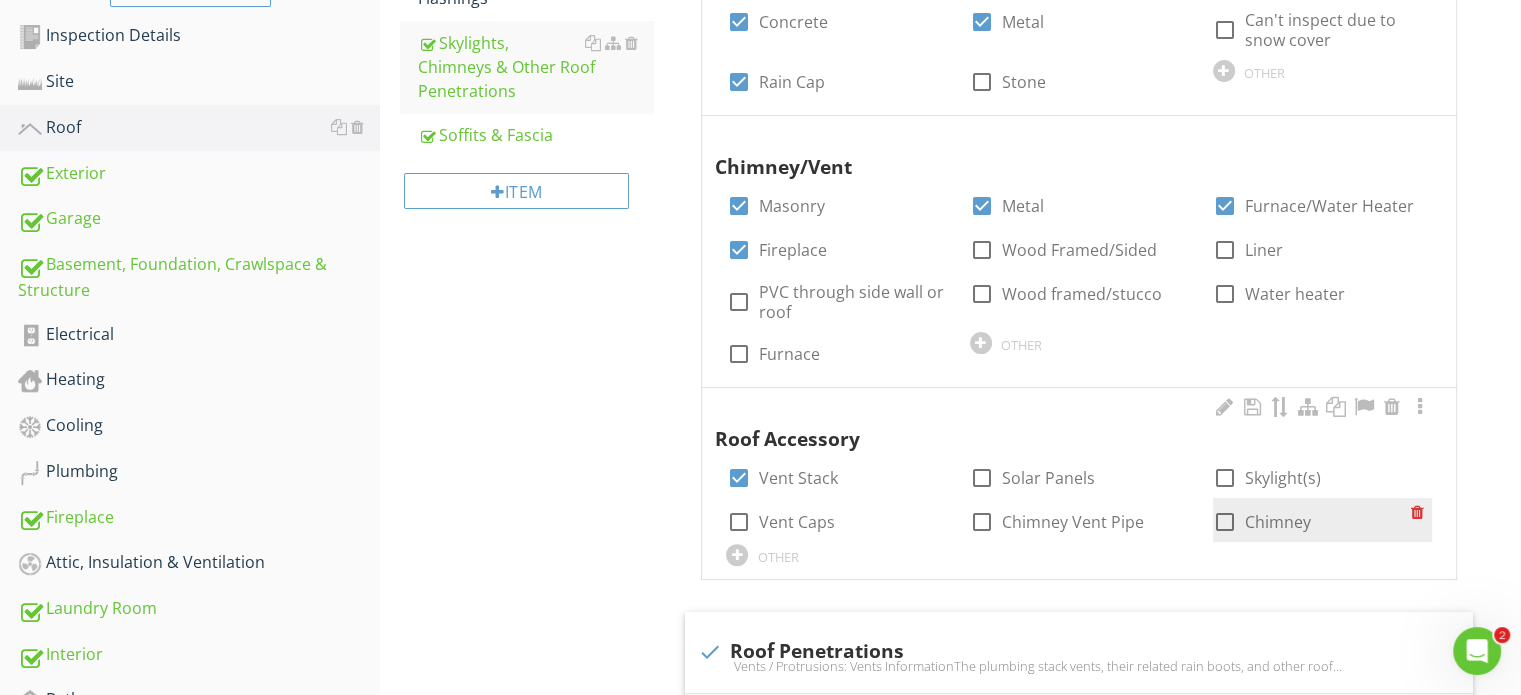 click at bounding box center (1225, 522) 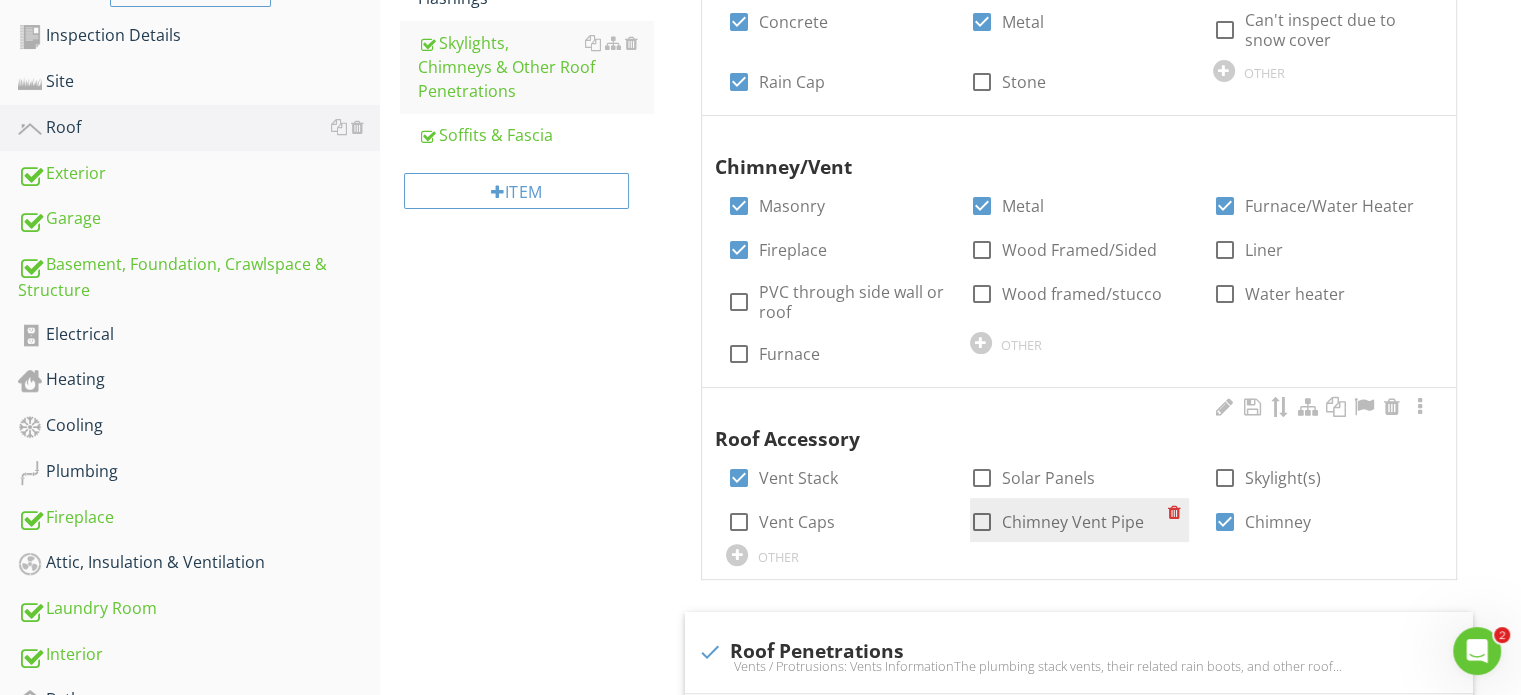 click at bounding box center [982, 522] 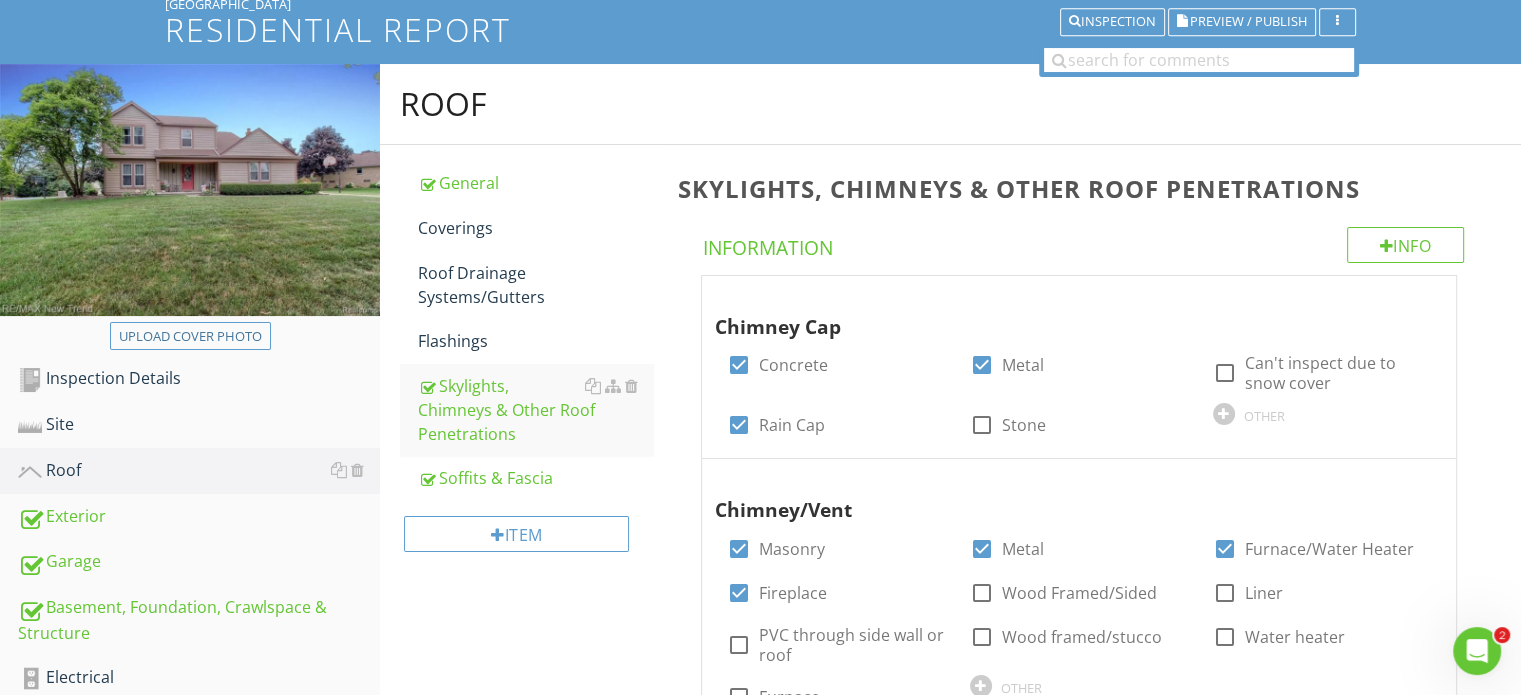 scroll, scrollTop: 100, scrollLeft: 0, axis: vertical 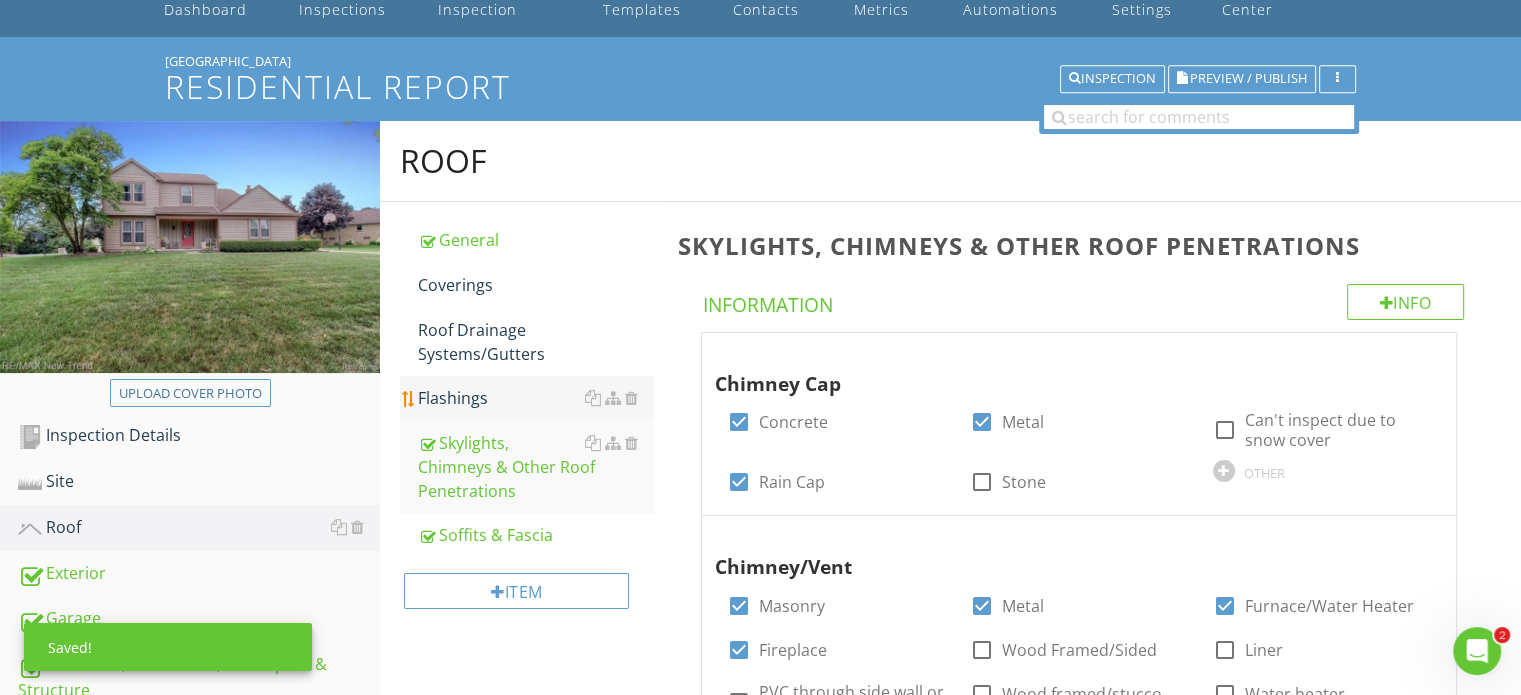 click on "Flashings" at bounding box center [535, 398] 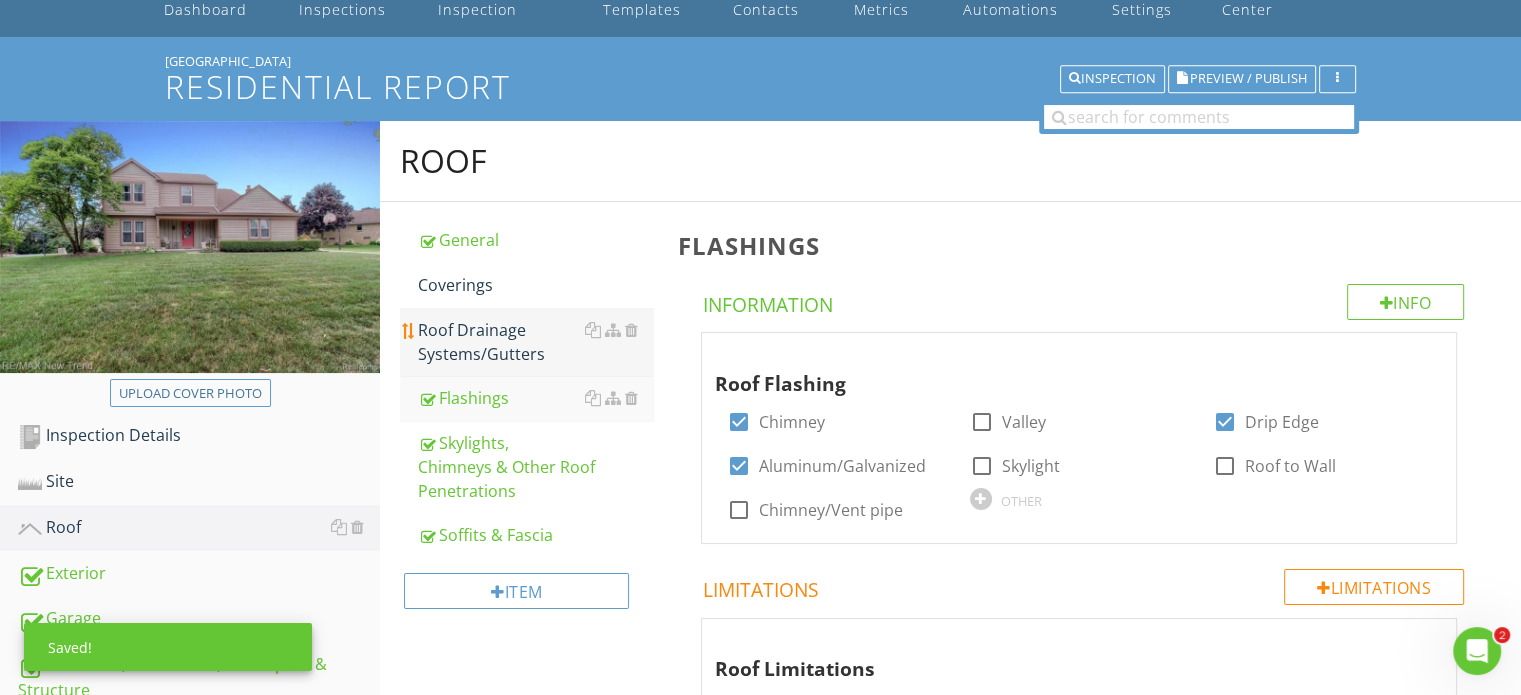 click on "Roof Drainage Systems/Gutters" at bounding box center (535, 342) 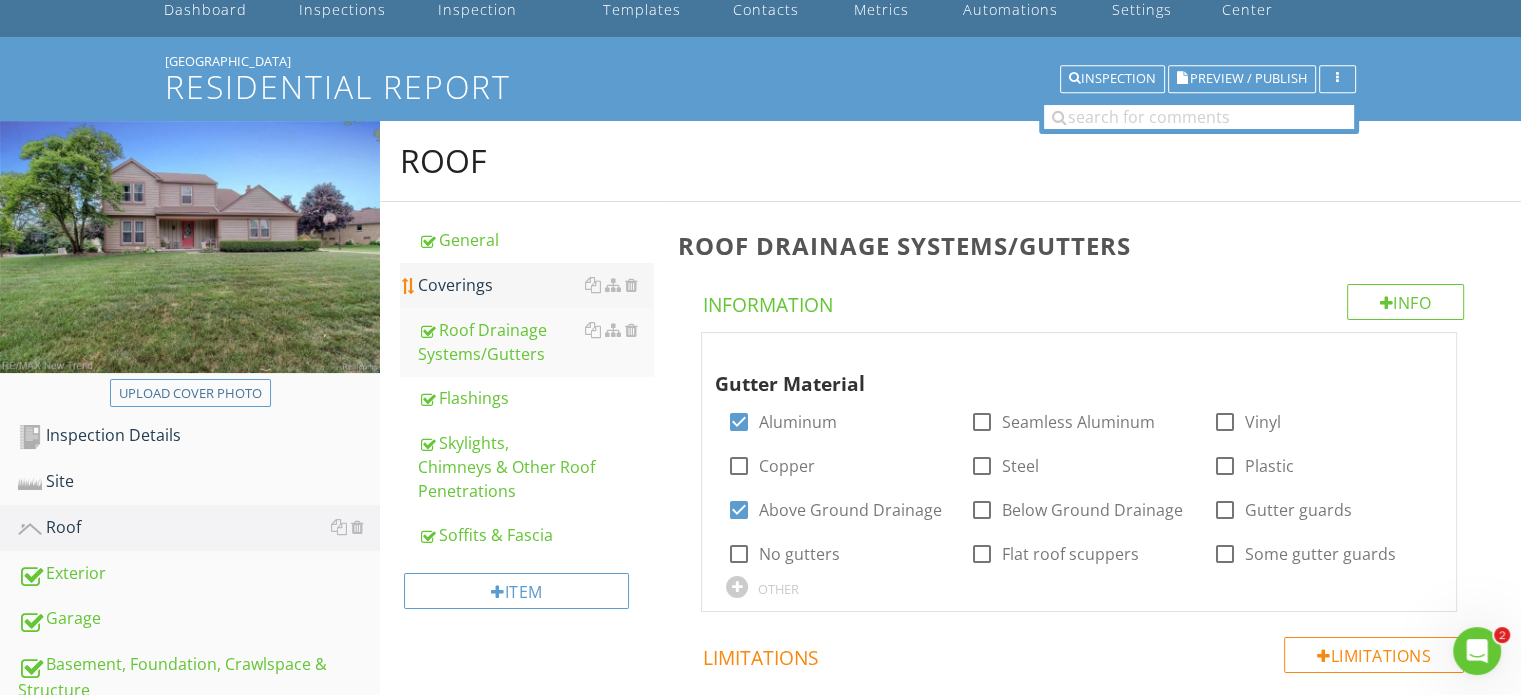 click on "Coverings" at bounding box center [535, 285] 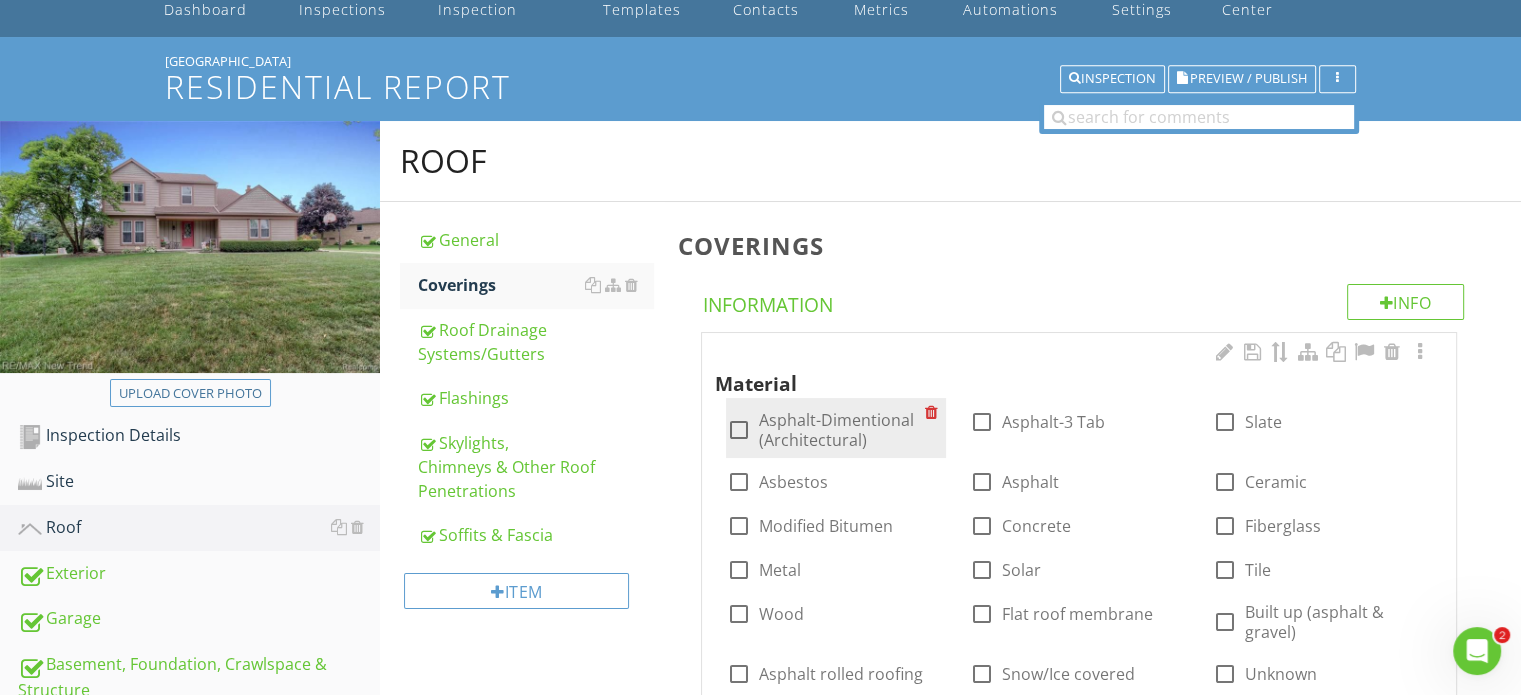 click at bounding box center (738, 430) 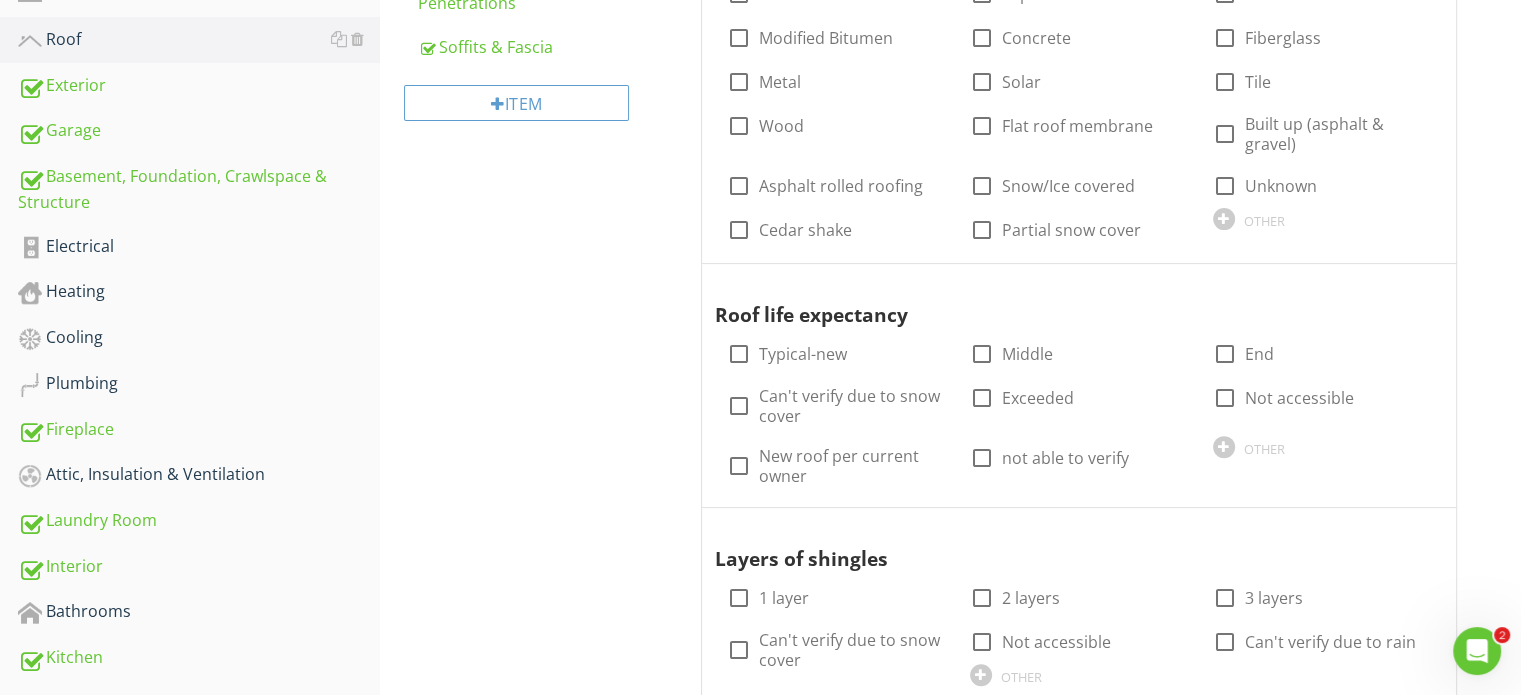 scroll, scrollTop: 600, scrollLeft: 0, axis: vertical 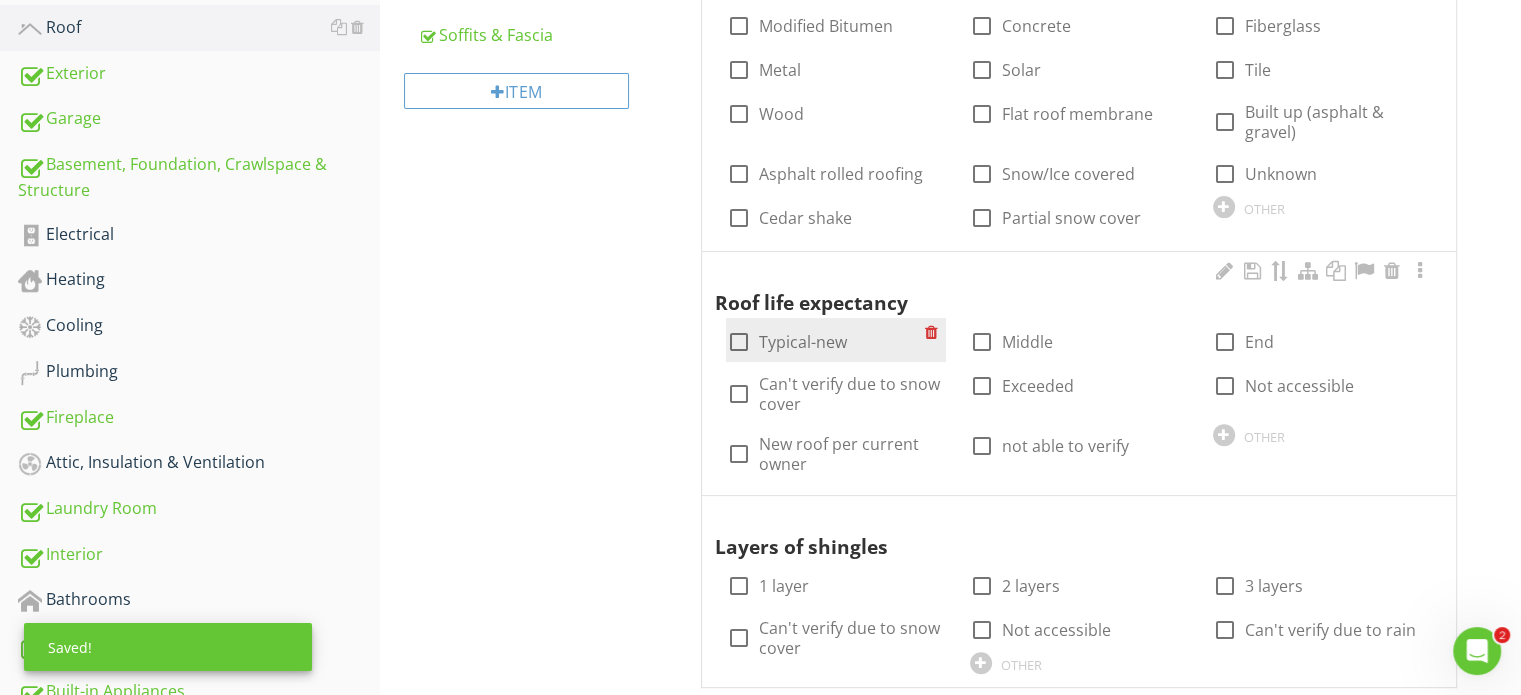 click at bounding box center (738, 342) 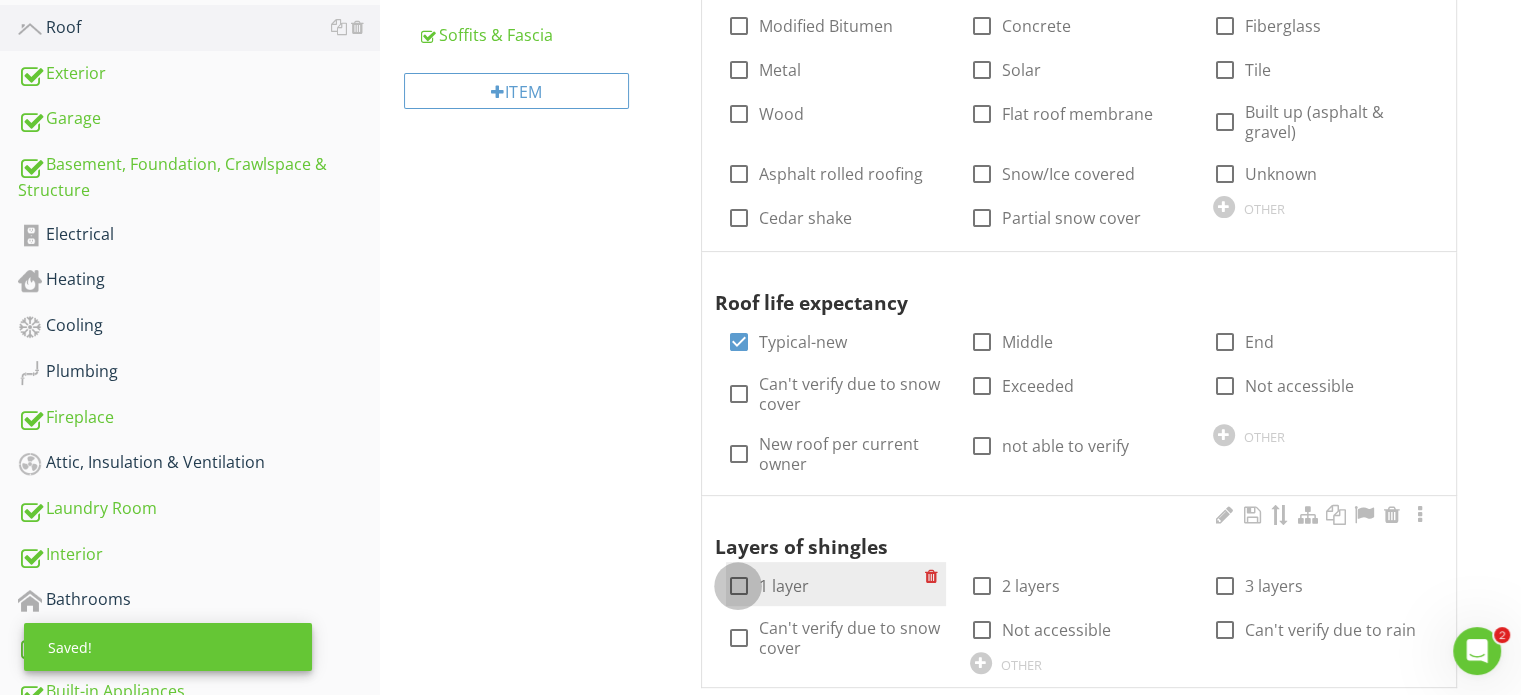 click at bounding box center [738, 586] 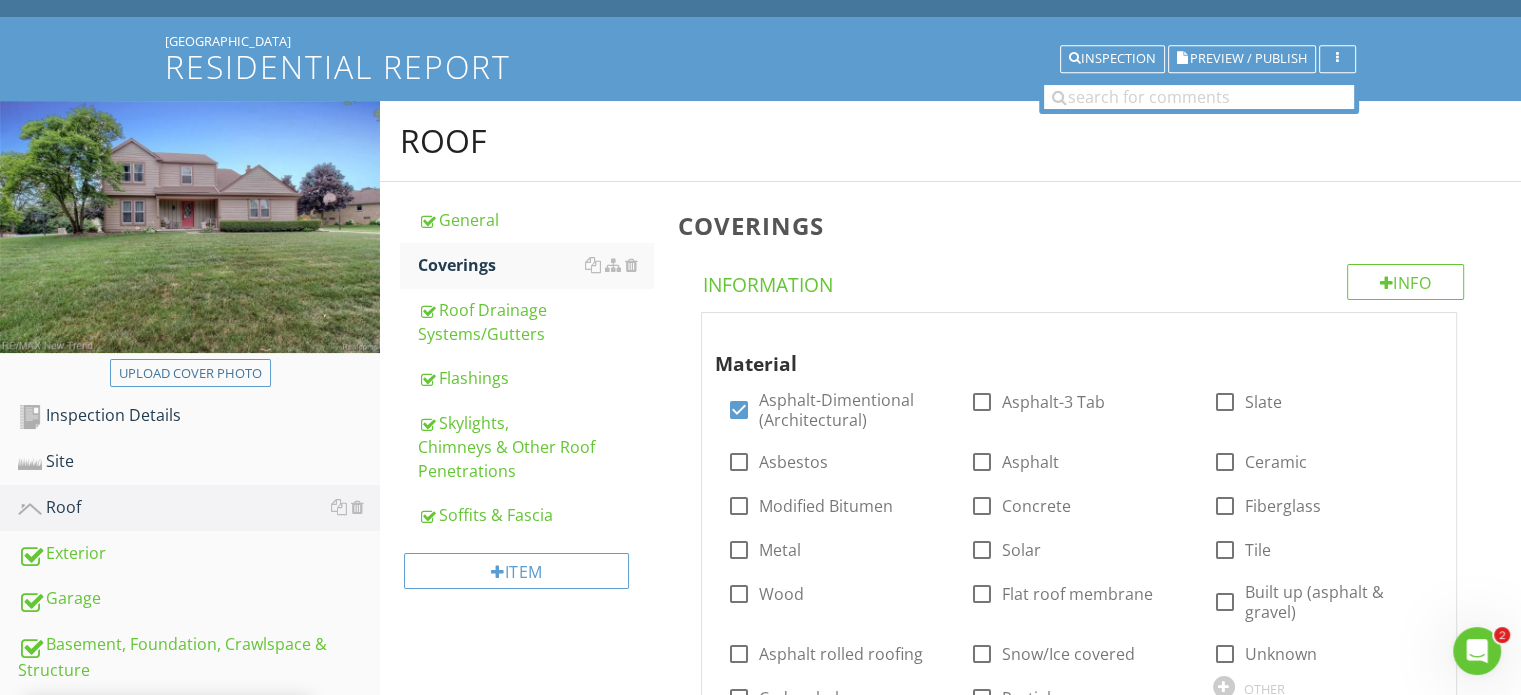 scroll, scrollTop: 100, scrollLeft: 0, axis: vertical 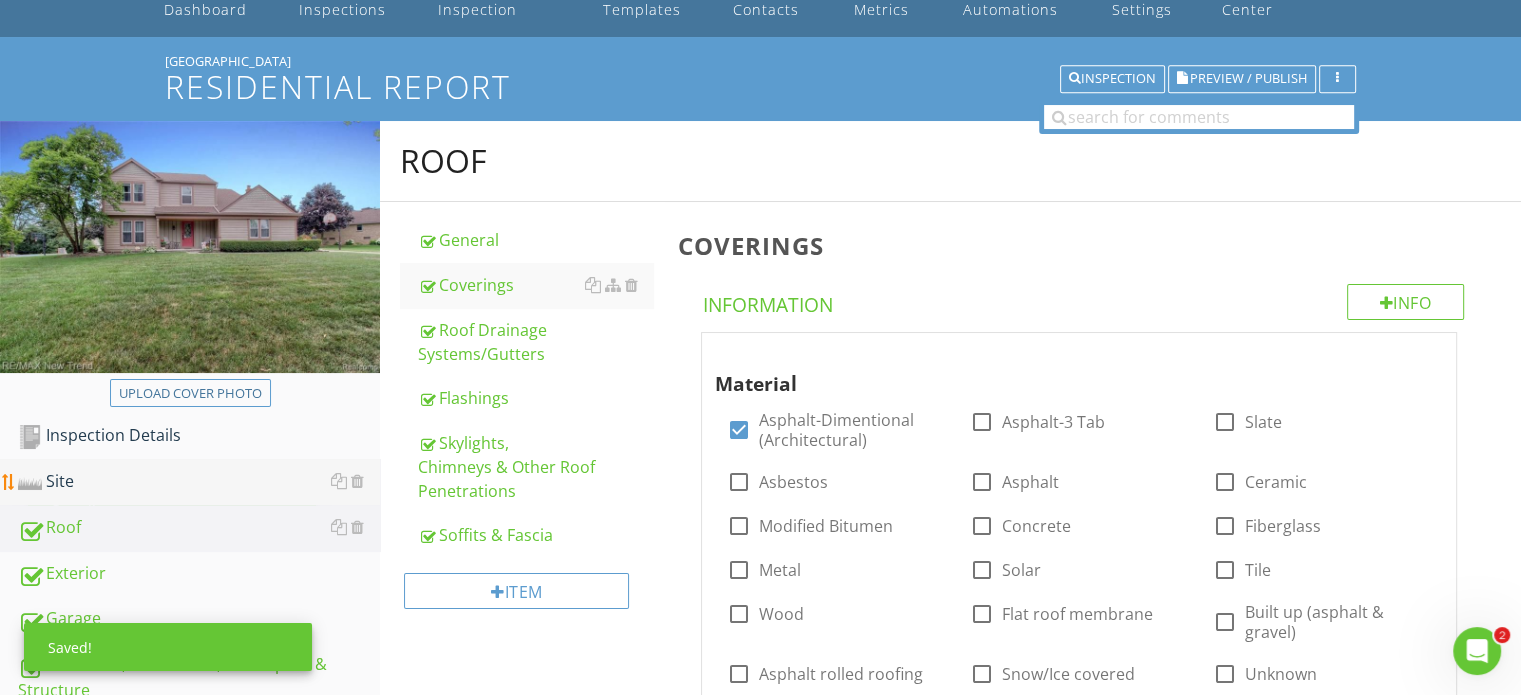 click on "Site" at bounding box center (199, 482) 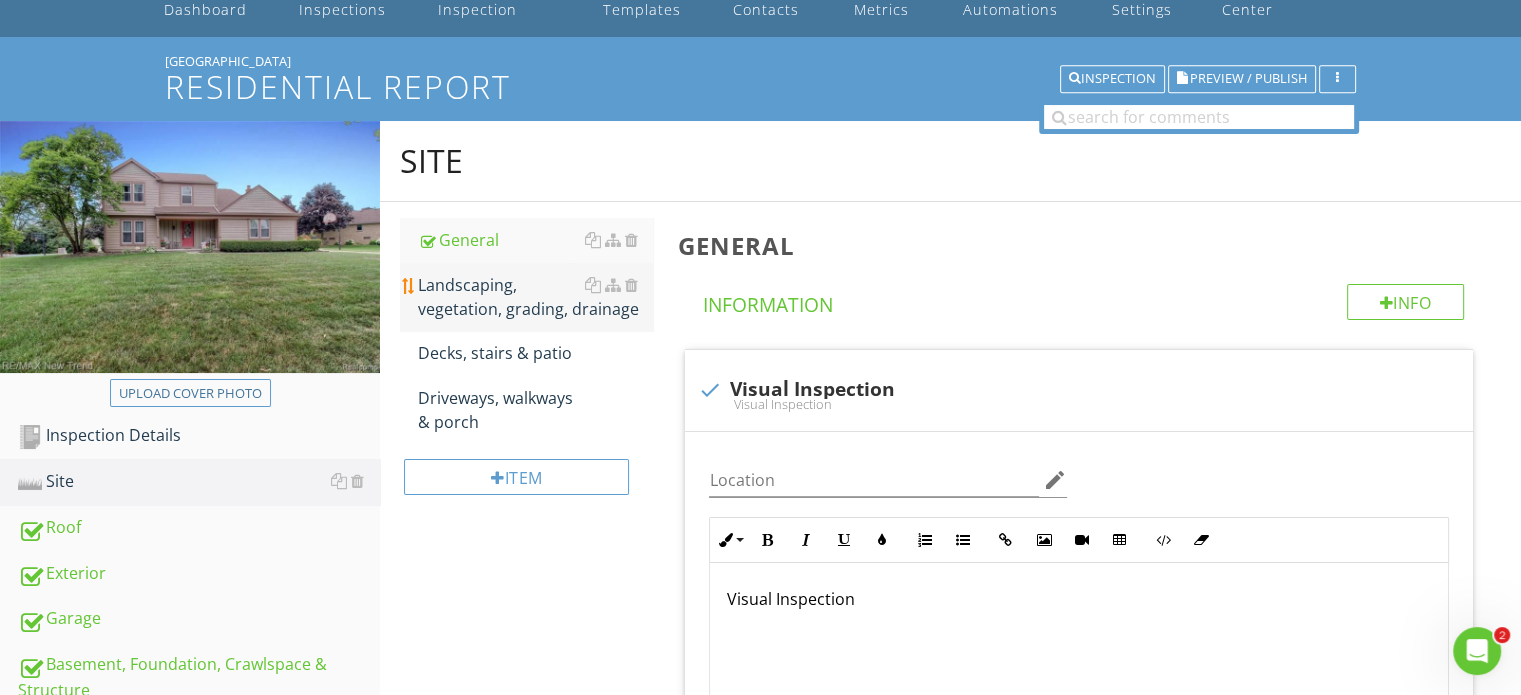 click on "Landscaping, vegetation, grading, drainage" at bounding box center [535, 297] 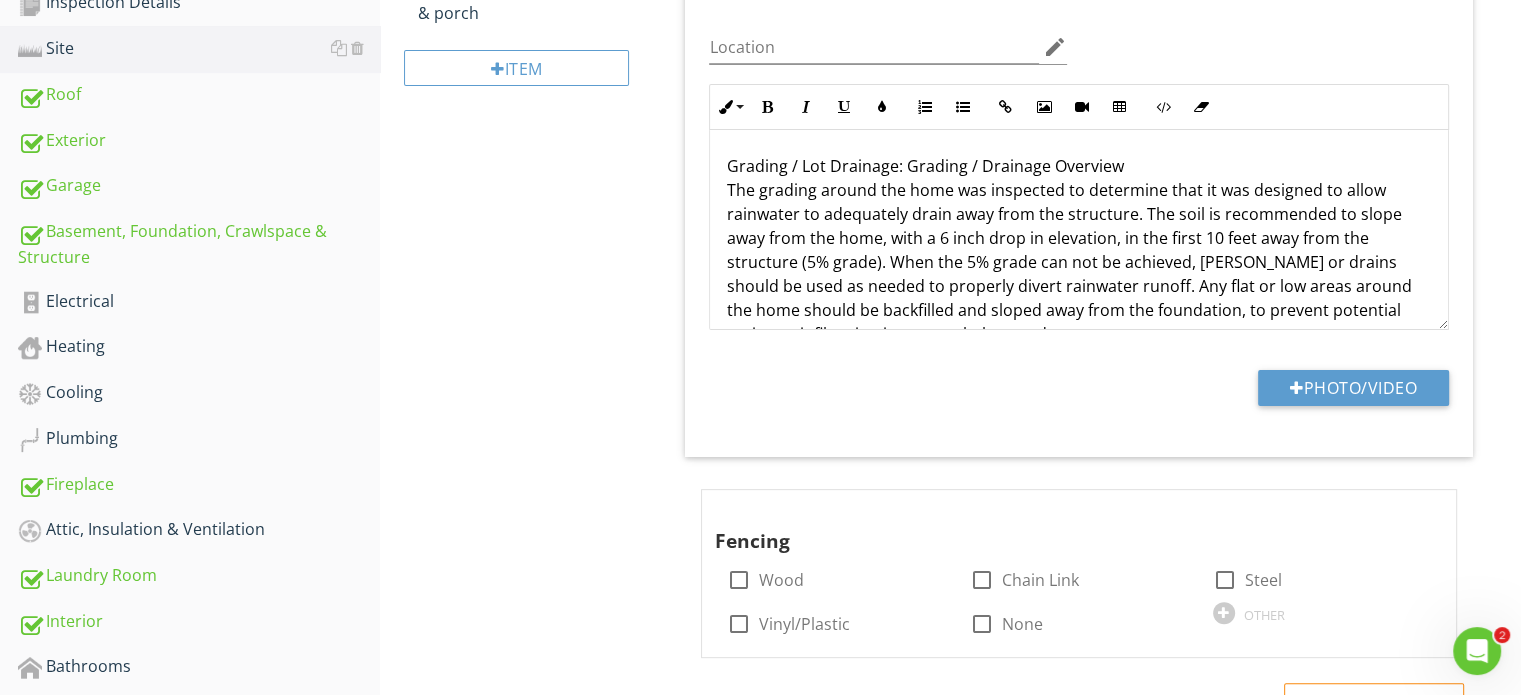 scroll, scrollTop: 600, scrollLeft: 0, axis: vertical 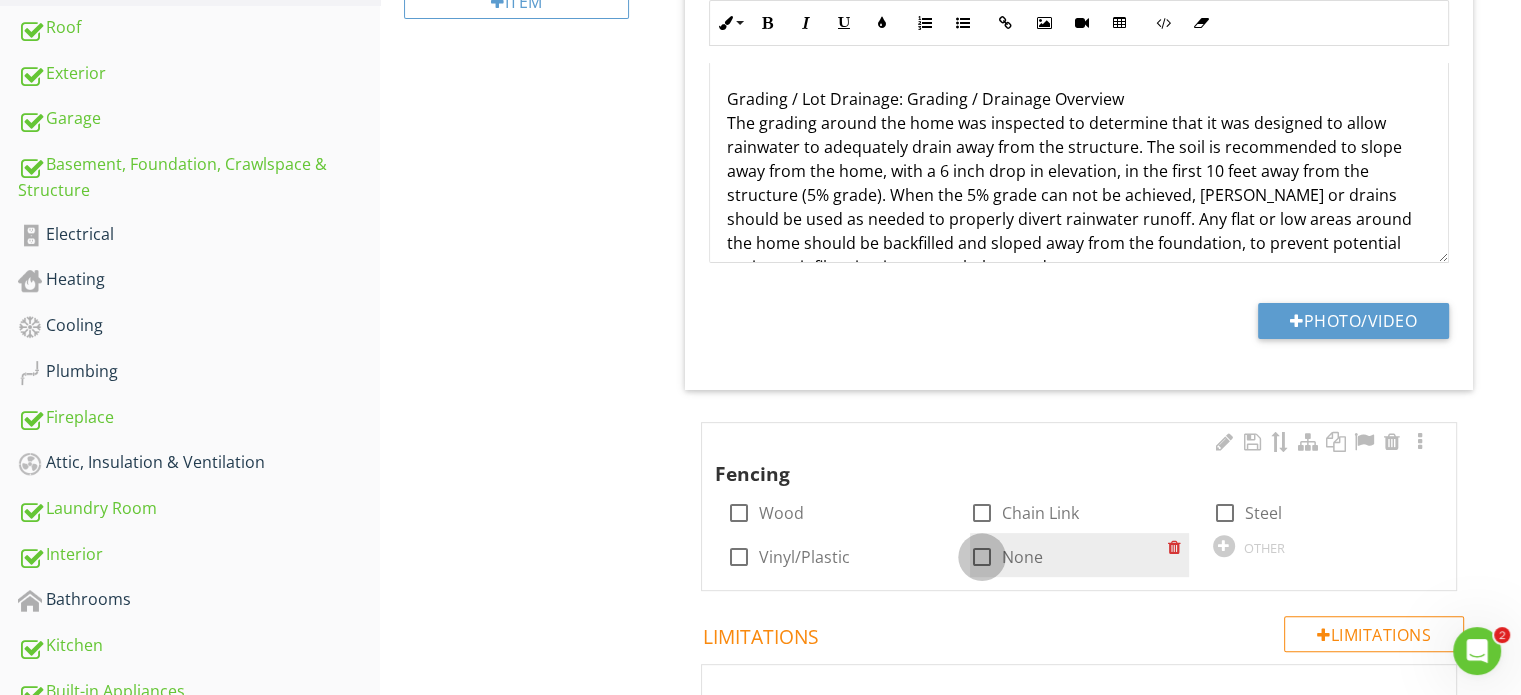 click at bounding box center [982, 557] 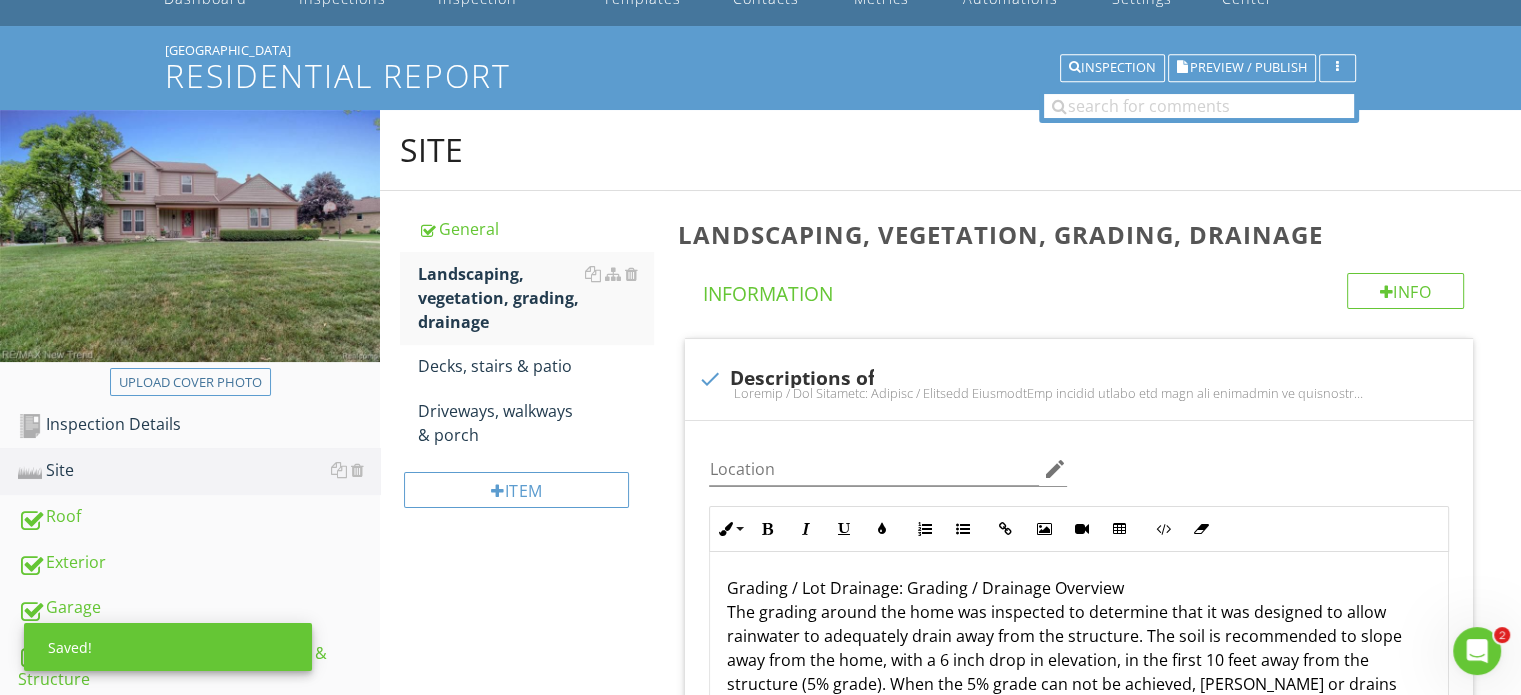 scroll, scrollTop: 100, scrollLeft: 0, axis: vertical 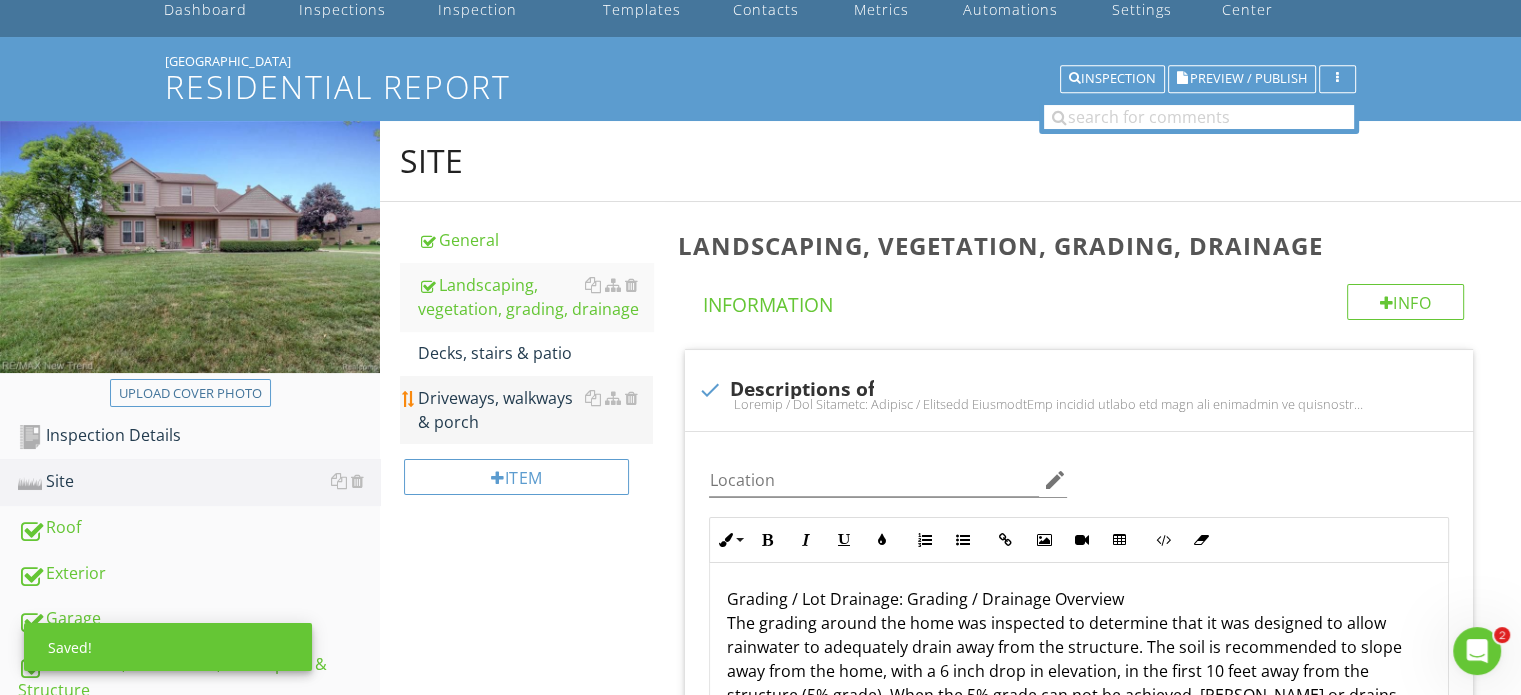 click on "Driveways, walkways & porch" at bounding box center (535, 410) 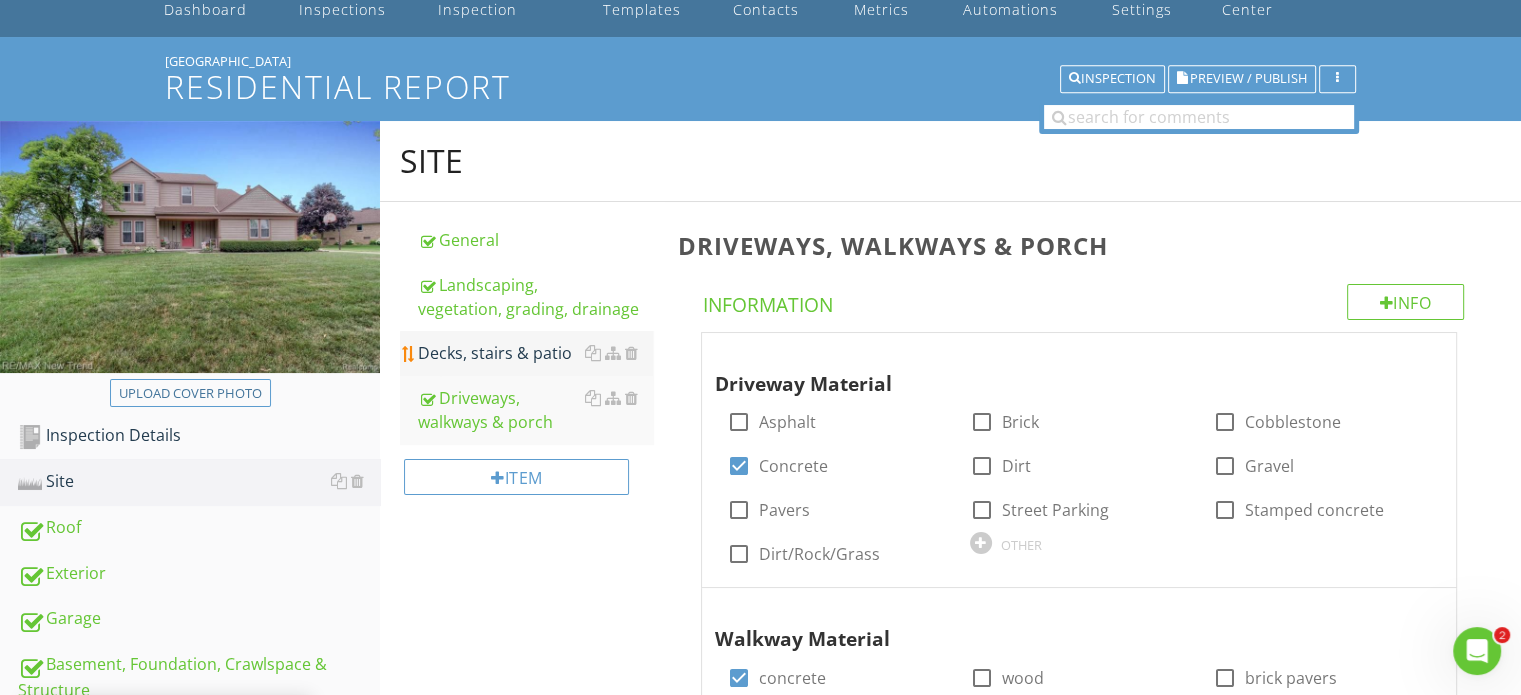 click on "Decks, stairs & patio" at bounding box center [535, 353] 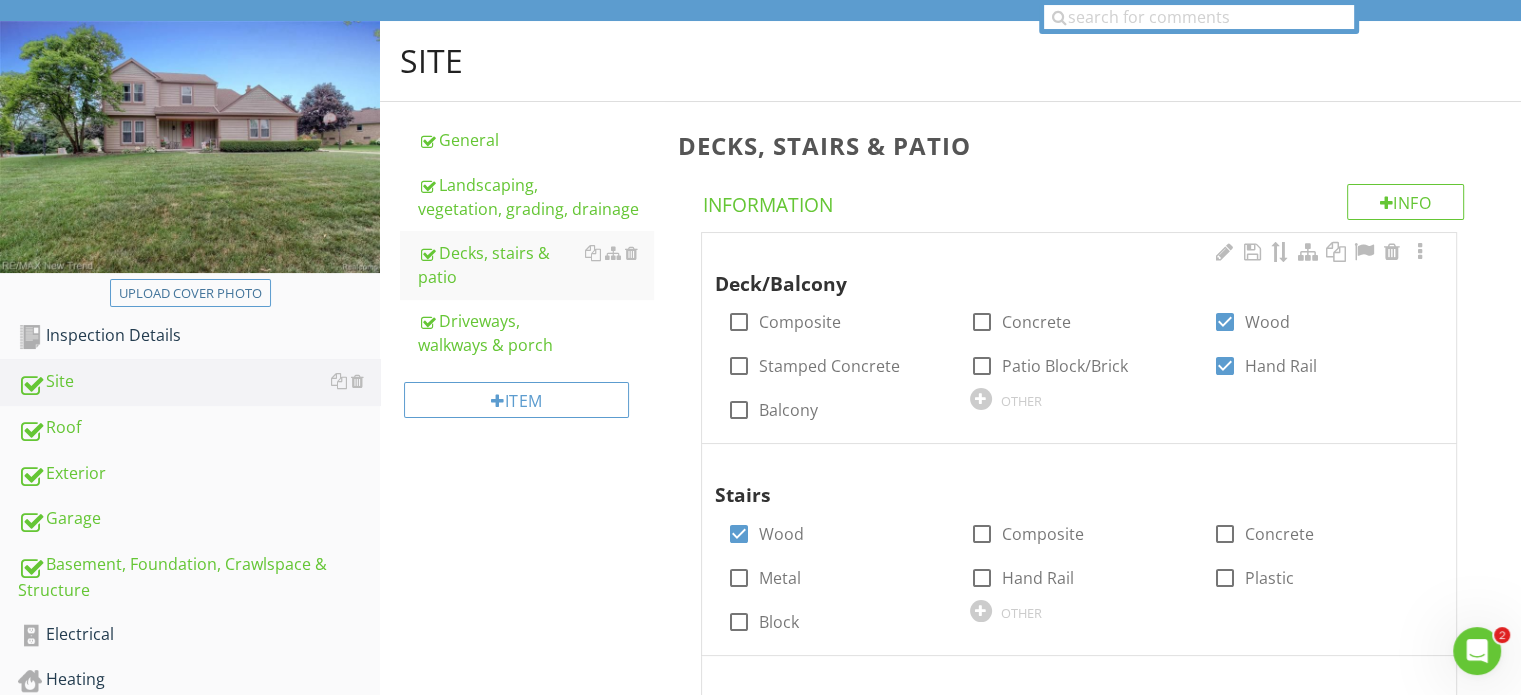 scroll, scrollTop: 300, scrollLeft: 0, axis: vertical 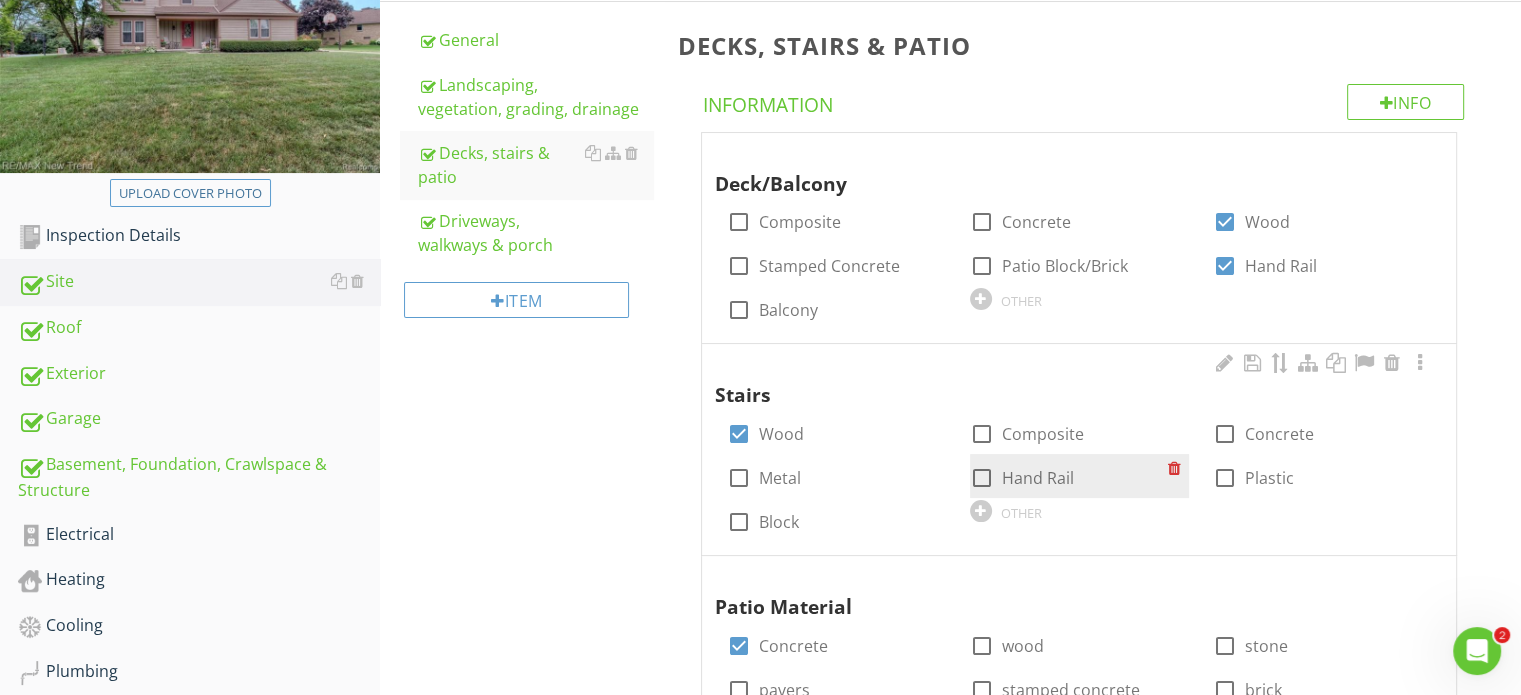 click at bounding box center (982, 478) 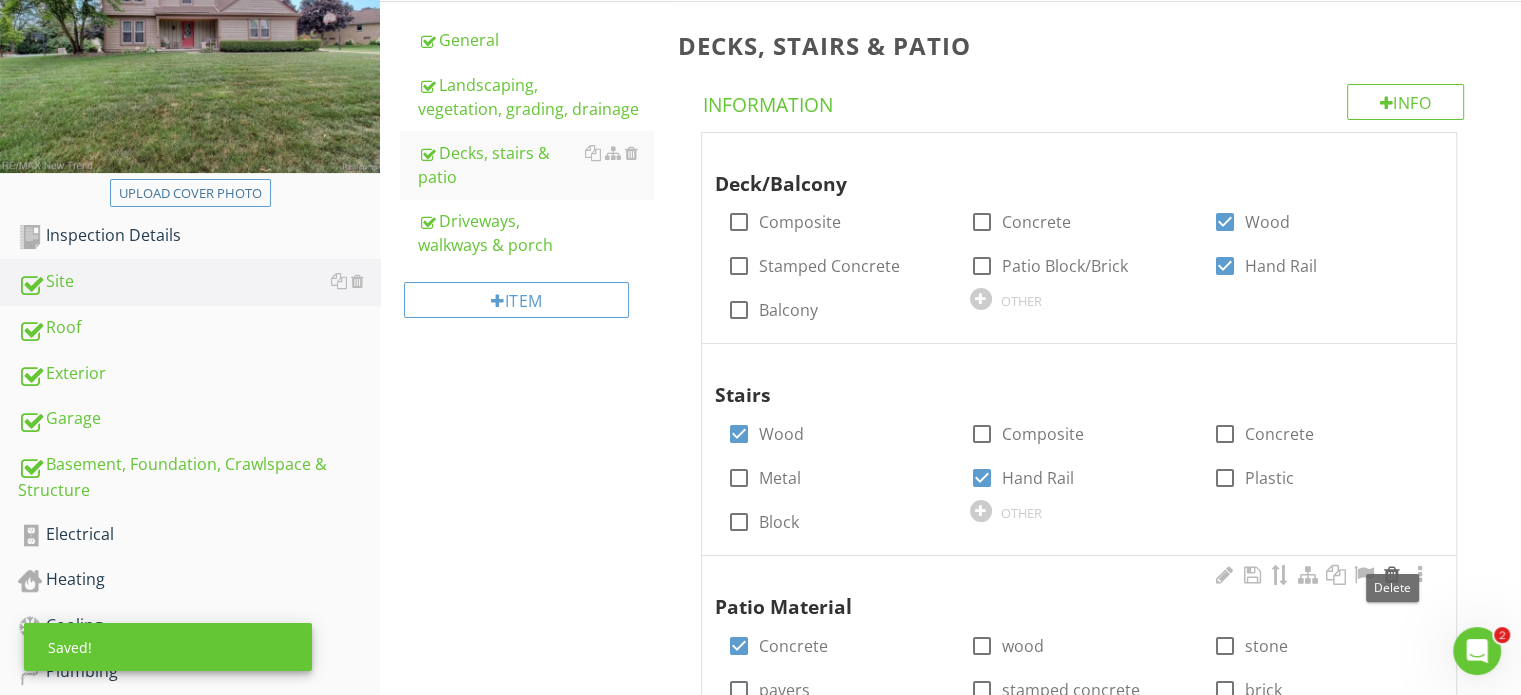 click at bounding box center [1392, 575] 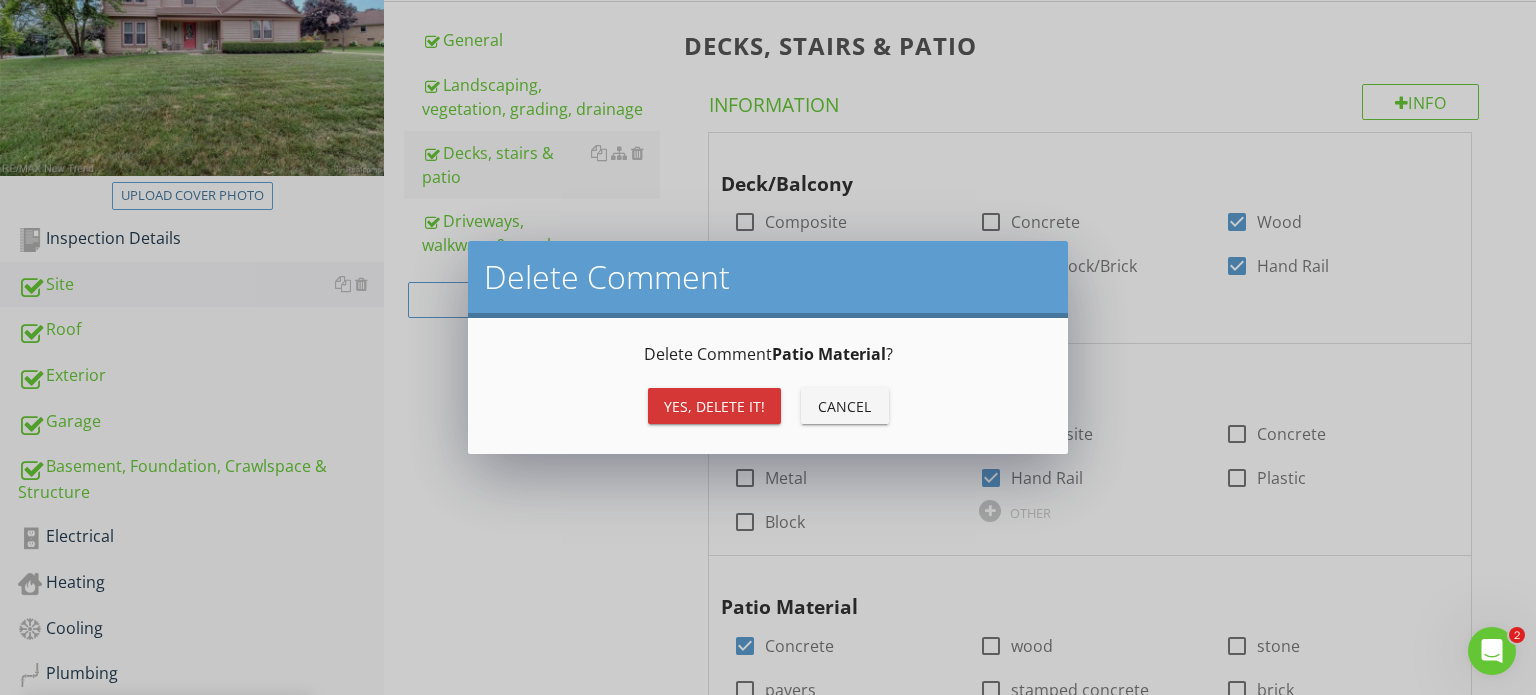 click on "Yes, Delete it!" at bounding box center [714, 406] 